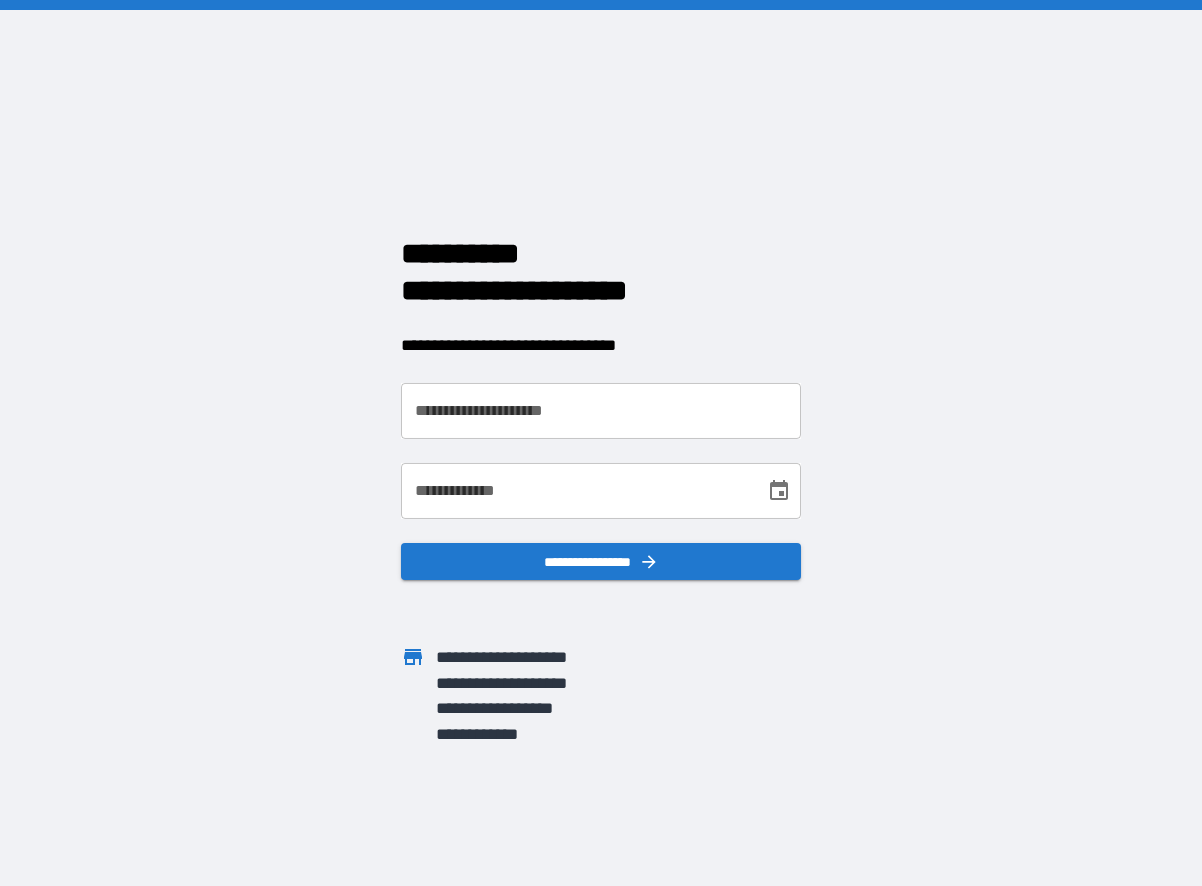 scroll, scrollTop: 0, scrollLeft: 0, axis: both 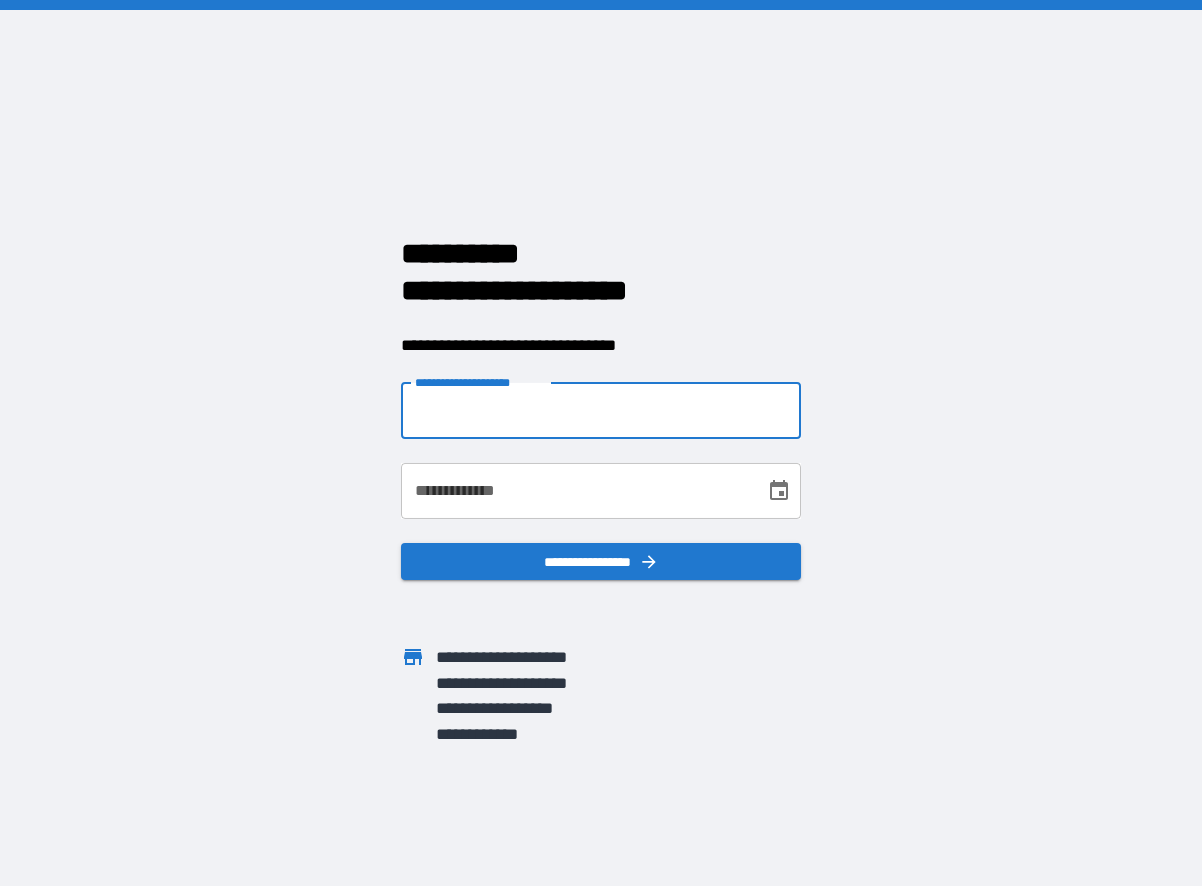 type on "**********" 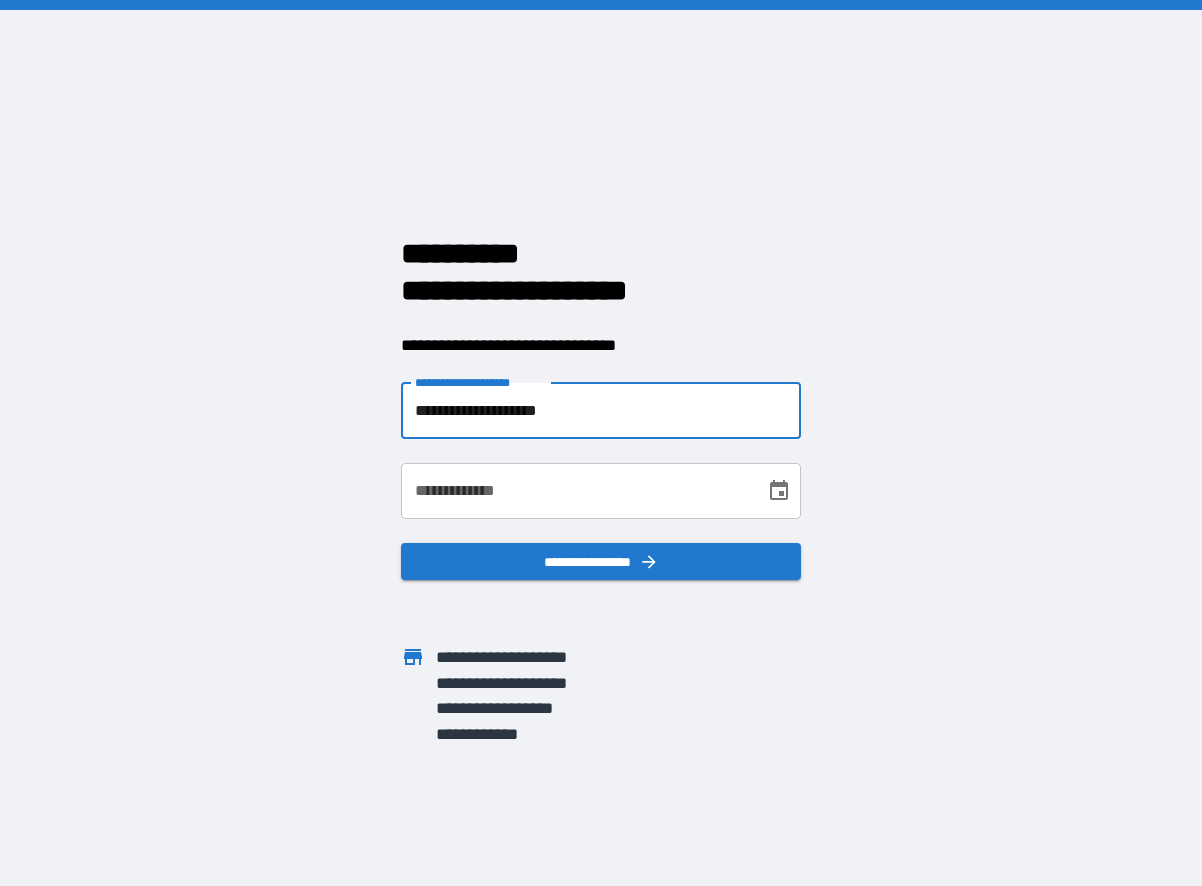 click on "**********" at bounding box center (576, 491) 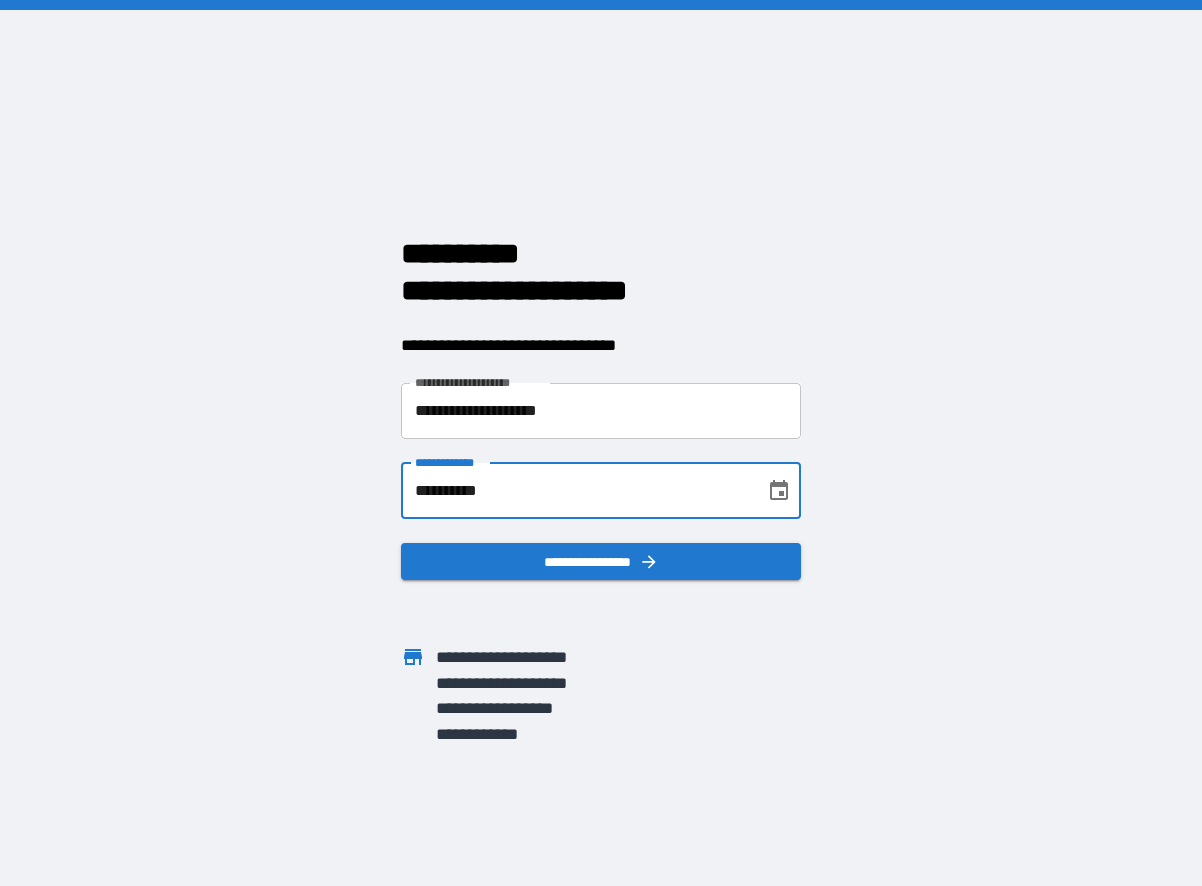type on "**********" 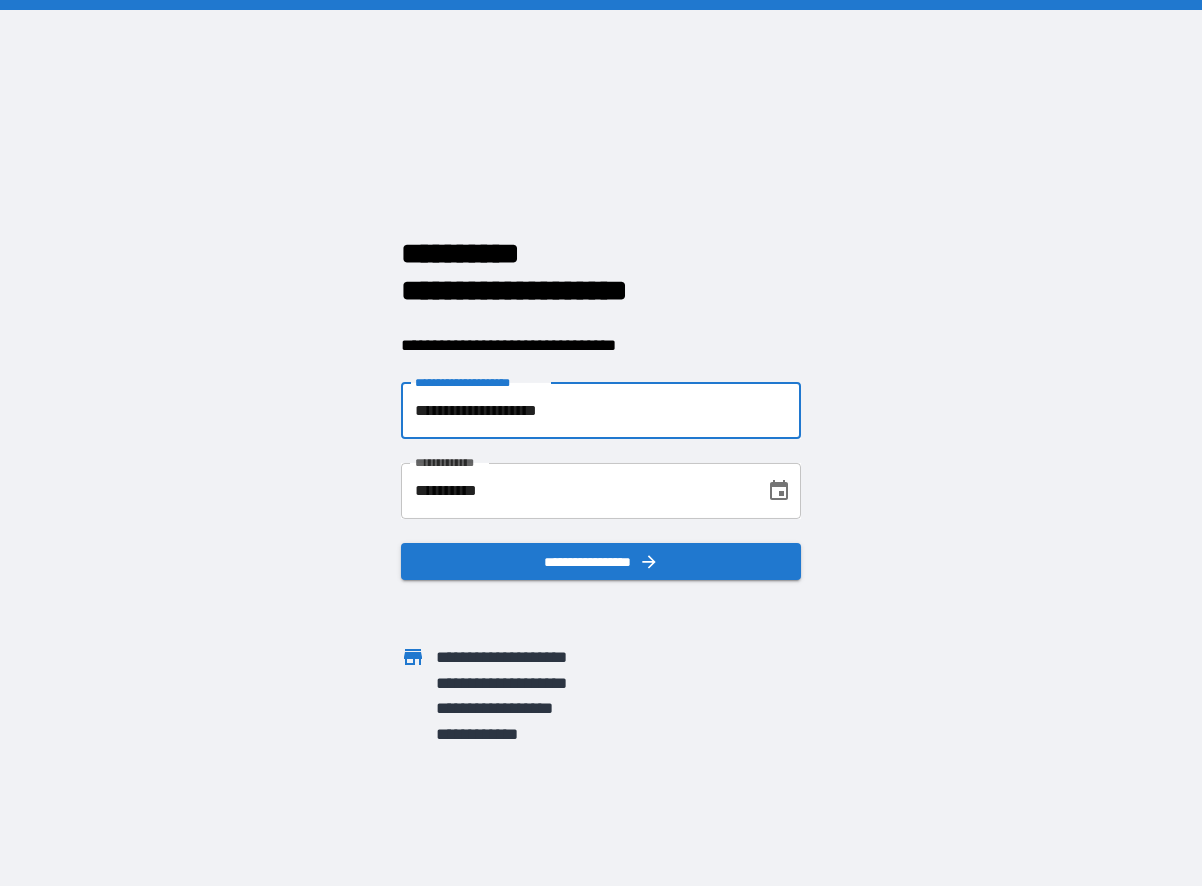 drag, startPoint x: 592, startPoint y: 417, endPoint x: 377, endPoint y: 444, distance: 216.68872 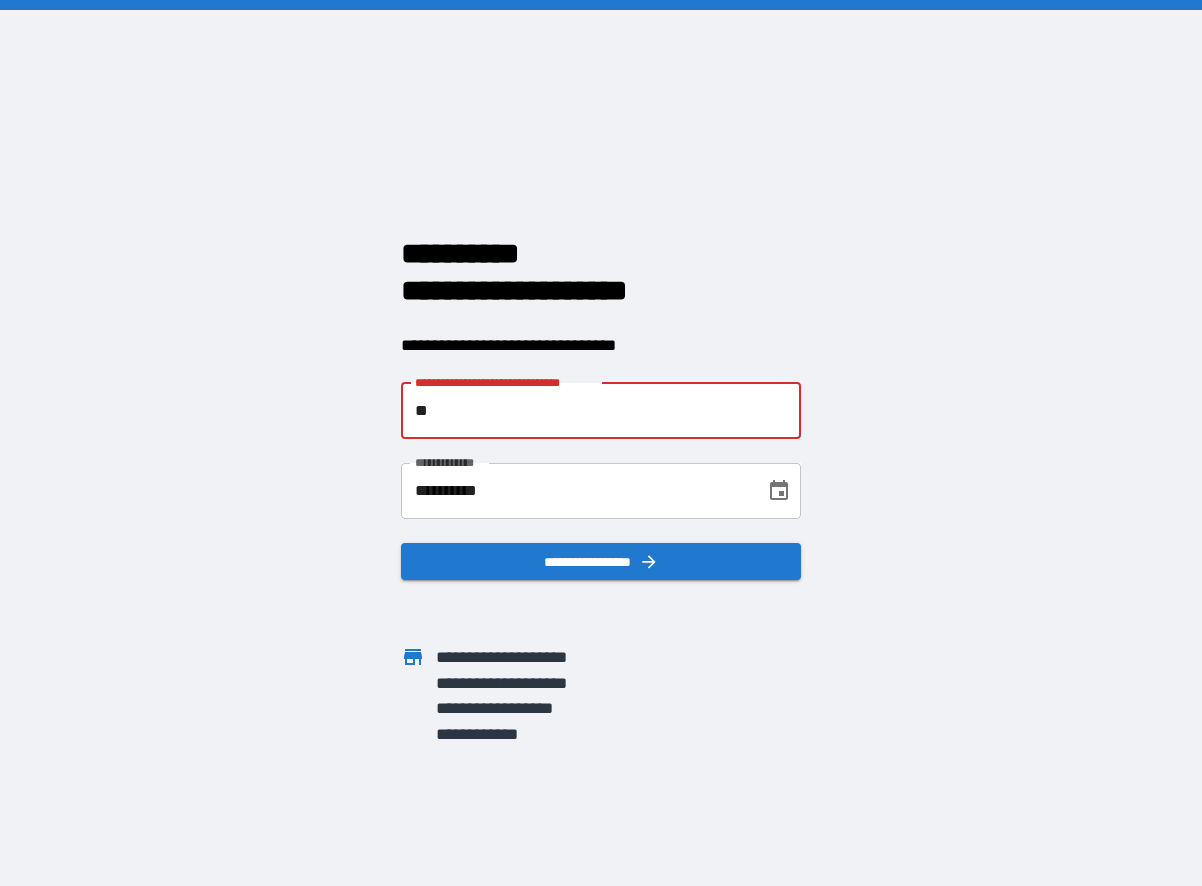 type on "*" 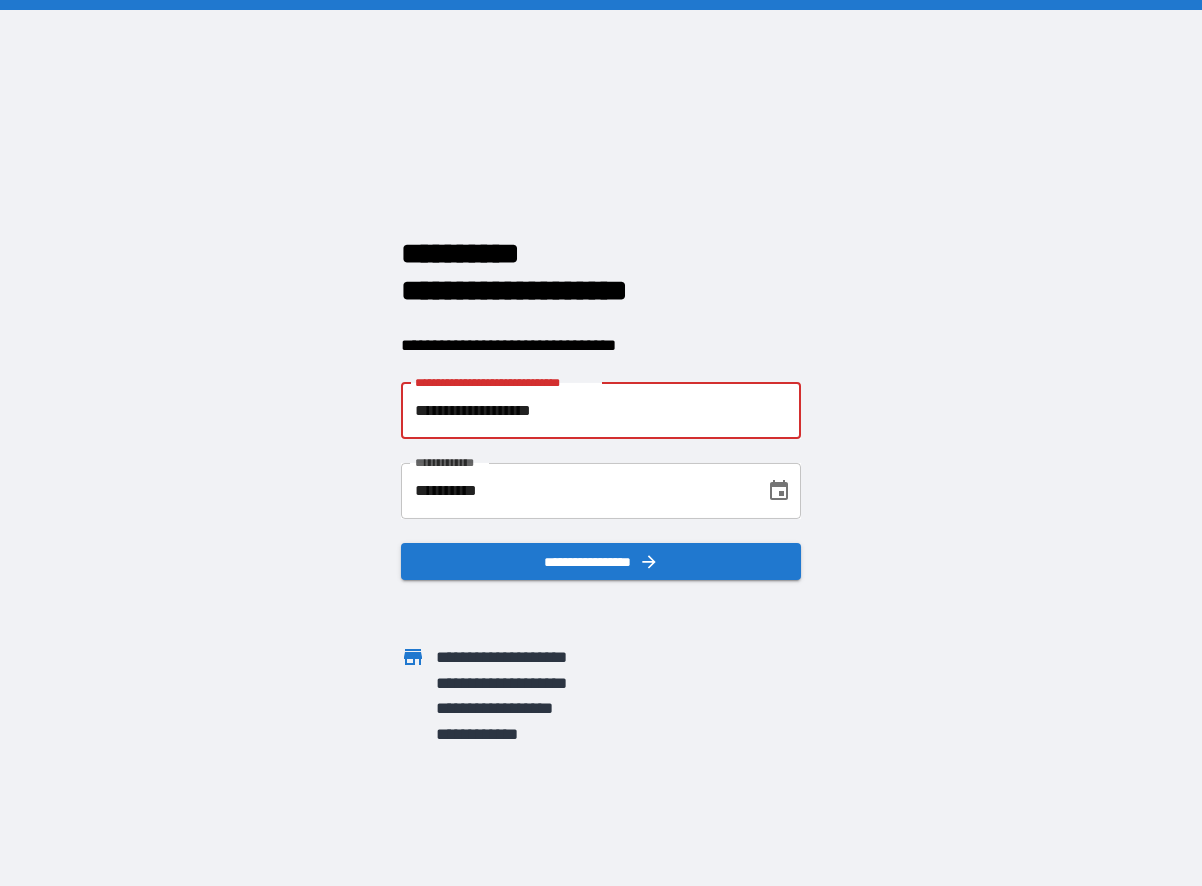 type on "**********" 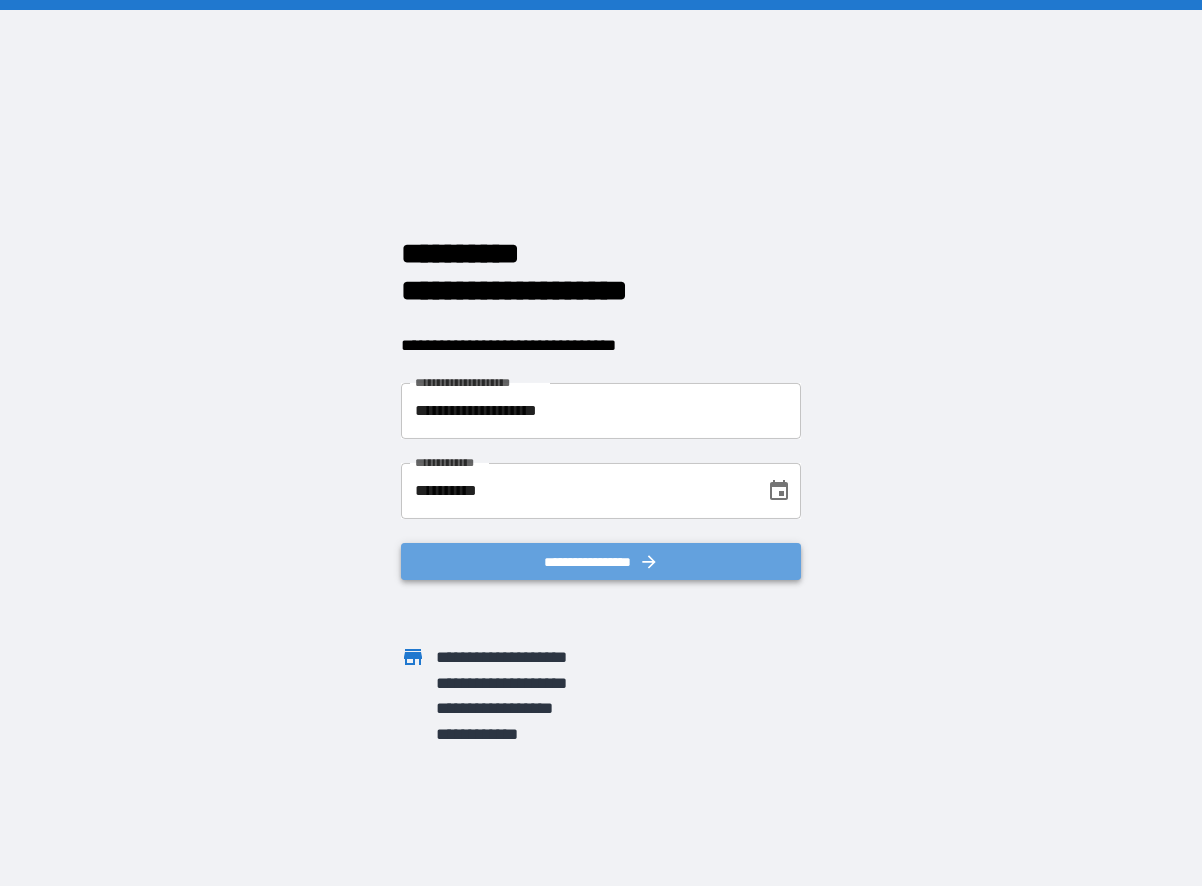 click on "**********" at bounding box center [601, 562] 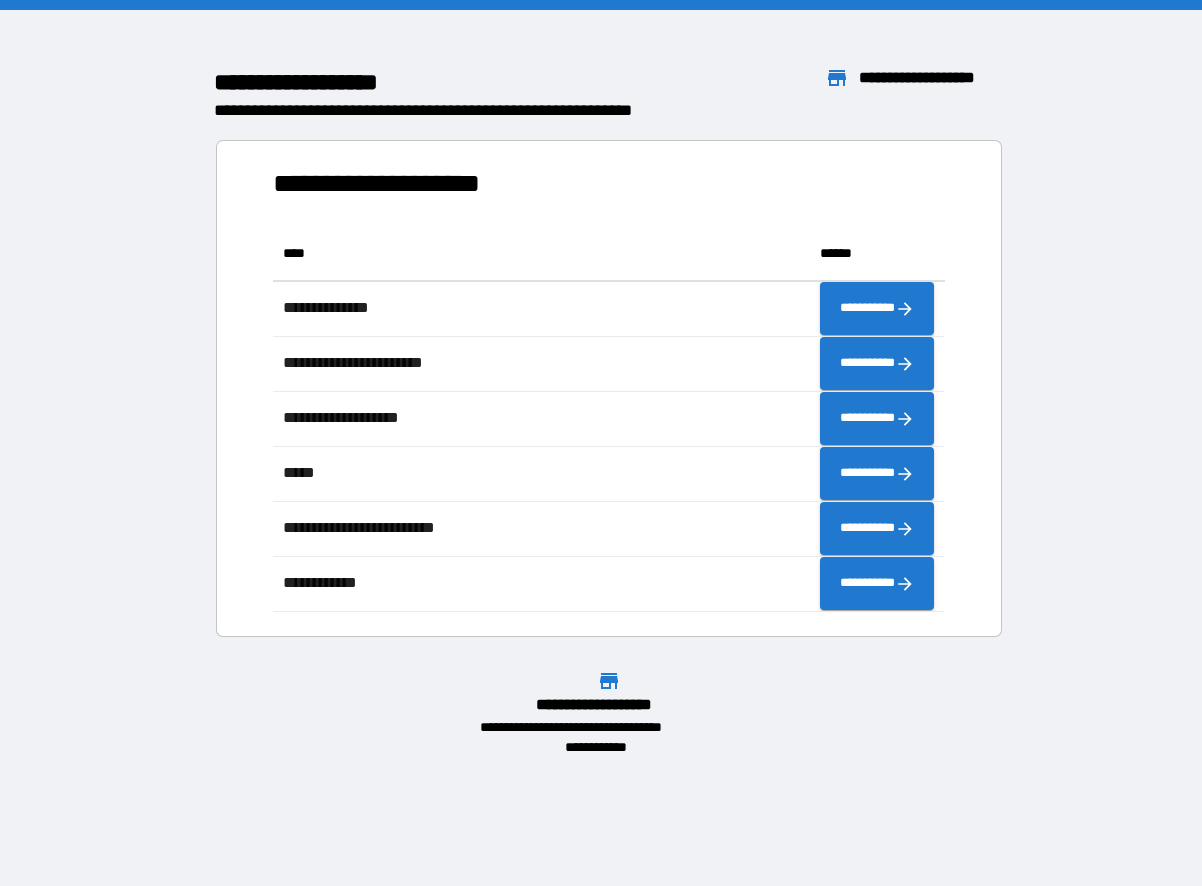 scroll, scrollTop: 16, scrollLeft: 16, axis: both 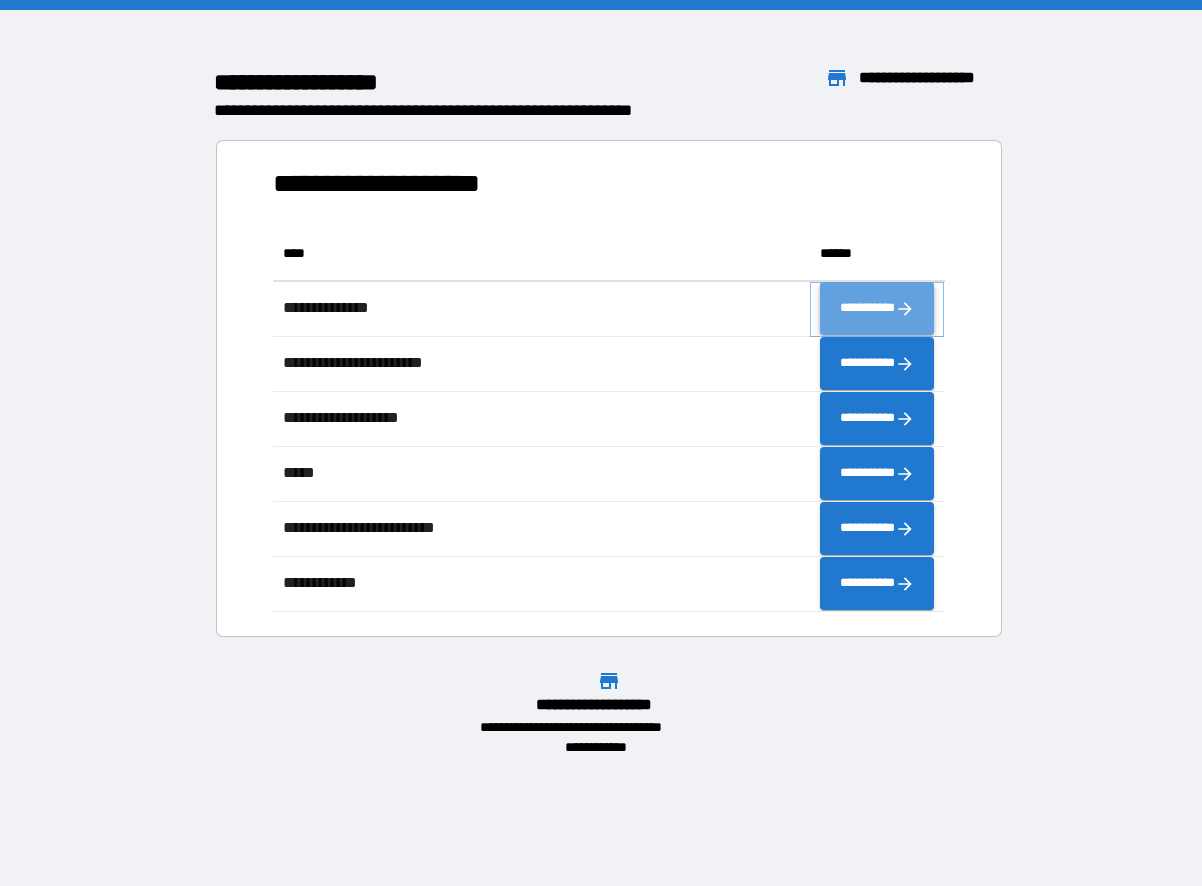 click on "**********" at bounding box center [877, 309] 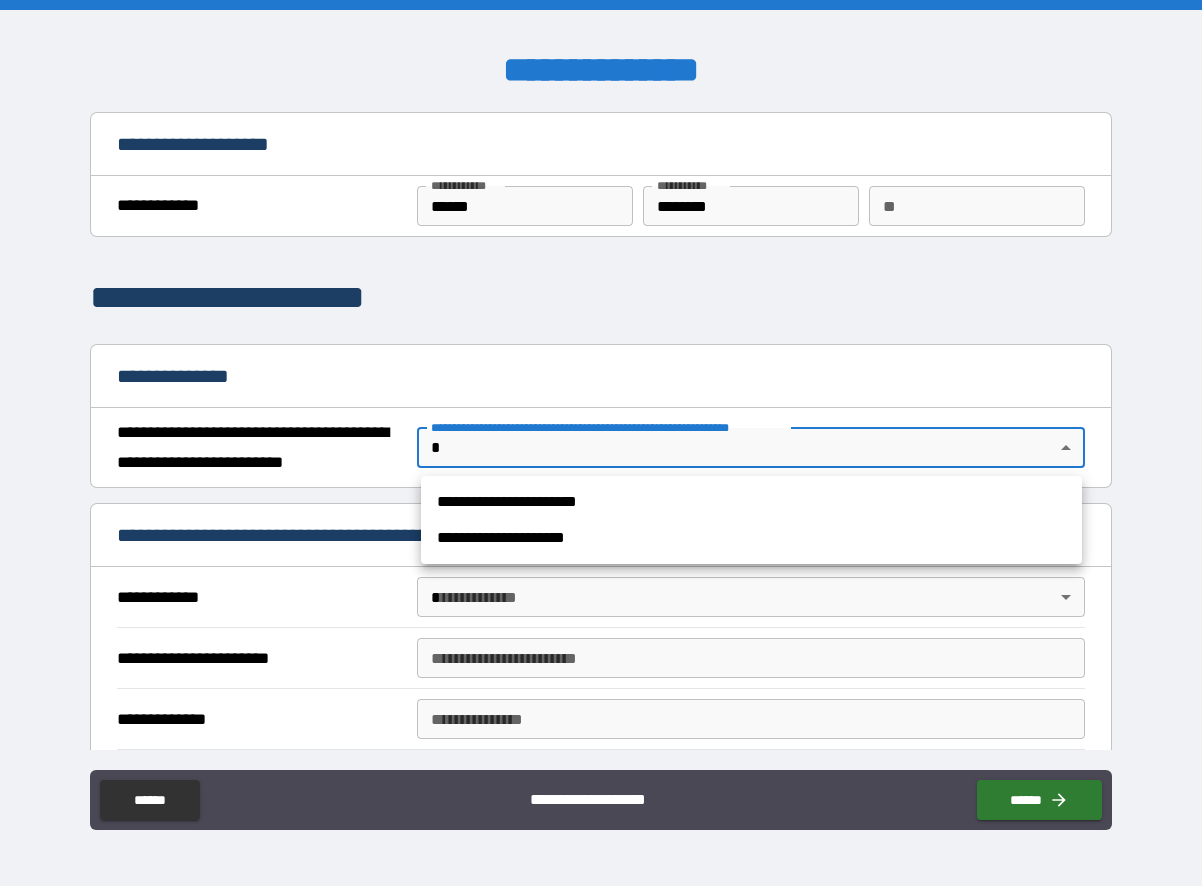 click on "**********" at bounding box center [601, 443] 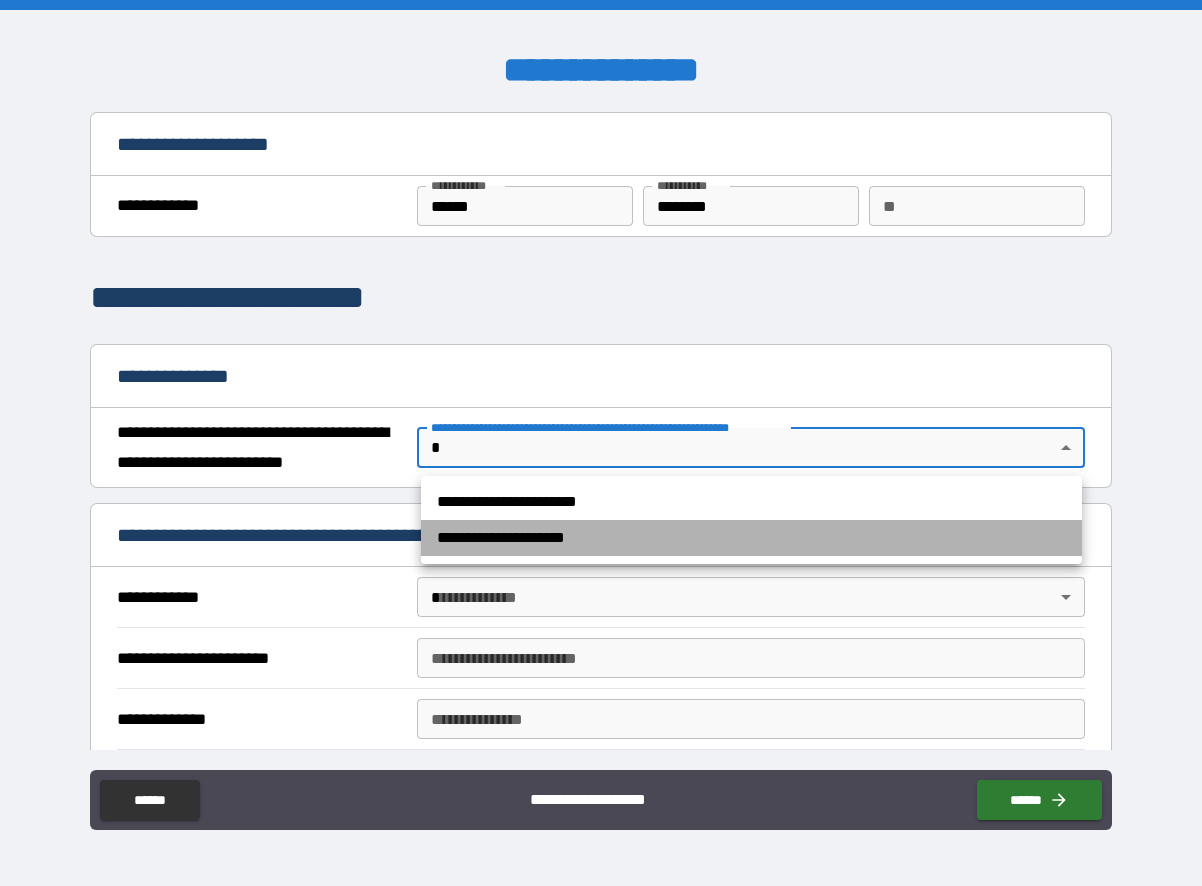 click on "**********" at bounding box center [751, 538] 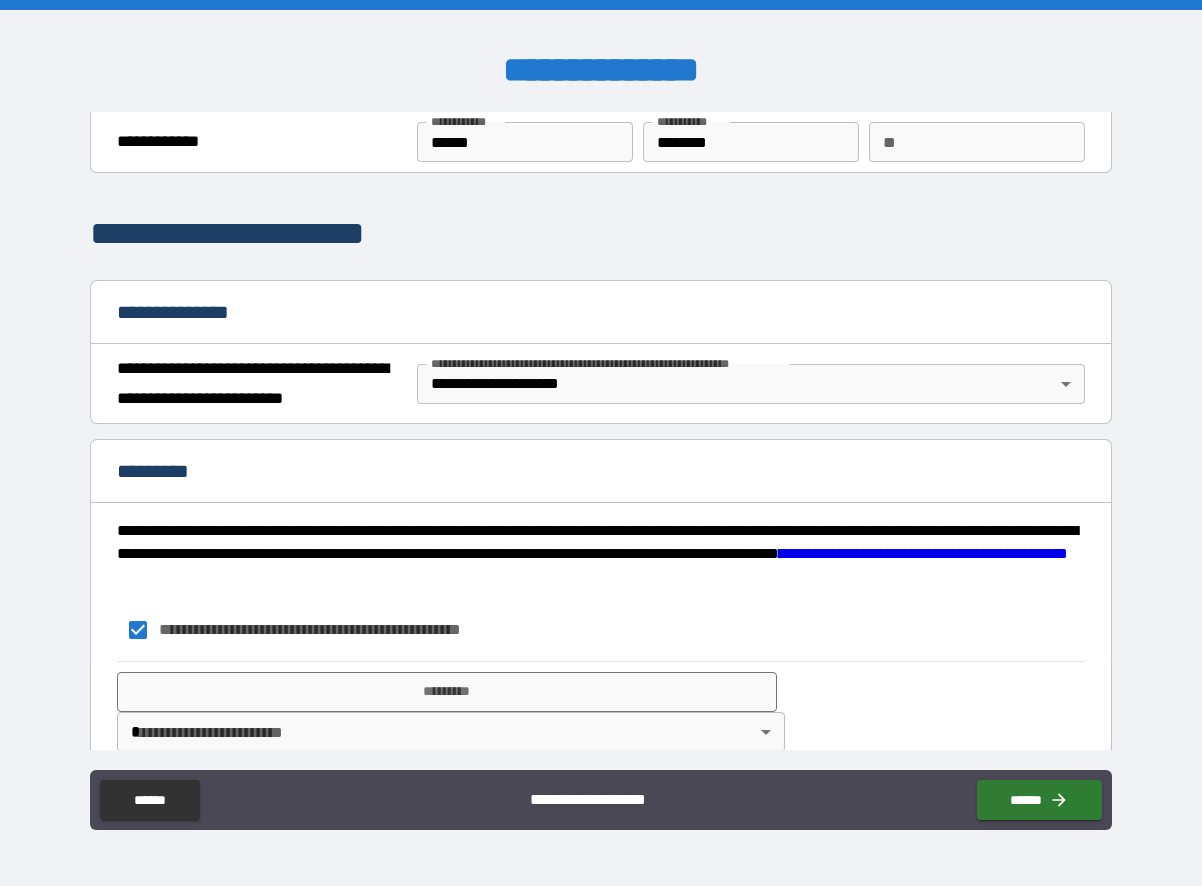 scroll, scrollTop: 97, scrollLeft: 0, axis: vertical 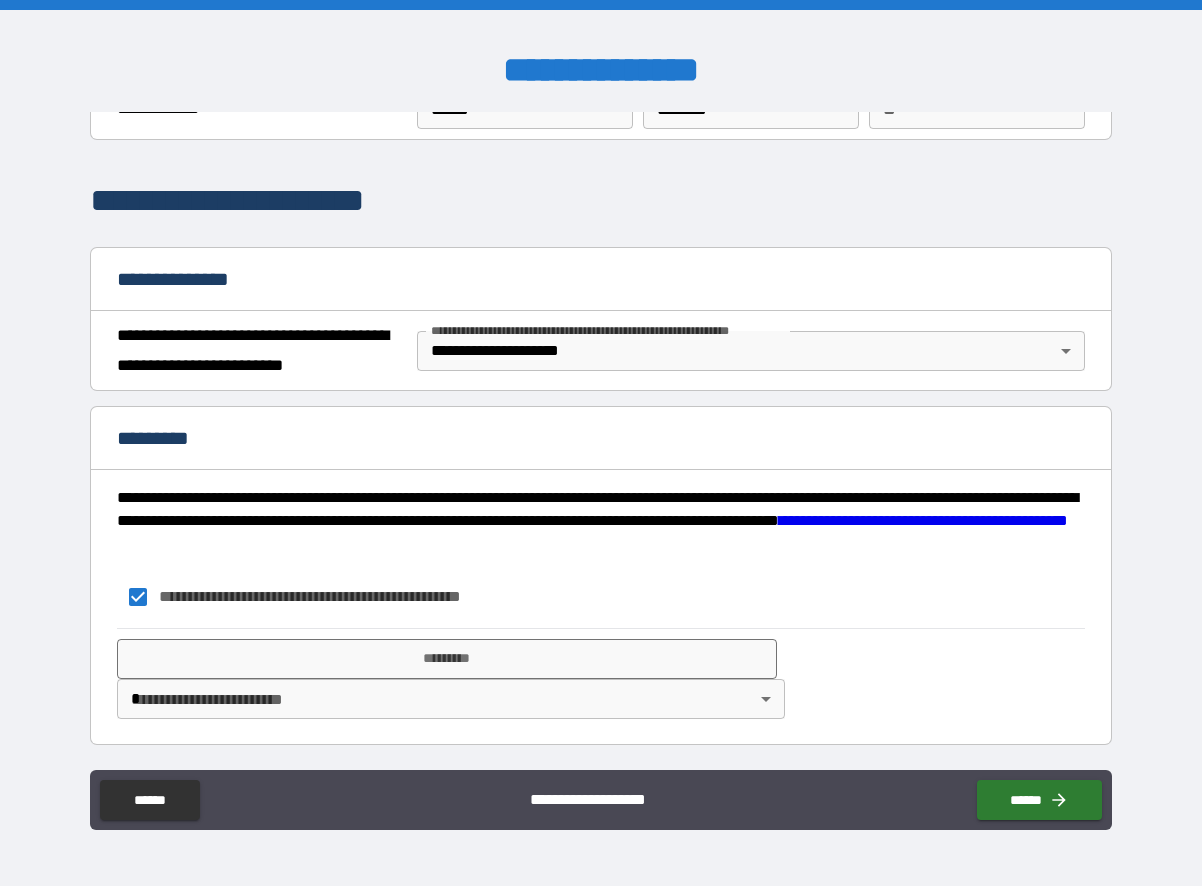 click on "**********" at bounding box center (601, 443) 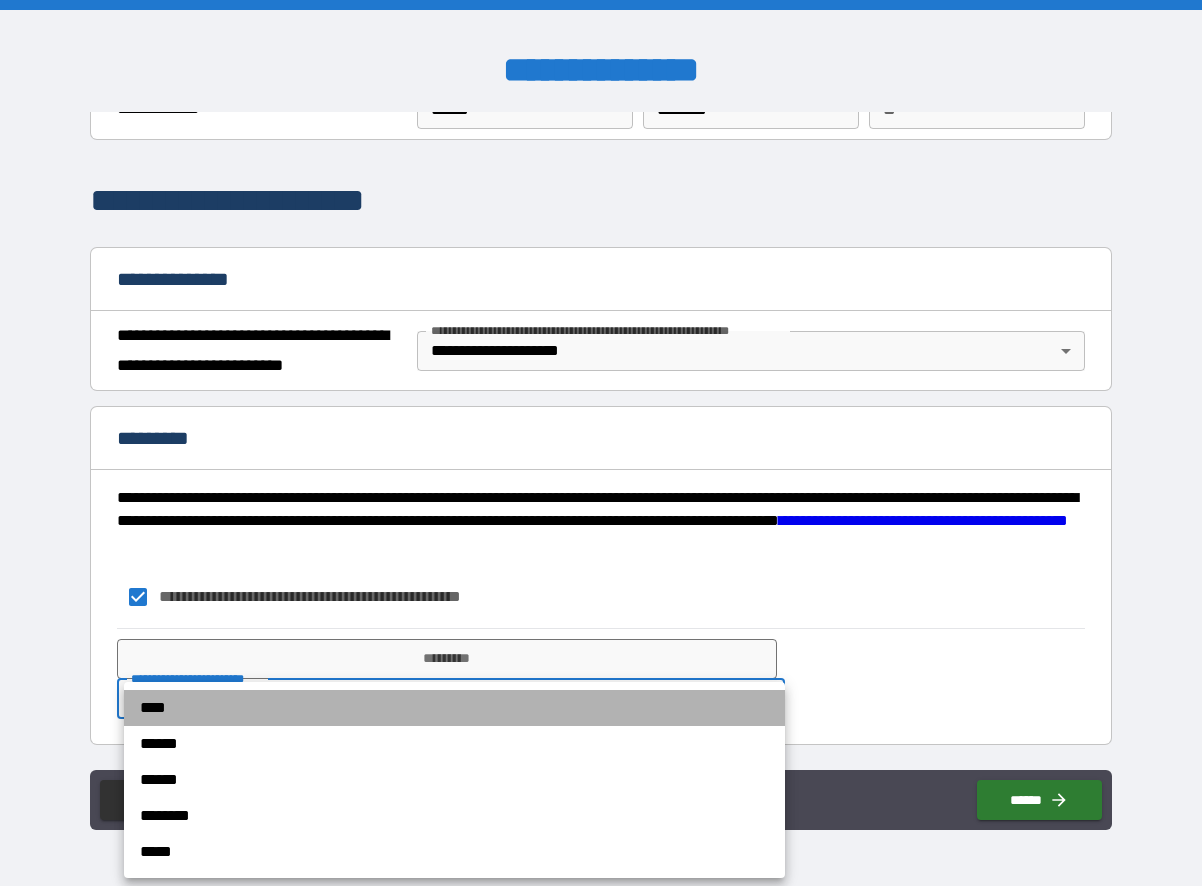click on "****" at bounding box center (454, 708) 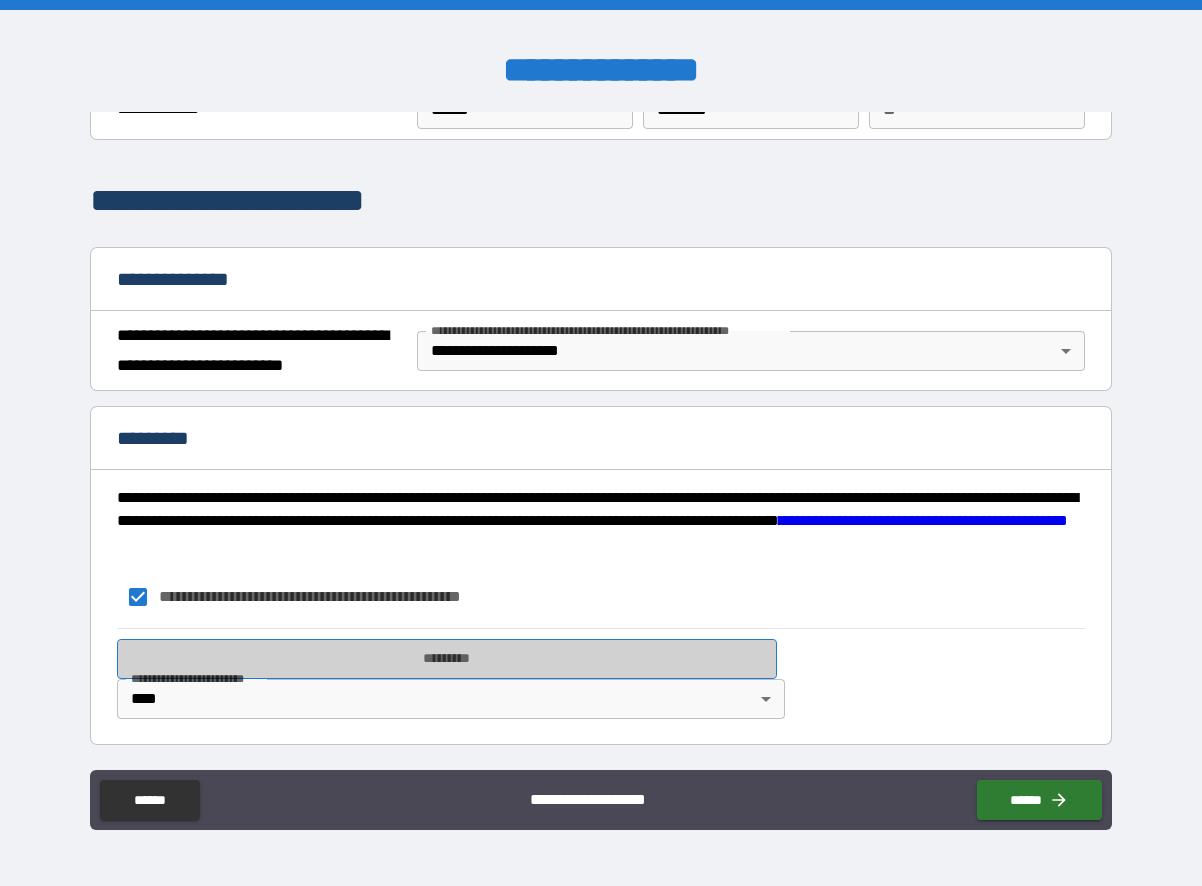 click on "*********" at bounding box center (447, 659) 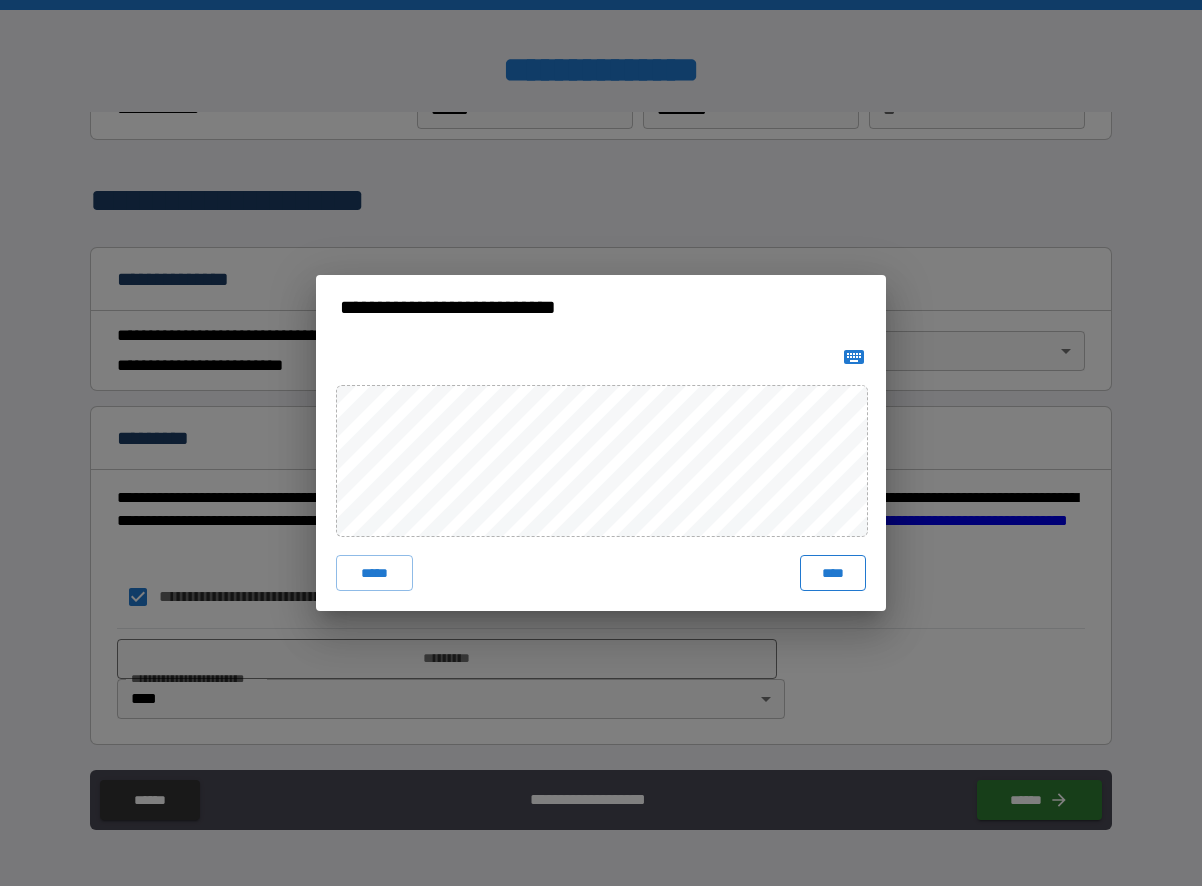 click on "****" at bounding box center (833, 573) 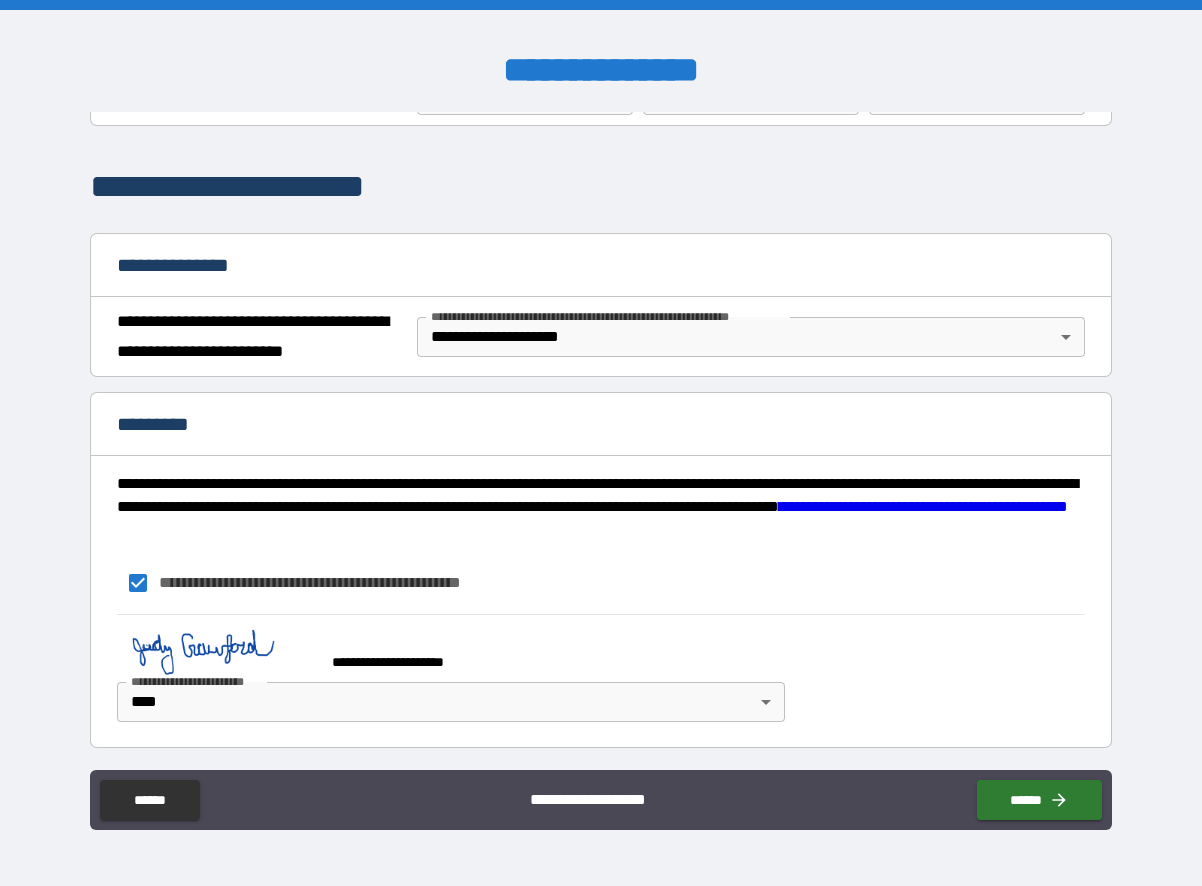 scroll, scrollTop: 114, scrollLeft: 0, axis: vertical 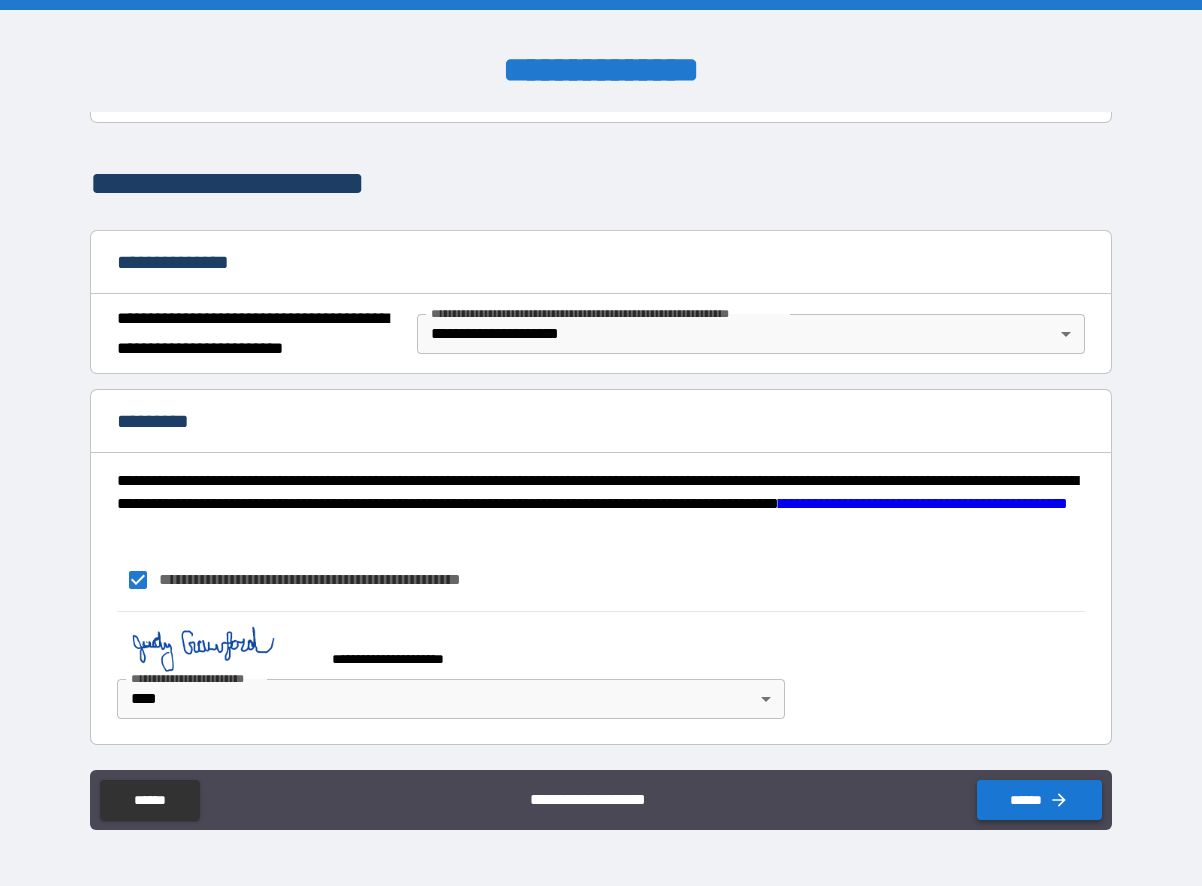 click on "******" at bounding box center [1039, 800] 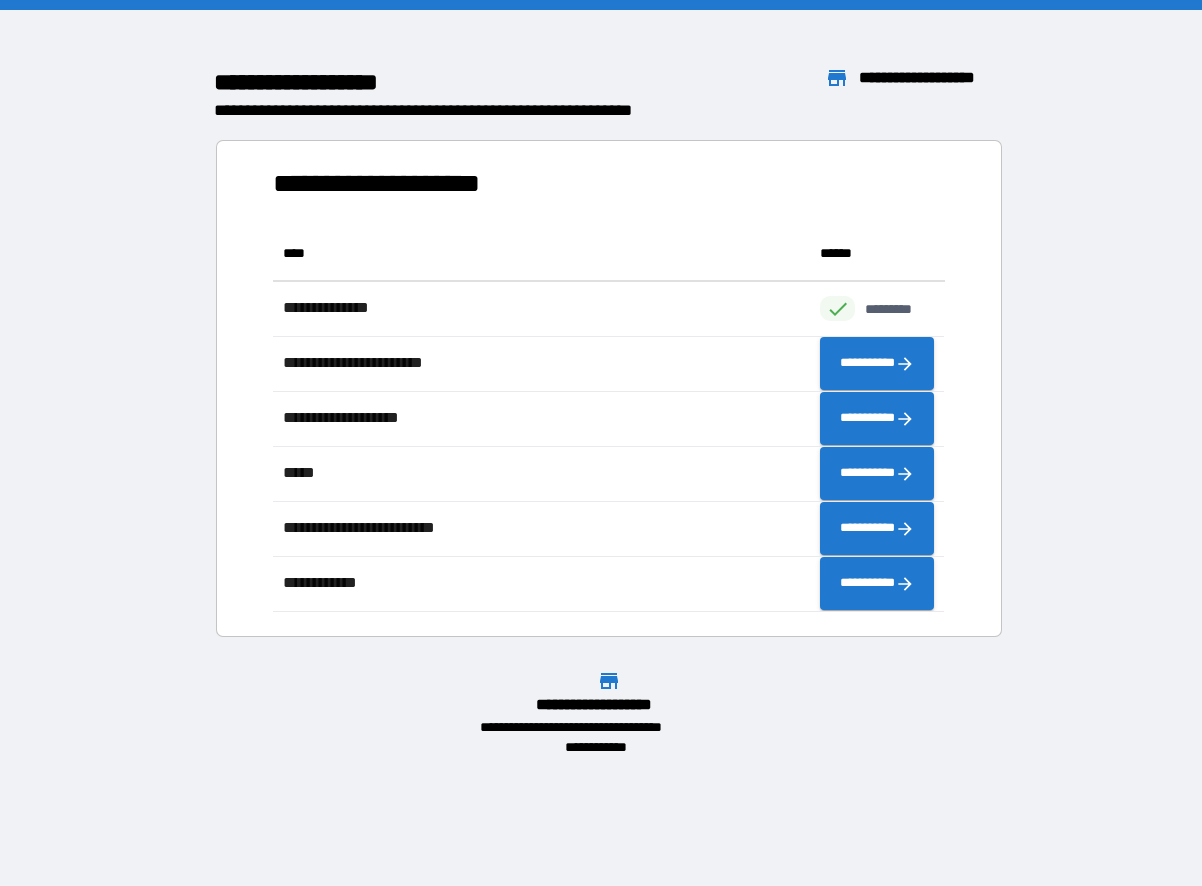 scroll, scrollTop: 16, scrollLeft: 16, axis: both 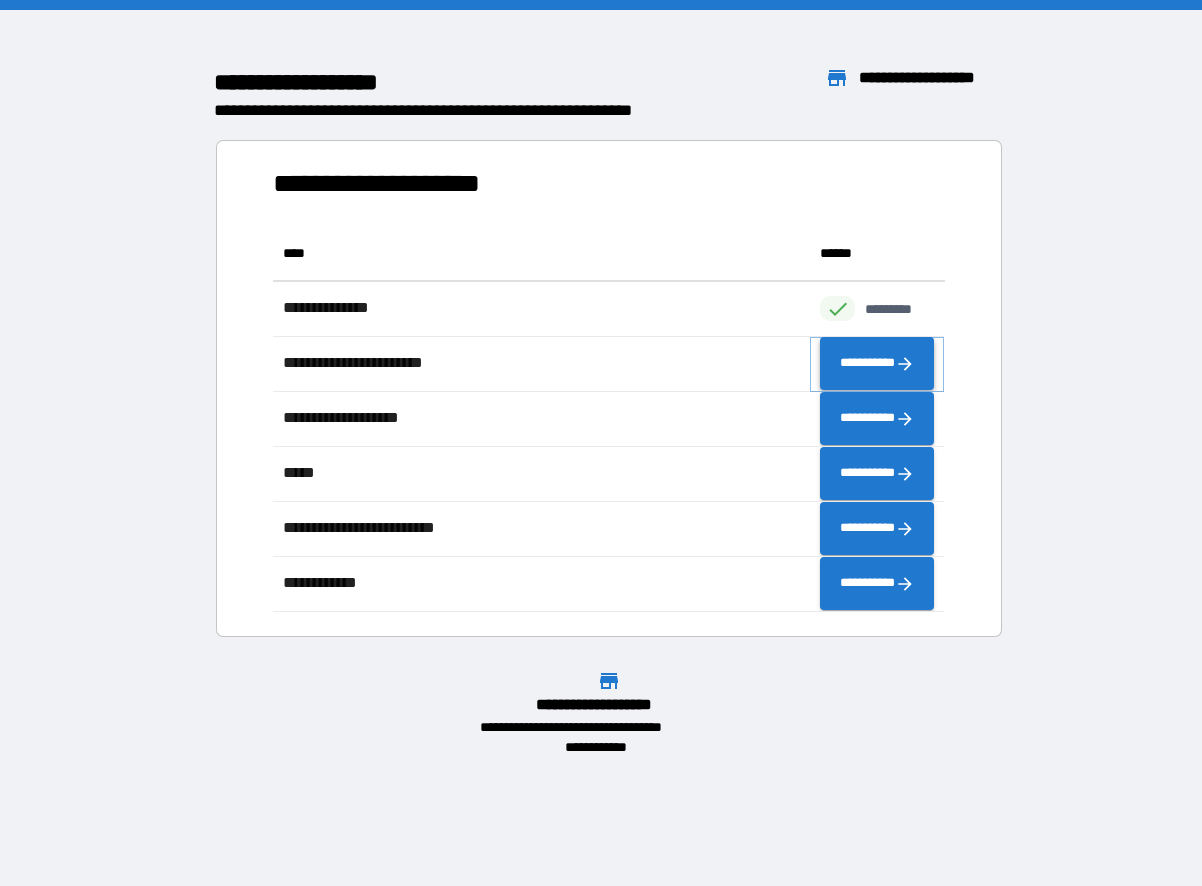 click on "**********" at bounding box center [877, 364] 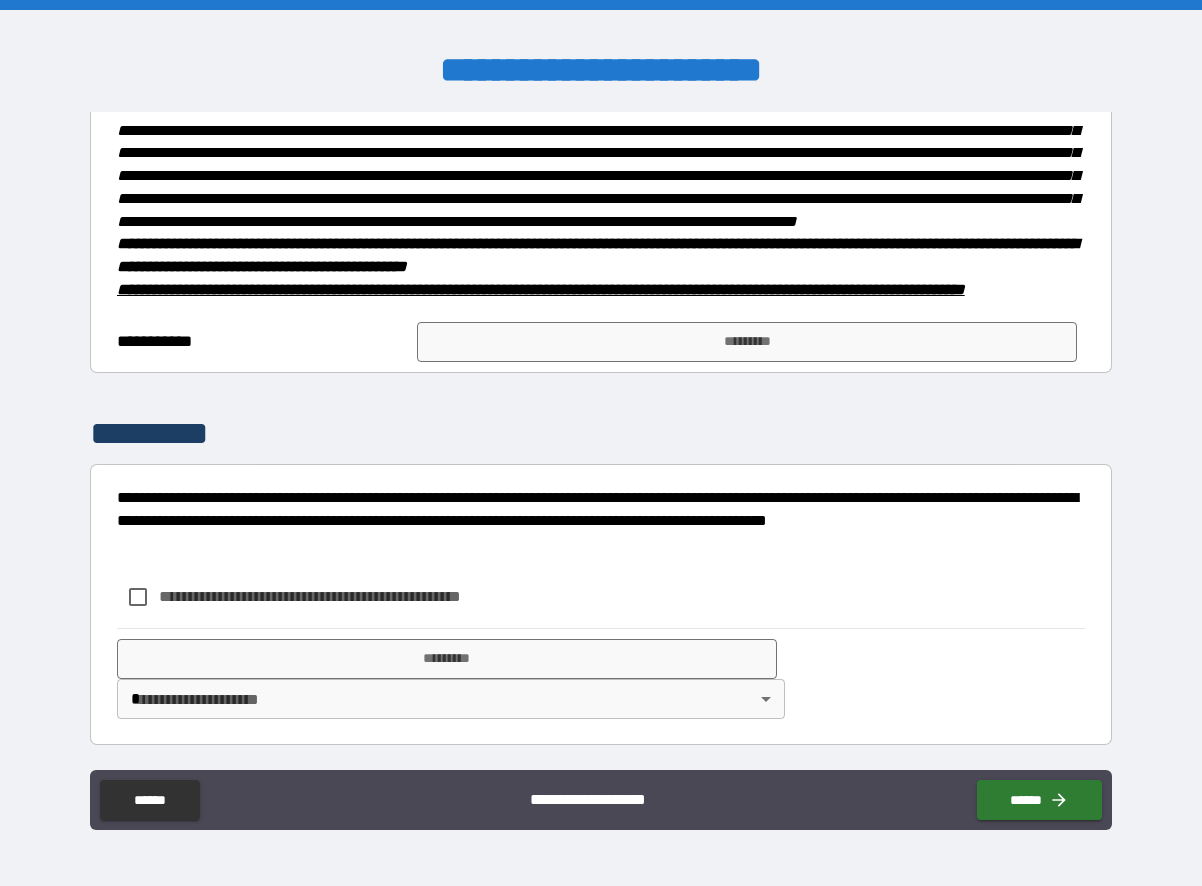 scroll, scrollTop: 1300, scrollLeft: 0, axis: vertical 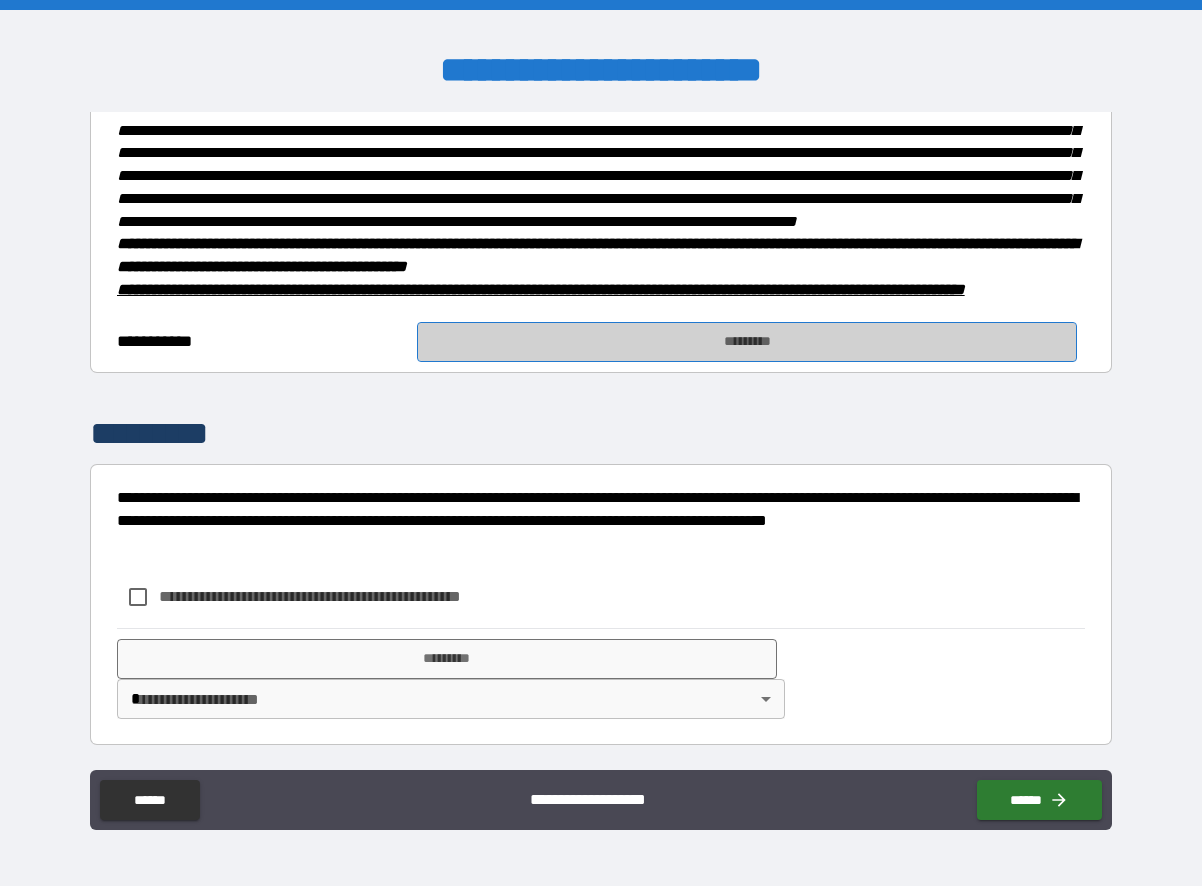 click on "*********" at bounding box center (747, 342) 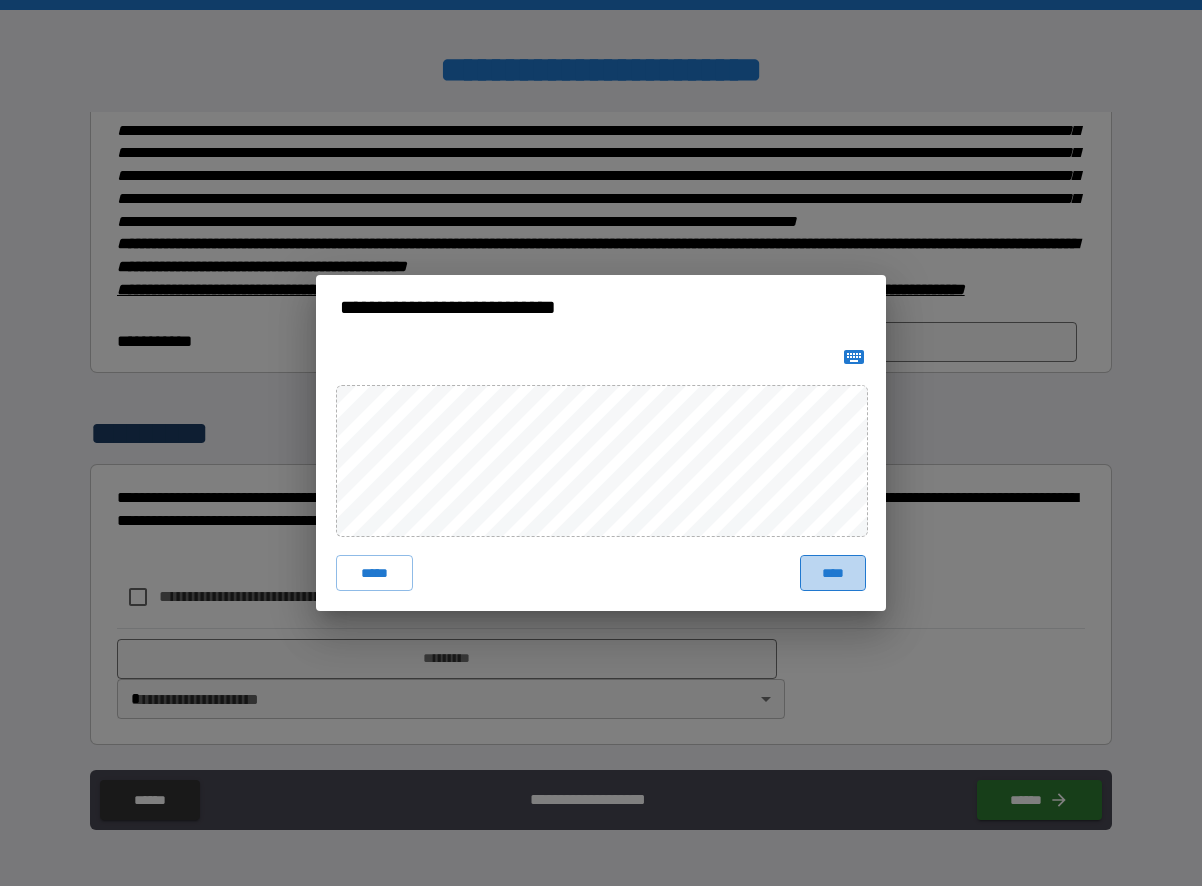 click on "****" at bounding box center (833, 573) 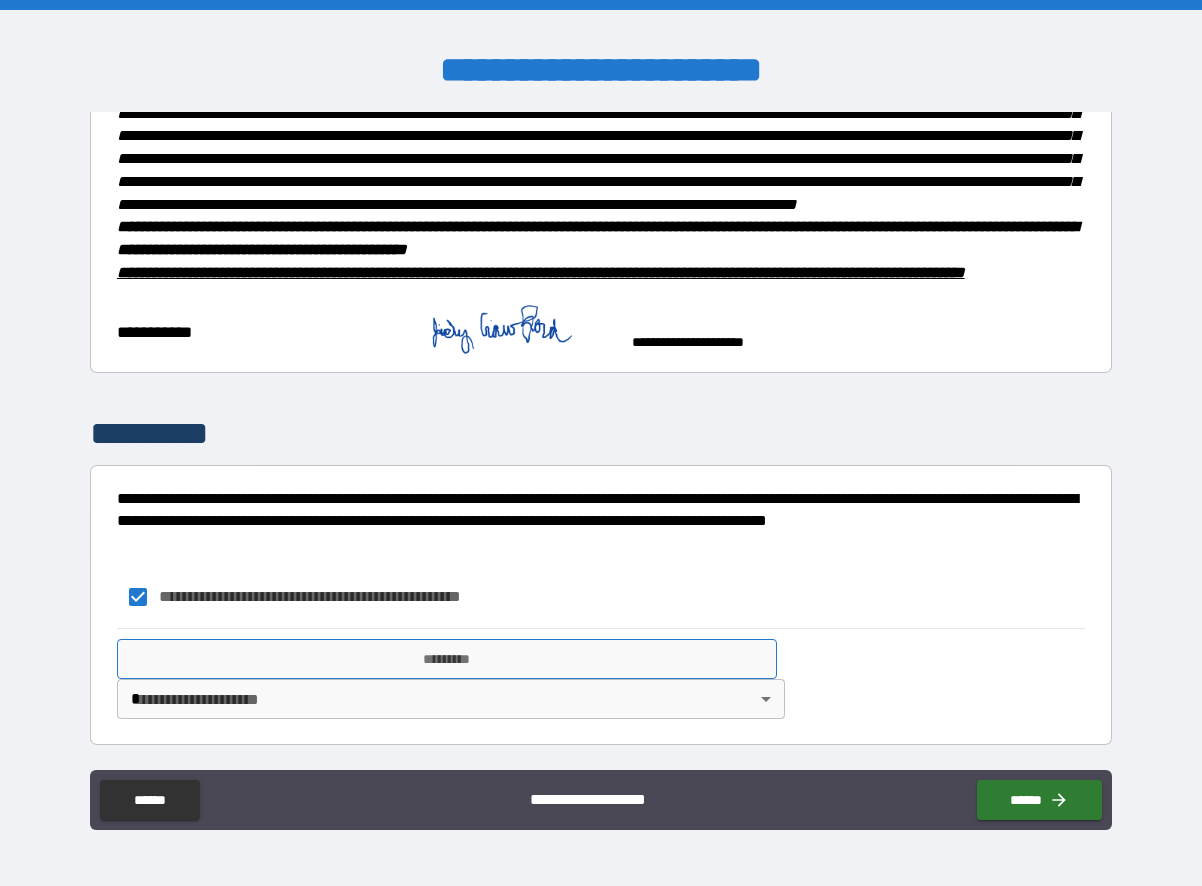 click on "*********" at bounding box center [447, 659] 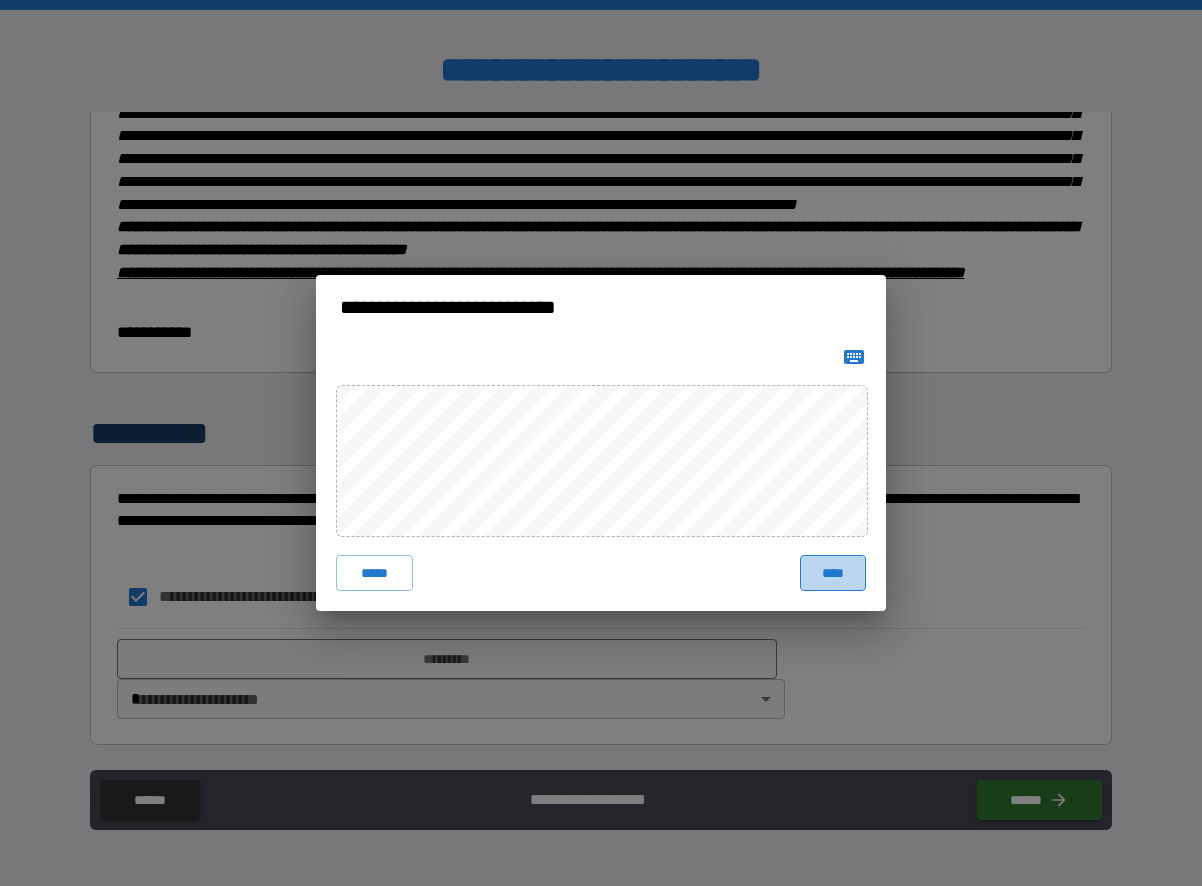 click on "****" at bounding box center (833, 573) 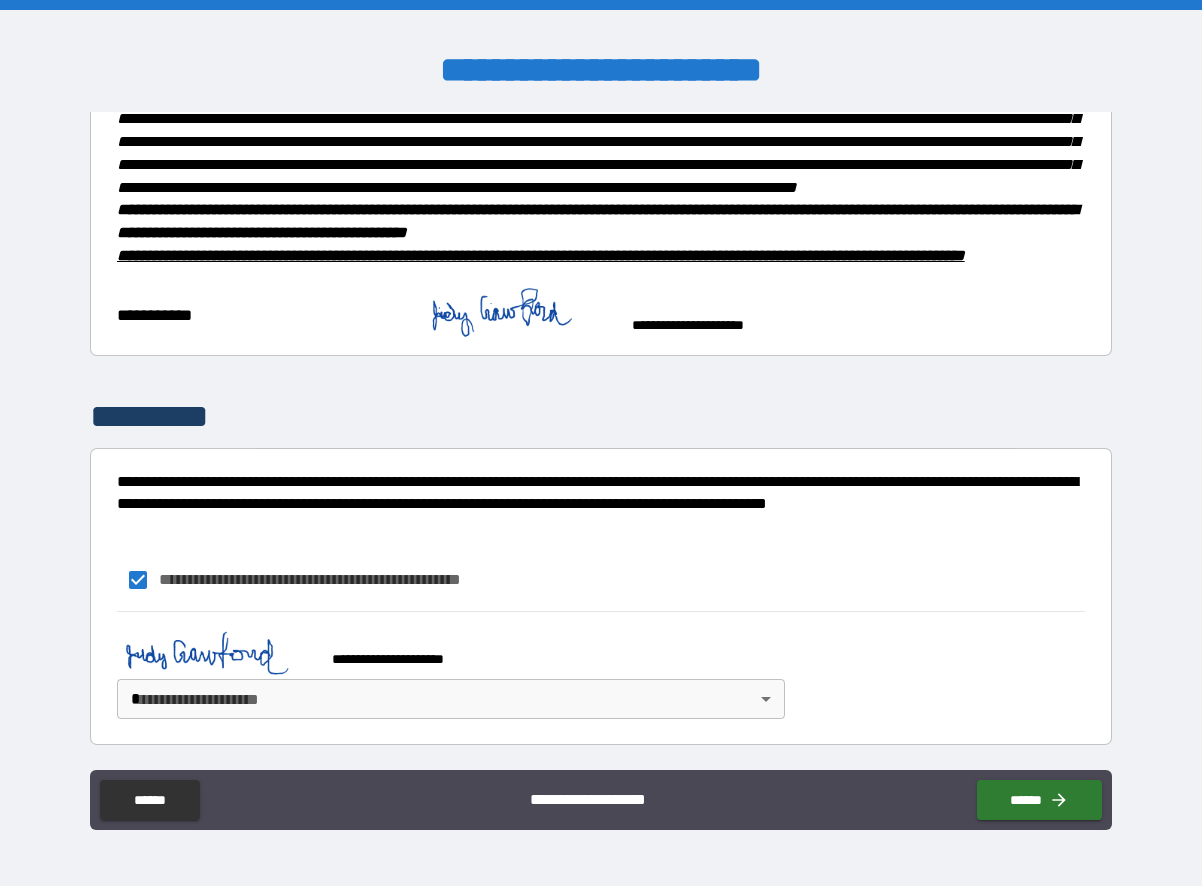 scroll, scrollTop: 1360, scrollLeft: 0, axis: vertical 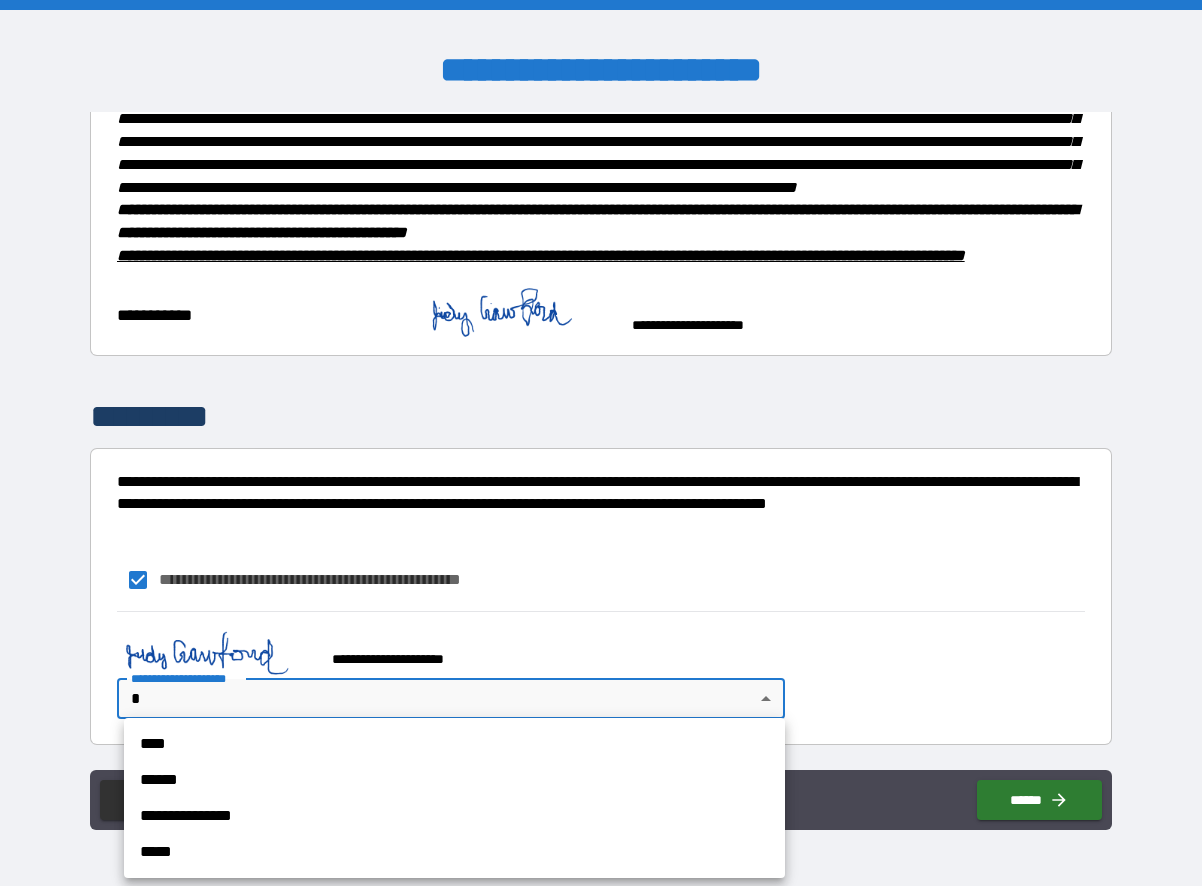 click on "****" at bounding box center (454, 744) 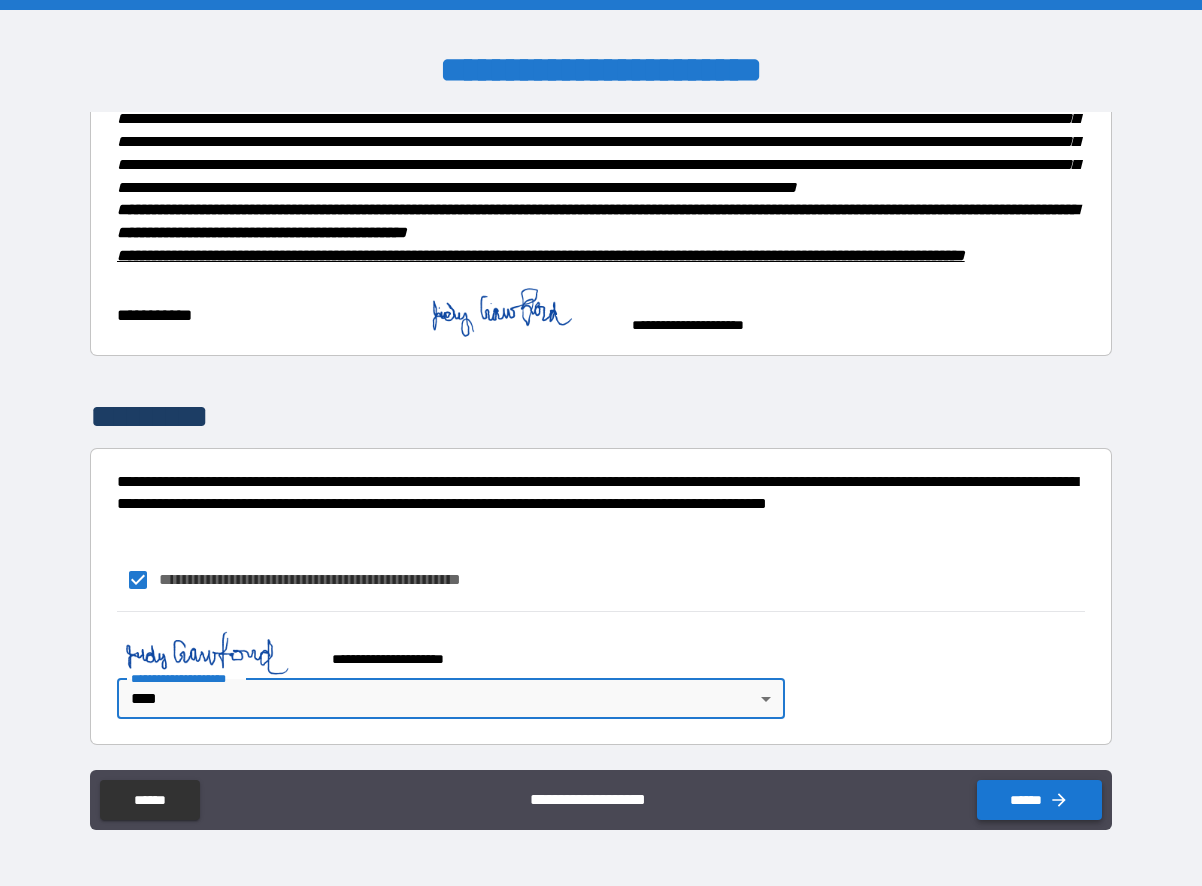 click on "******" at bounding box center [1039, 800] 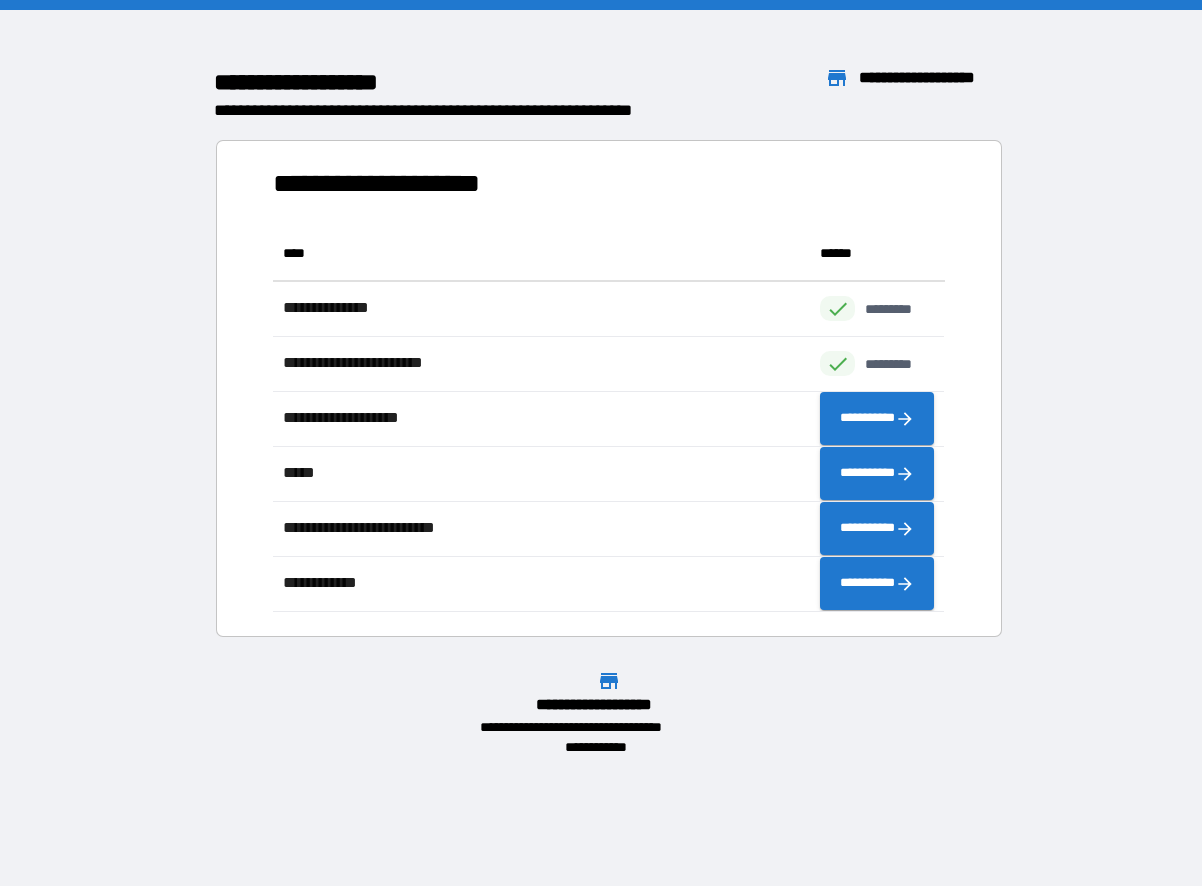 scroll, scrollTop: 16, scrollLeft: 16, axis: both 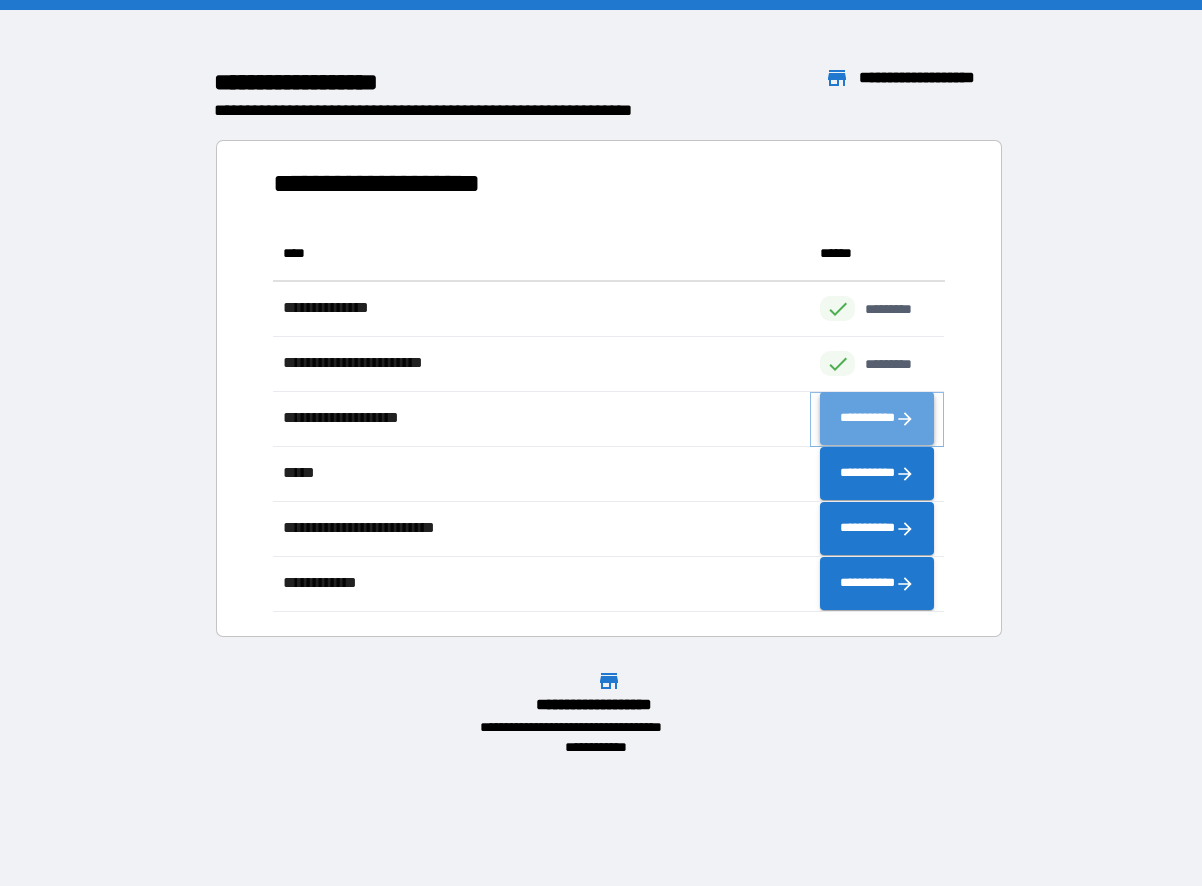 click on "**********" at bounding box center [877, 419] 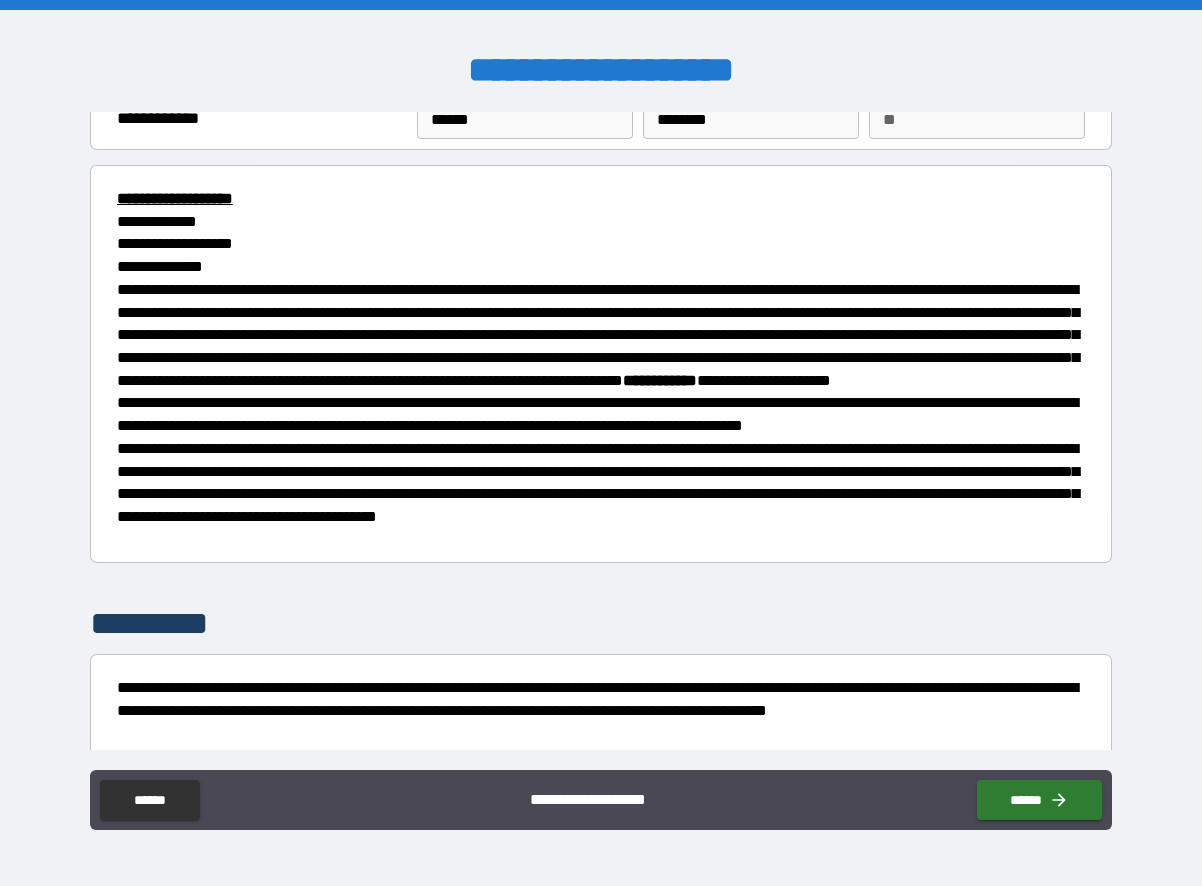 scroll, scrollTop: 299, scrollLeft: 0, axis: vertical 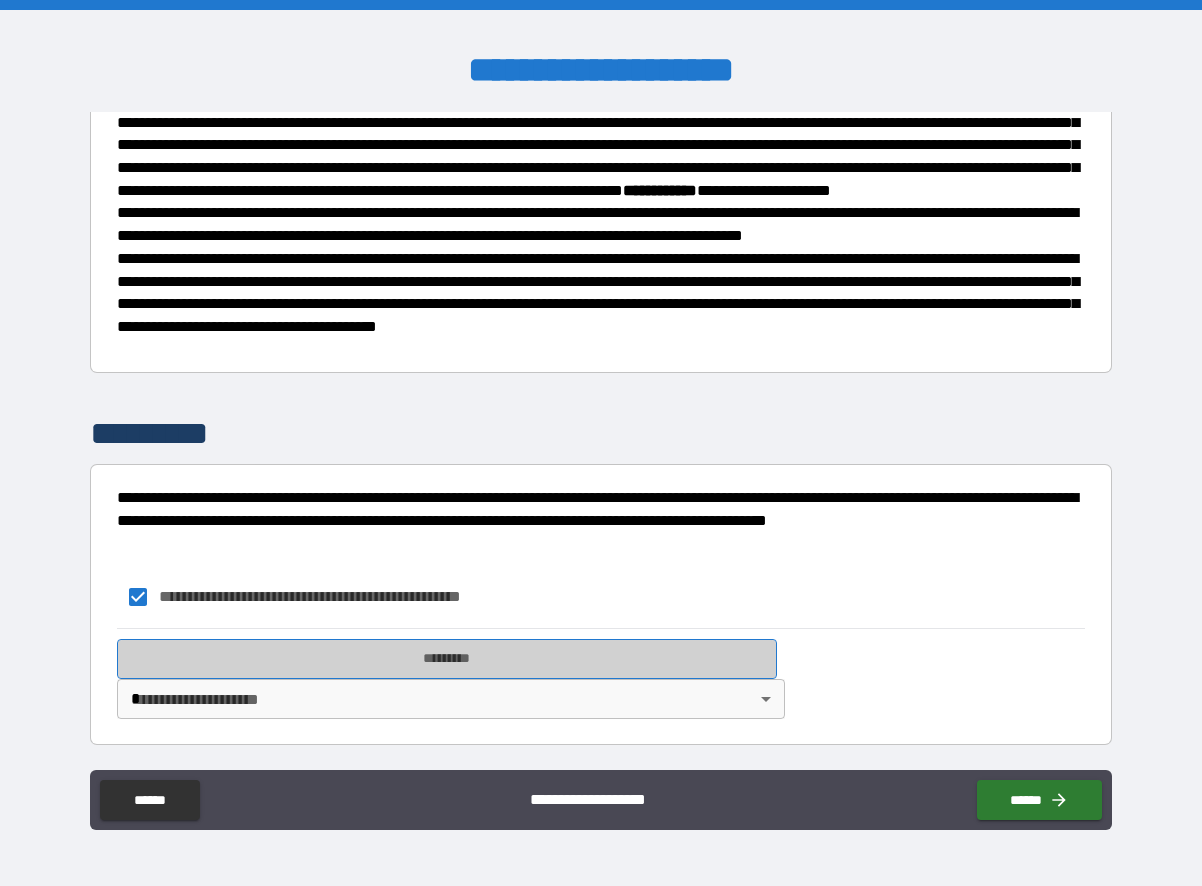 click on "*********" at bounding box center [447, 659] 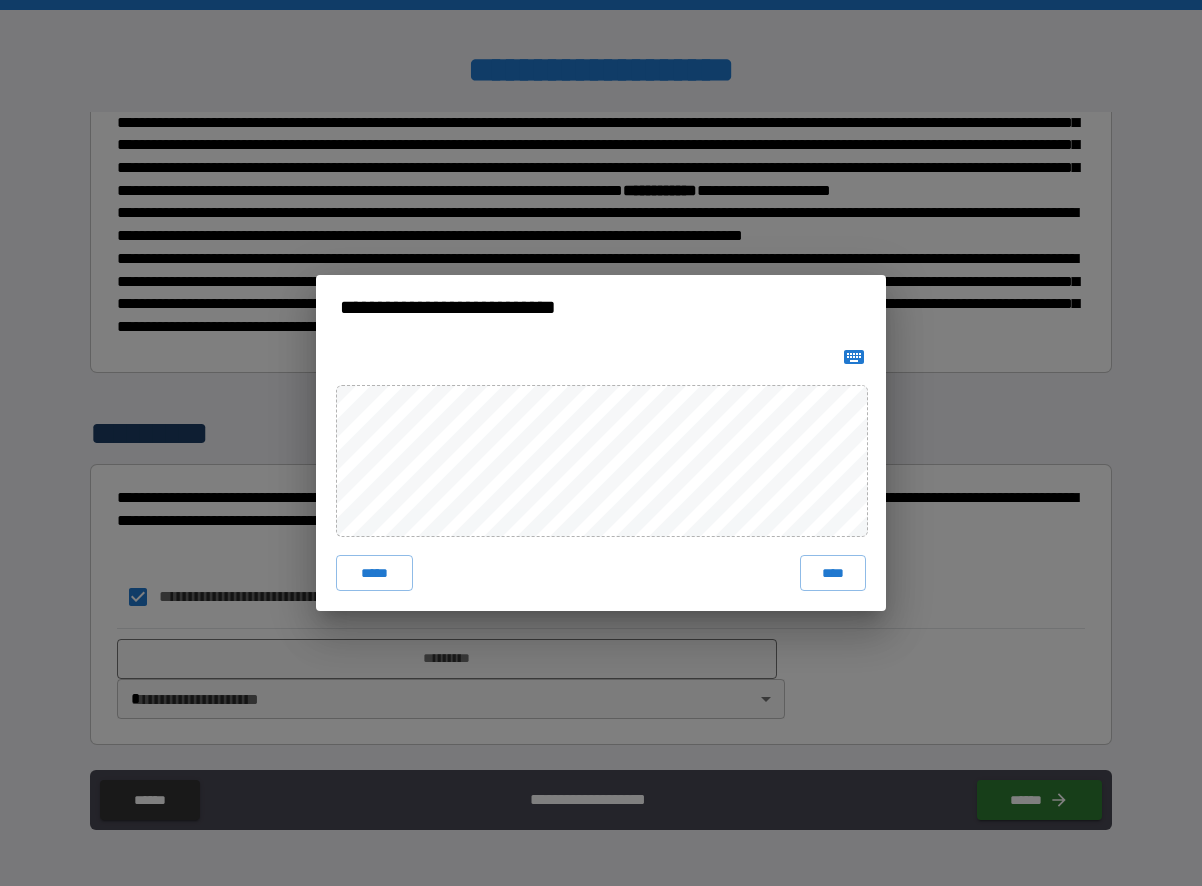 drag, startPoint x: 839, startPoint y: 571, endPoint x: 829, endPoint y: 568, distance: 10.440307 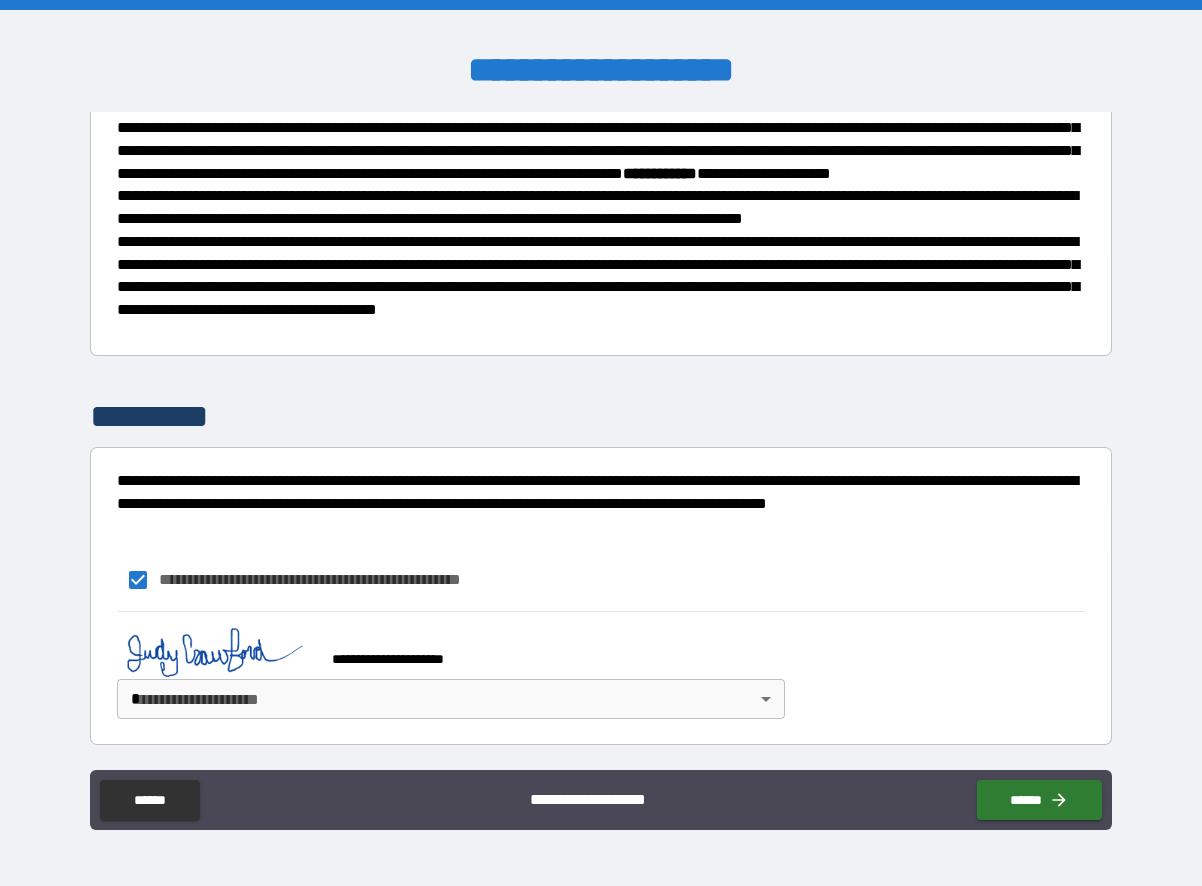 scroll, scrollTop: 317, scrollLeft: 0, axis: vertical 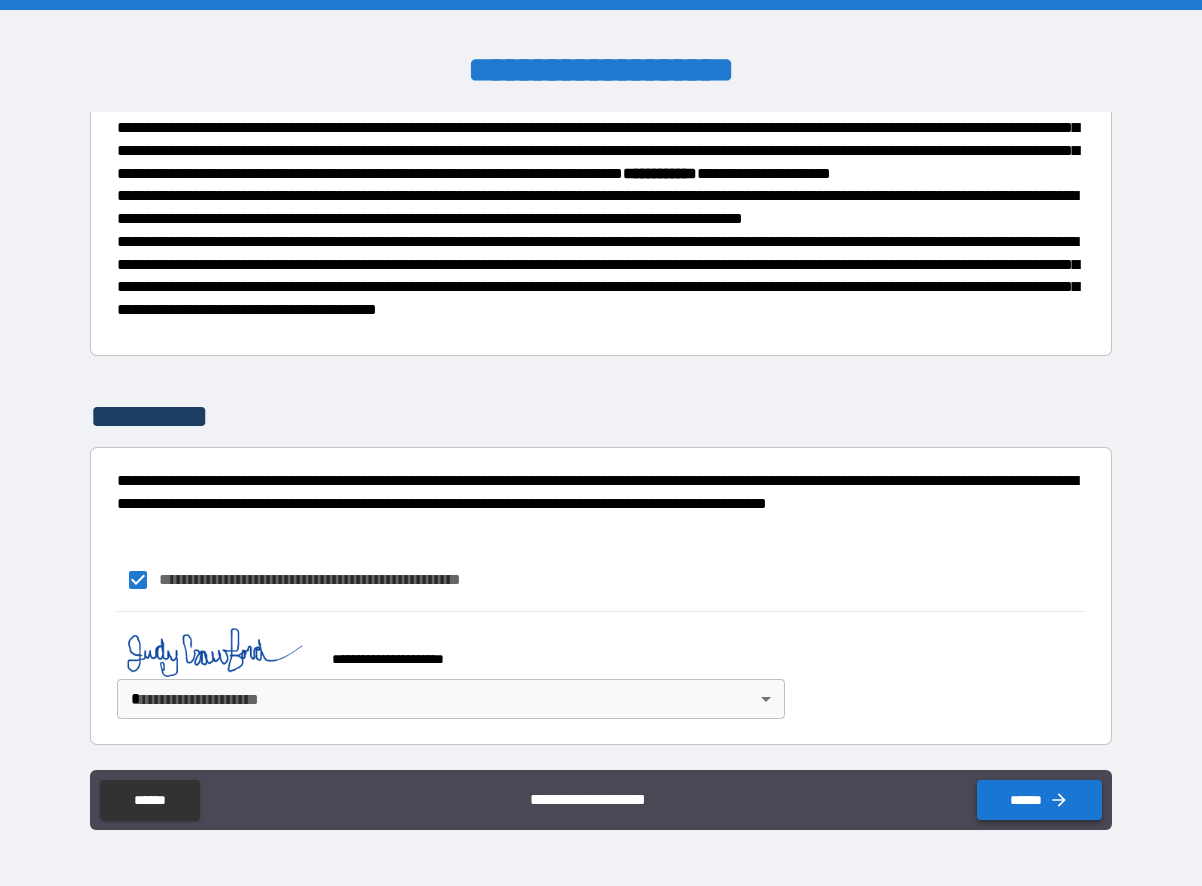 click on "******" at bounding box center [1039, 800] 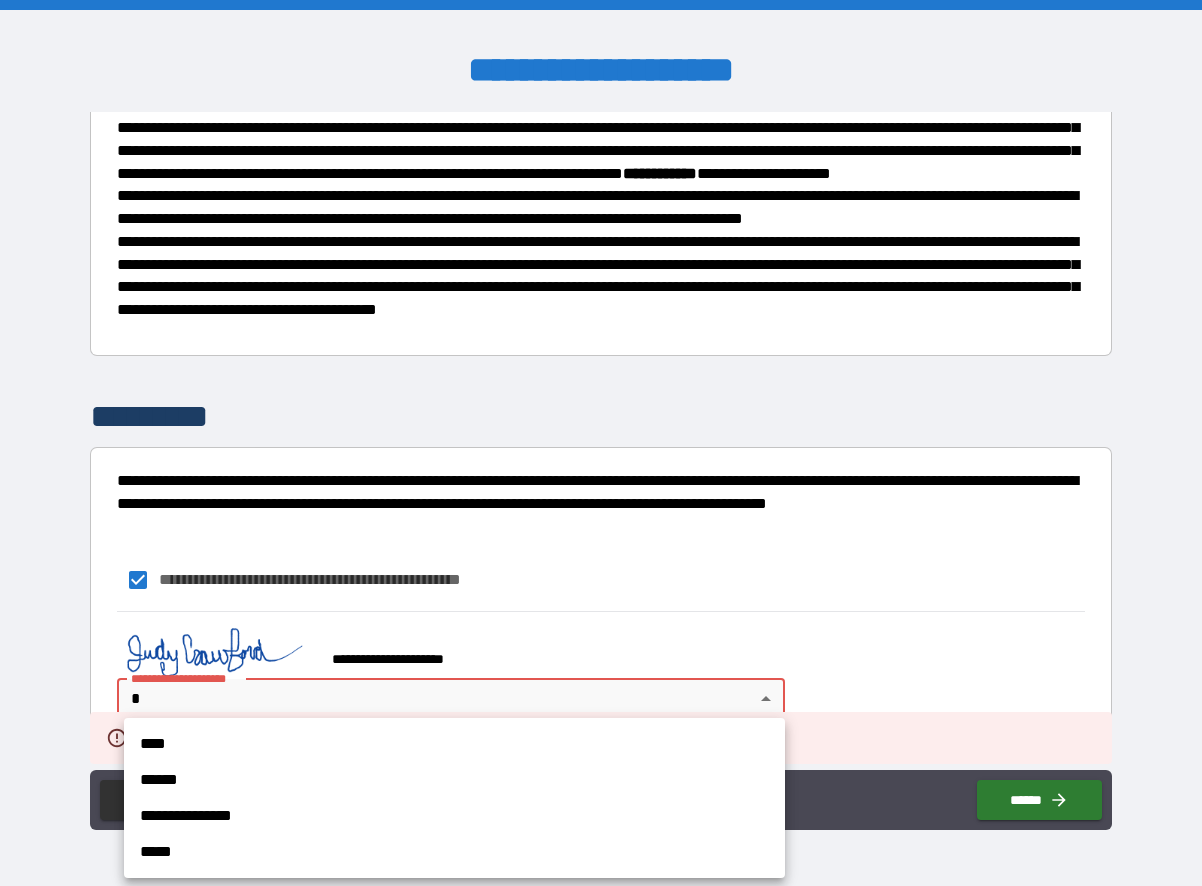 click on "**********" at bounding box center [601, 443] 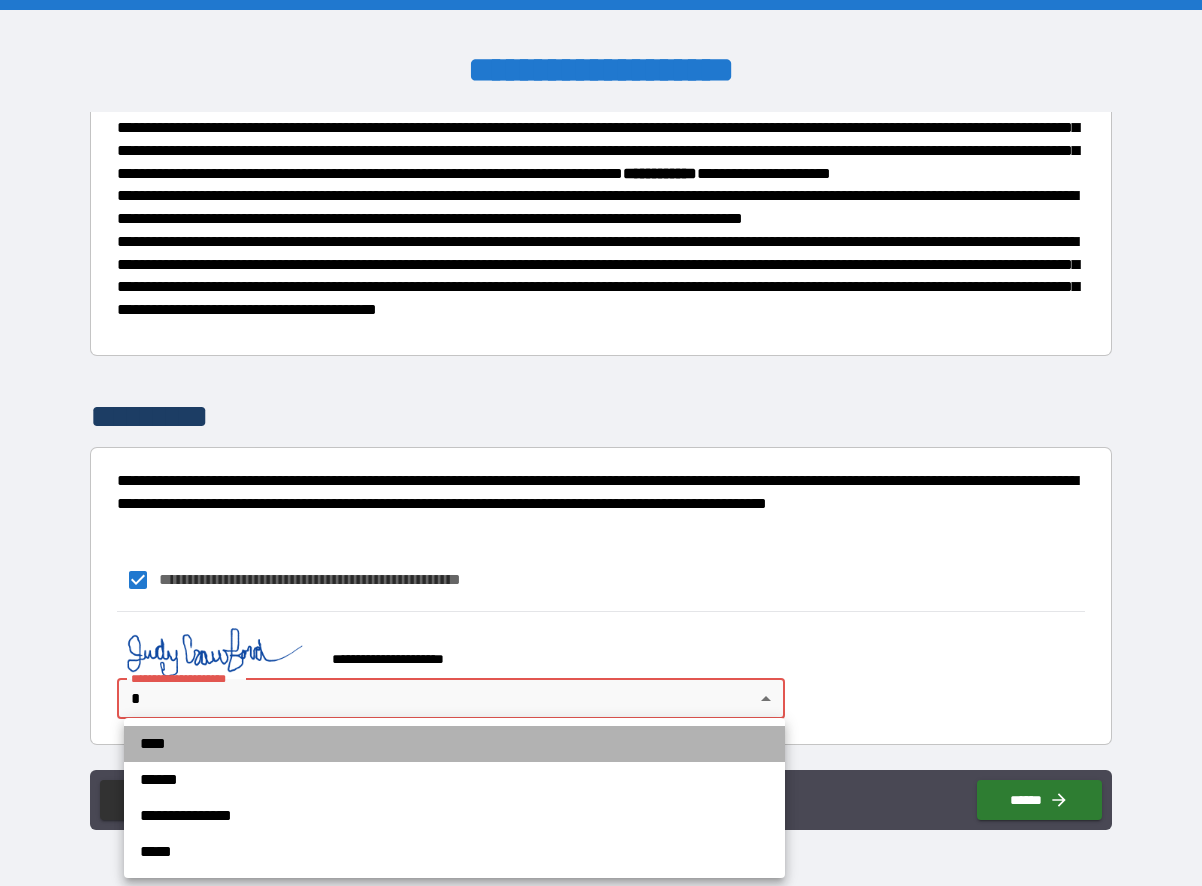 click on "****" at bounding box center (454, 744) 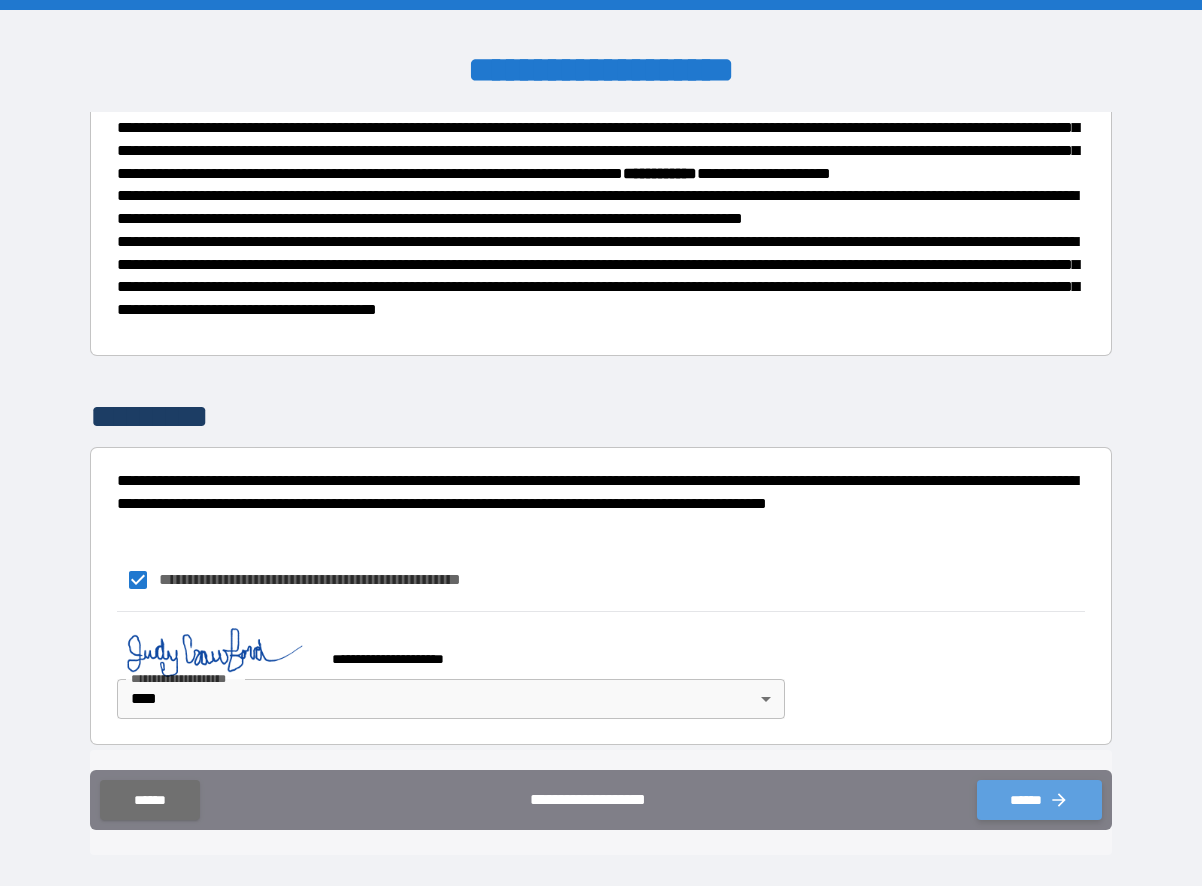 click on "******" at bounding box center [1039, 800] 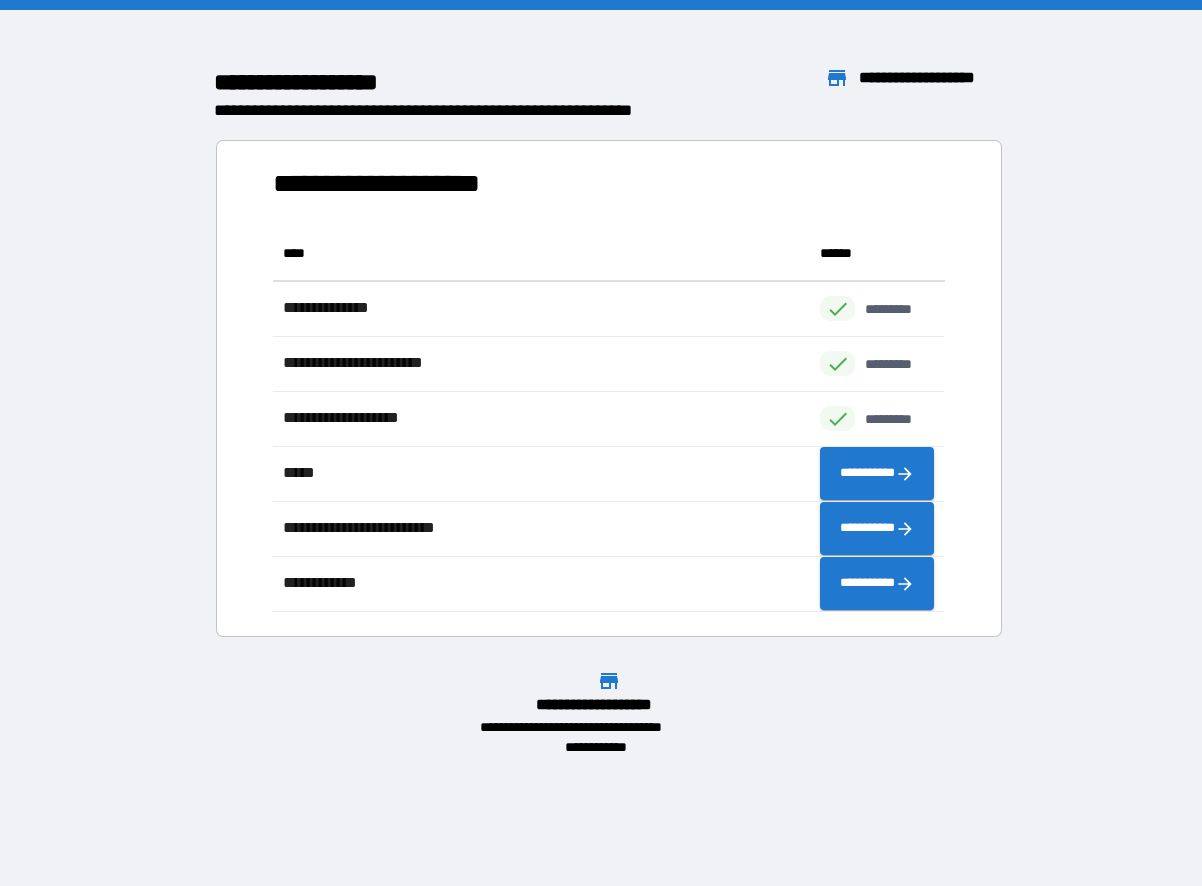scroll, scrollTop: 16, scrollLeft: 16, axis: both 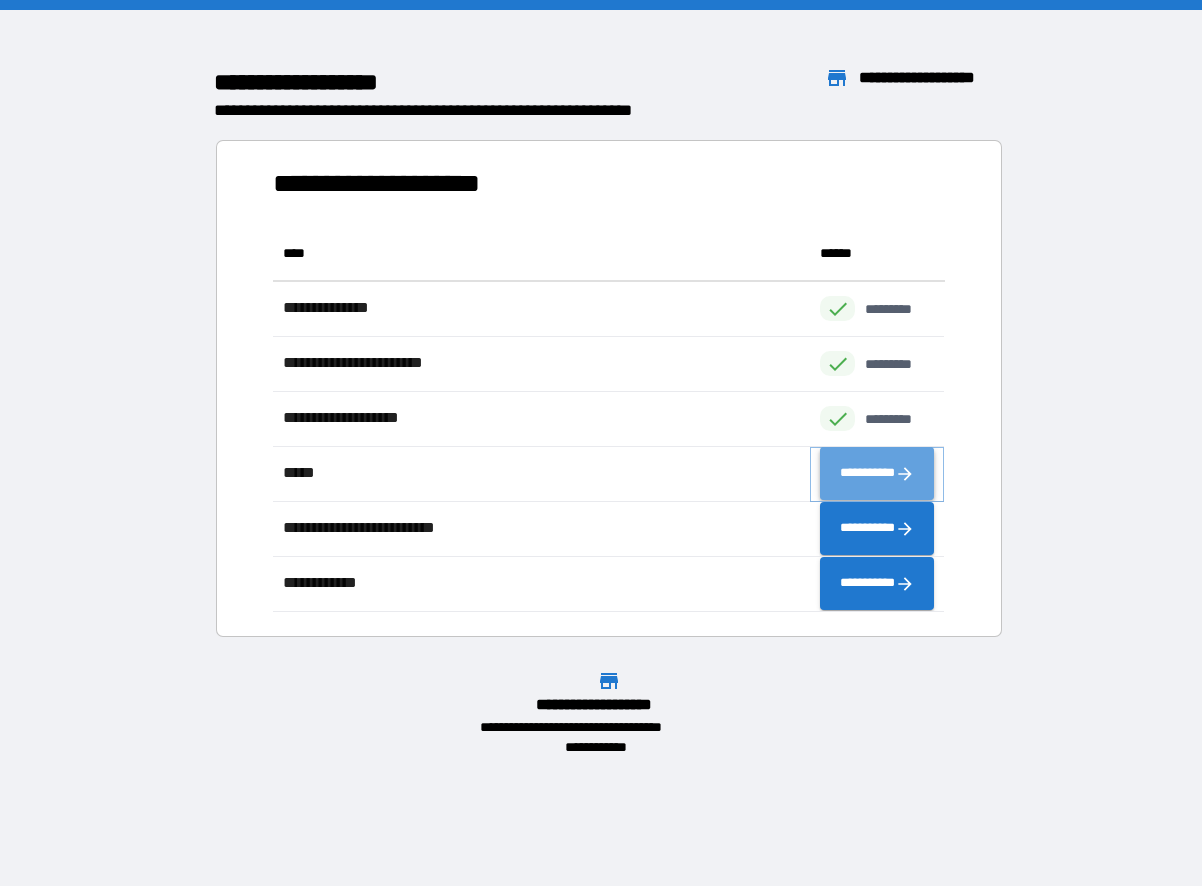 click on "**********" at bounding box center (877, 474) 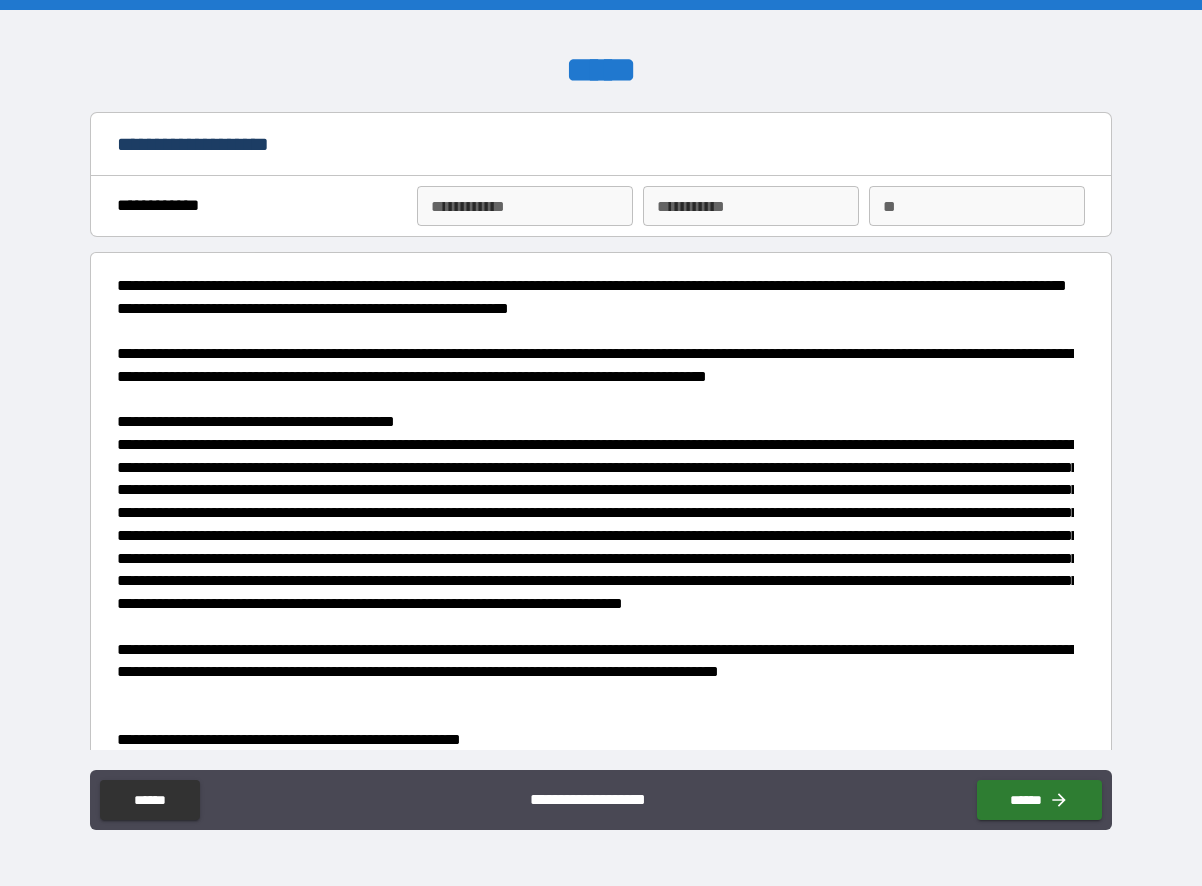 click on "**********" at bounding box center (525, 206) 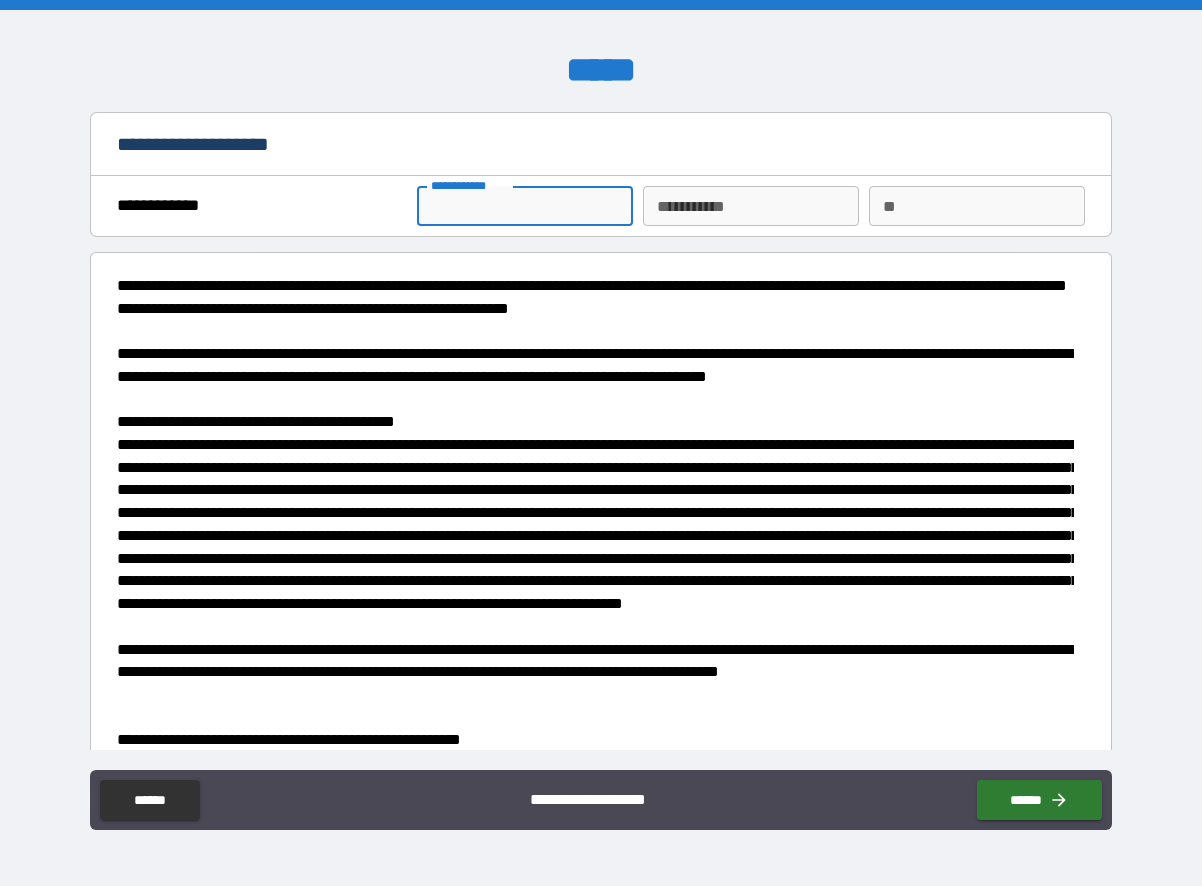 type on "*" 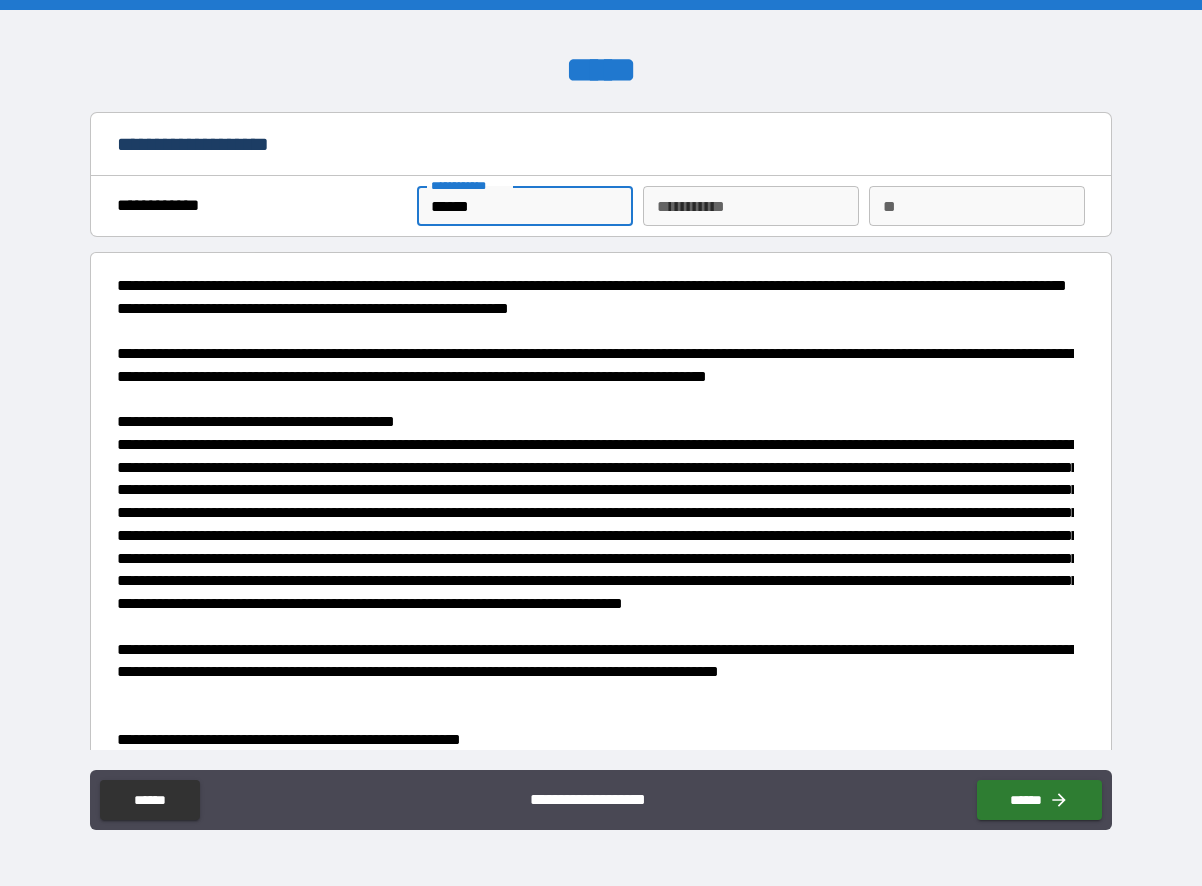 type on "******" 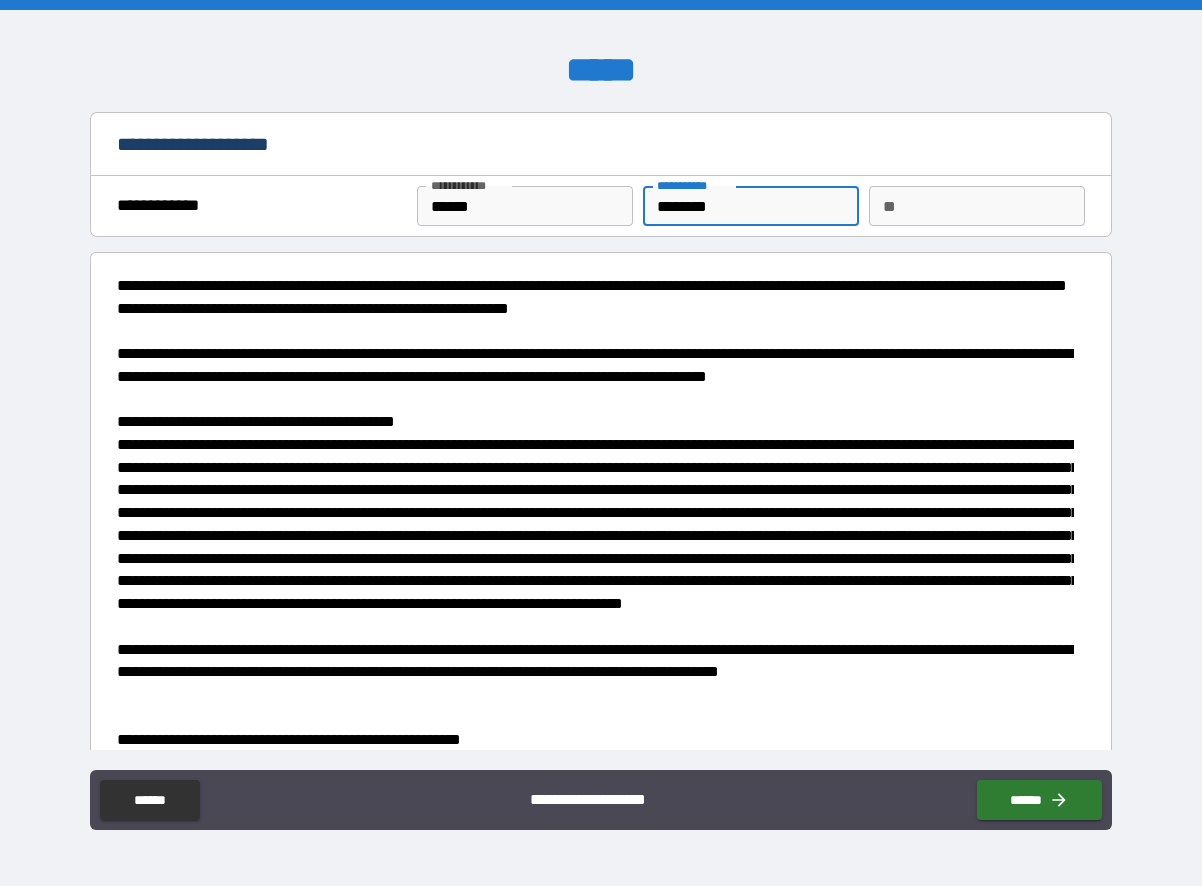 type on "********" 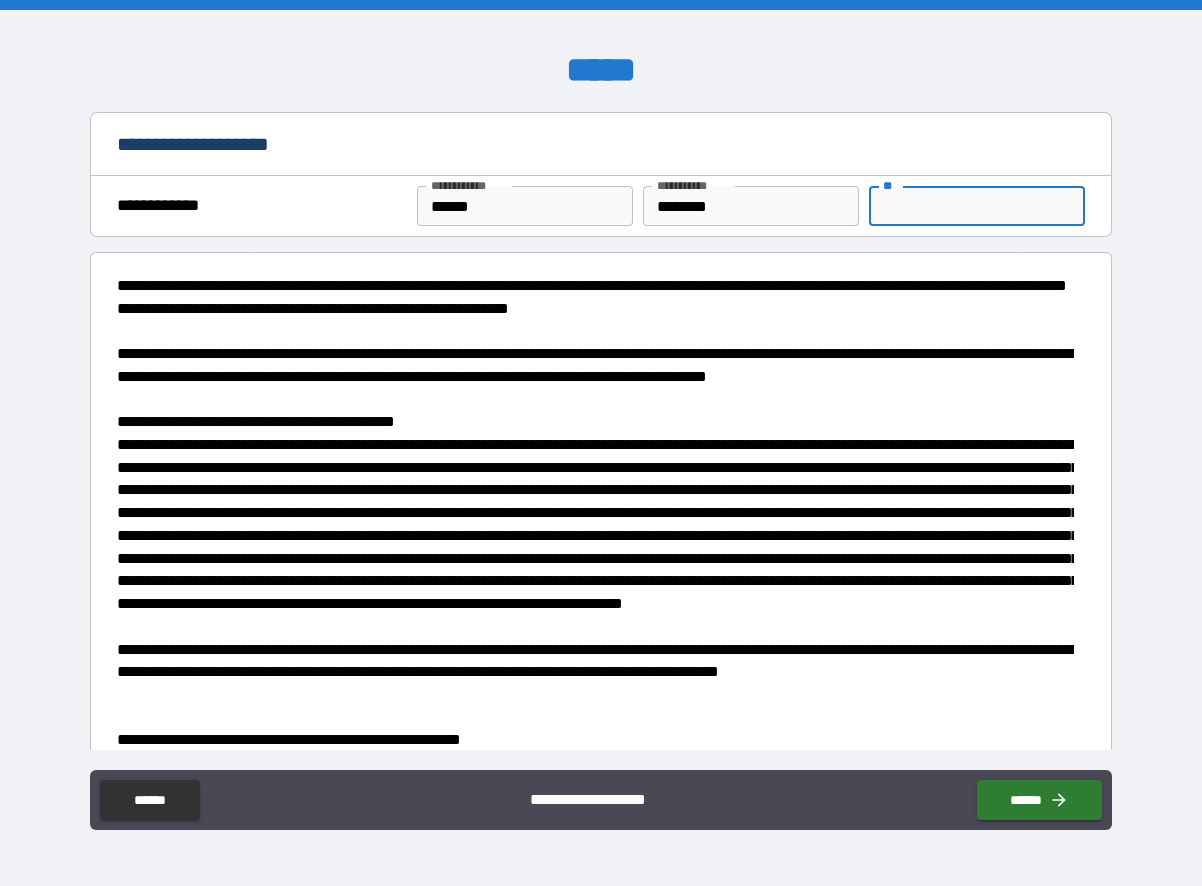 click on "**" at bounding box center [977, 206] 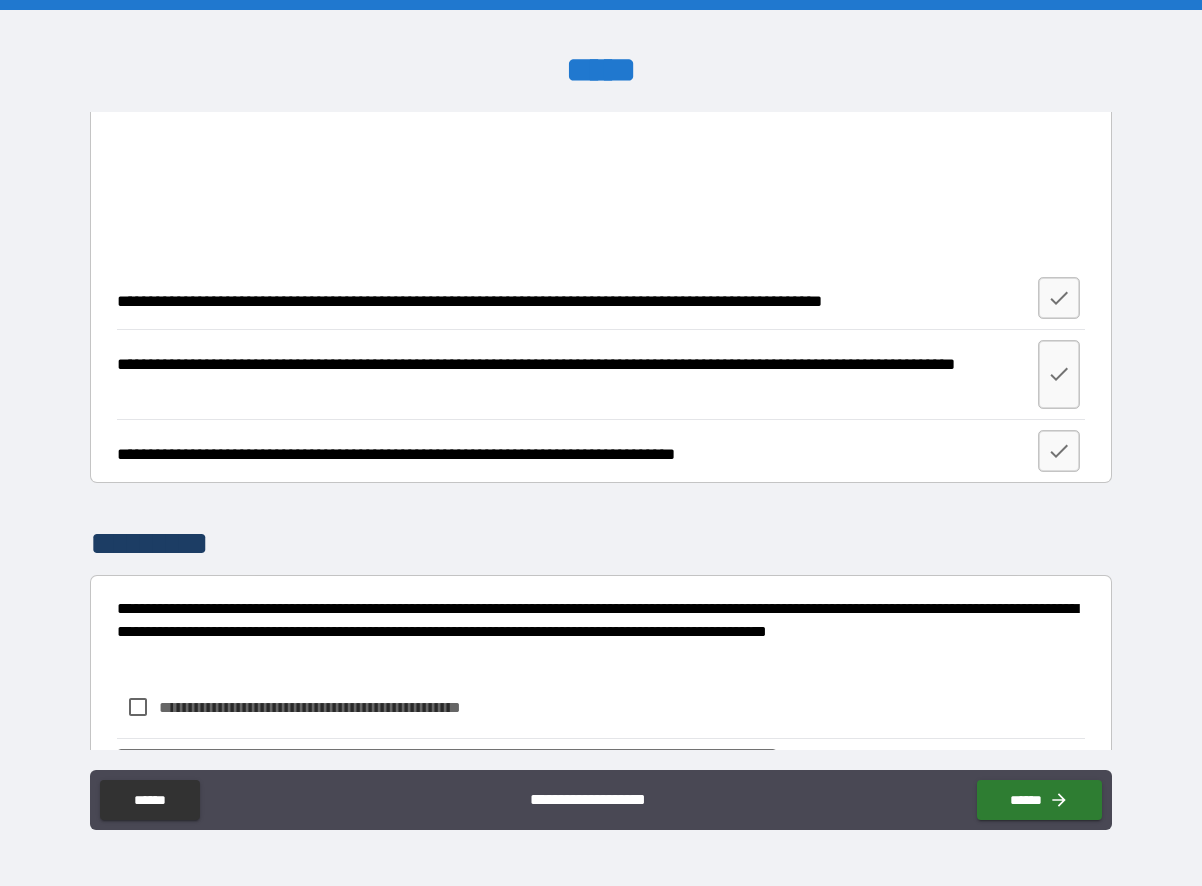 scroll, scrollTop: 2900, scrollLeft: 0, axis: vertical 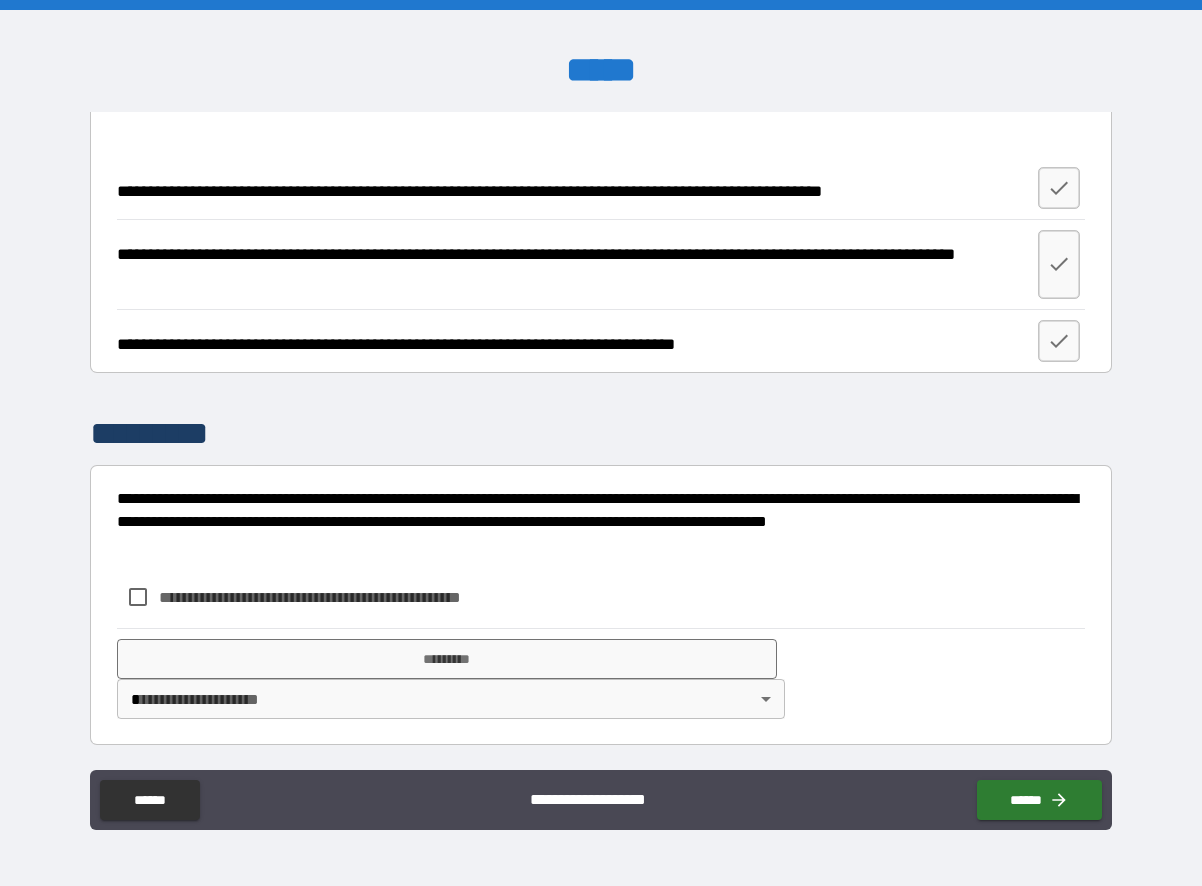 type on "*" 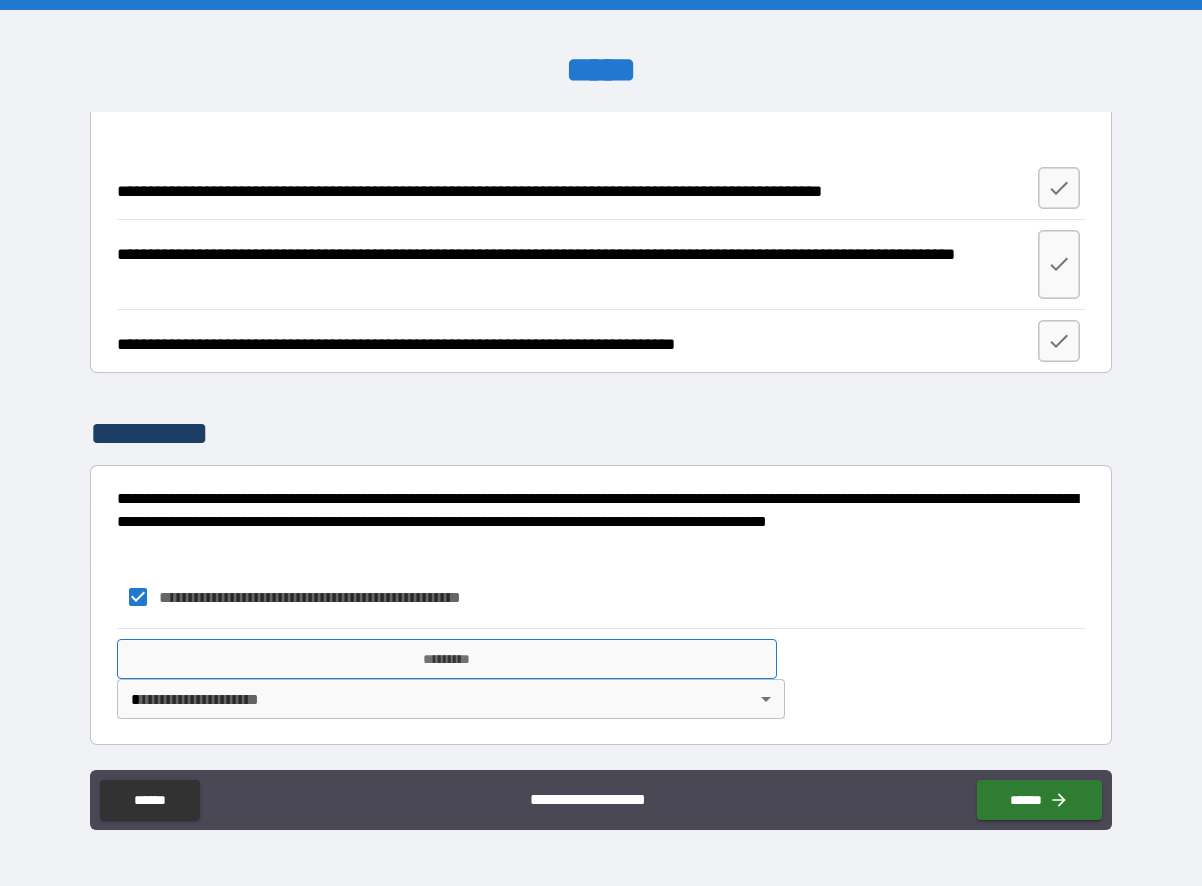 click on "*********" at bounding box center [447, 659] 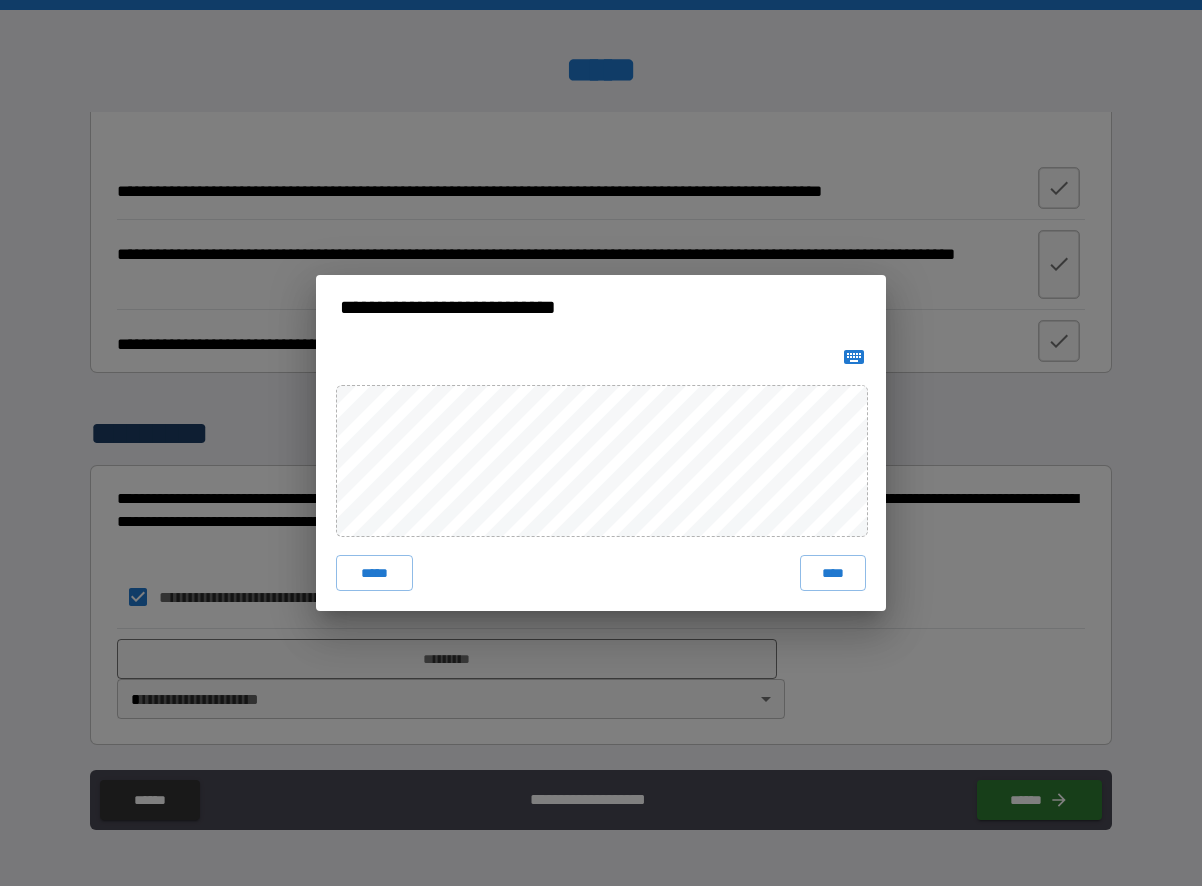 click on "****" at bounding box center [833, 573] 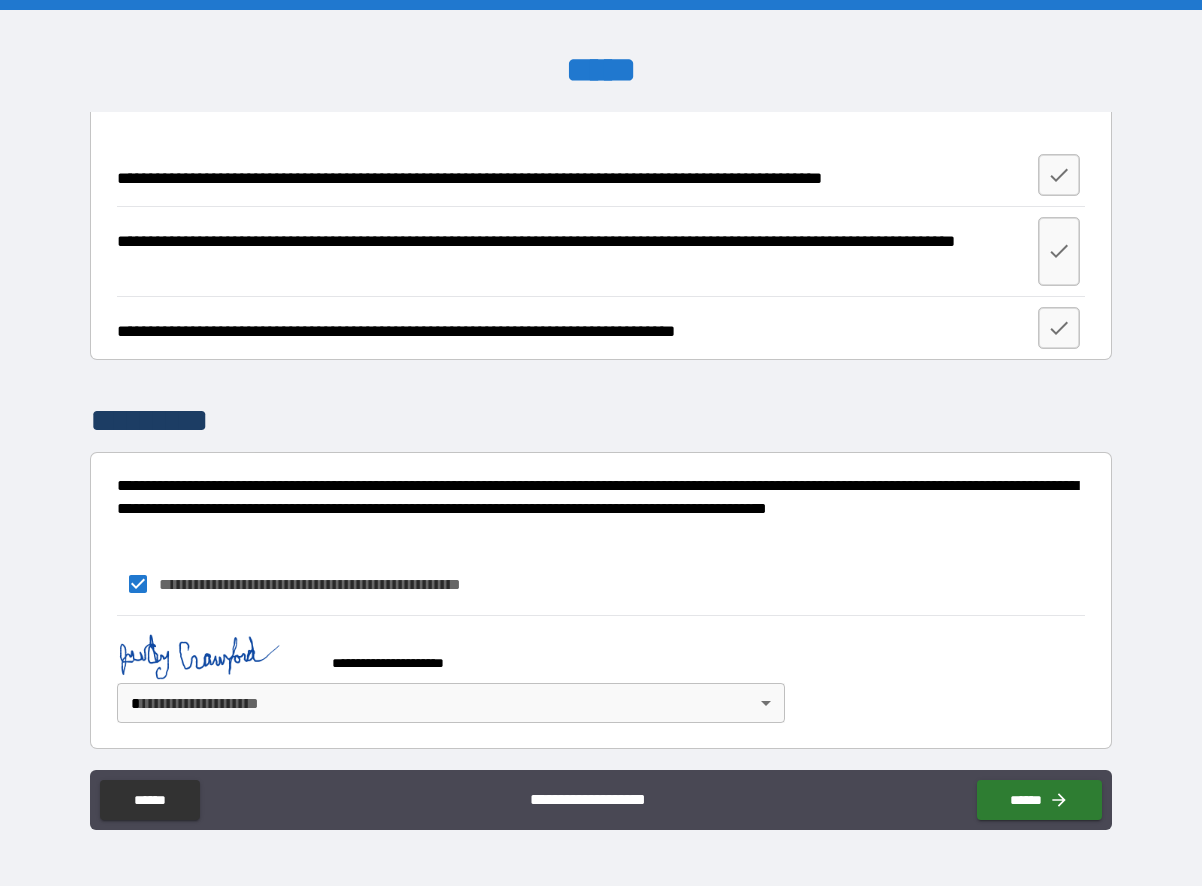 scroll, scrollTop: 2917, scrollLeft: 0, axis: vertical 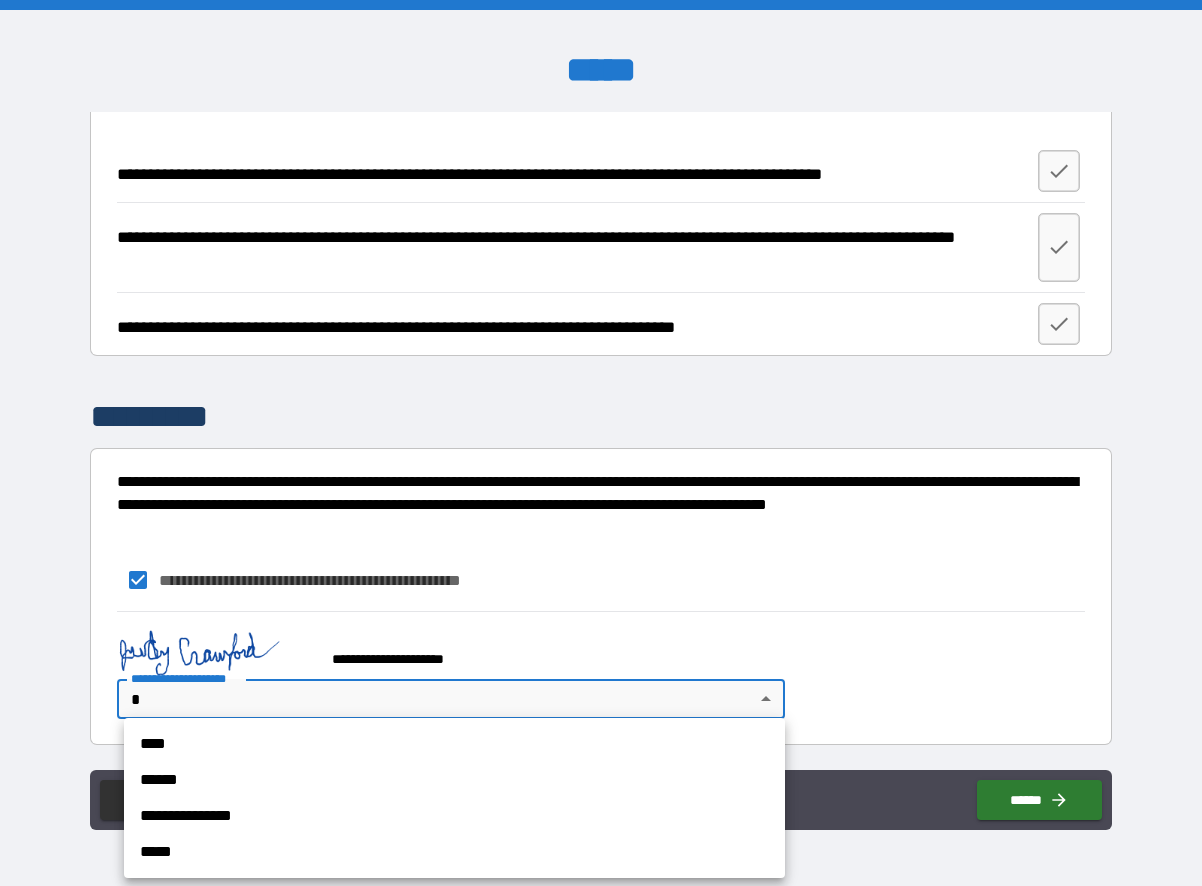 click on "**********" at bounding box center (601, 443) 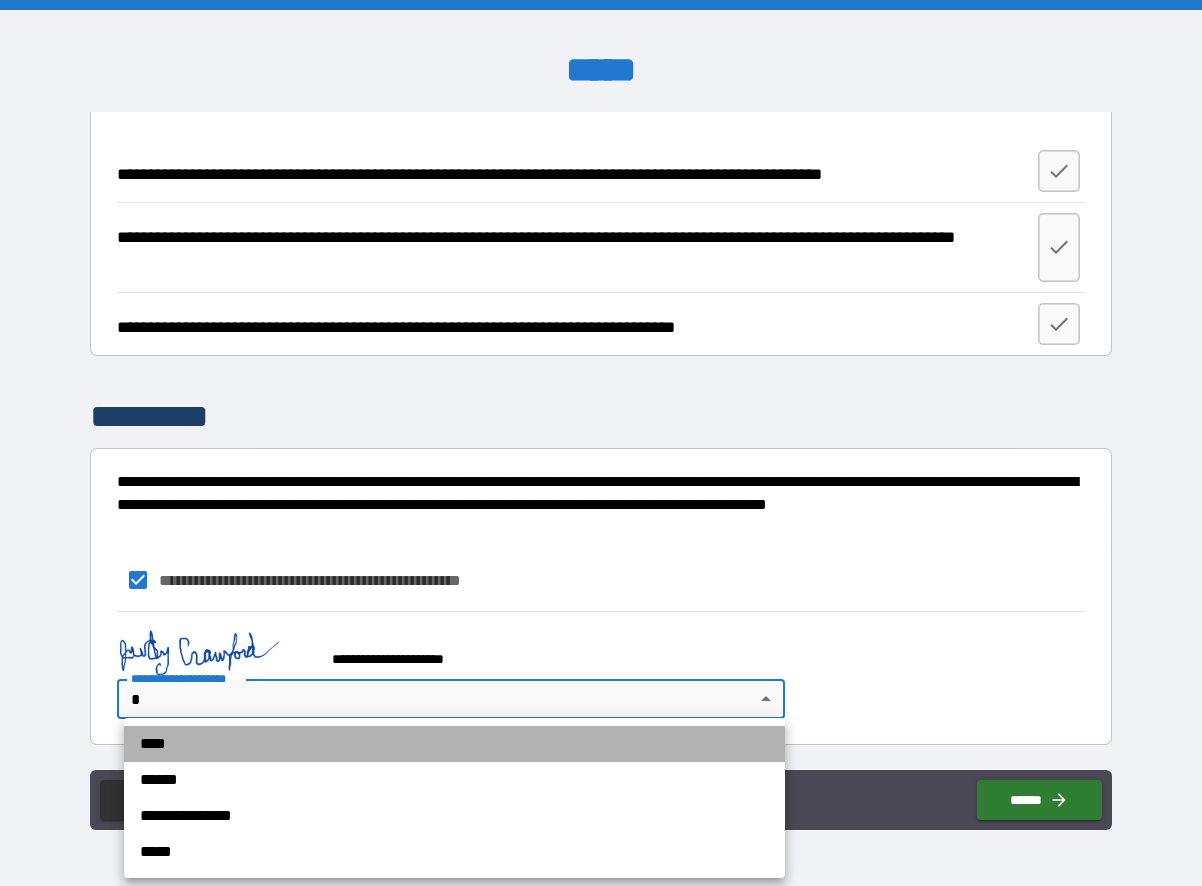 drag, startPoint x: 165, startPoint y: 743, endPoint x: 749, endPoint y: 805, distance: 587.28186 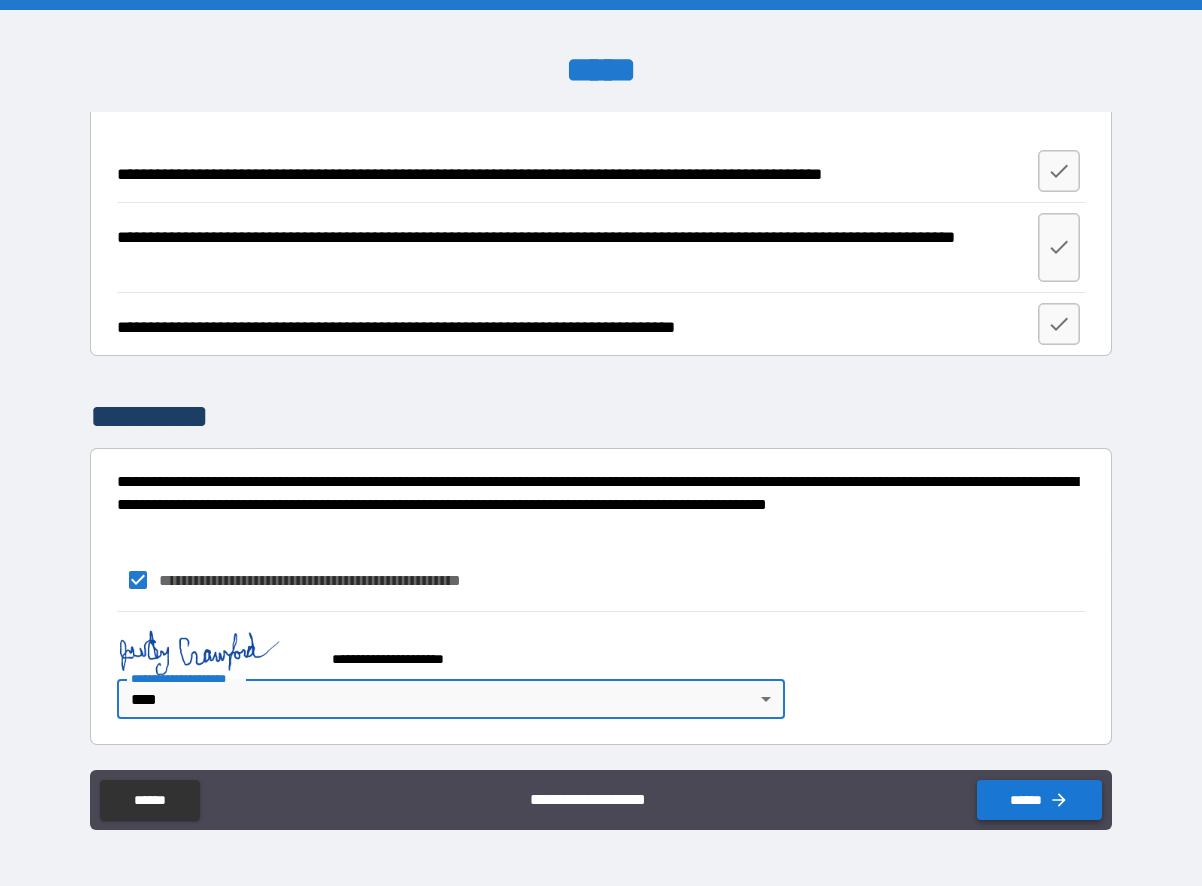 click on "******" at bounding box center [1039, 800] 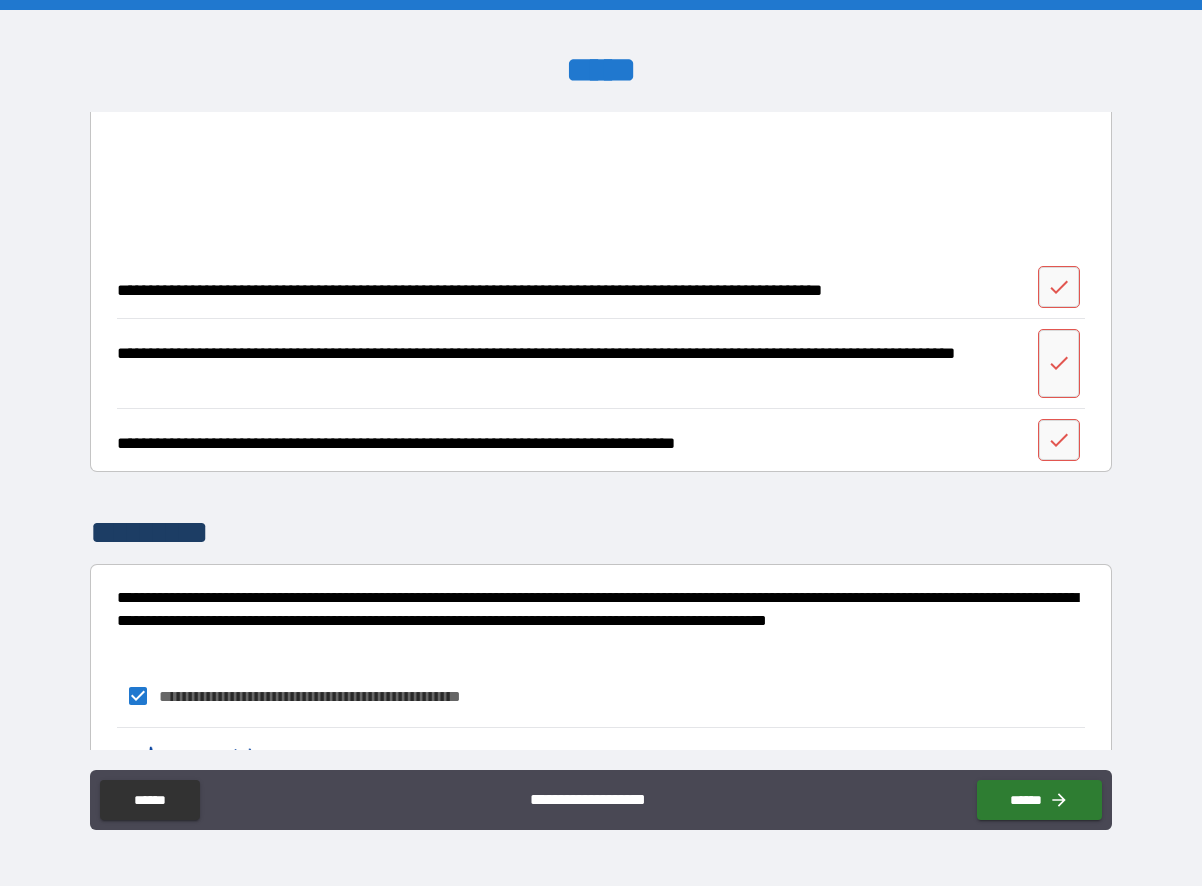 scroll, scrollTop: 2617, scrollLeft: 0, axis: vertical 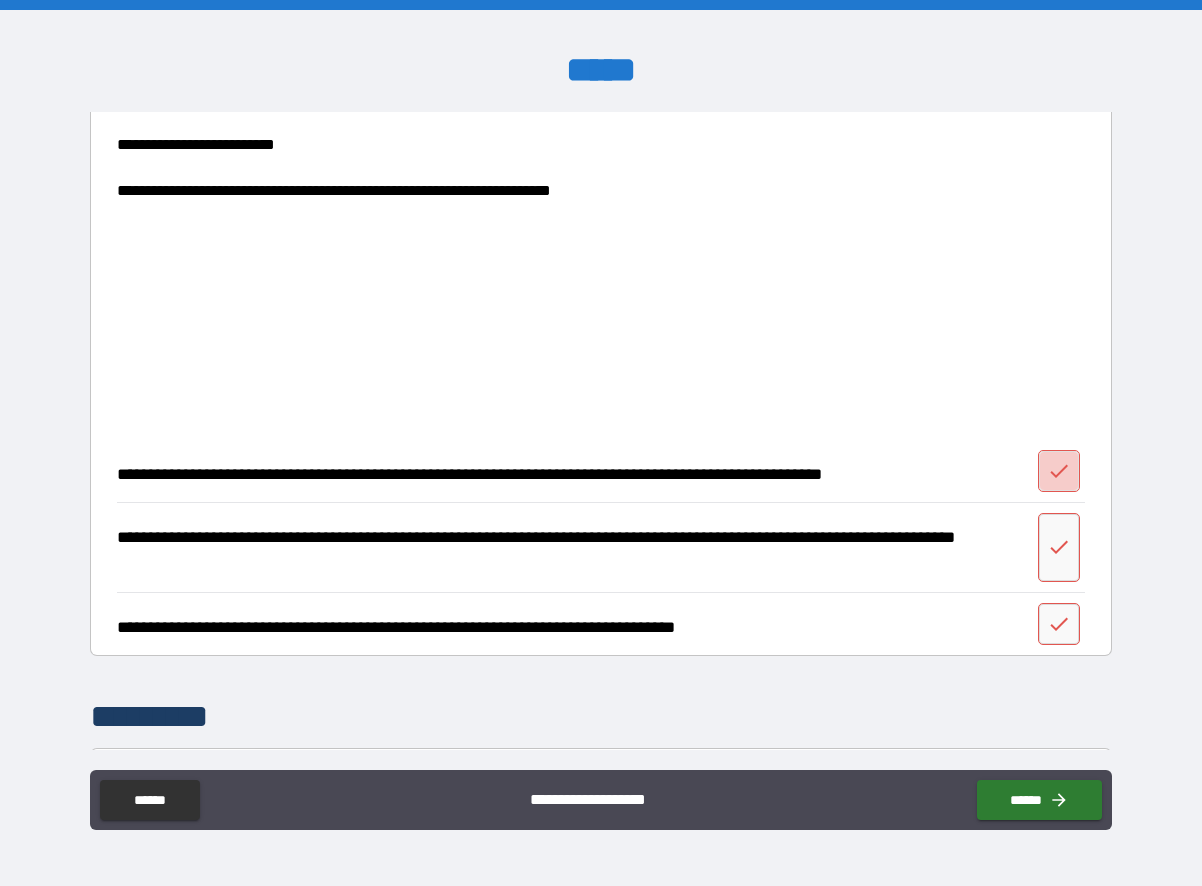click 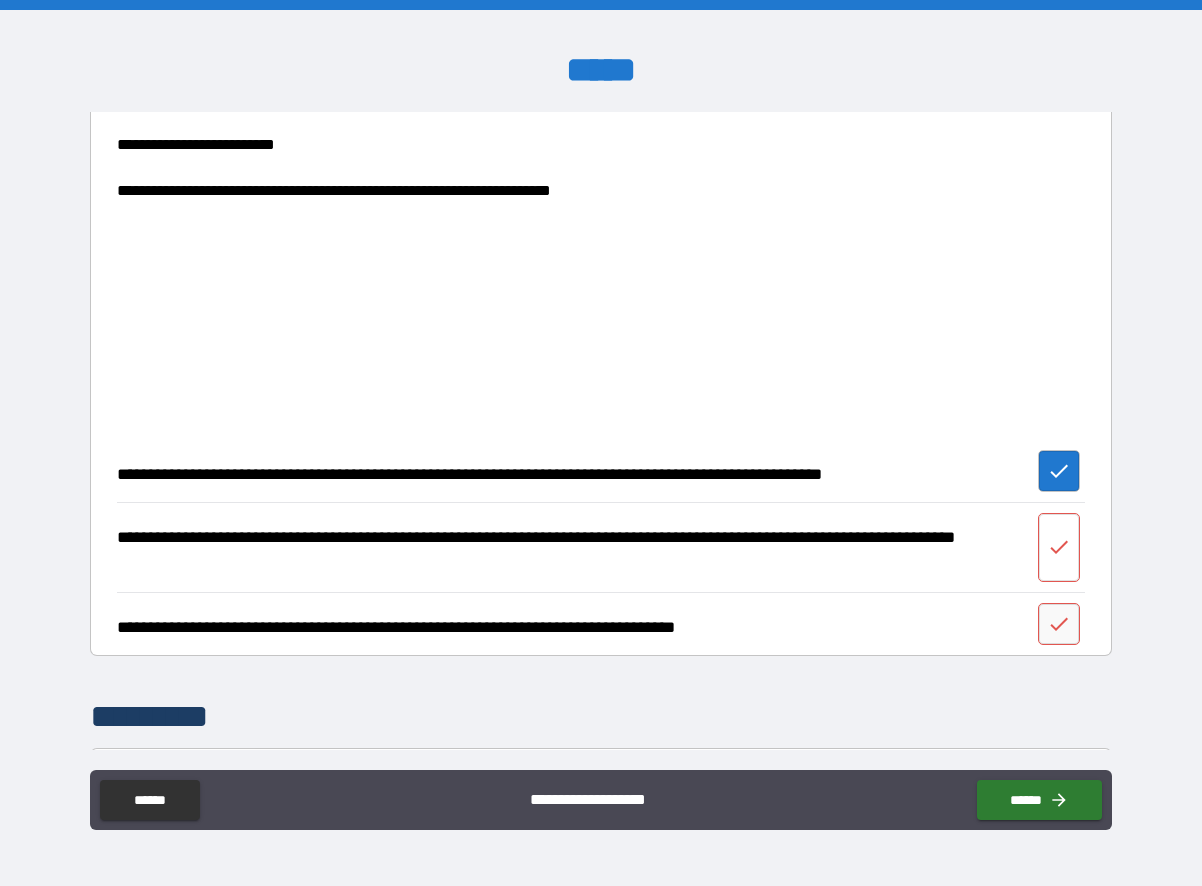 click at bounding box center [1059, 548] 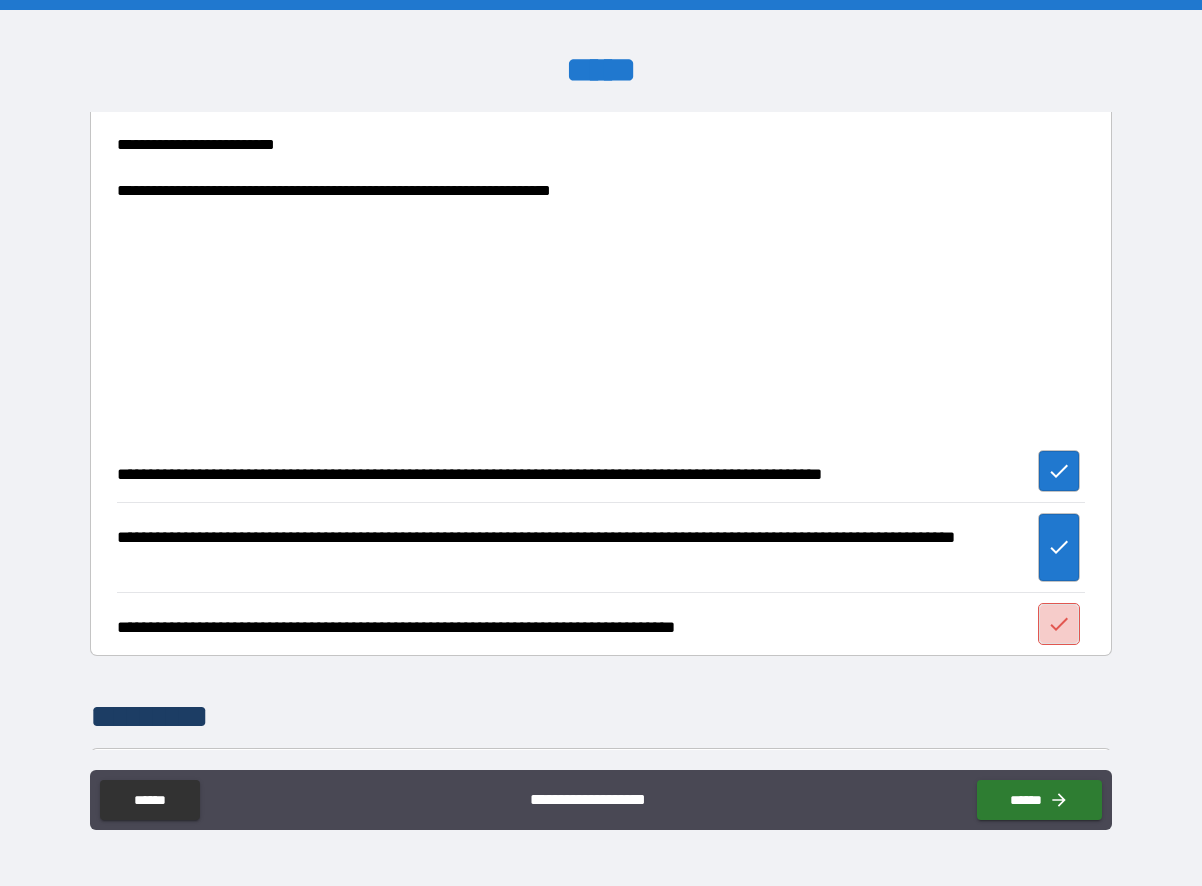 drag, startPoint x: 1033, startPoint y: 624, endPoint x: 1014, endPoint y: 666, distance: 46.09772 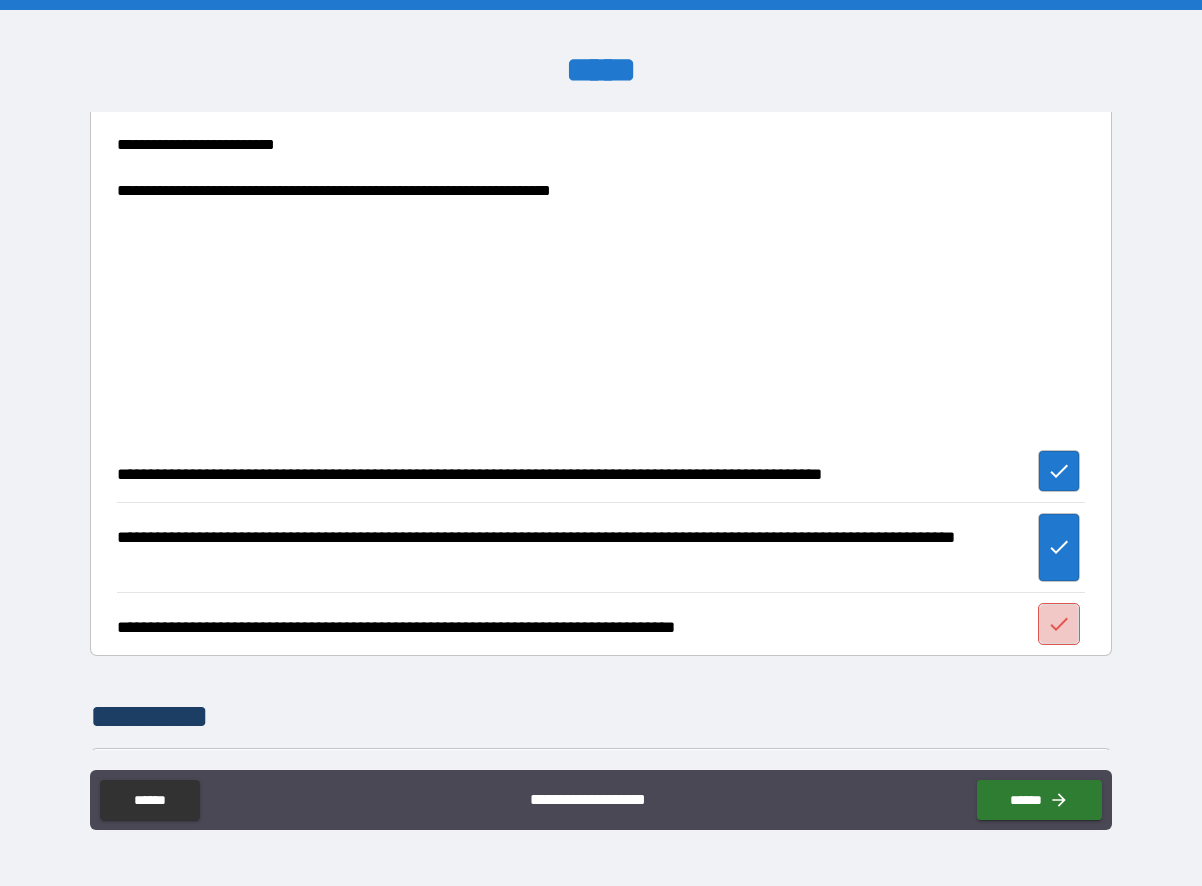 click at bounding box center [1059, 624] 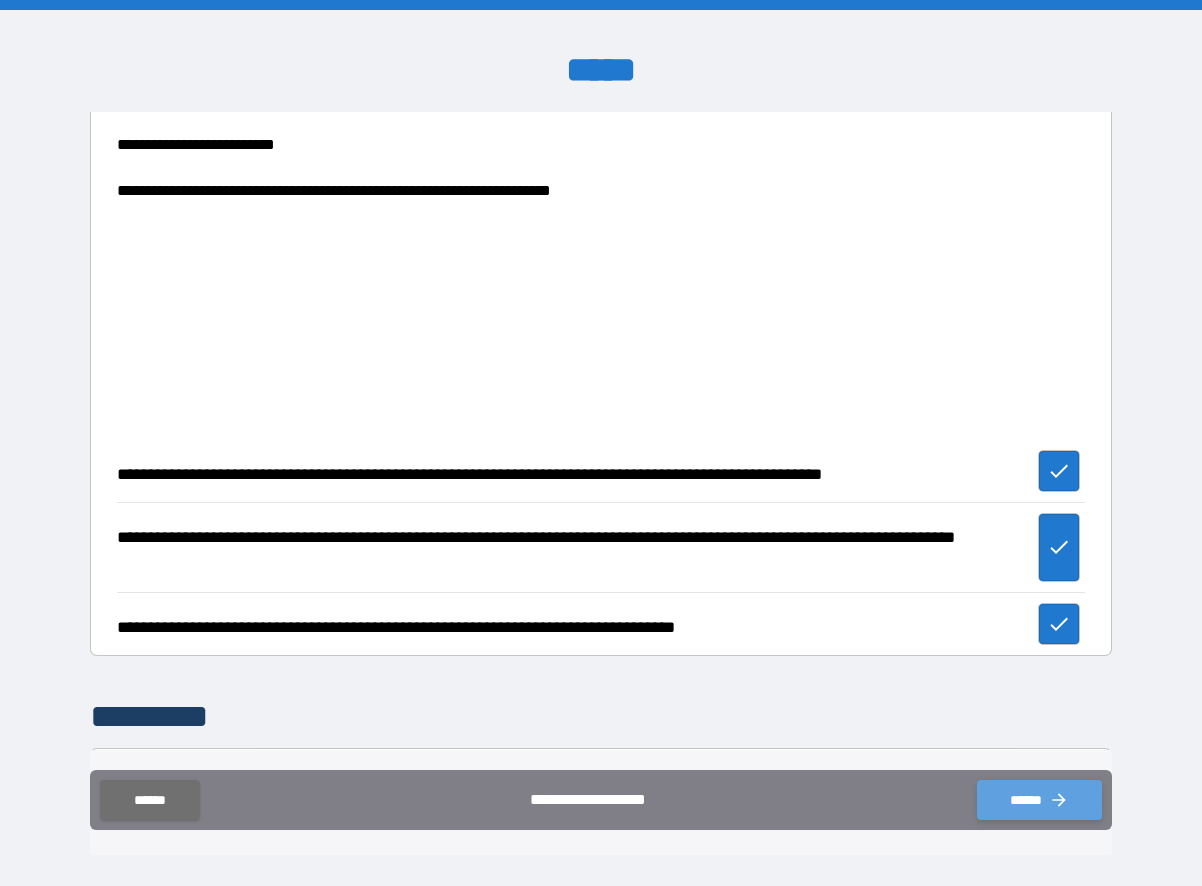click on "******" at bounding box center (1039, 800) 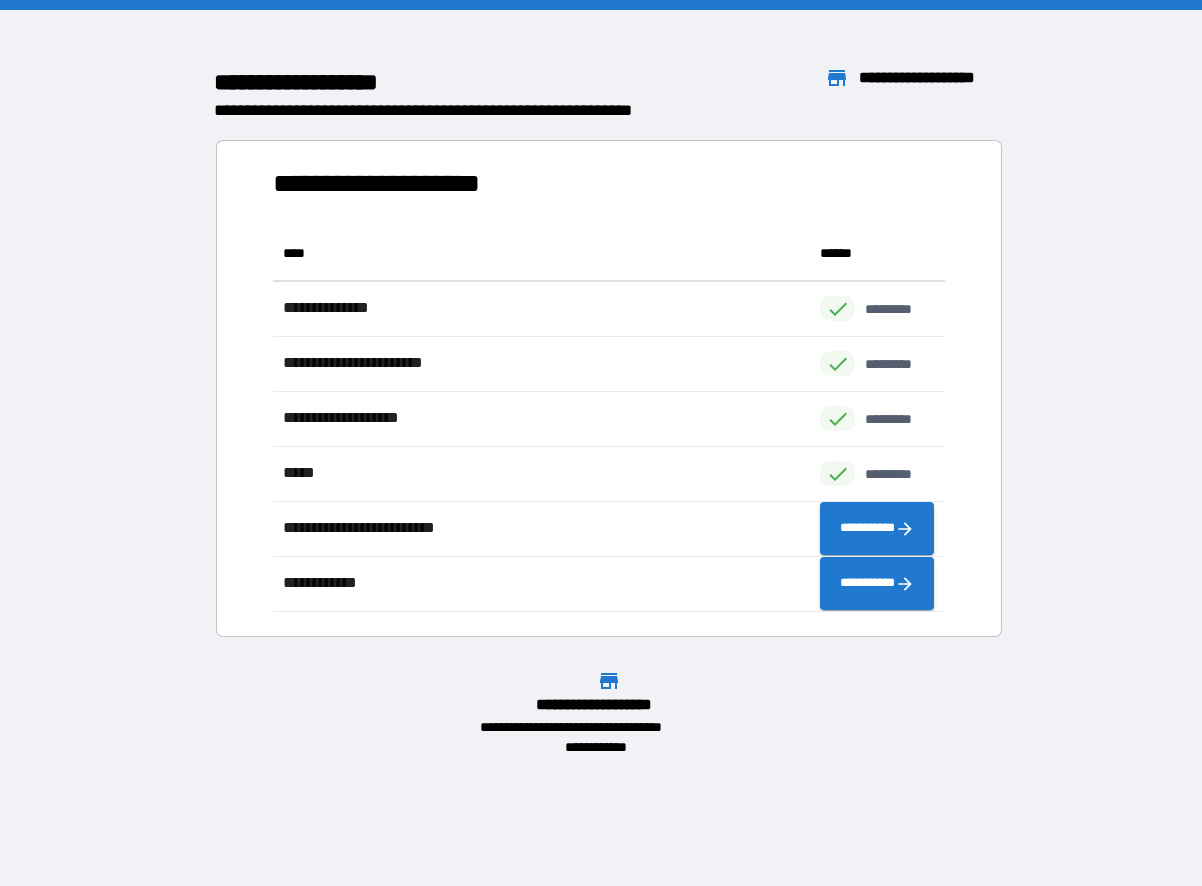 scroll, scrollTop: 16, scrollLeft: 16, axis: both 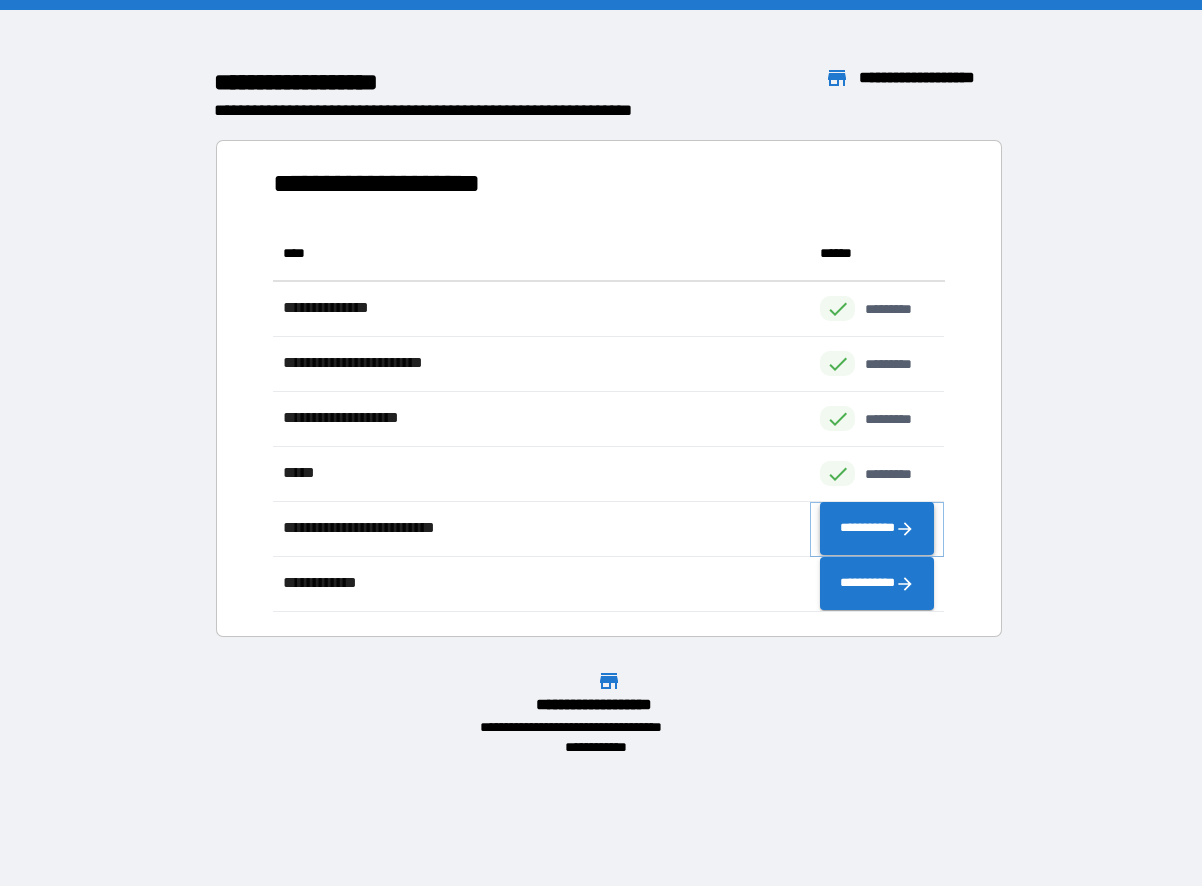 click on "**********" at bounding box center [877, 529] 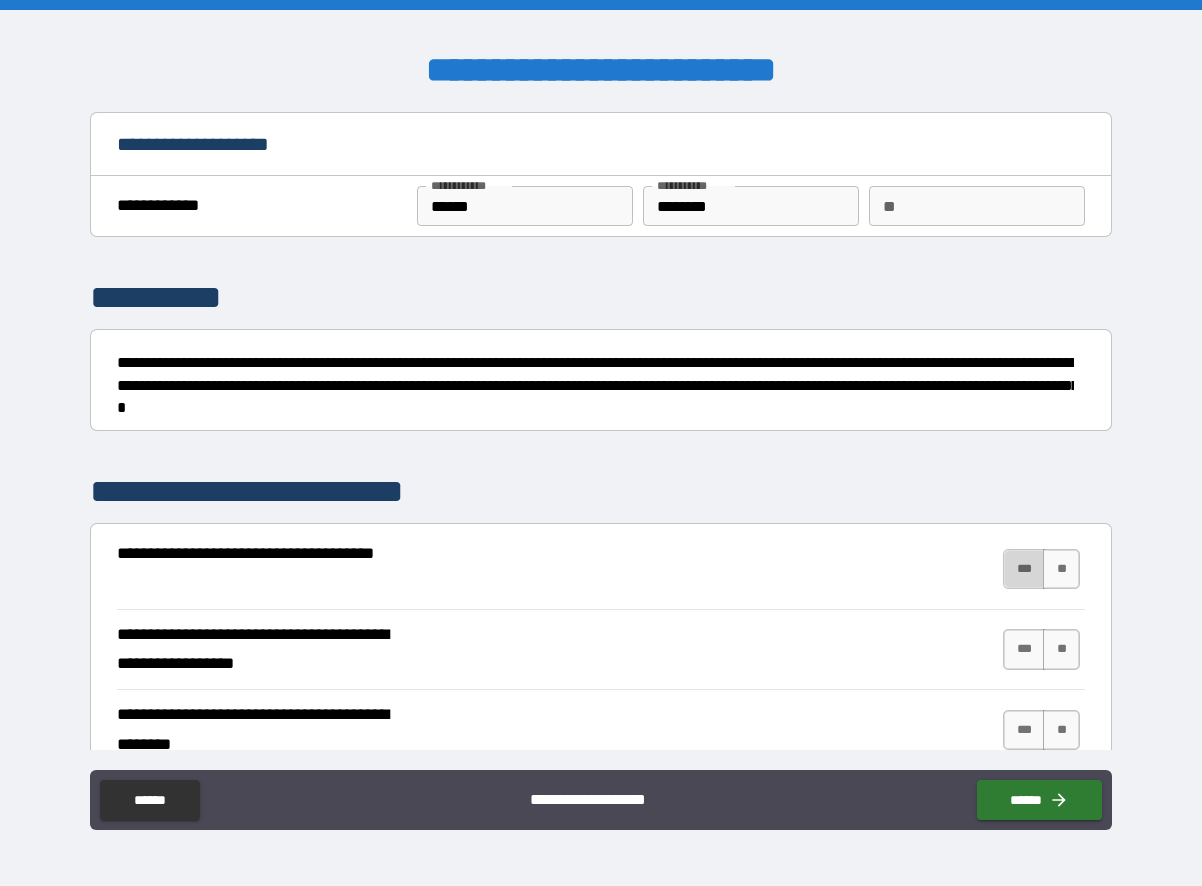 click on "***" at bounding box center [1024, 569] 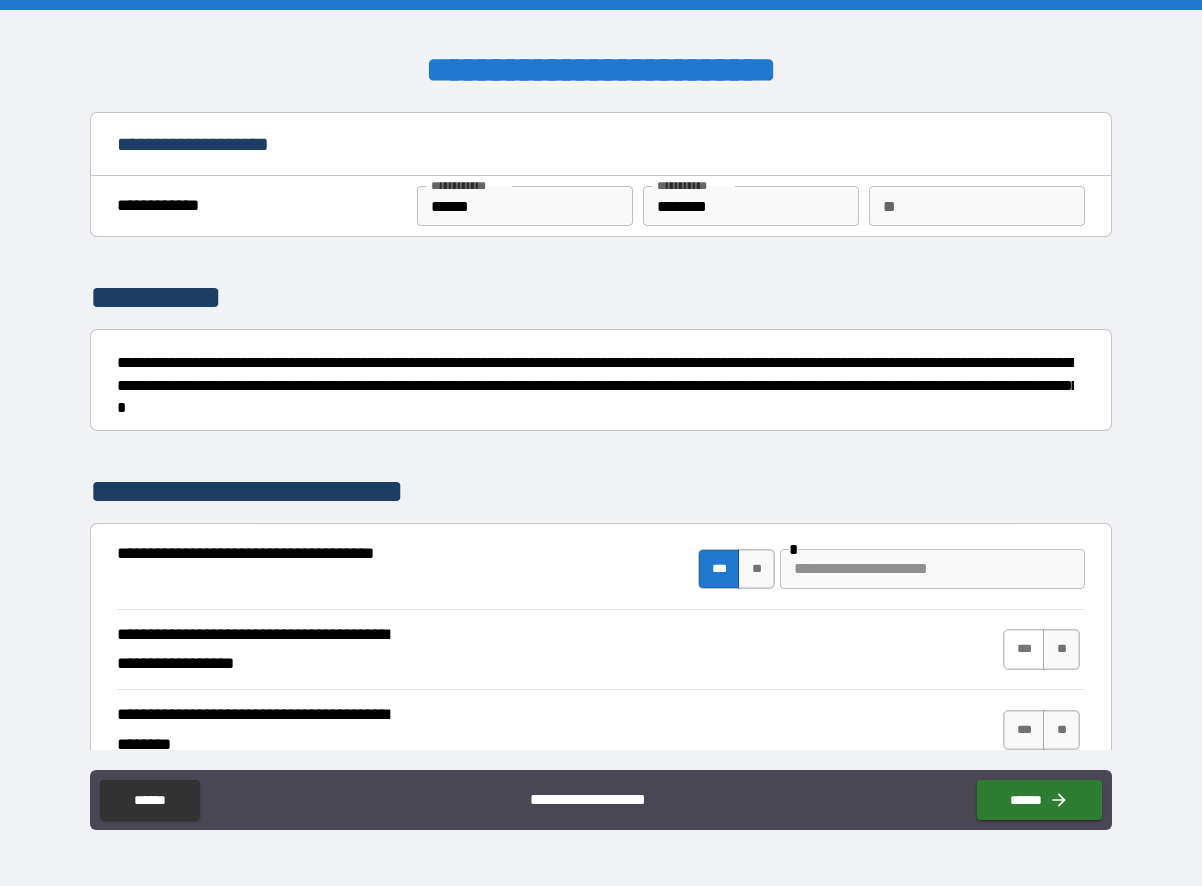 click on "***" at bounding box center (1024, 649) 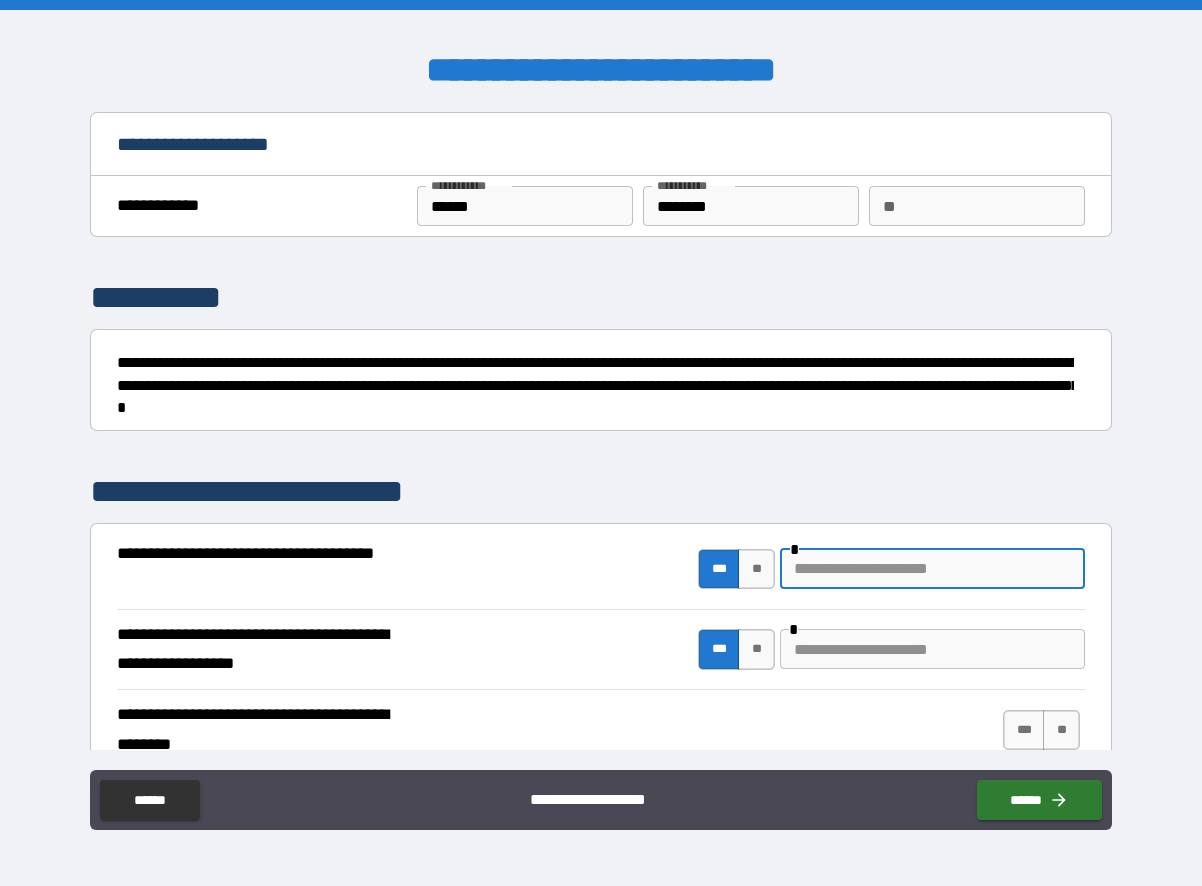 click at bounding box center (932, 569) 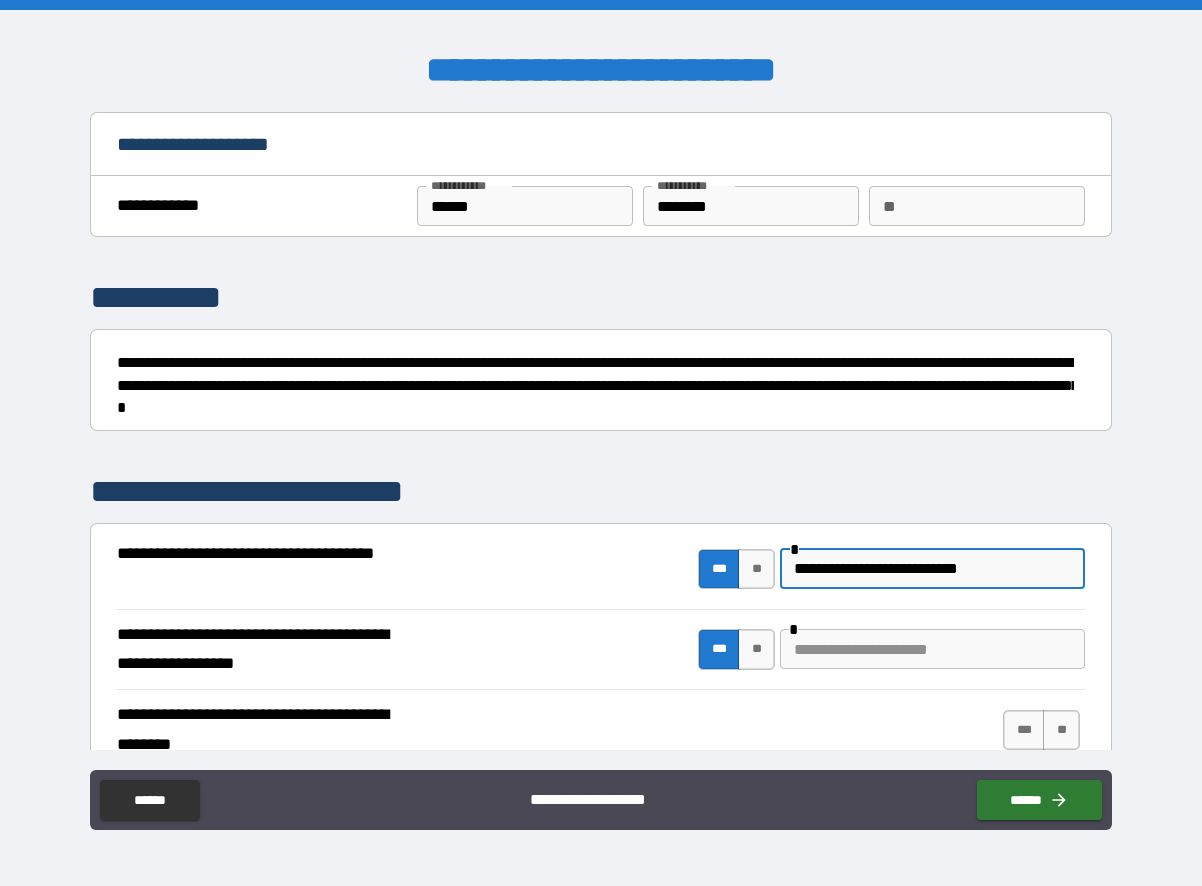 type on "**********" 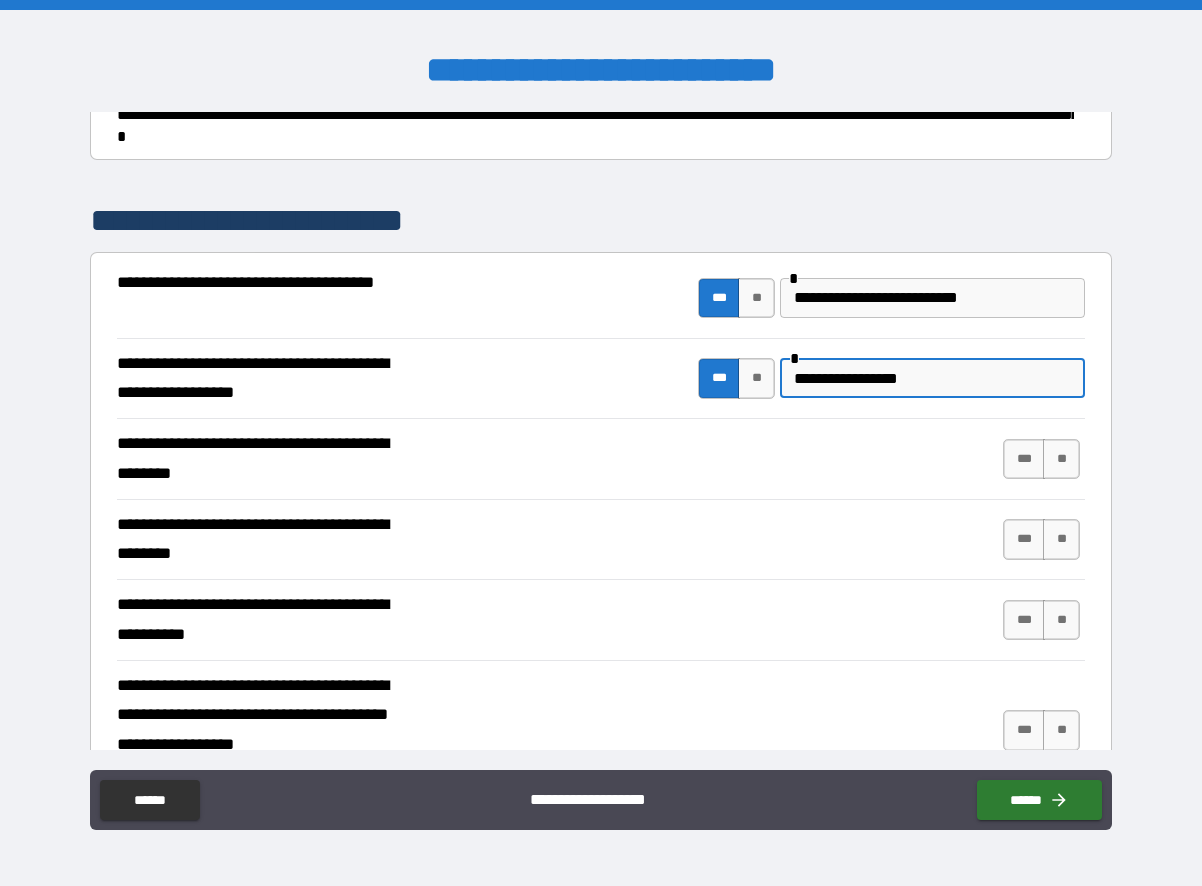 scroll, scrollTop: 300, scrollLeft: 0, axis: vertical 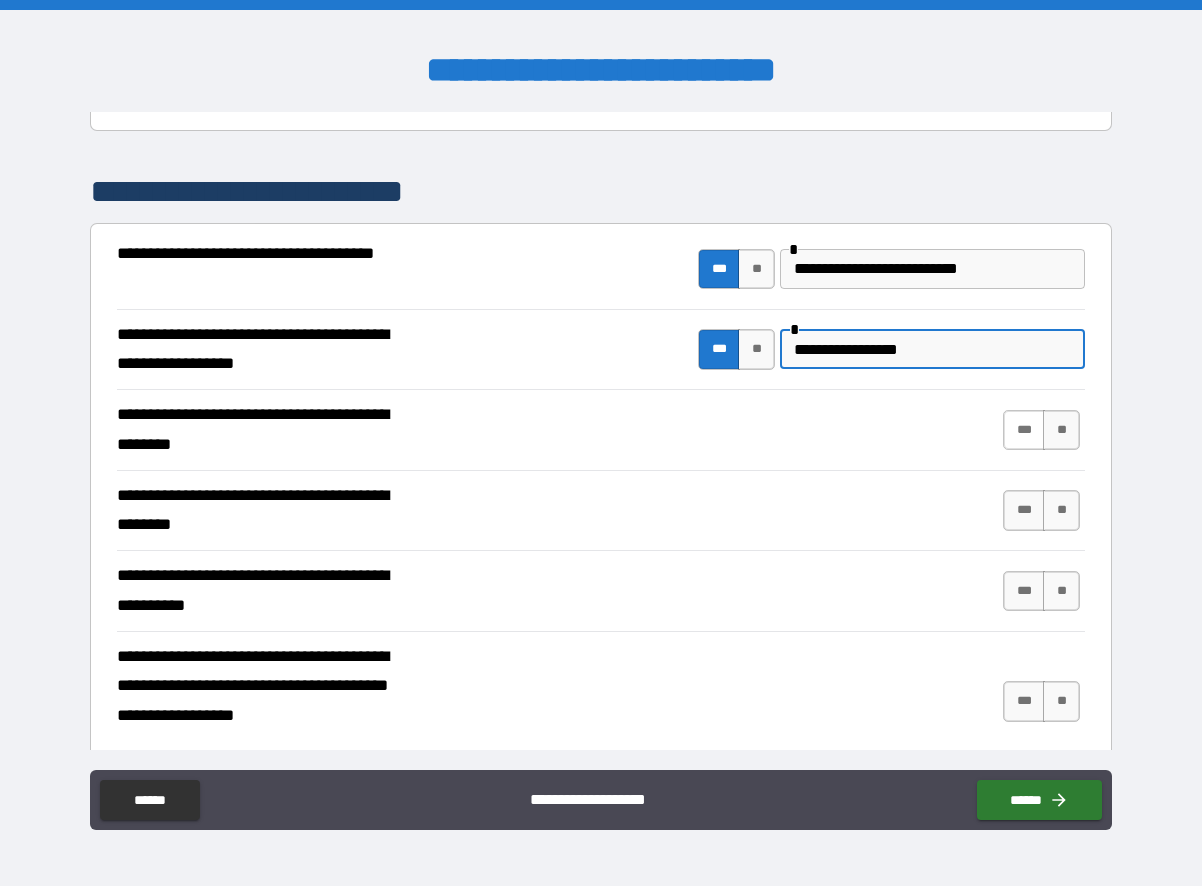 type on "**********" 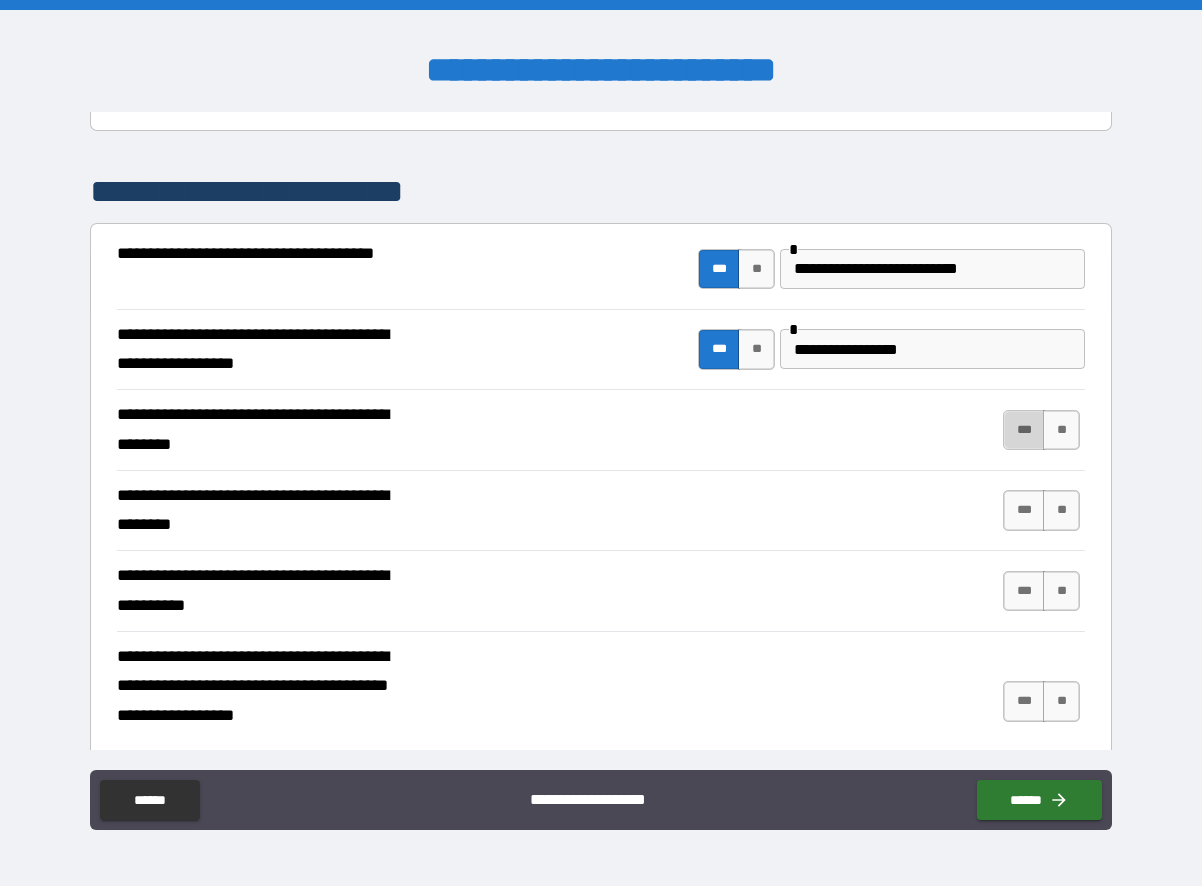 click on "***" at bounding box center [1024, 430] 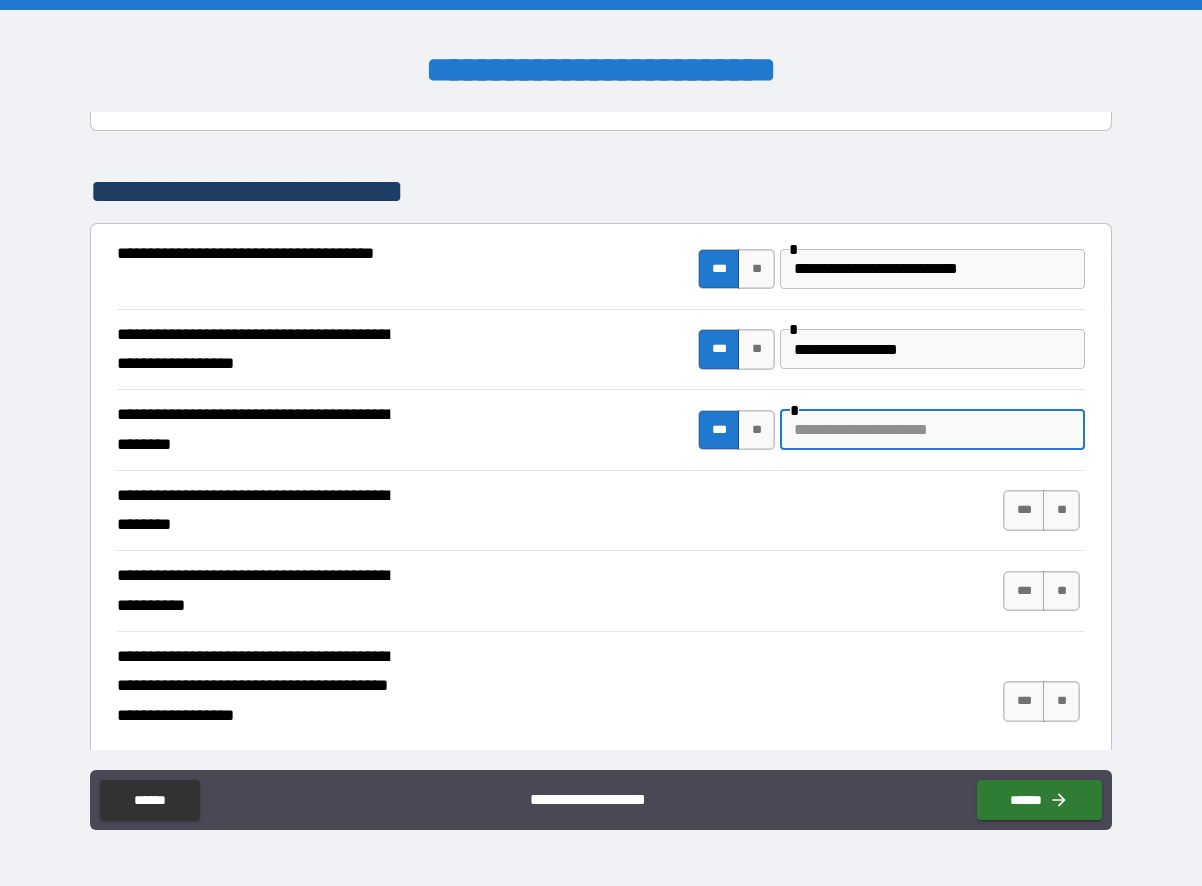 click at bounding box center [932, 430] 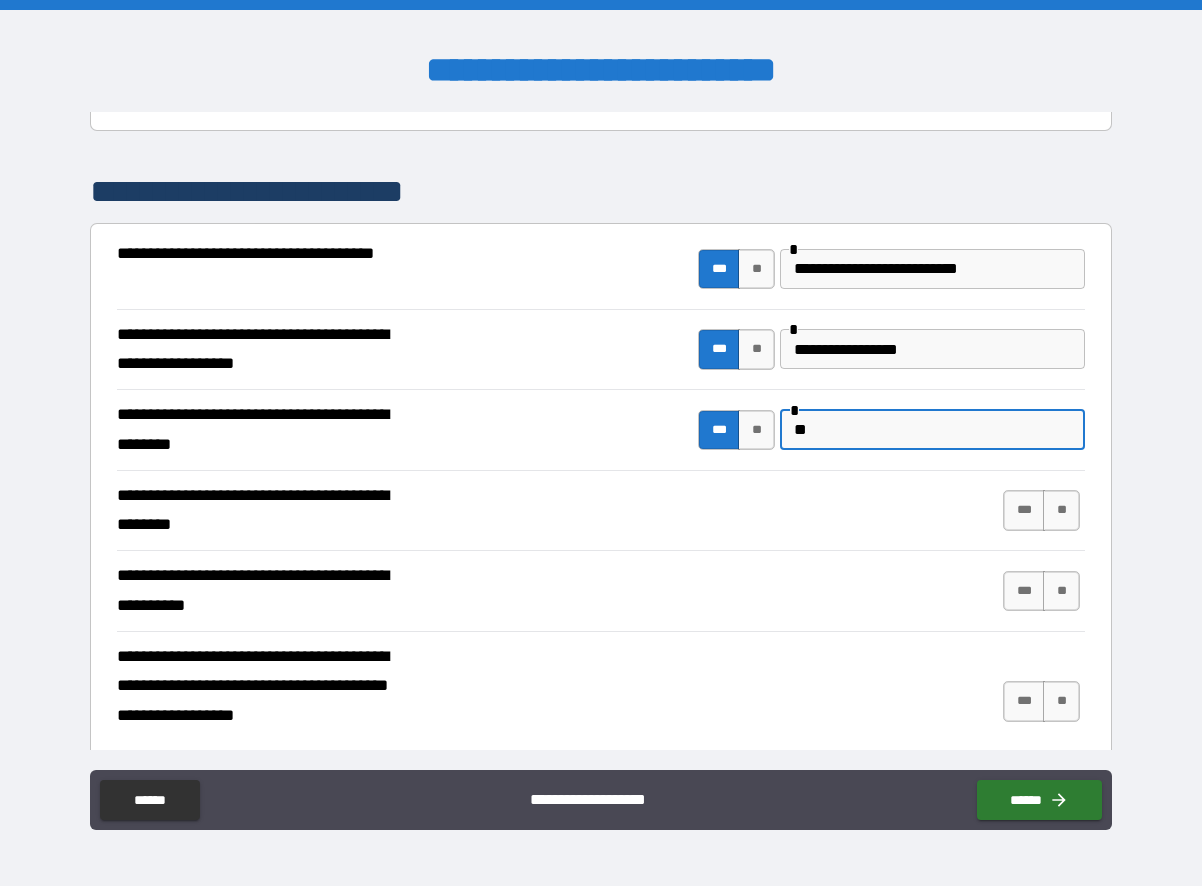 type on "*" 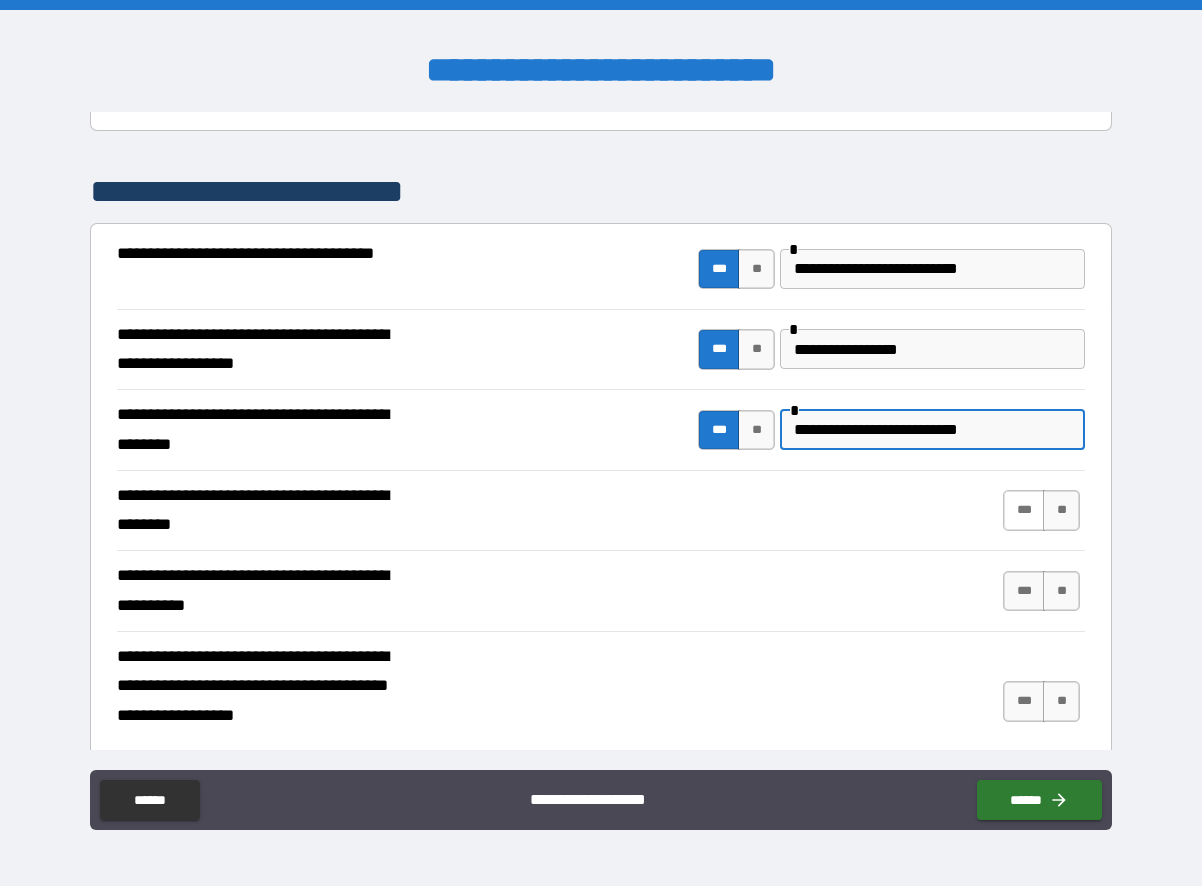 type on "**********" 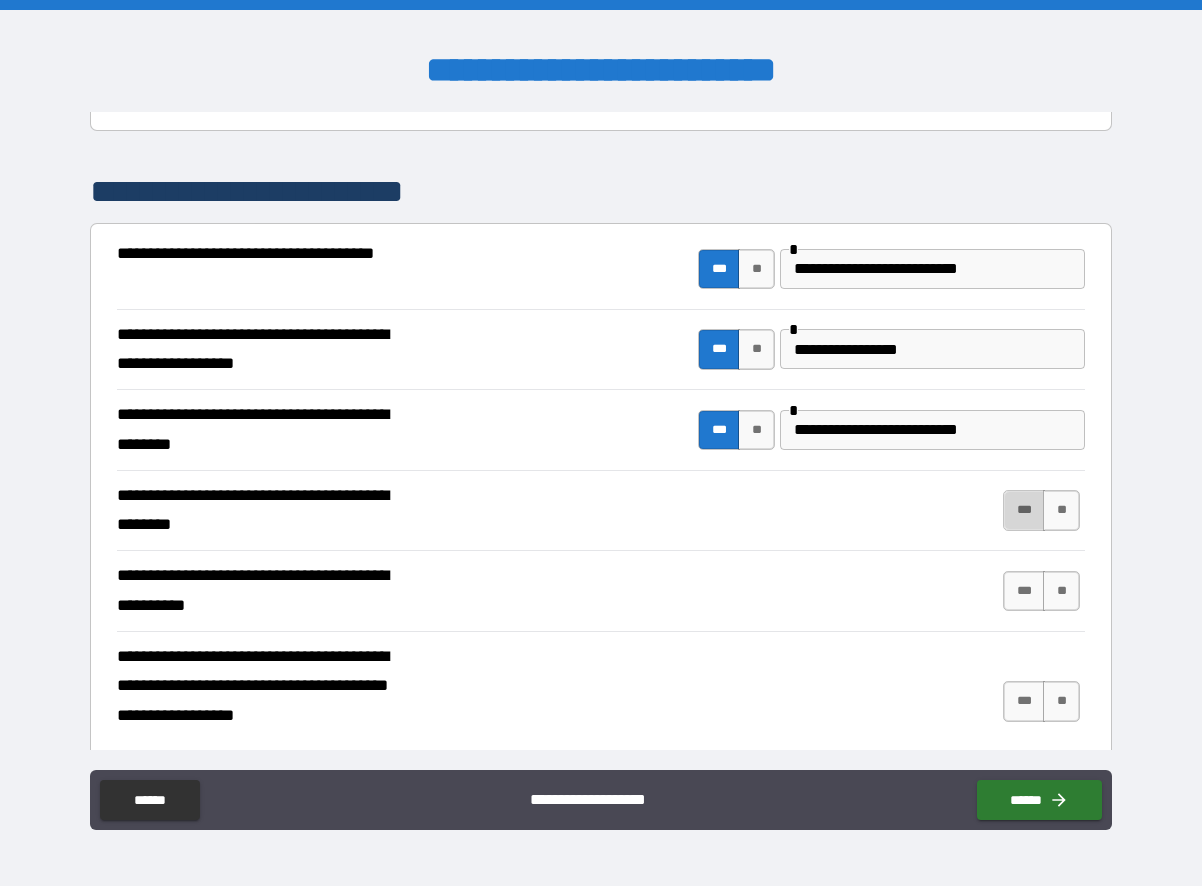 click on "***" at bounding box center [1024, 510] 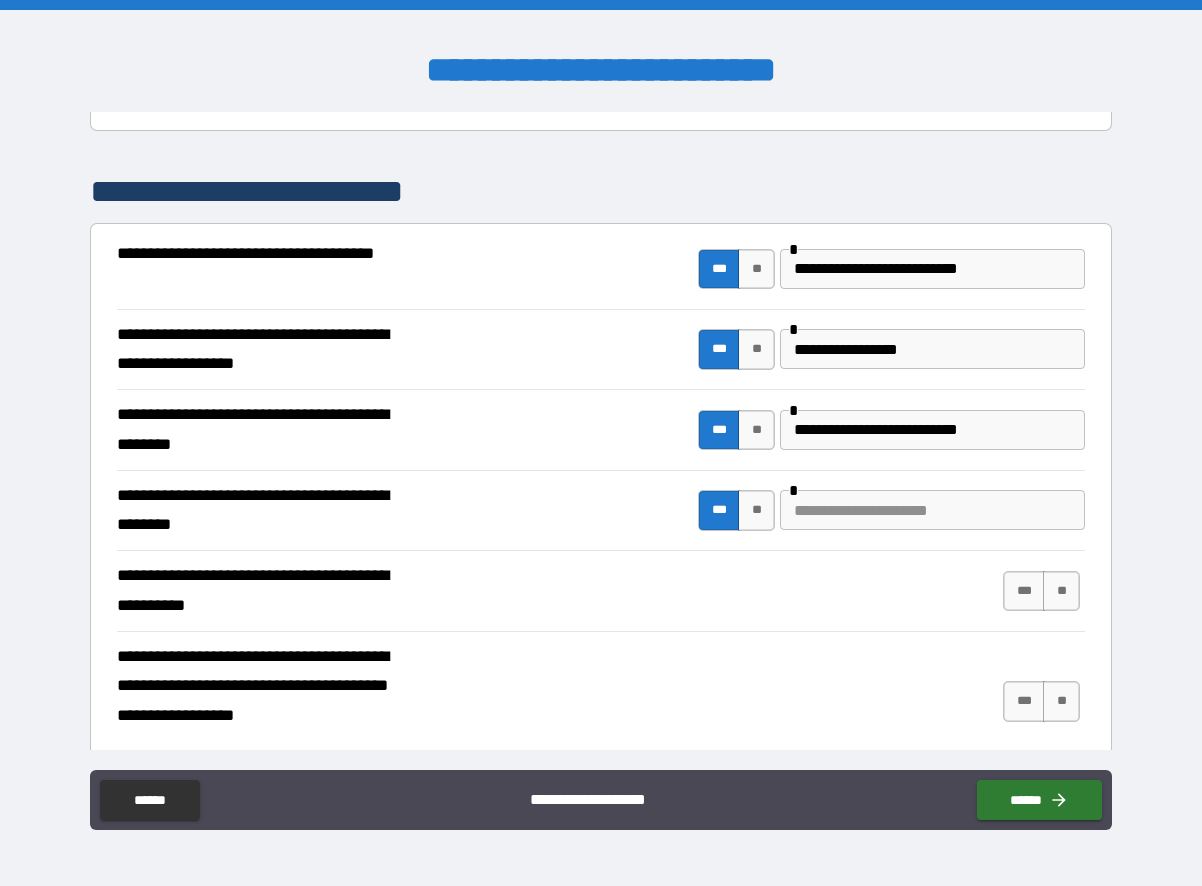 click at bounding box center (932, 510) 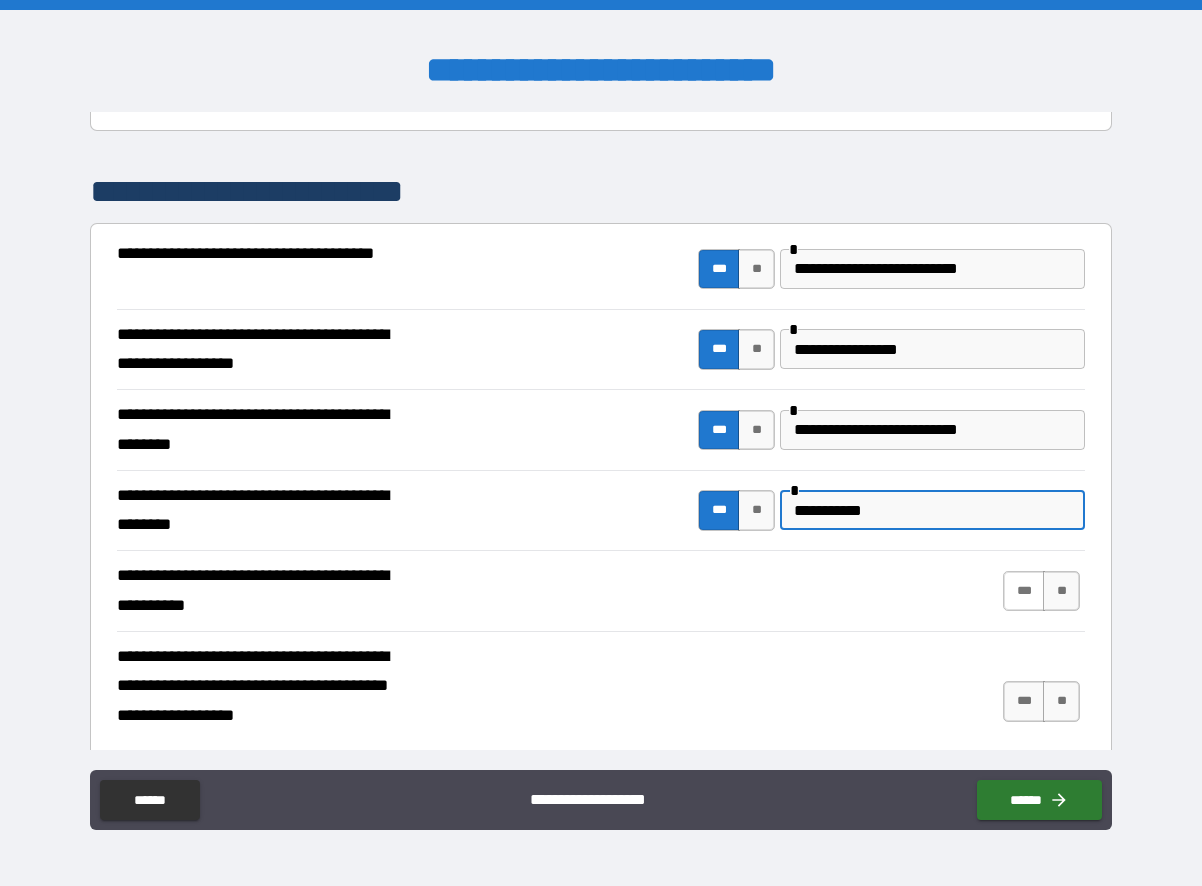 type on "**********" 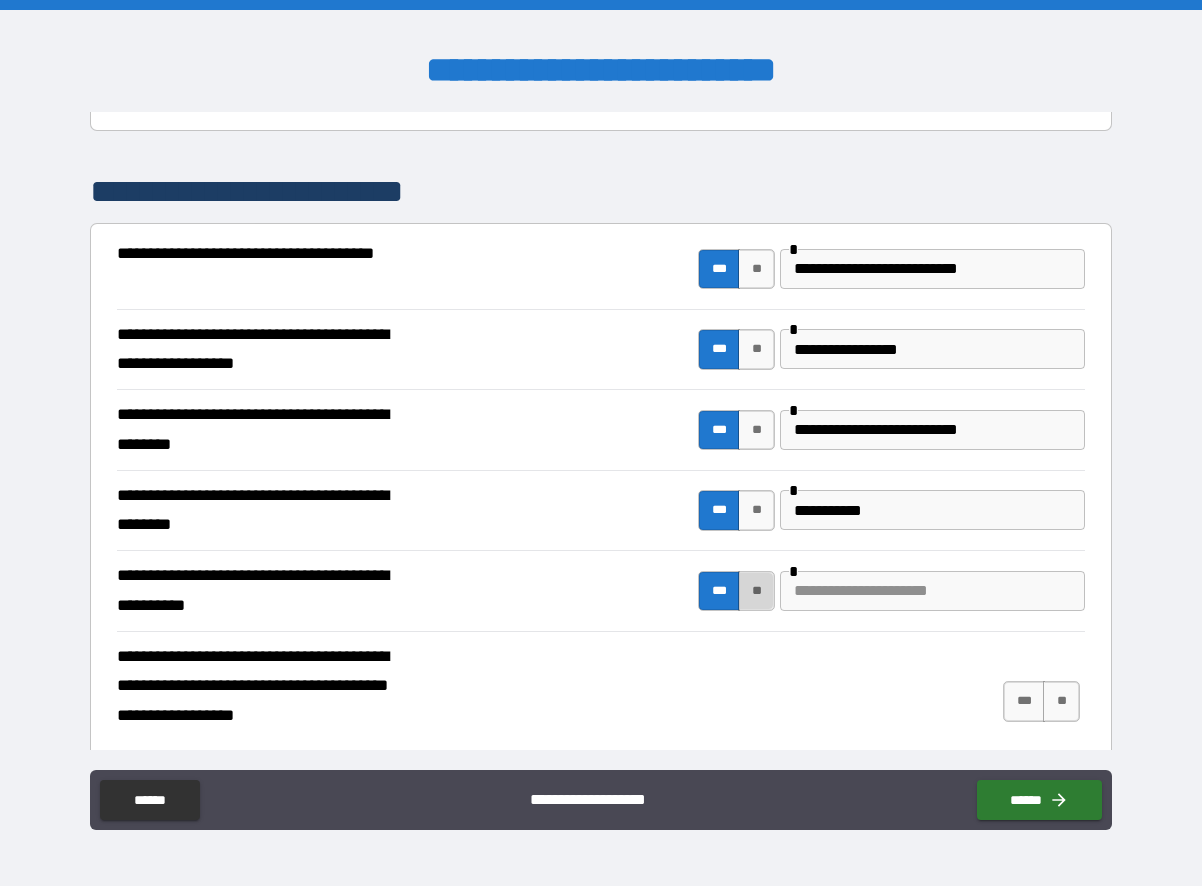 click on "**" at bounding box center (756, 591) 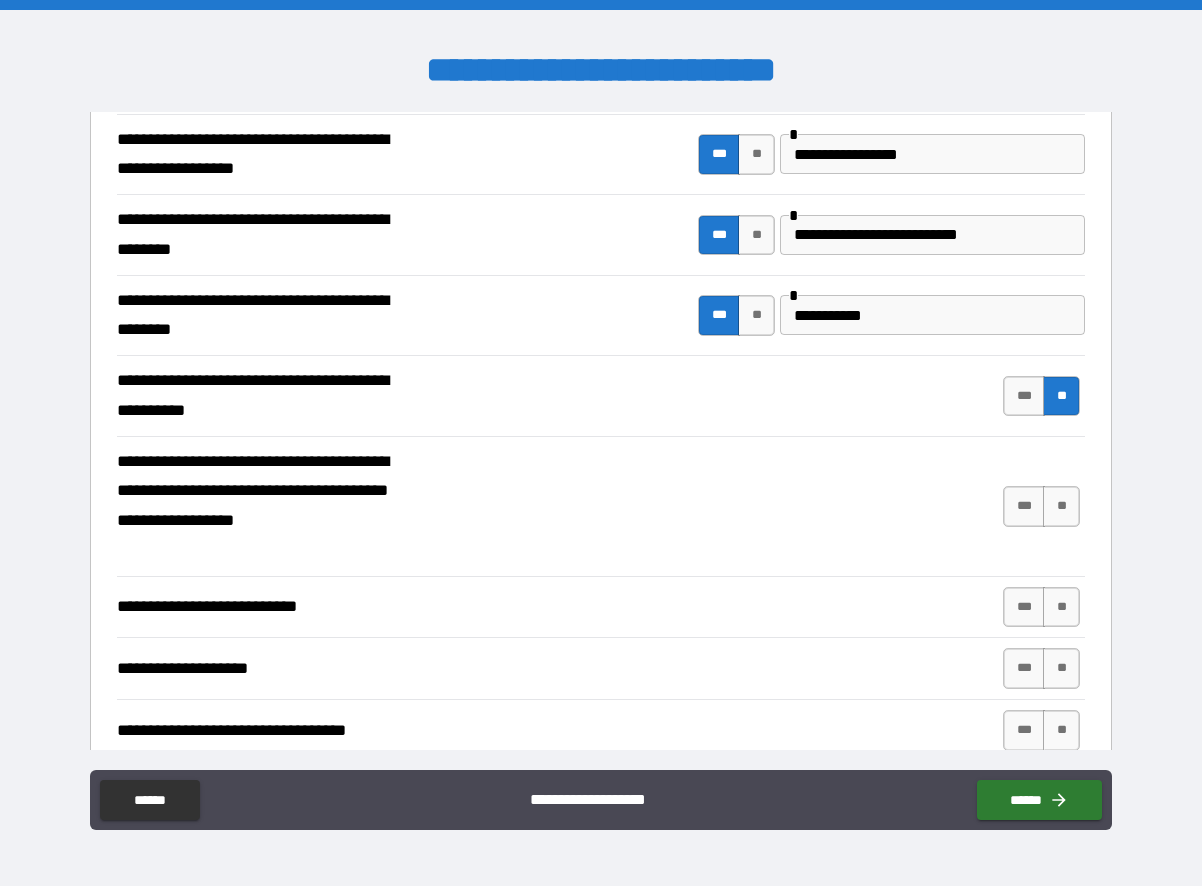 scroll, scrollTop: 500, scrollLeft: 0, axis: vertical 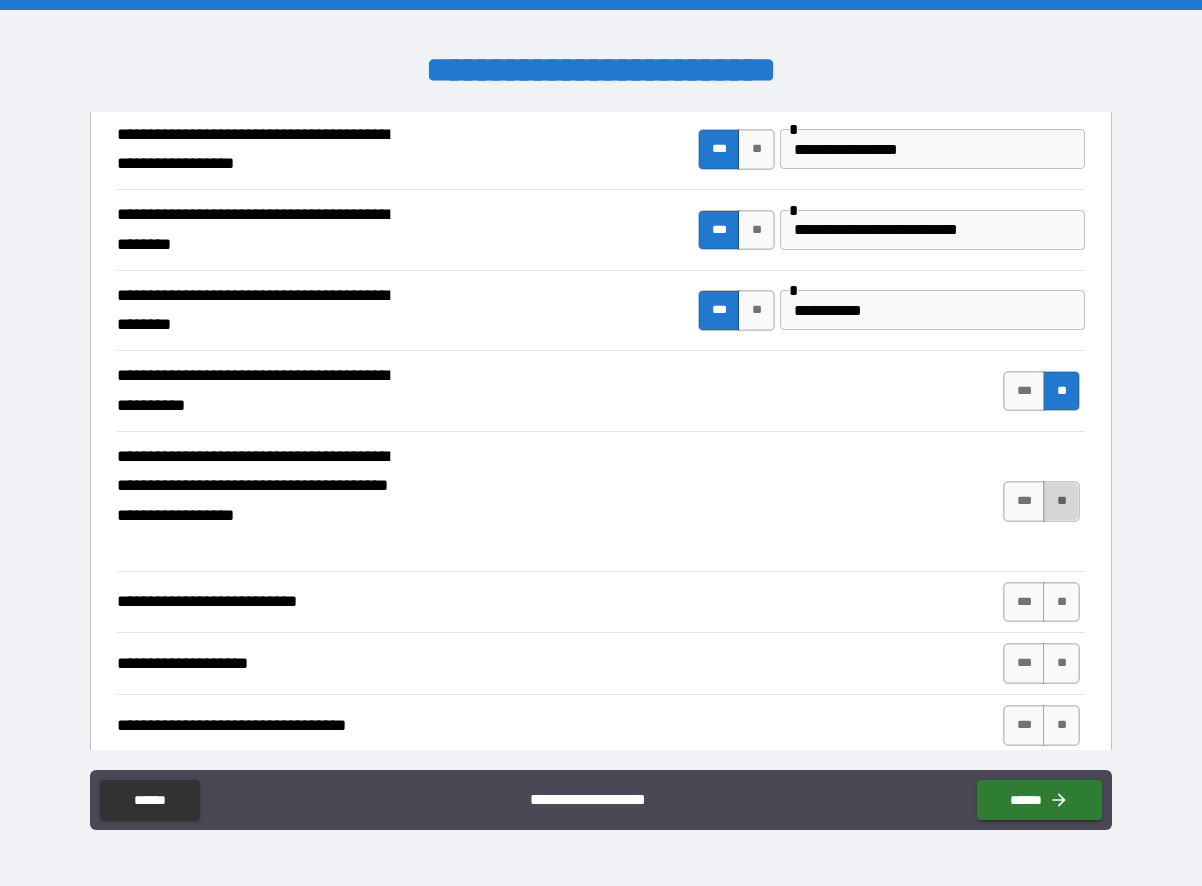 click on "**" at bounding box center (1061, 501) 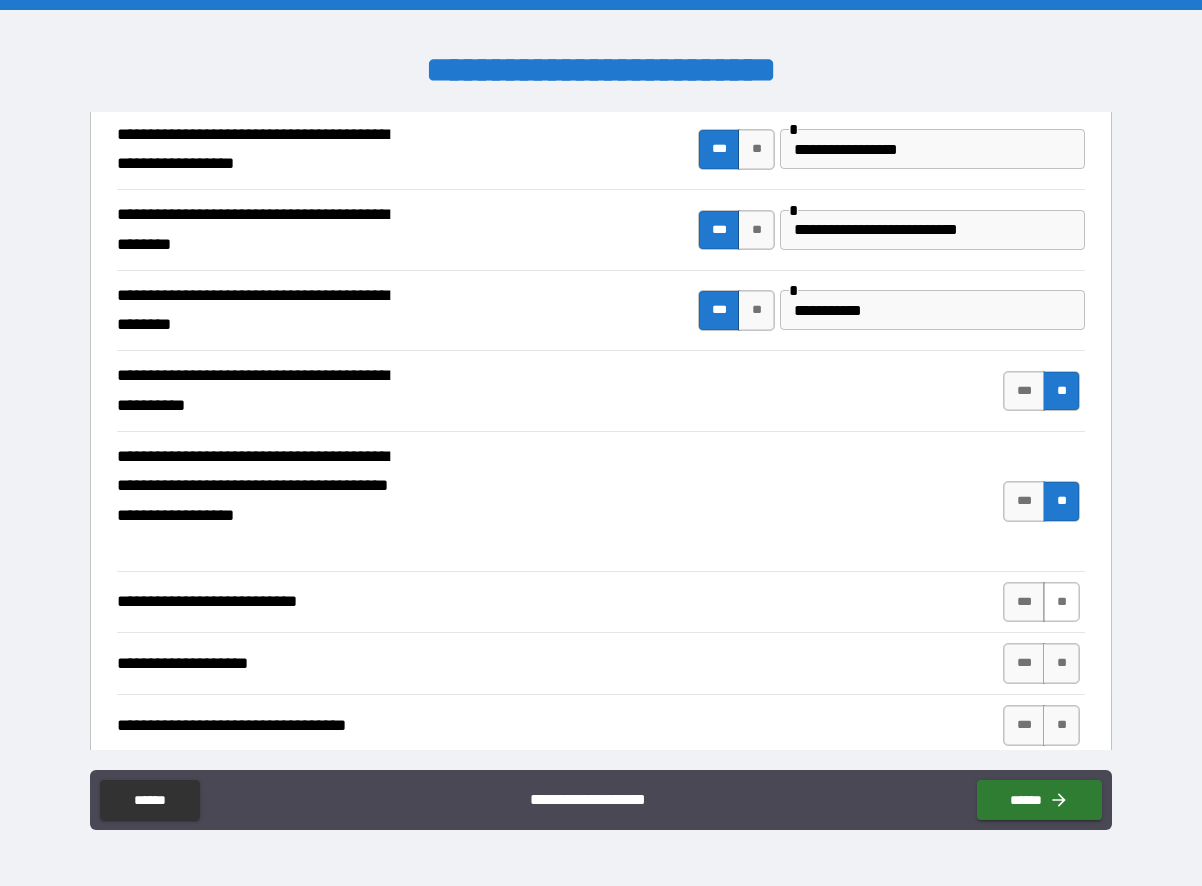 click on "**" at bounding box center [1061, 602] 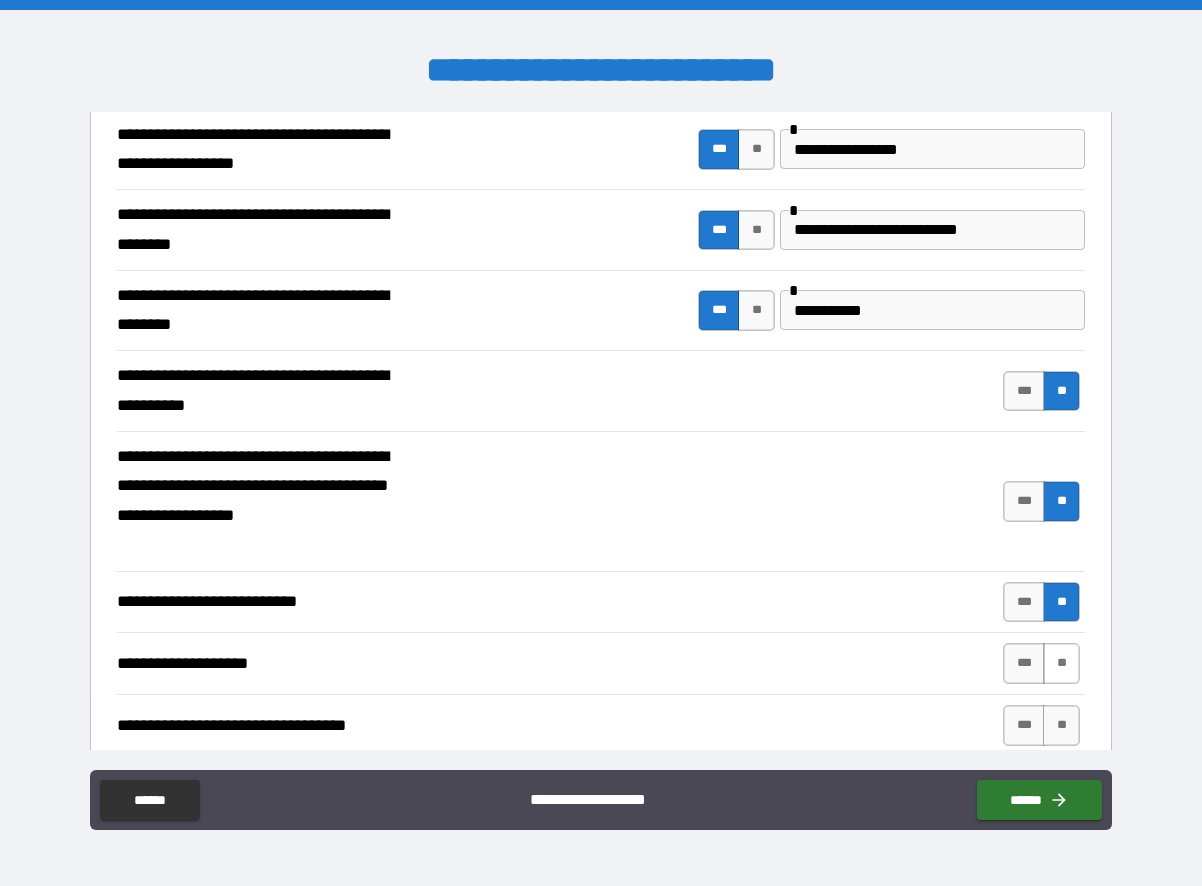 click on "**" at bounding box center (1061, 663) 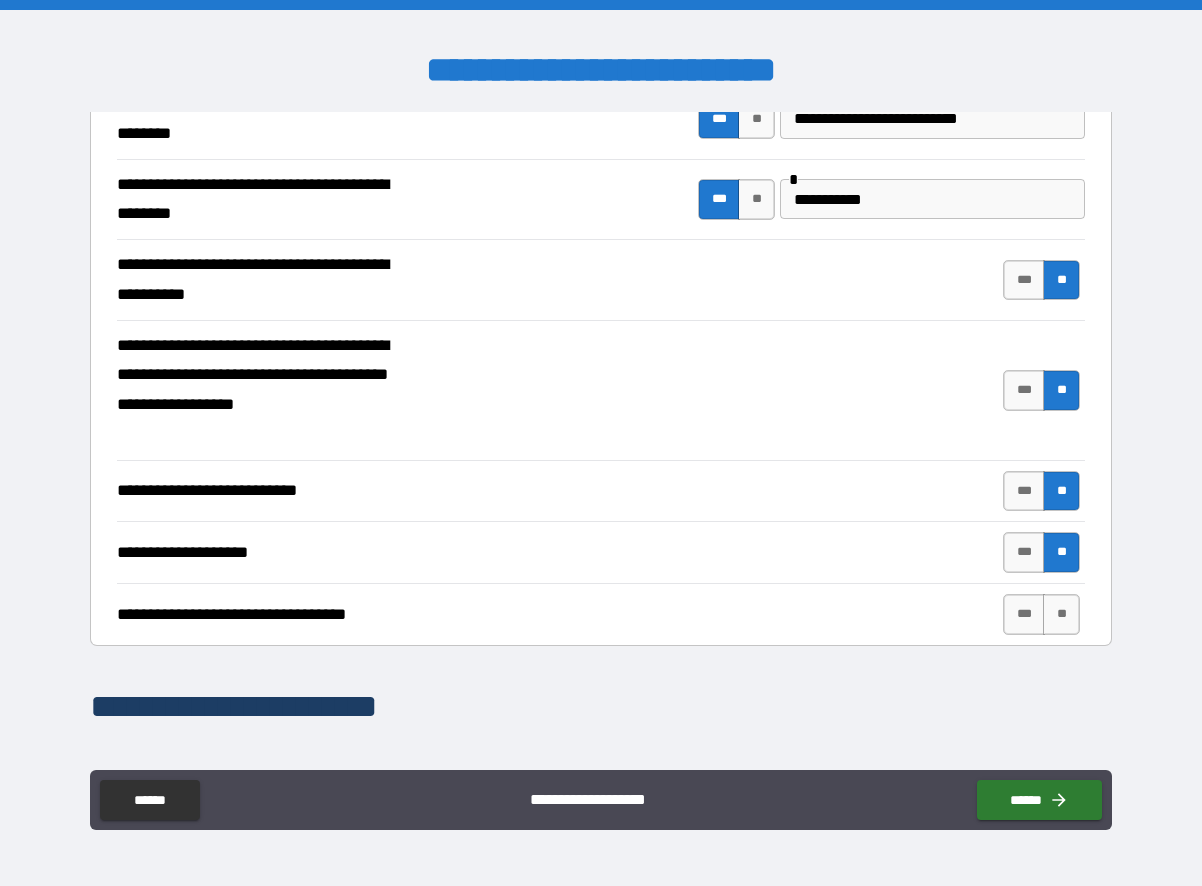 scroll, scrollTop: 800, scrollLeft: 0, axis: vertical 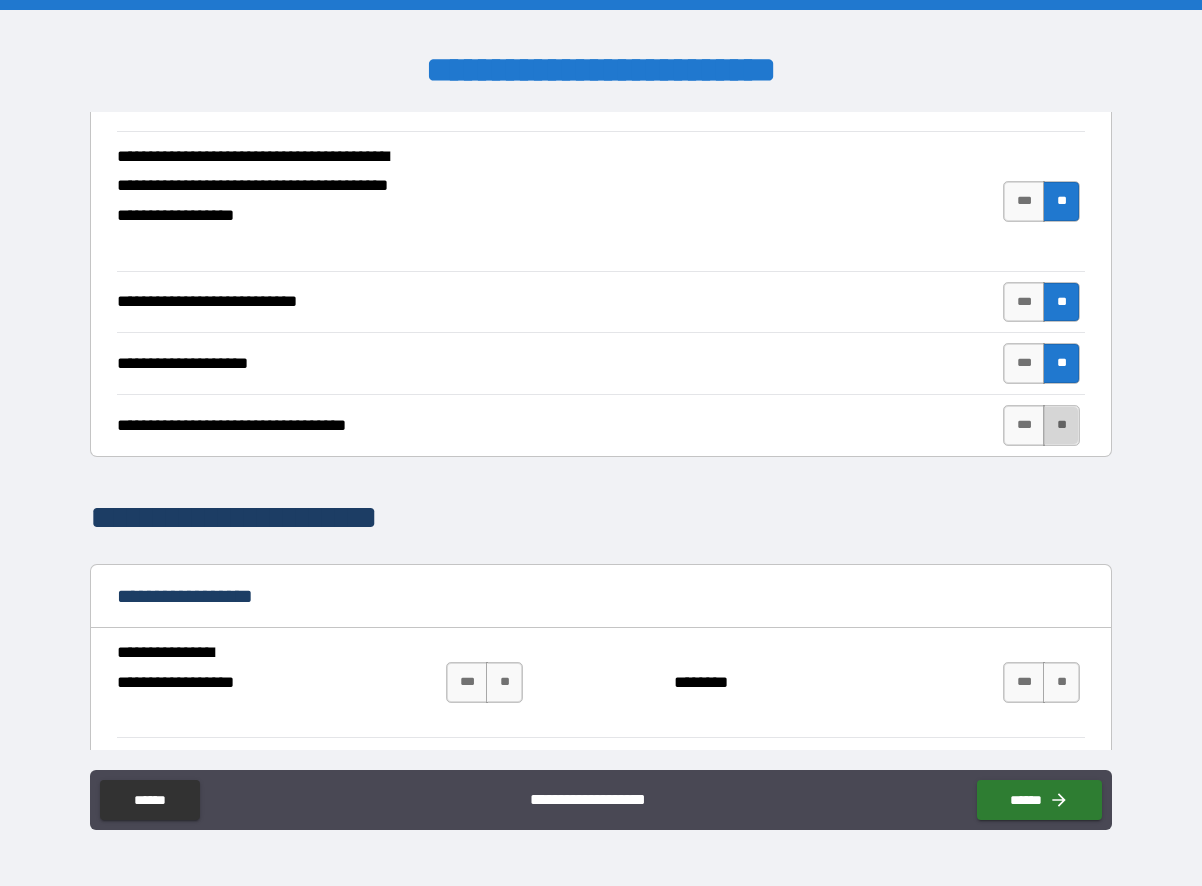 click on "**" at bounding box center [1061, 425] 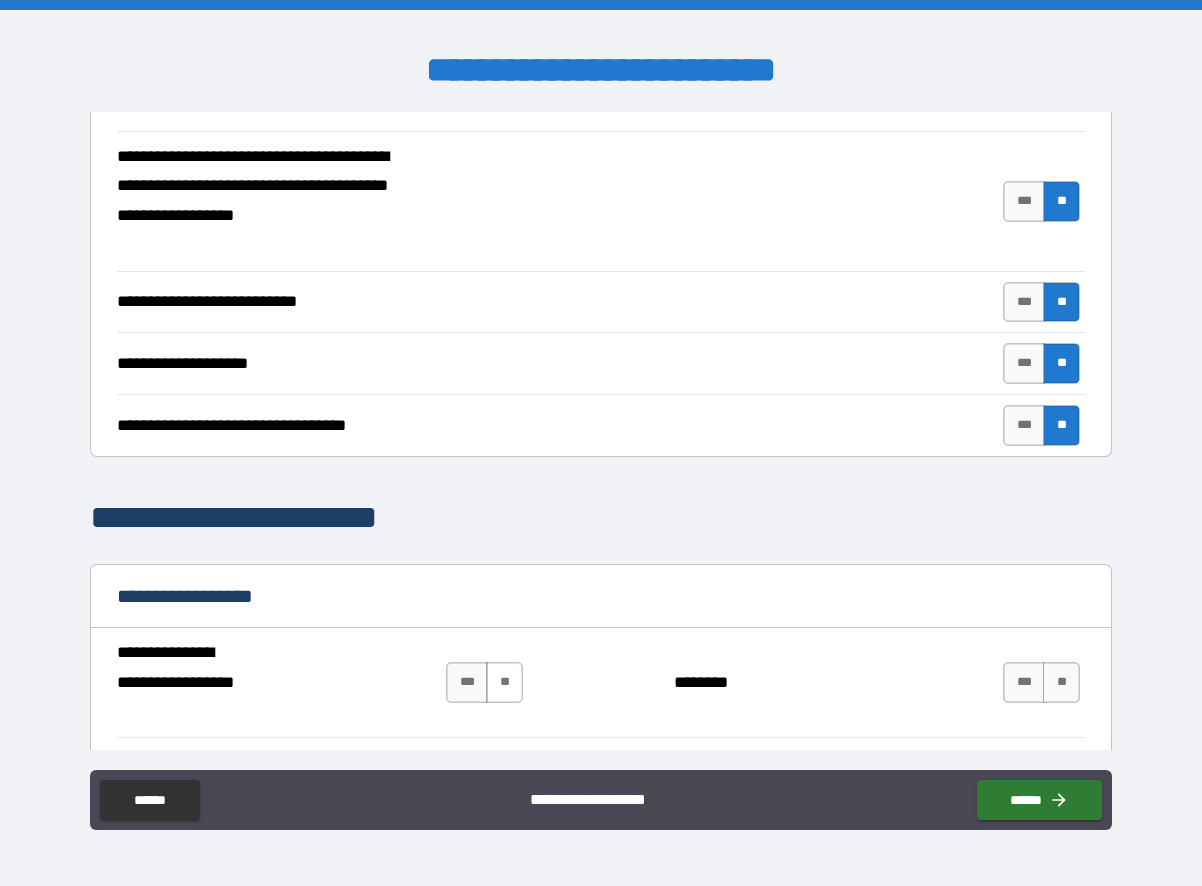 click on "**" at bounding box center (504, 682) 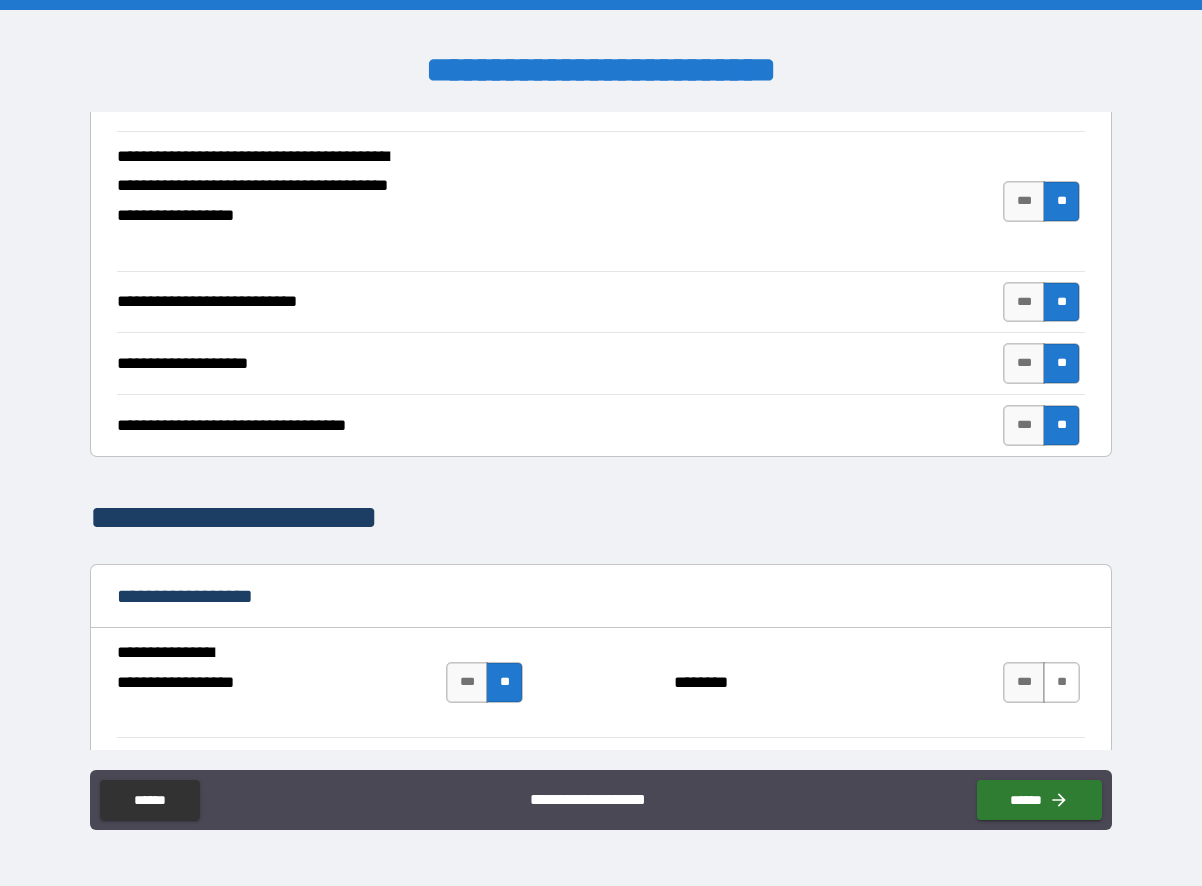 click on "**" at bounding box center [1061, 682] 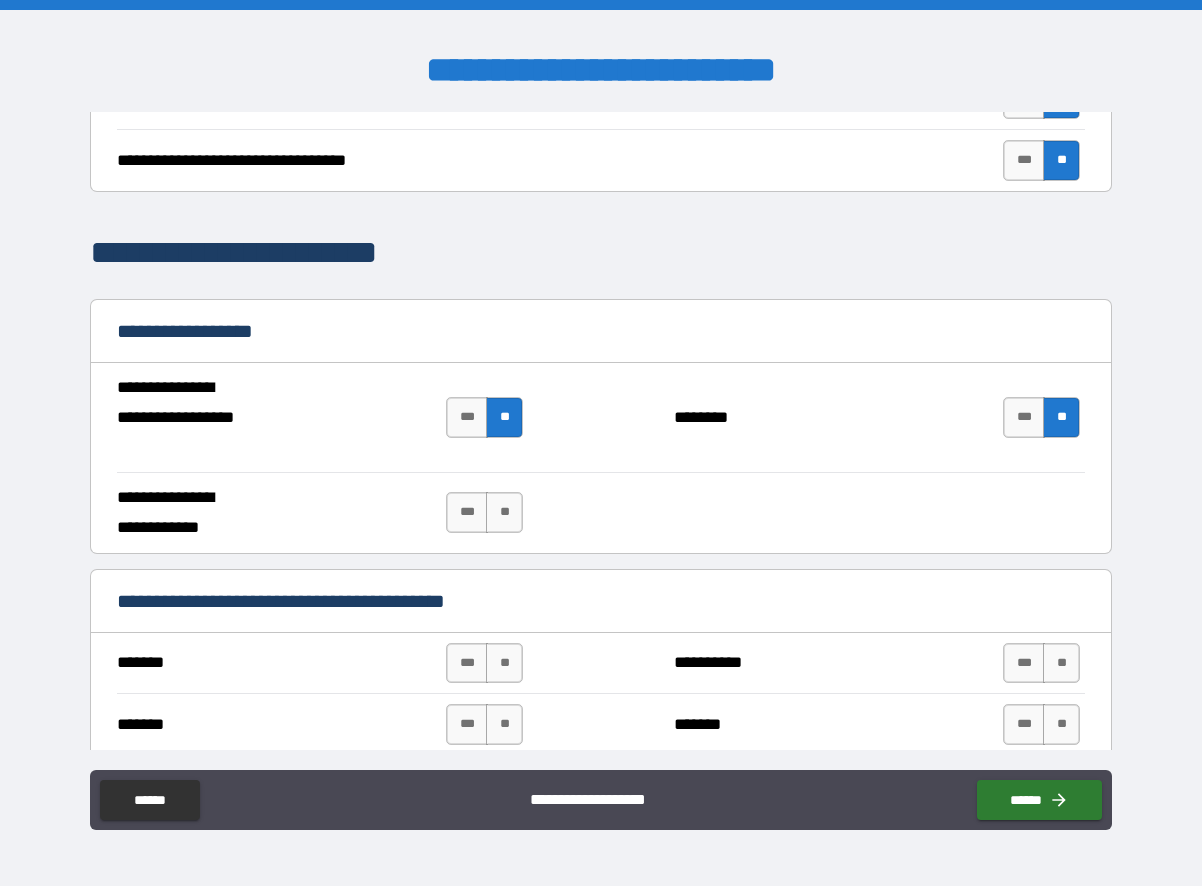 scroll, scrollTop: 1100, scrollLeft: 0, axis: vertical 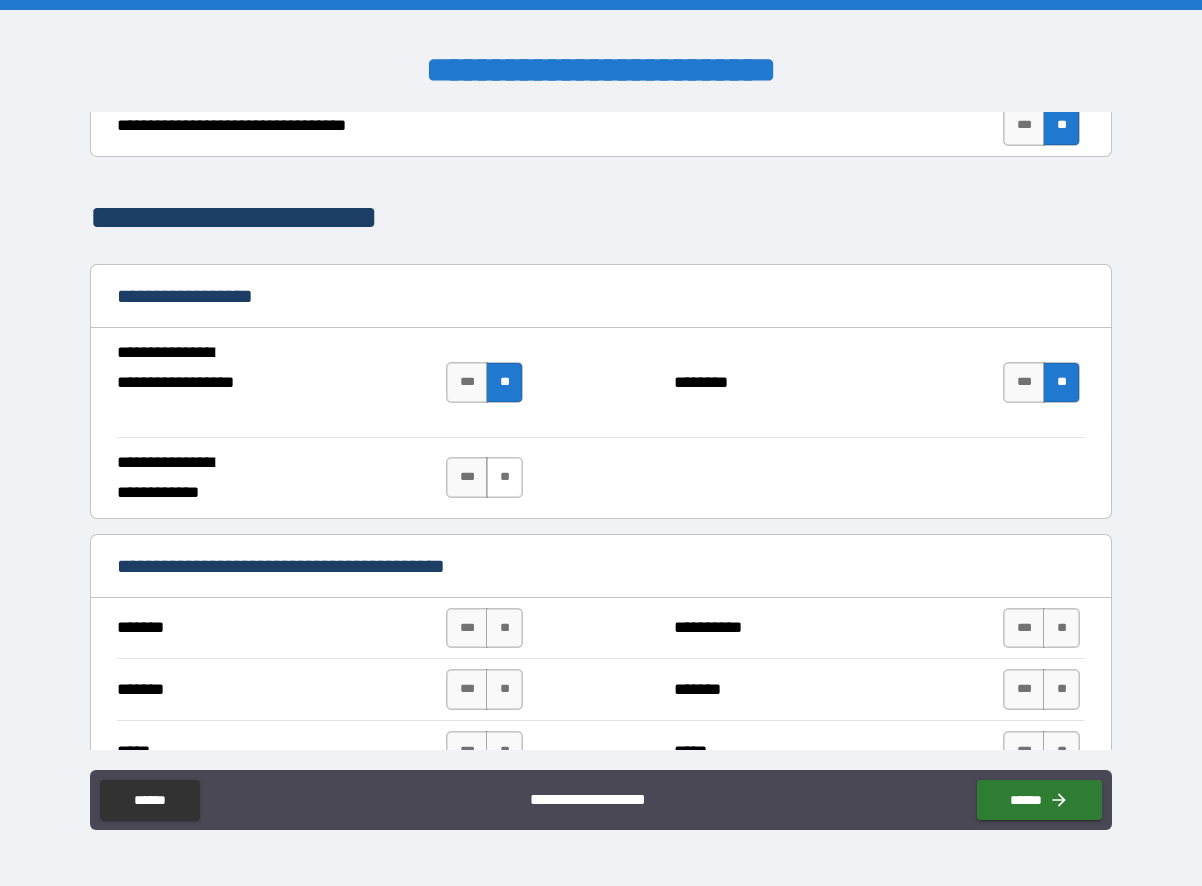 click on "**" at bounding box center (504, 477) 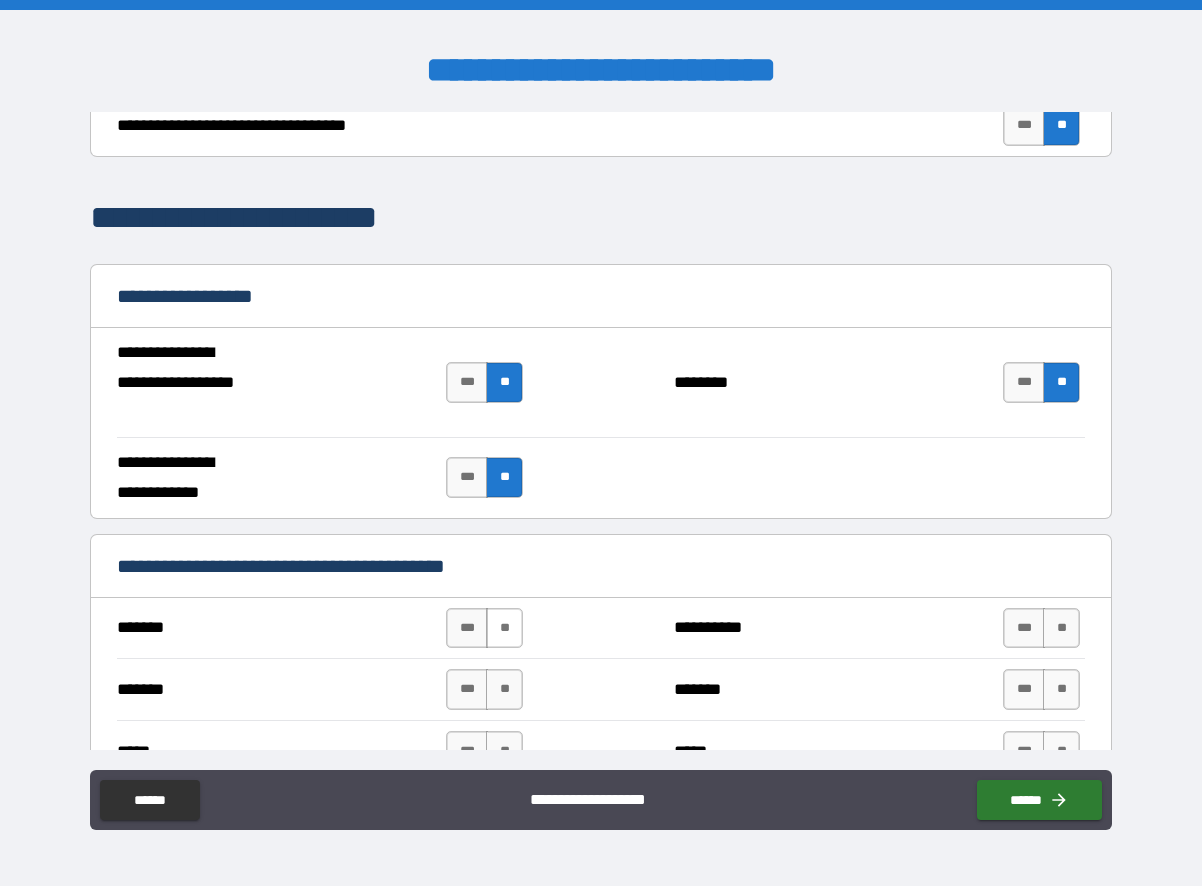 click on "**" at bounding box center [504, 628] 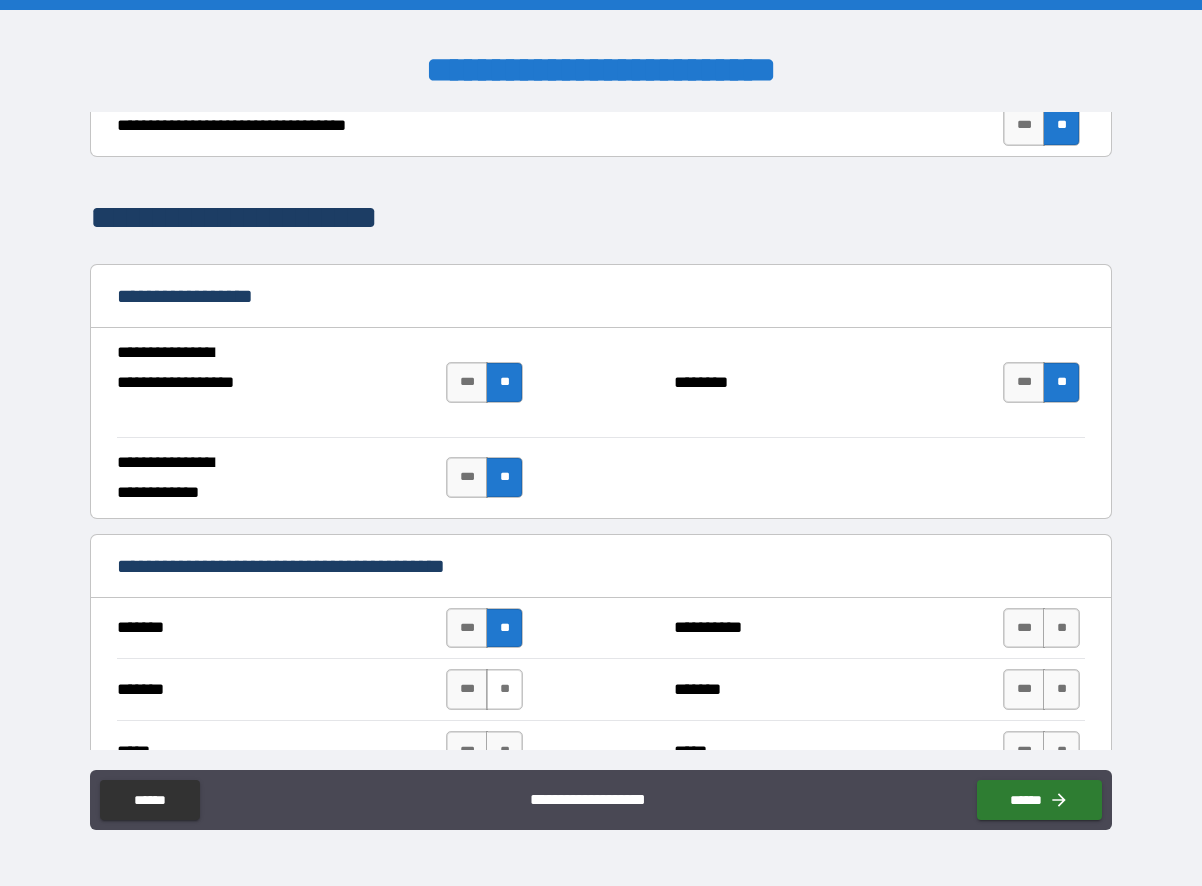 click on "**" at bounding box center [504, 689] 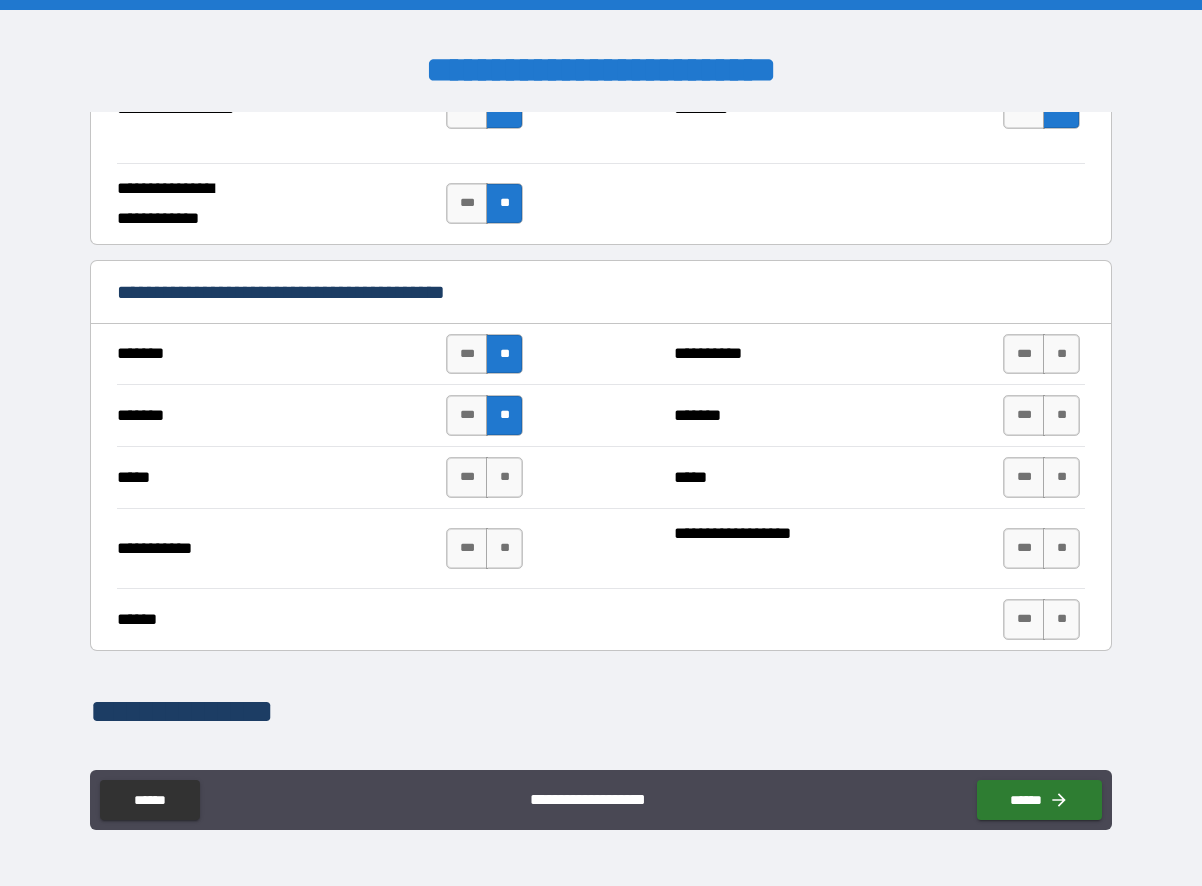 scroll, scrollTop: 1400, scrollLeft: 0, axis: vertical 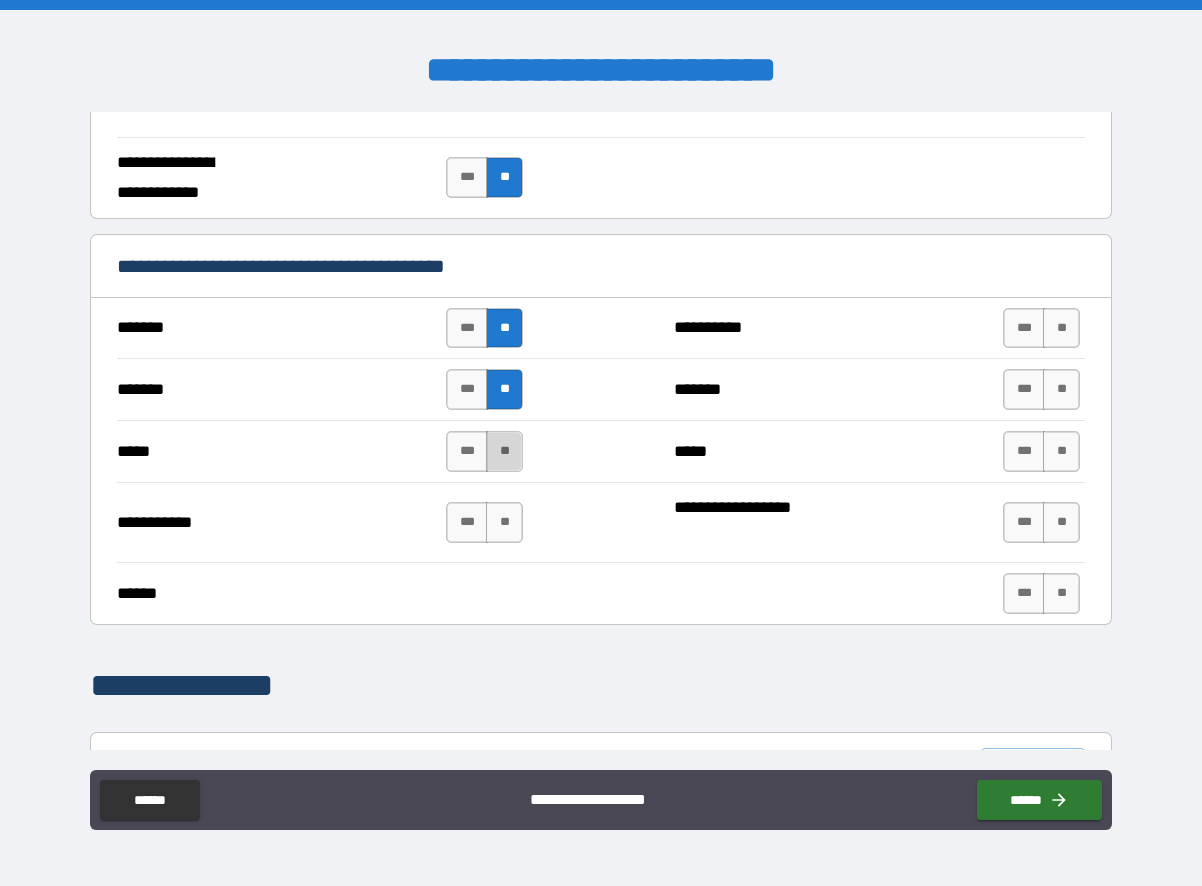 click on "**" at bounding box center [504, 451] 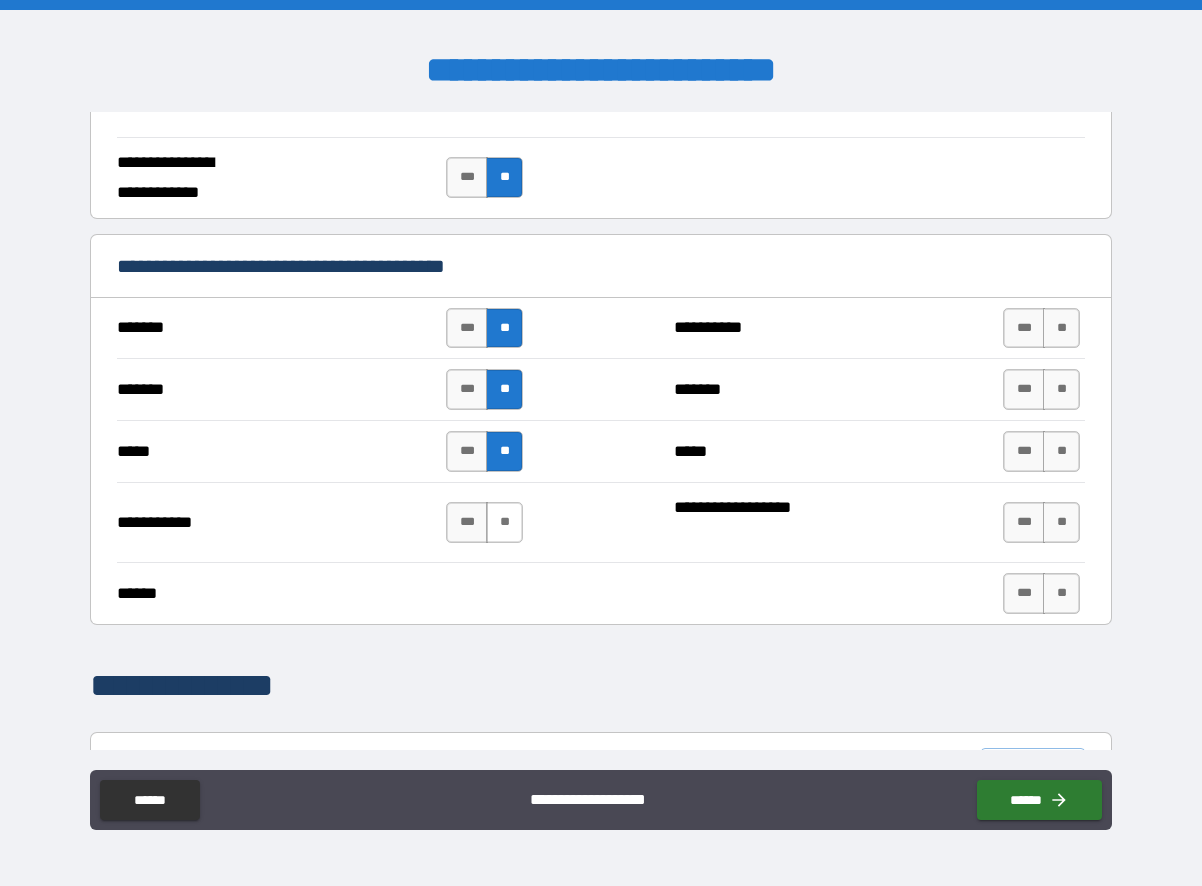 click on "**" at bounding box center (504, 522) 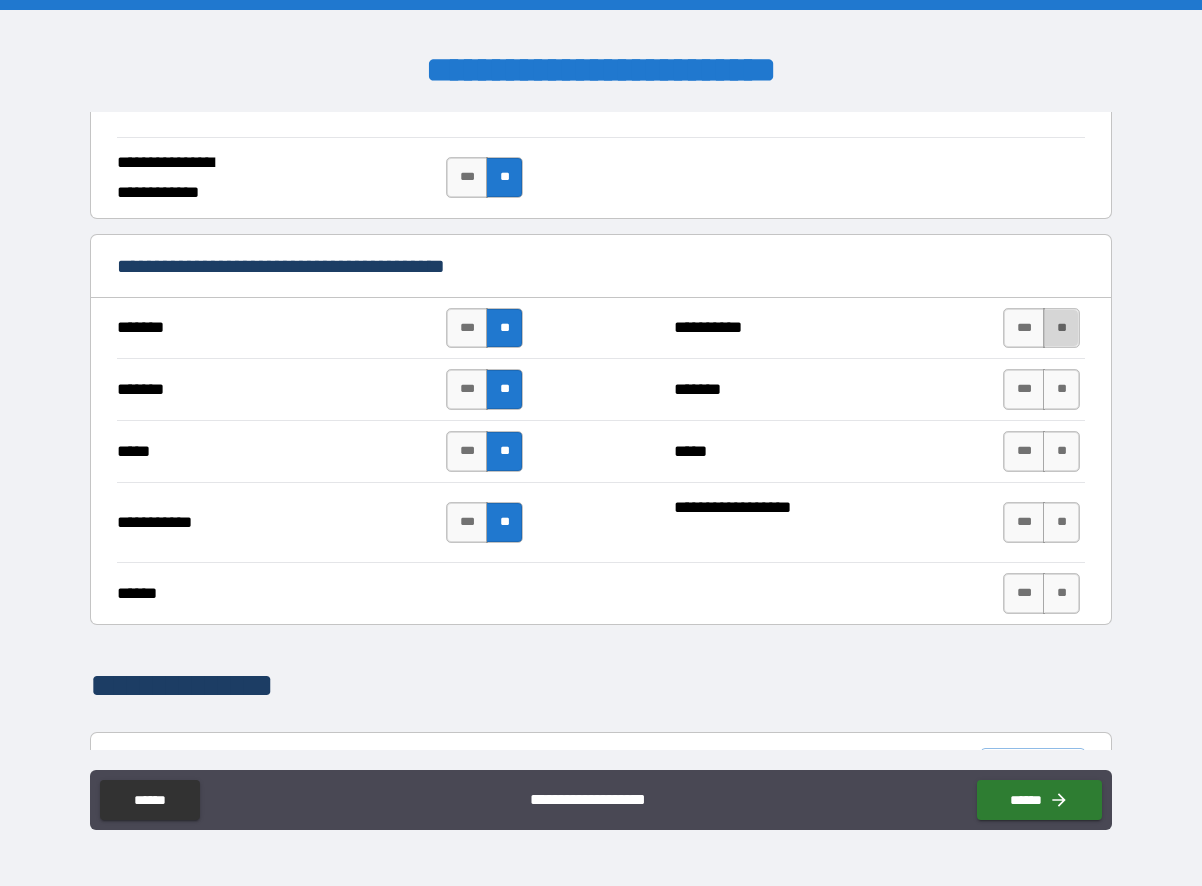 click on "**" at bounding box center [1061, 328] 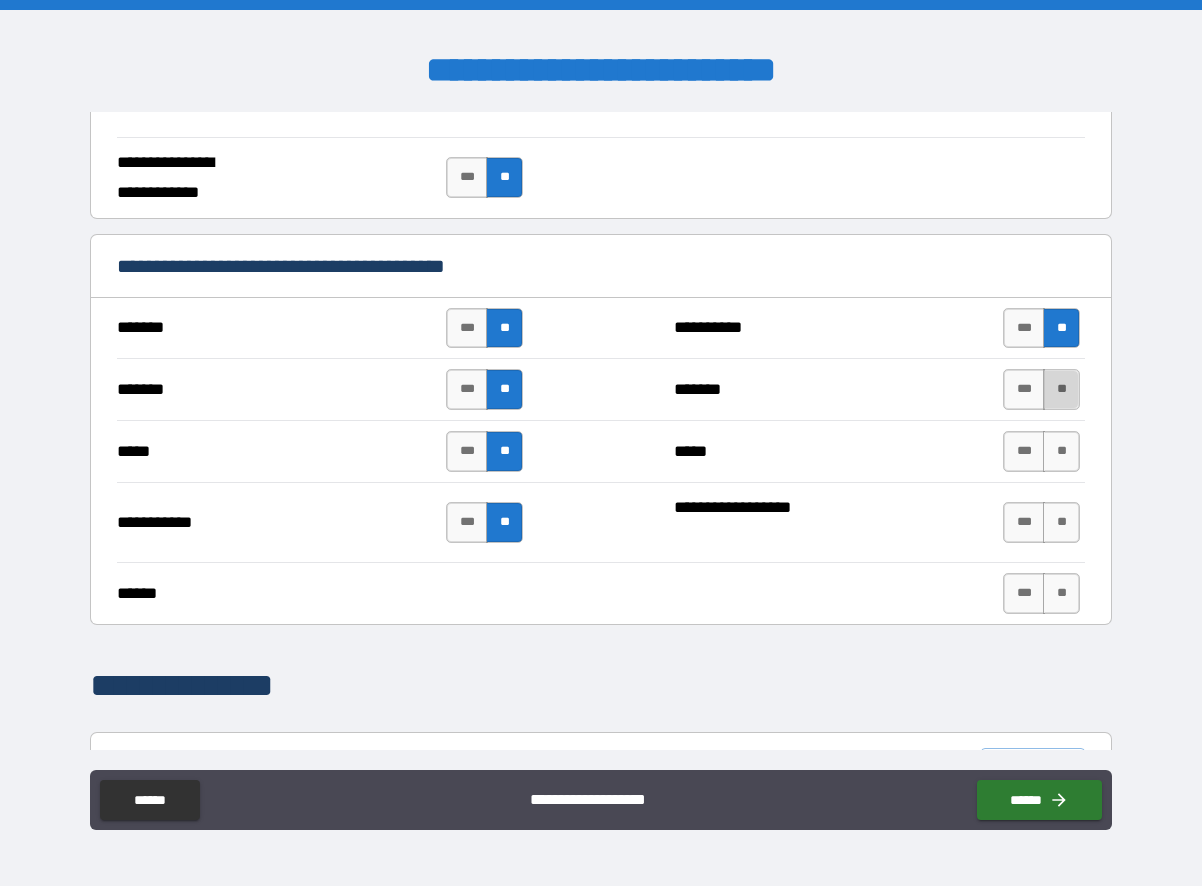 click on "**" at bounding box center [1061, 389] 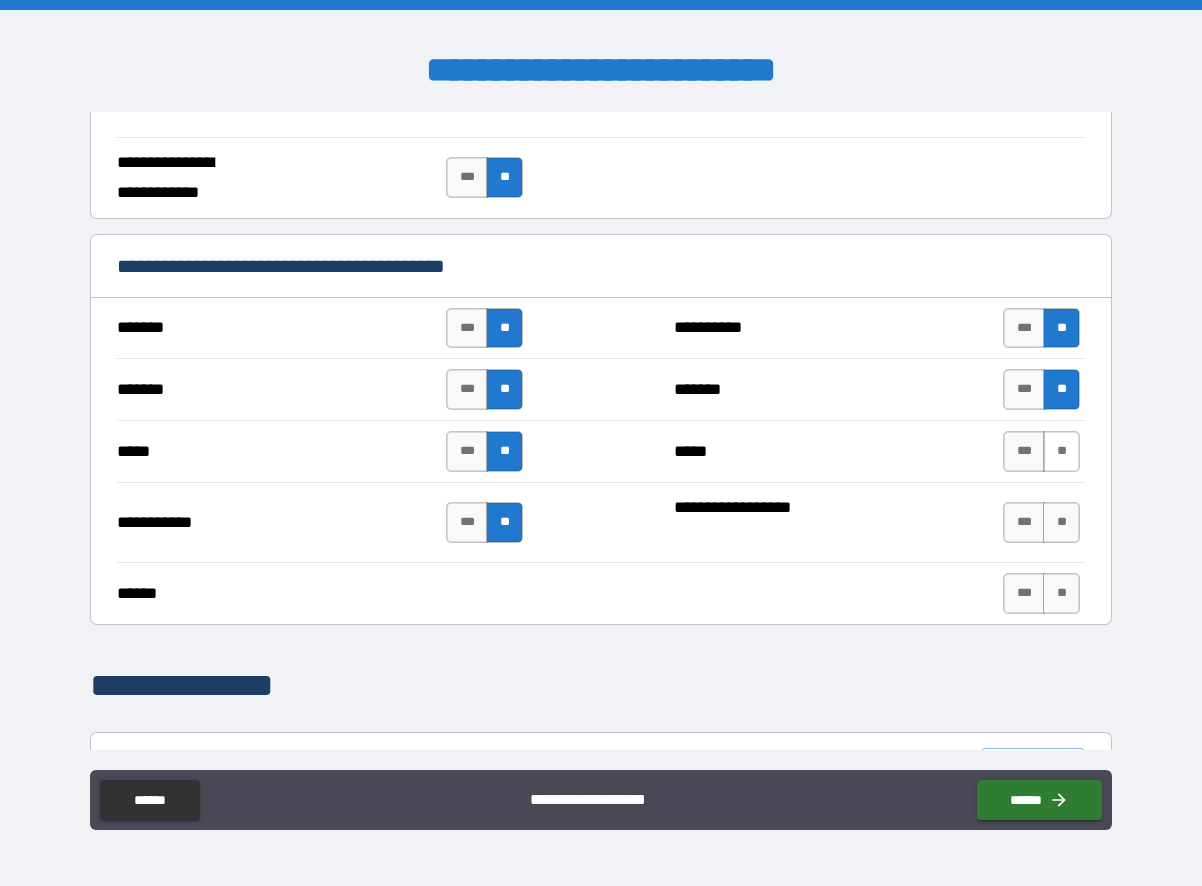click on "**" at bounding box center [1061, 451] 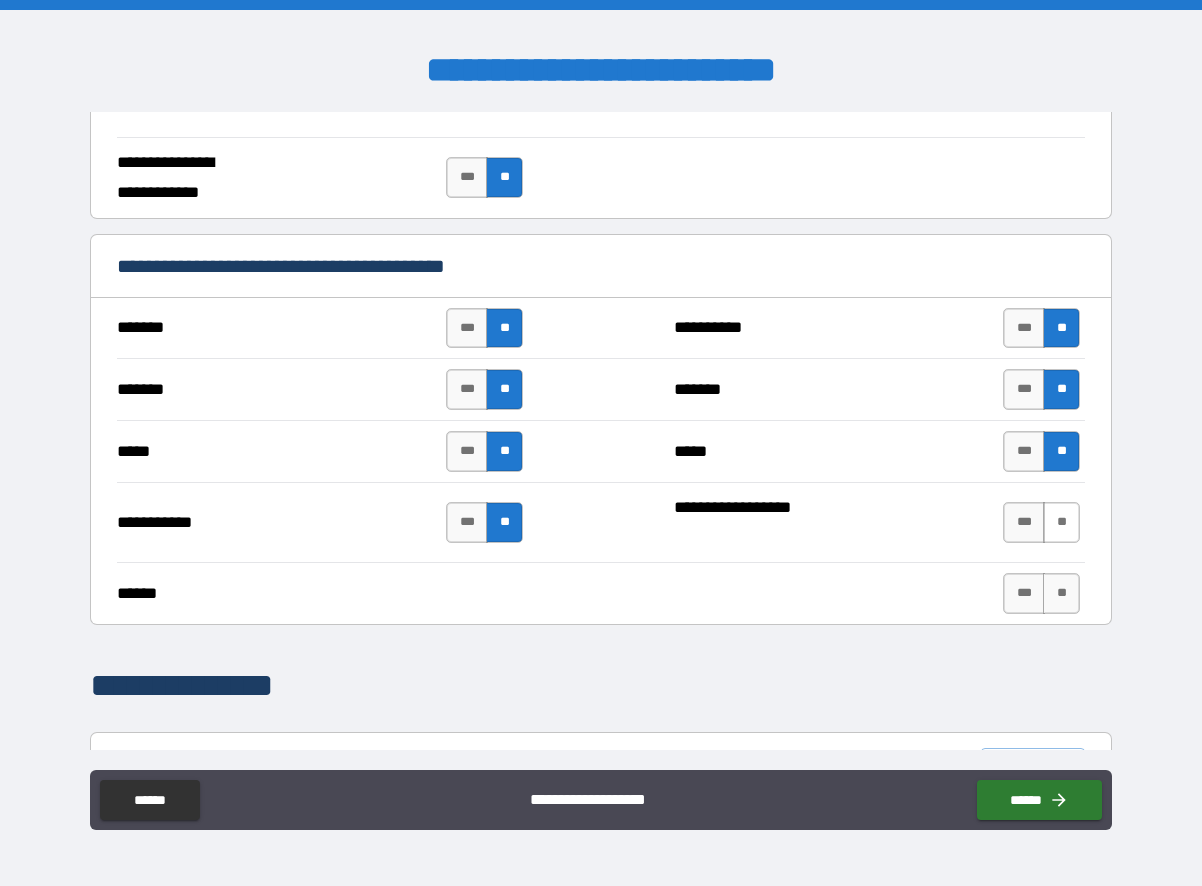 drag, startPoint x: 1050, startPoint y: 520, endPoint x: 1050, endPoint y: 546, distance: 26 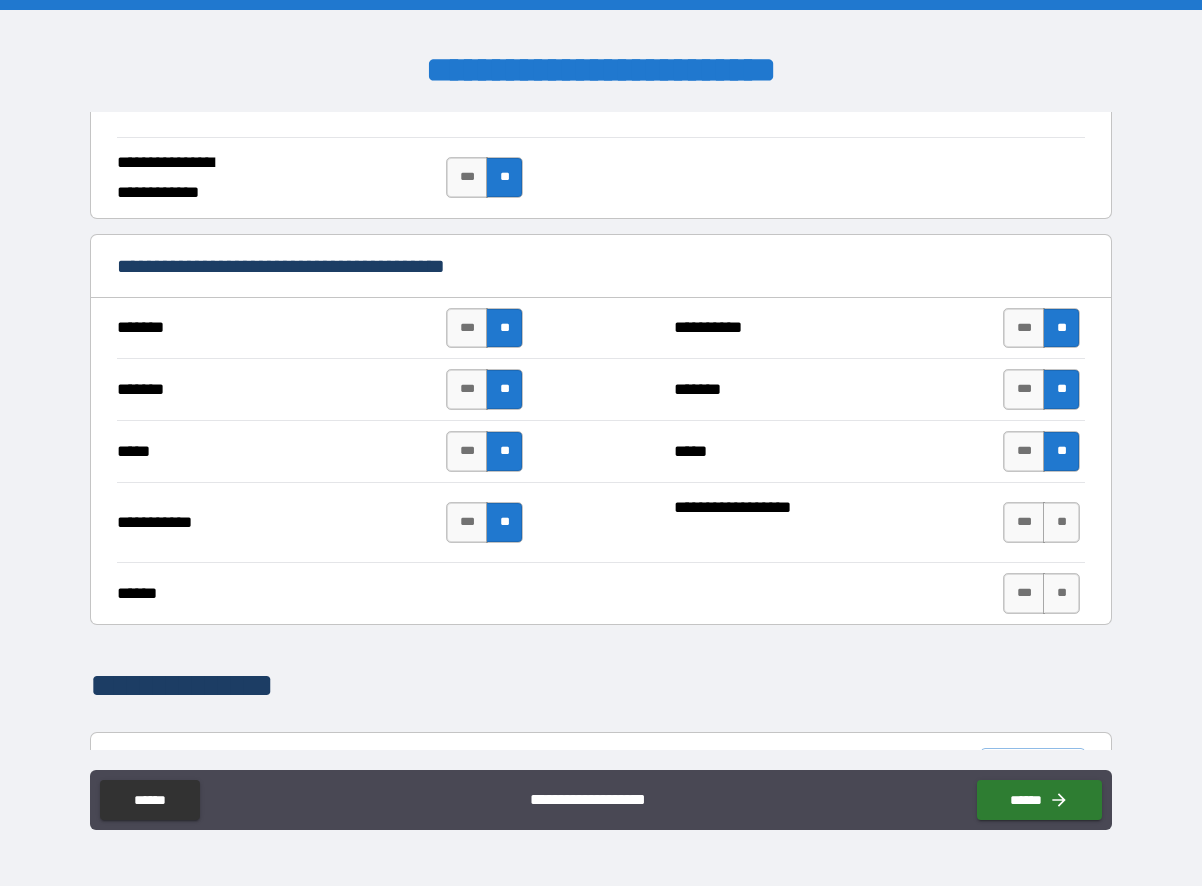 click on "**" at bounding box center (1061, 522) 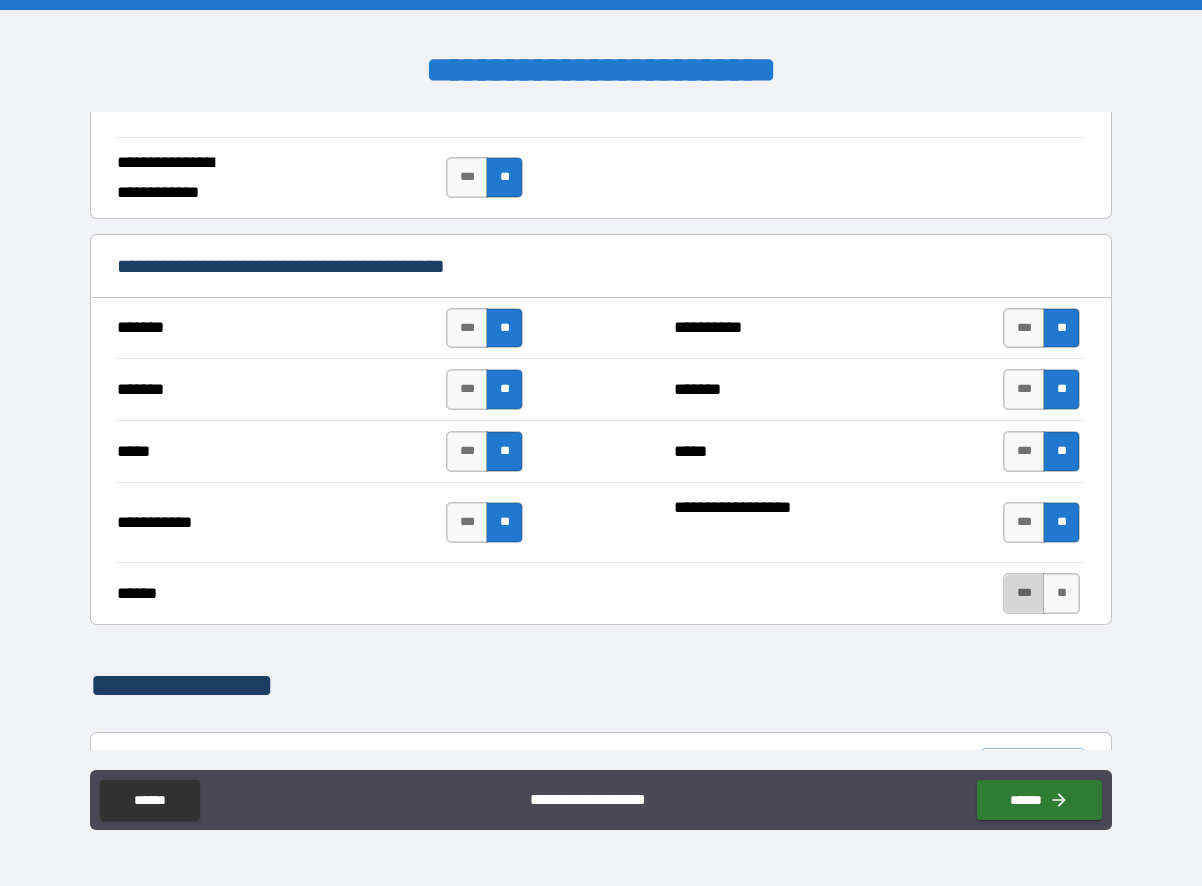 click on "***" at bounding box center (1024, 593) 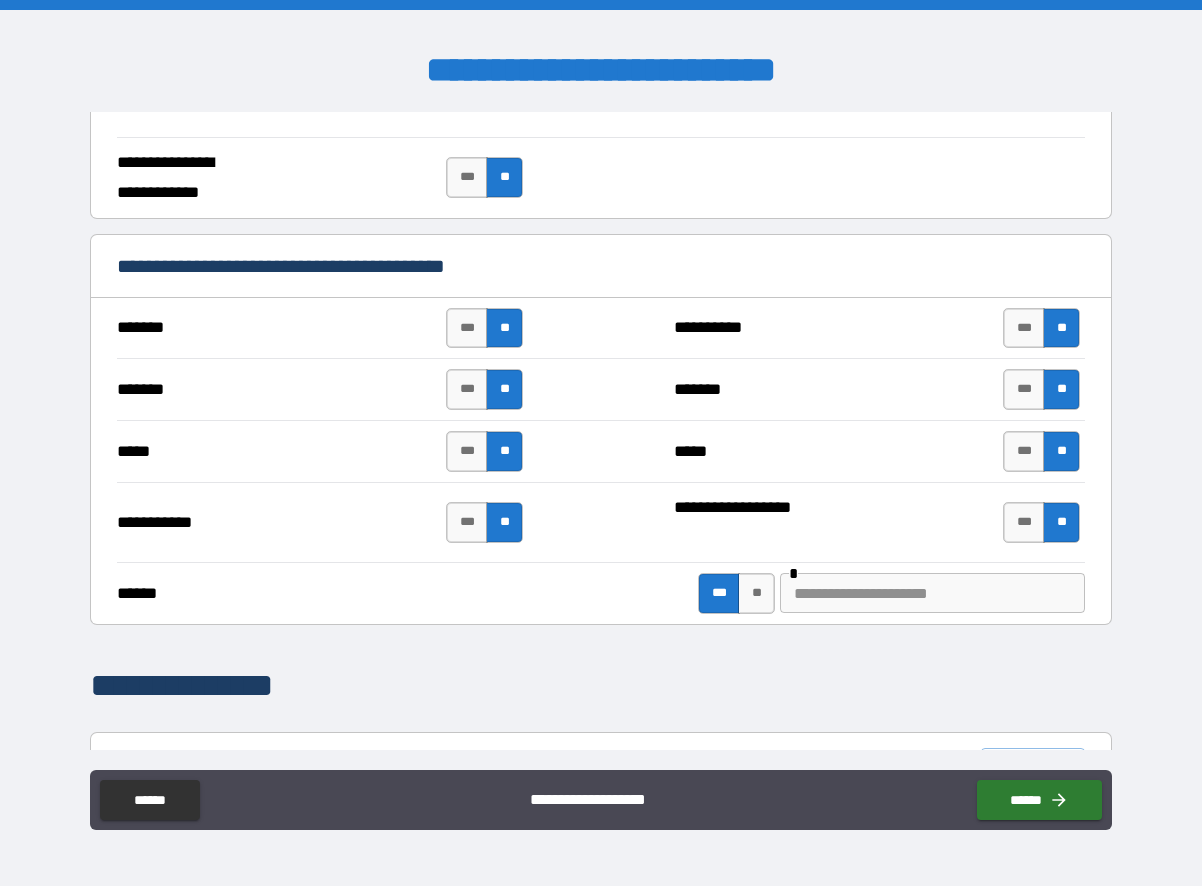 click at bounding box center (932, 593) 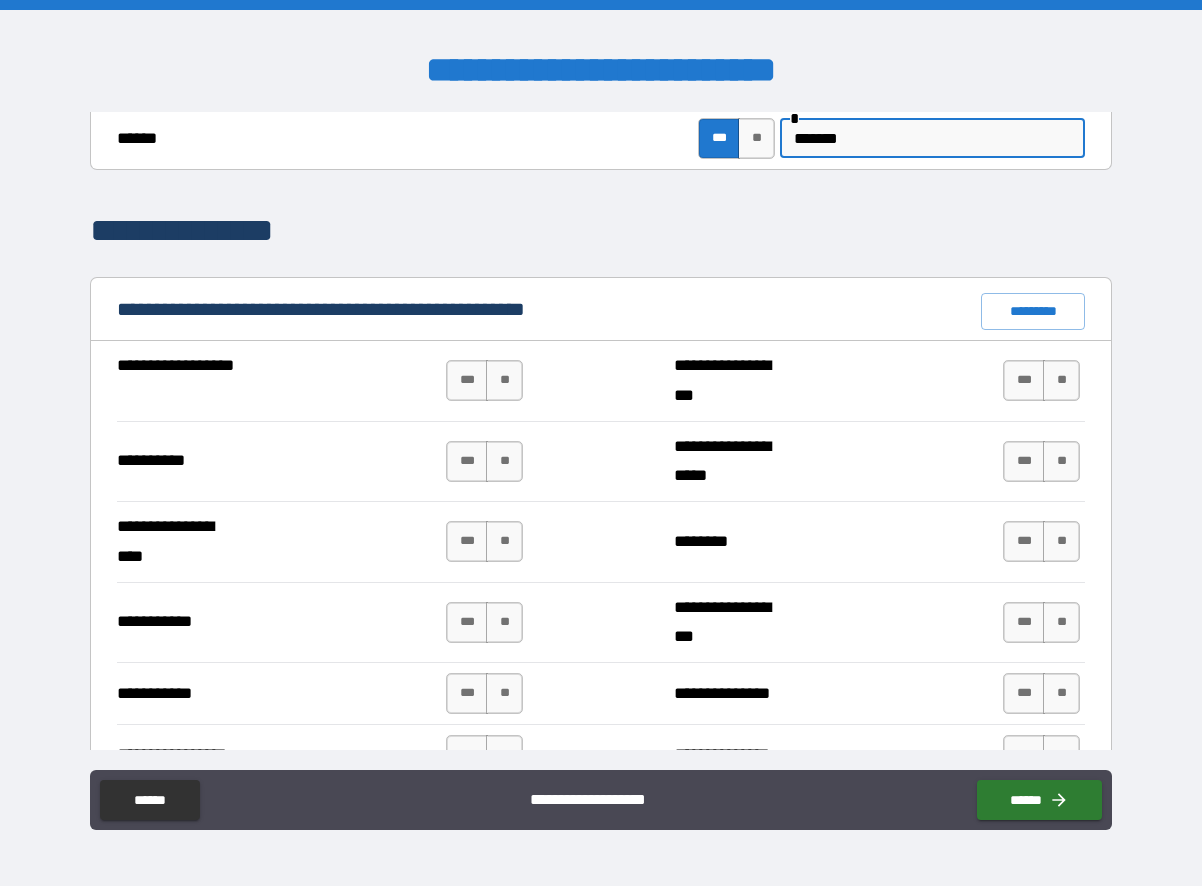 scroll, scrollTop: 1600, scrollLeft: 0, axis: vertical 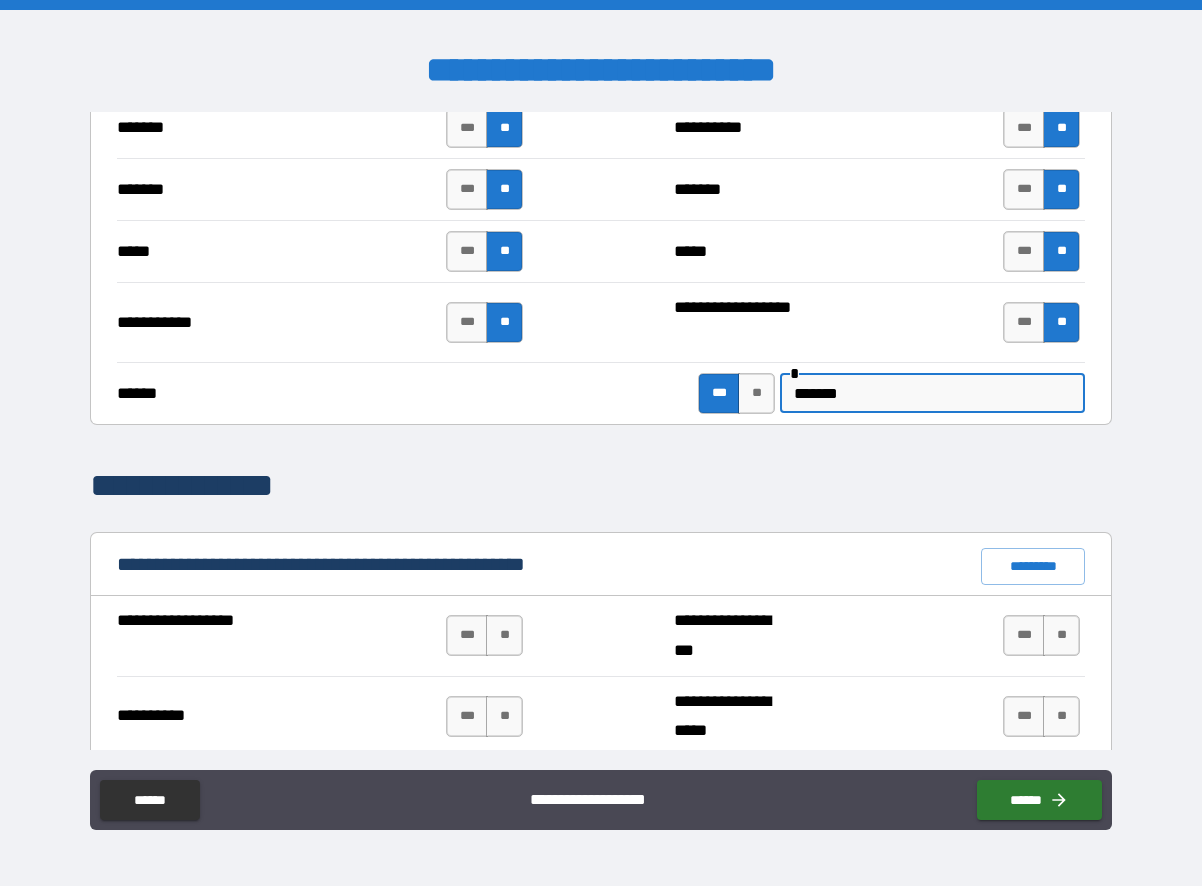 click on "*******" at bounding box center (932, 393) 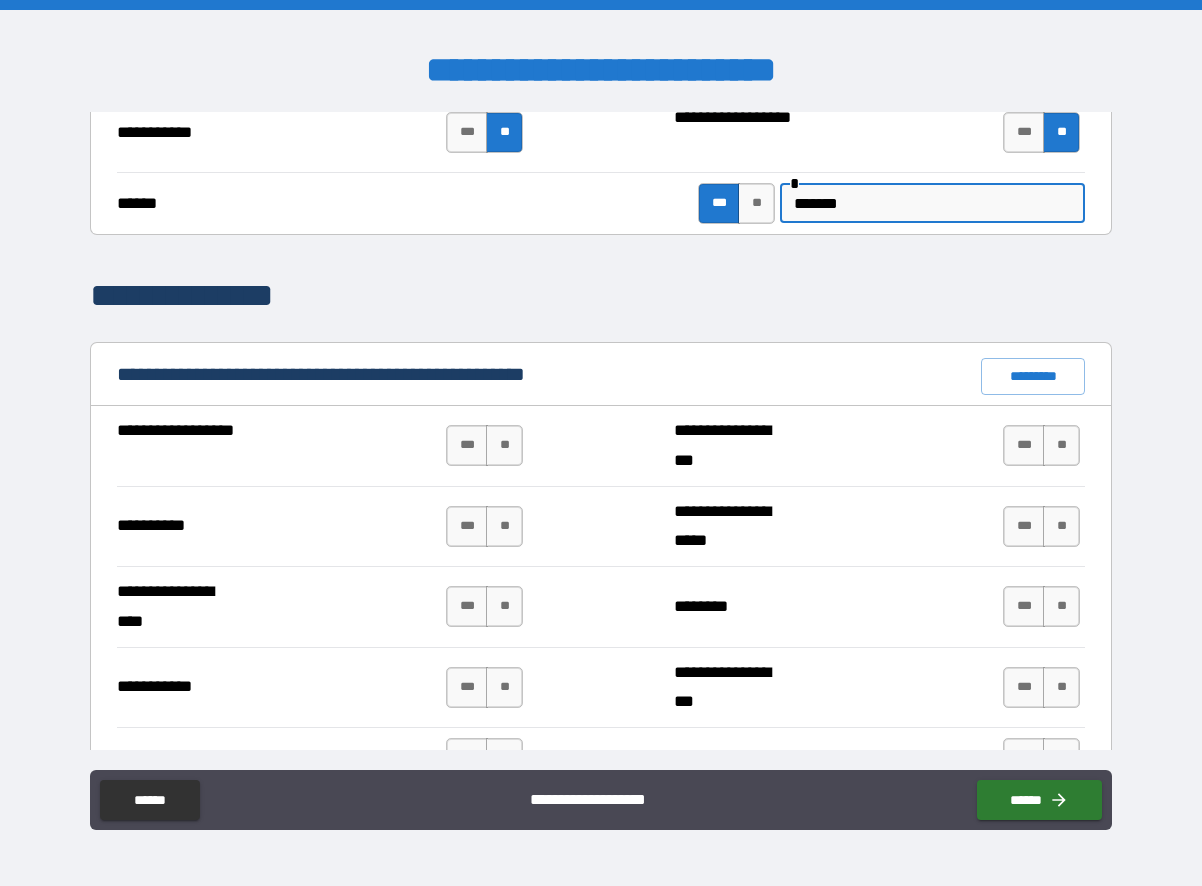 scroll, scrollTop: 1900, scrollLeft: 0, axis: vertical 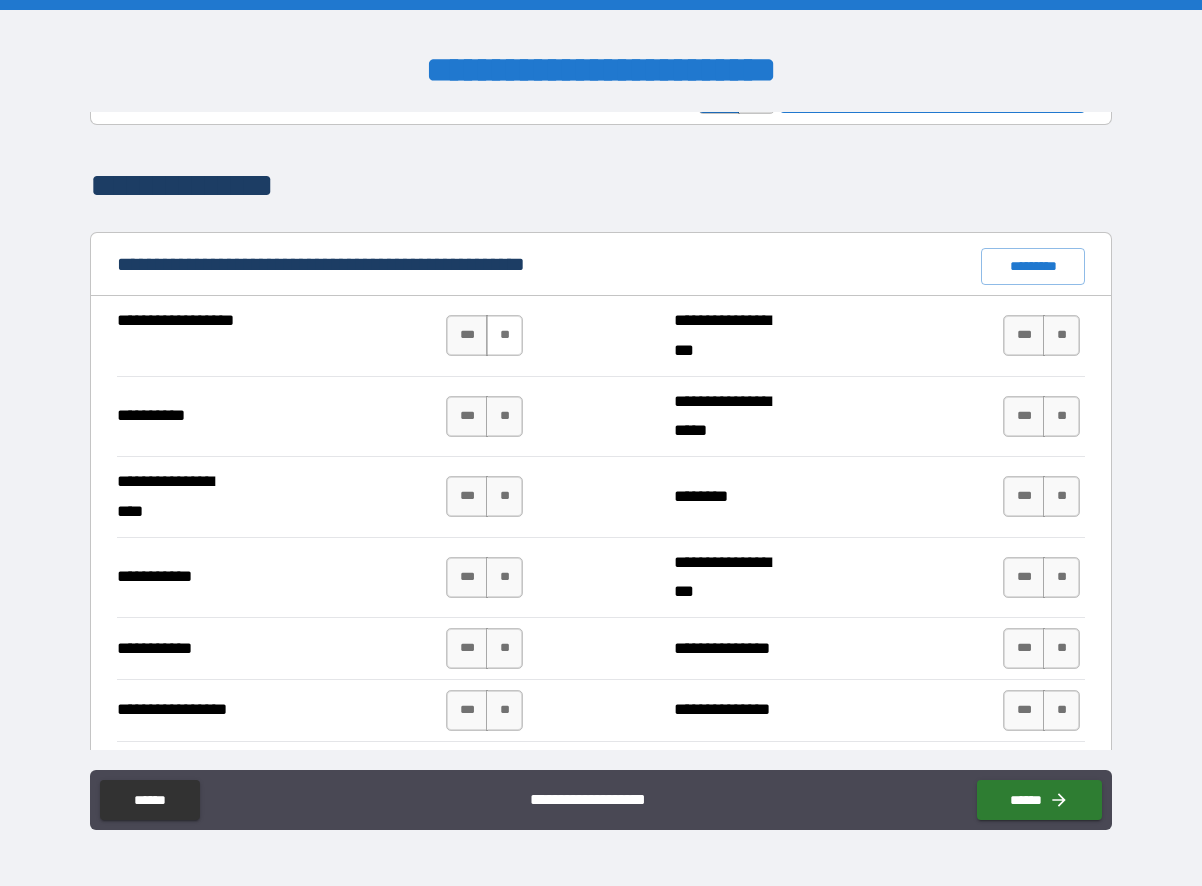 type on "*******" 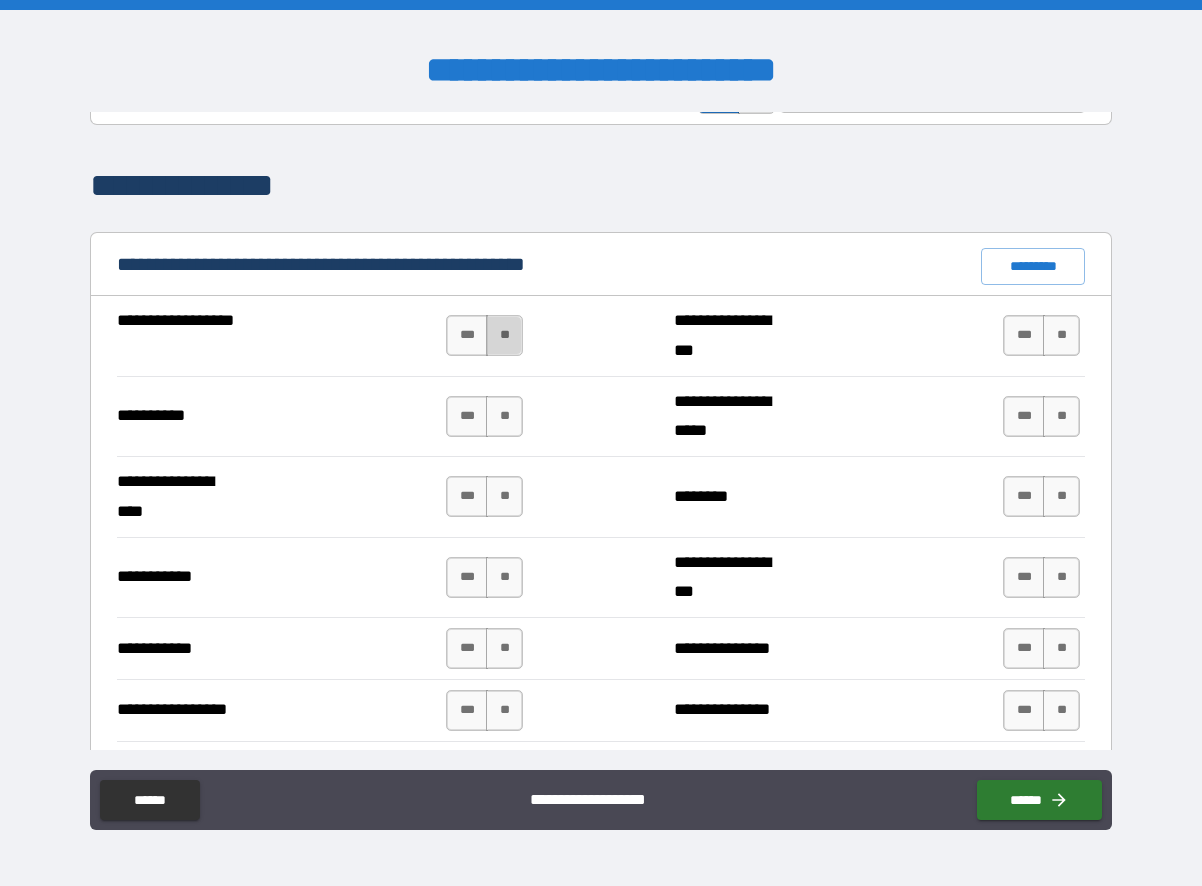 click on "**" at bounding box center [504, 335] 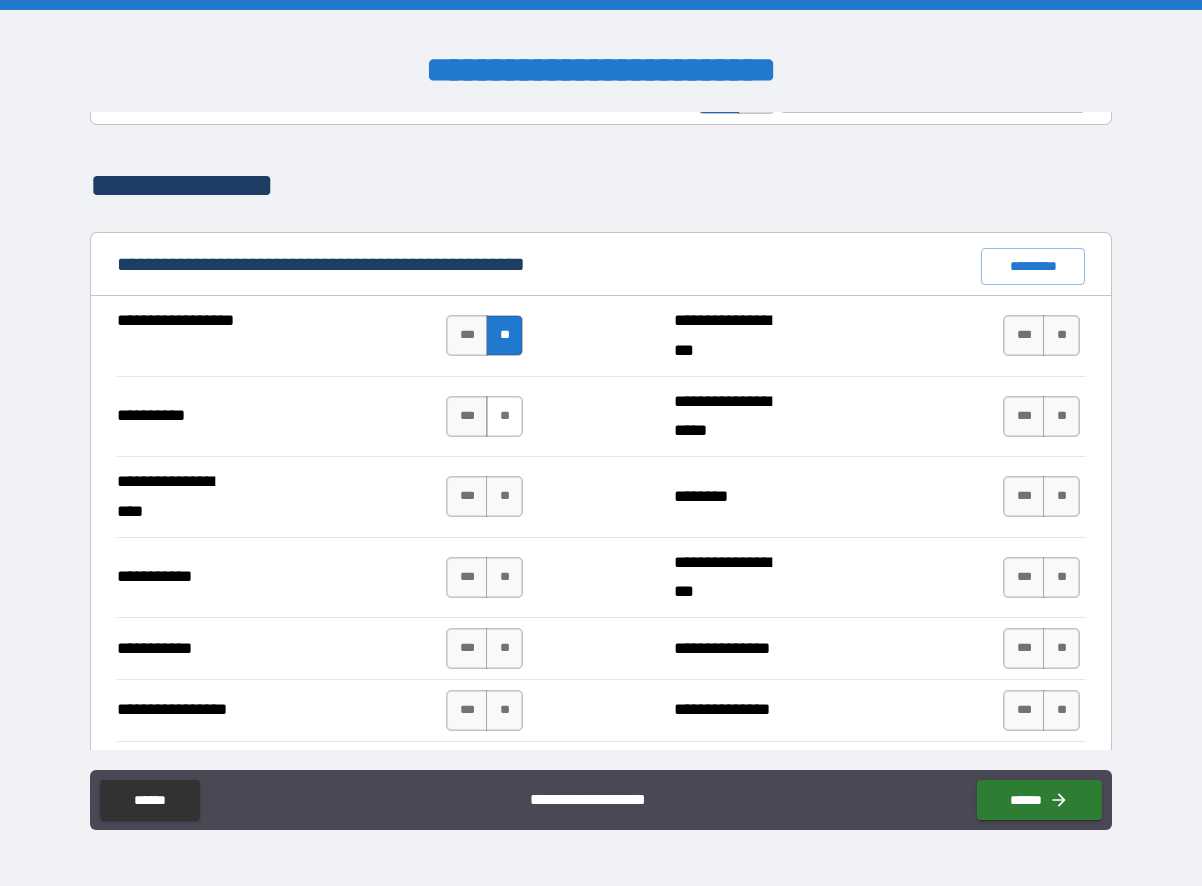 drag, startPoint x: 496, startPoint y: 415, endPoint x: 496, endPoint y: 455, distance: 40 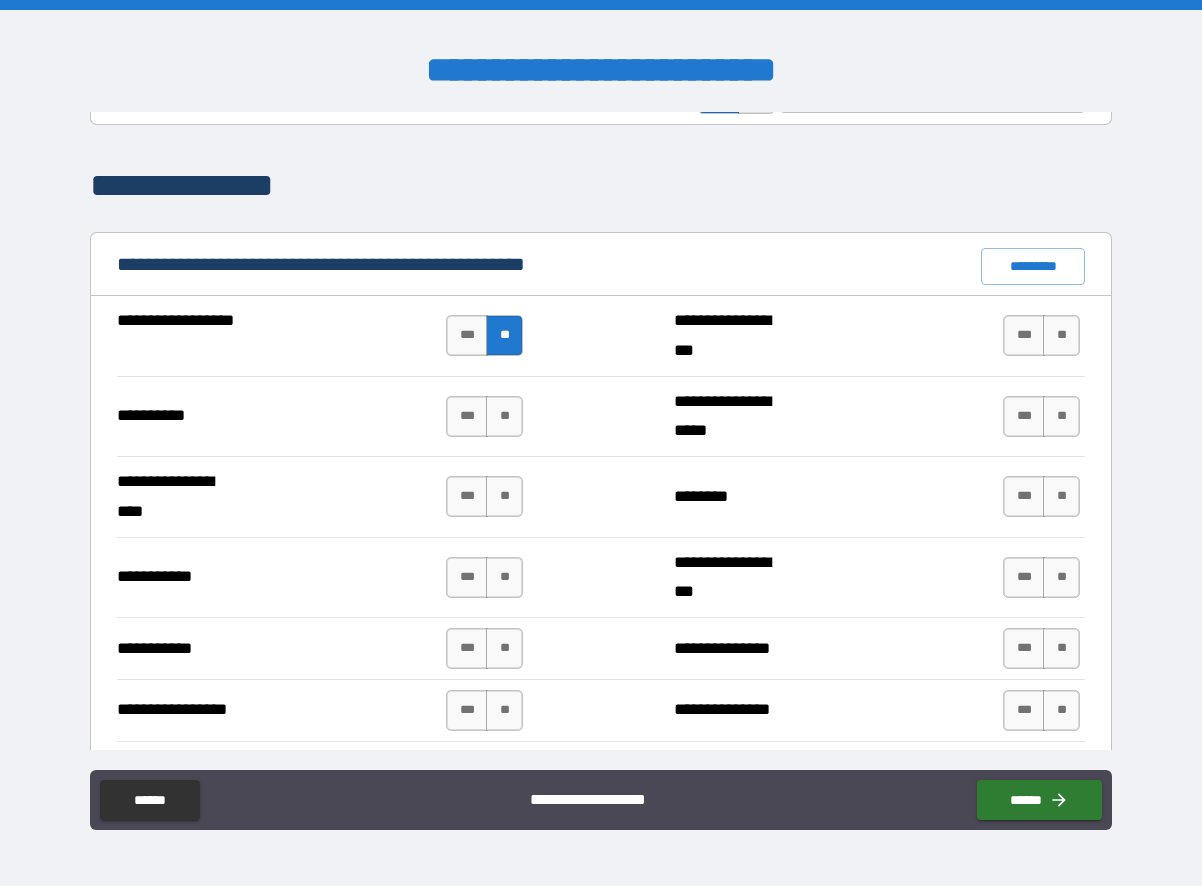 click on "**" at bounding box center (504, 416) 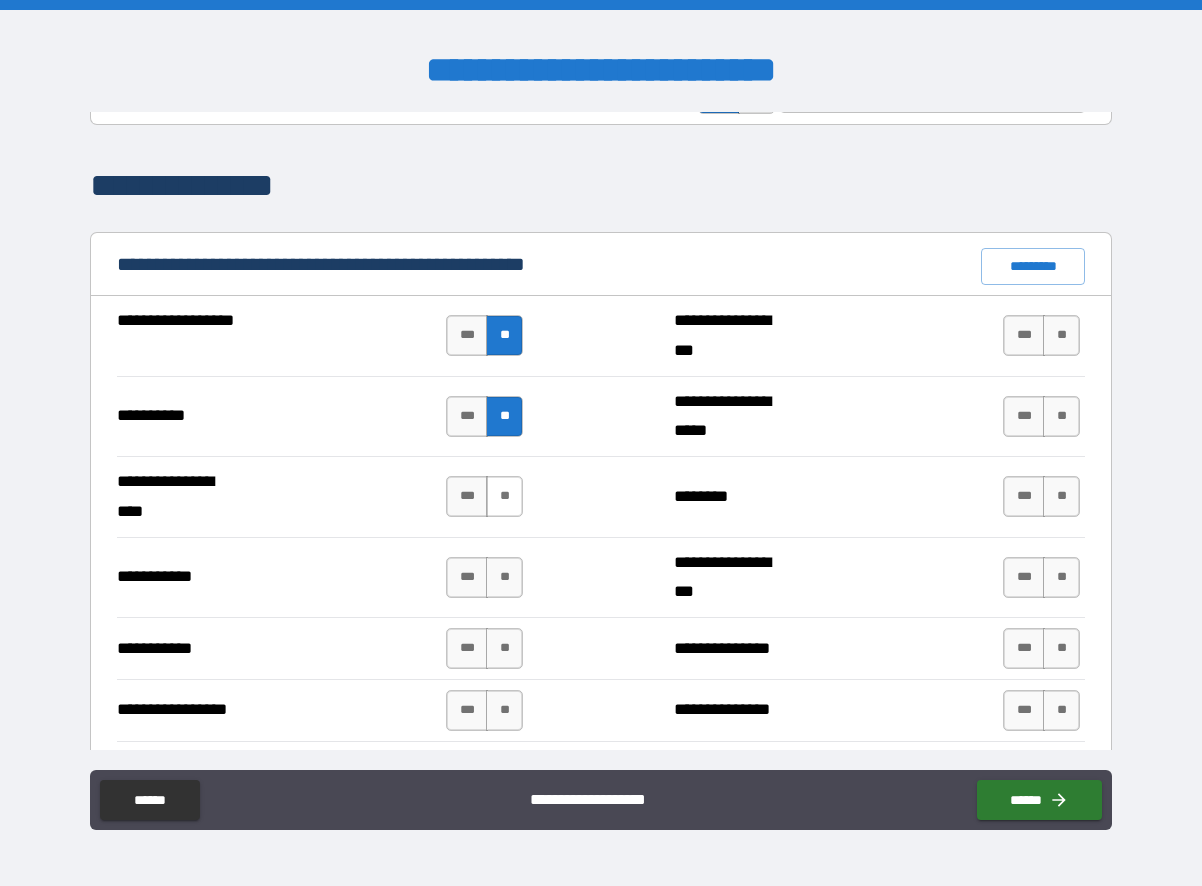 click on "**" at bounding box center (504, 496) 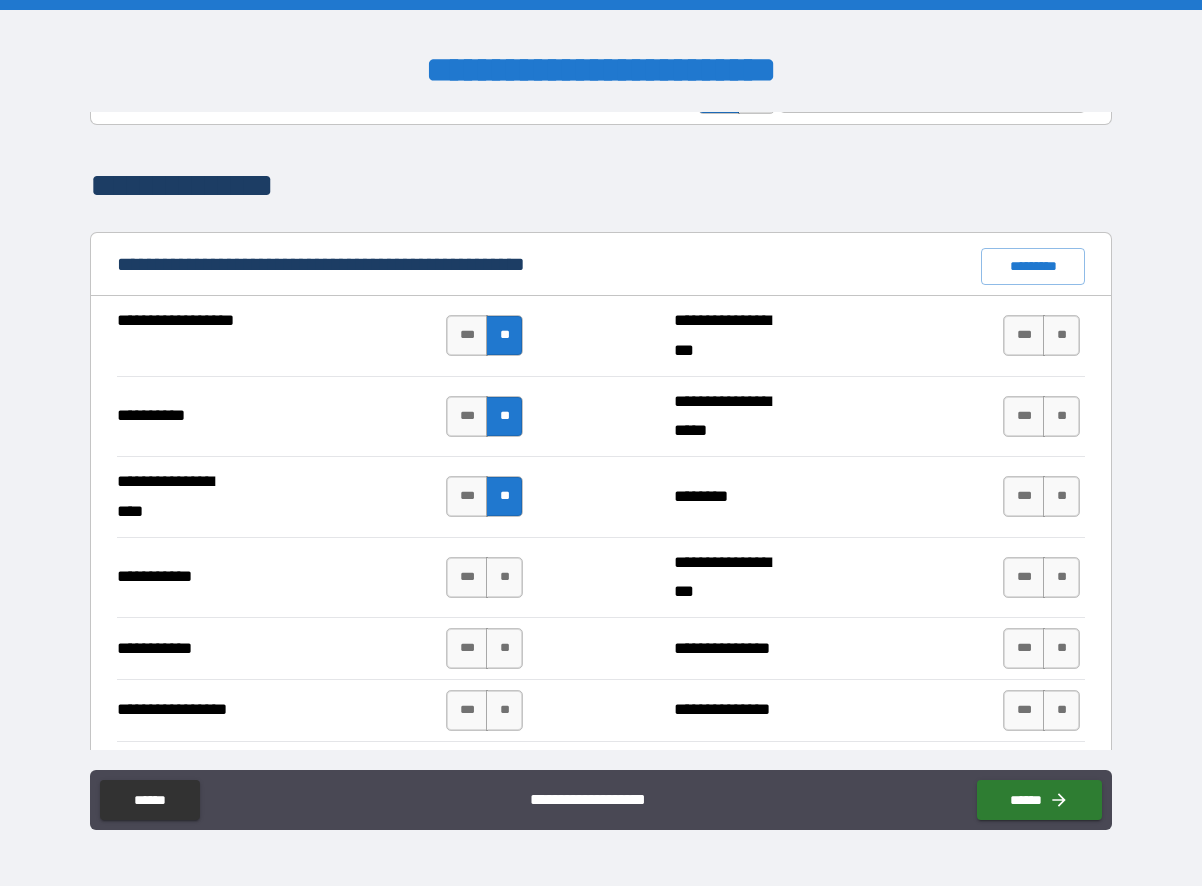 drag, startPoint x: 501, startPoint y: 574, endPoint x: 491, endPoint y: 612, distance: 39.293766 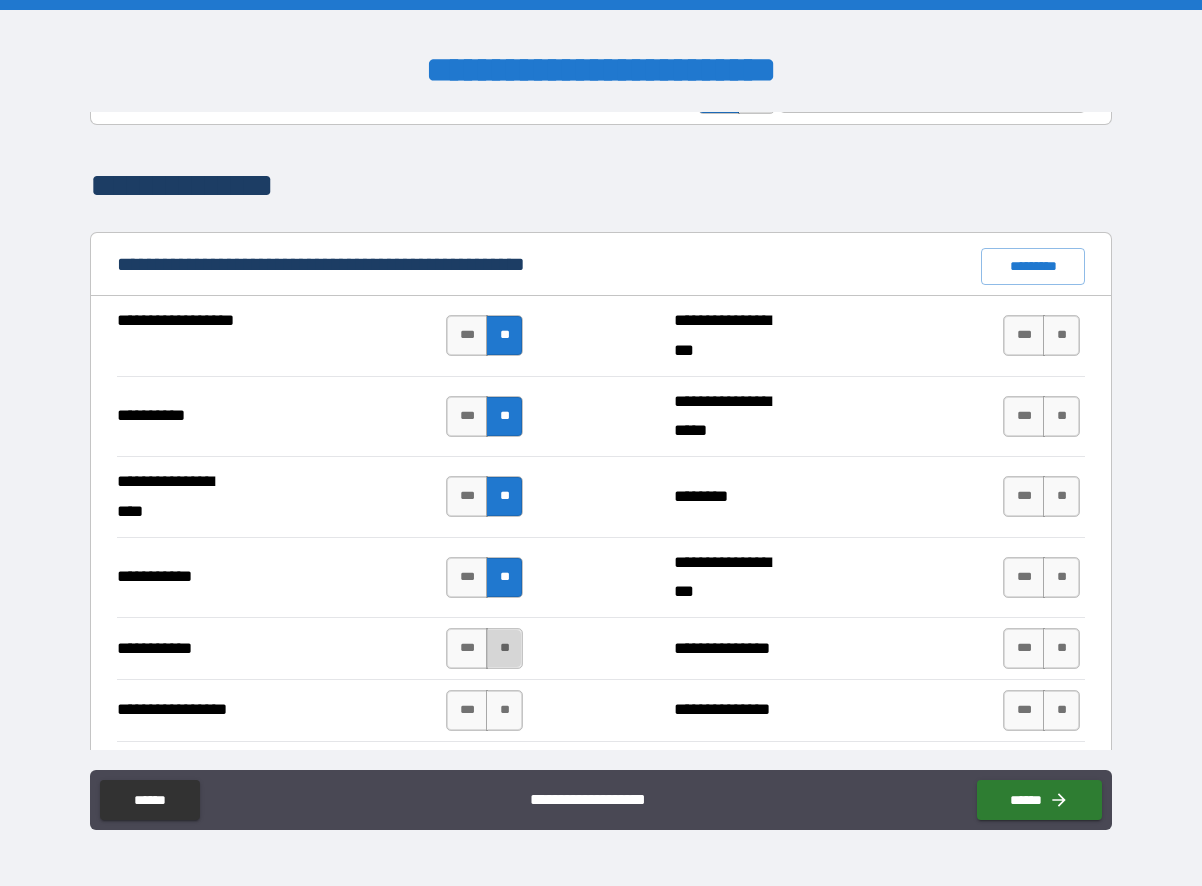 click on "**" at bounding box center [504, 648] 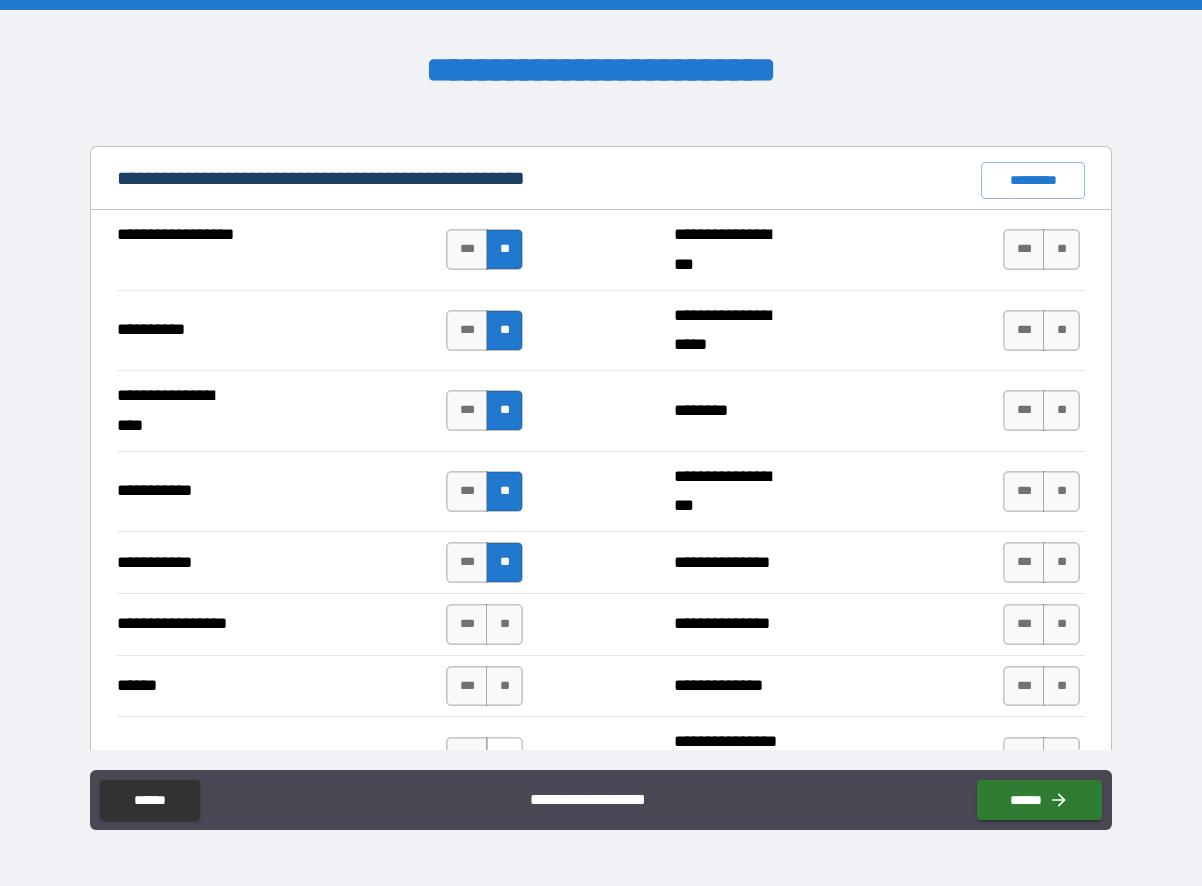 scroll, scrollTop: 2100, scrollLeft: 0, axis: vertical 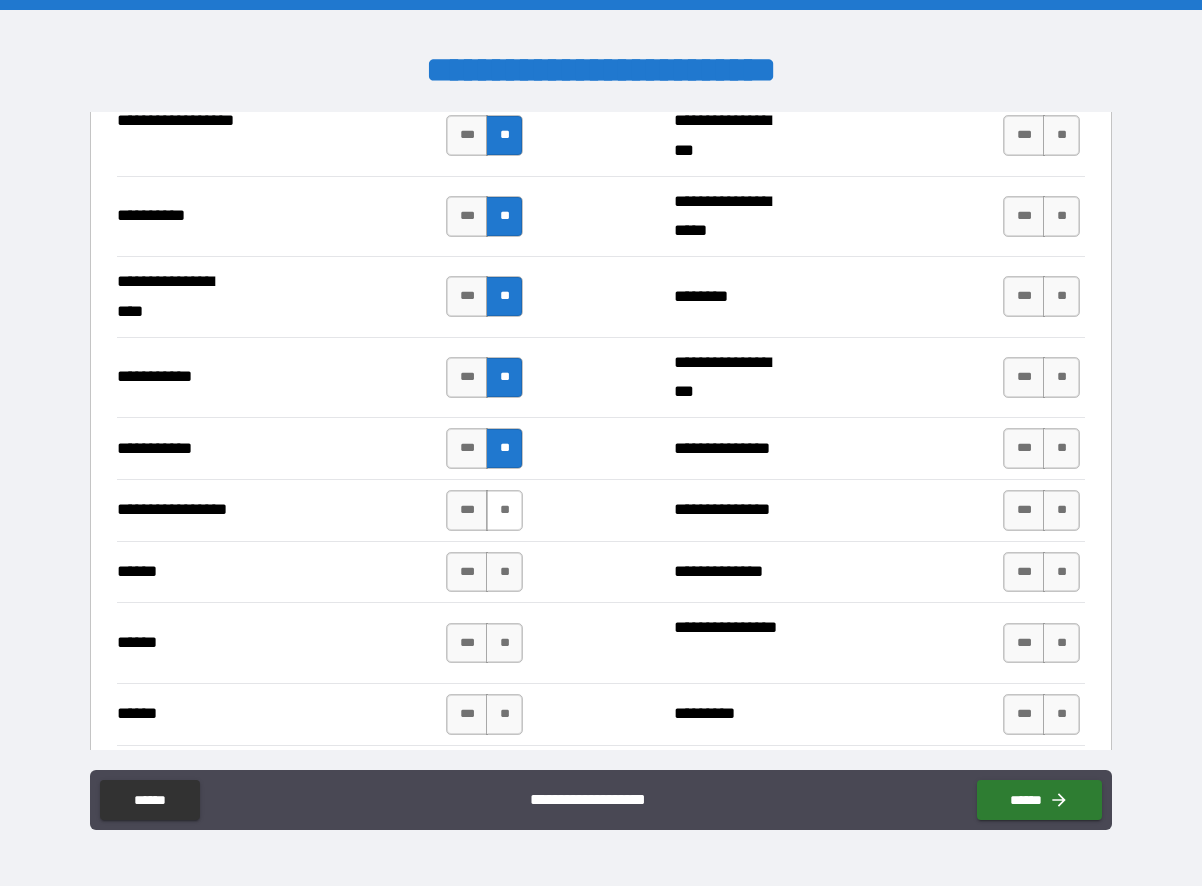 click on "**" at bounding box center [504, 510] 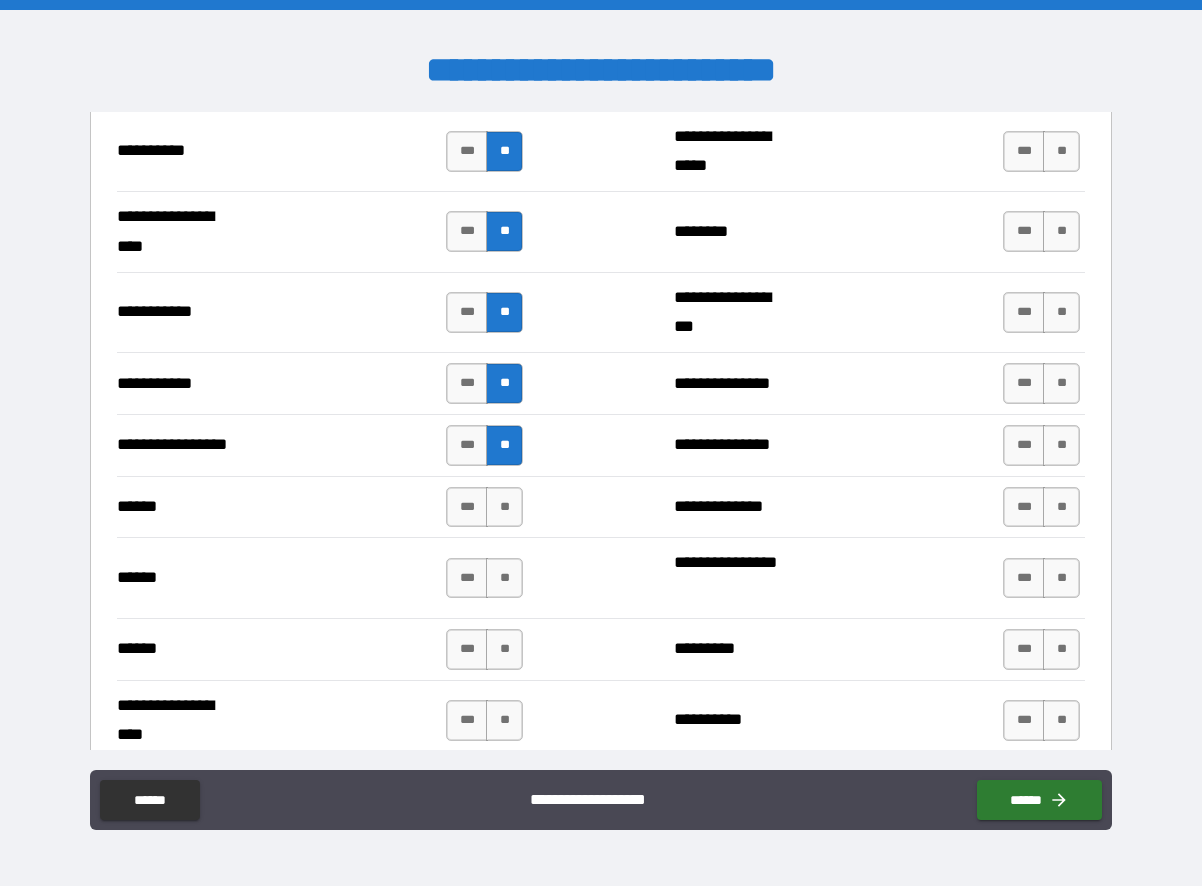 scroll, scrollTop: 2200, scrollLeft: 0, axis: vertical 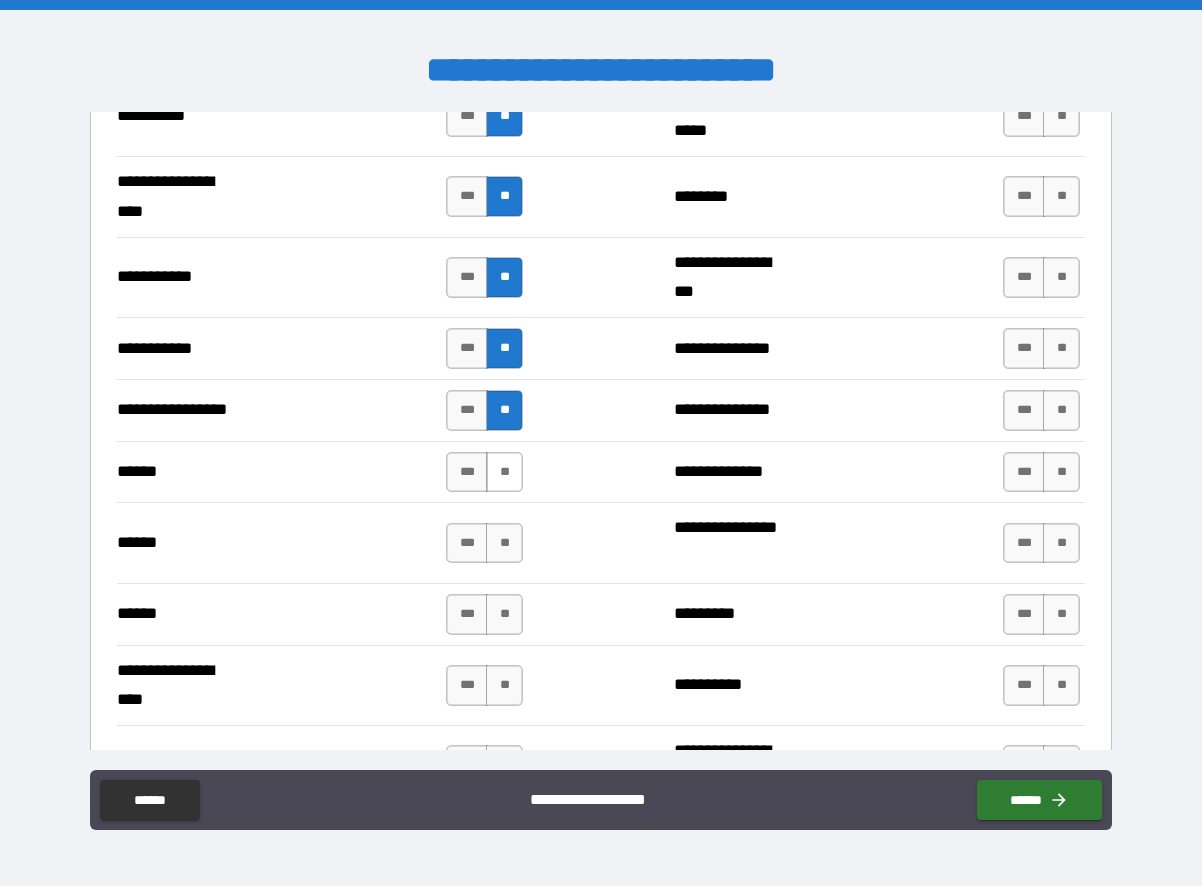 click on "**" at bounding box center (504, 472) 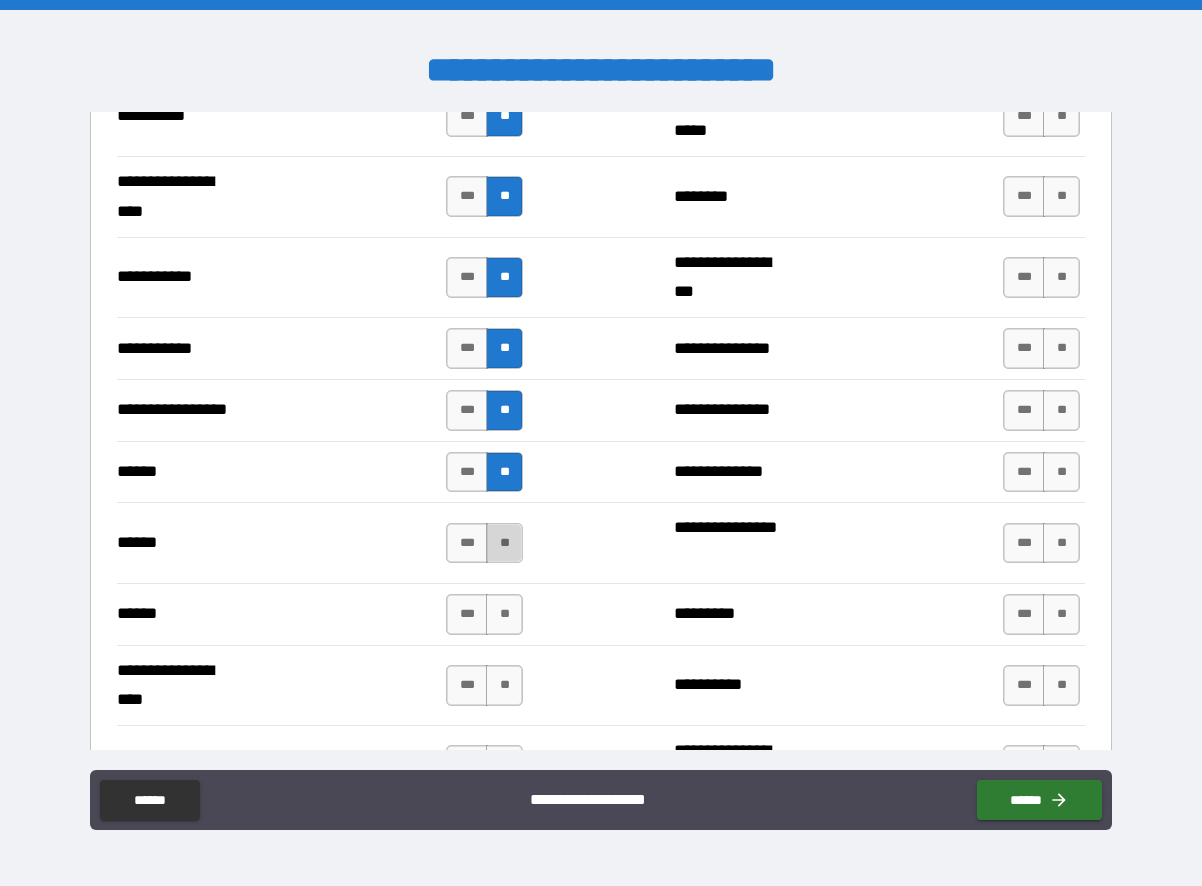 click on "**" at bounding box center (504, 543) 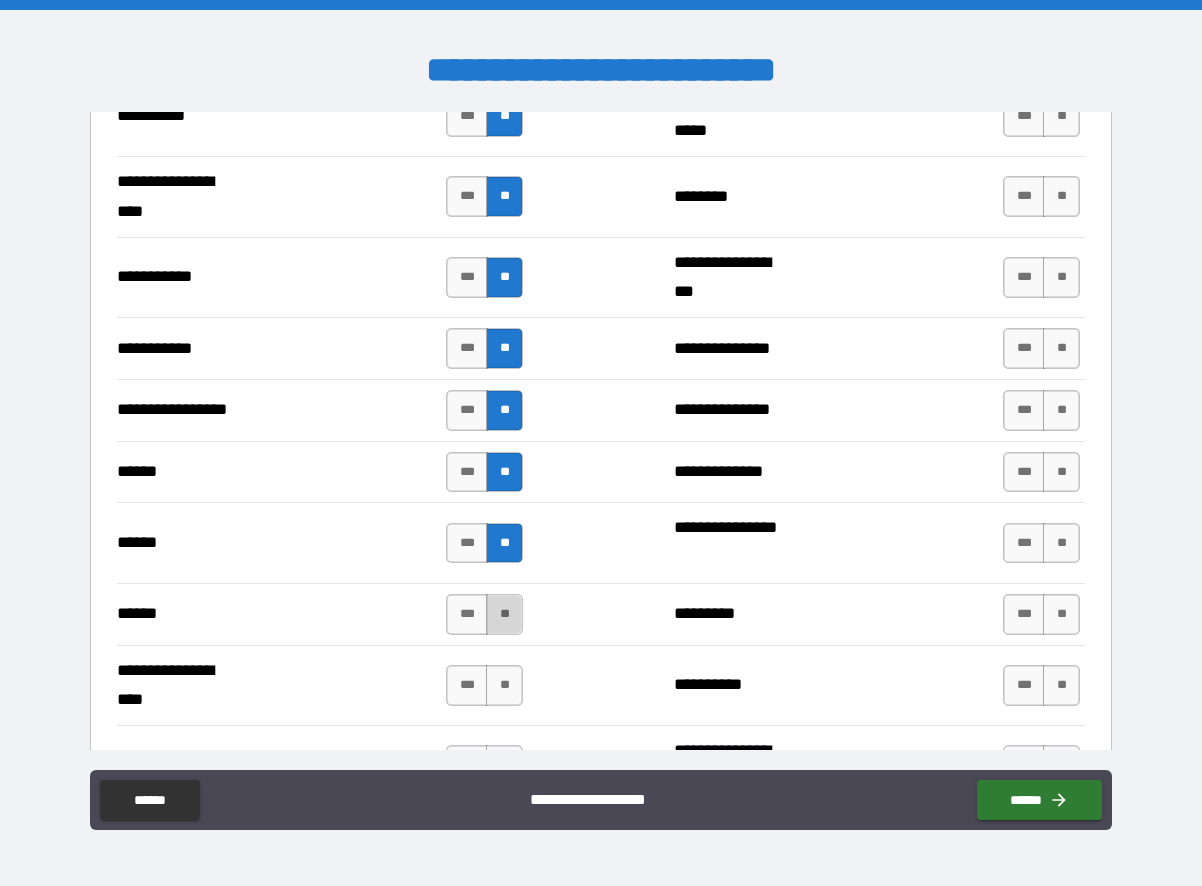 click on "**" at bounding box center (504, 614) 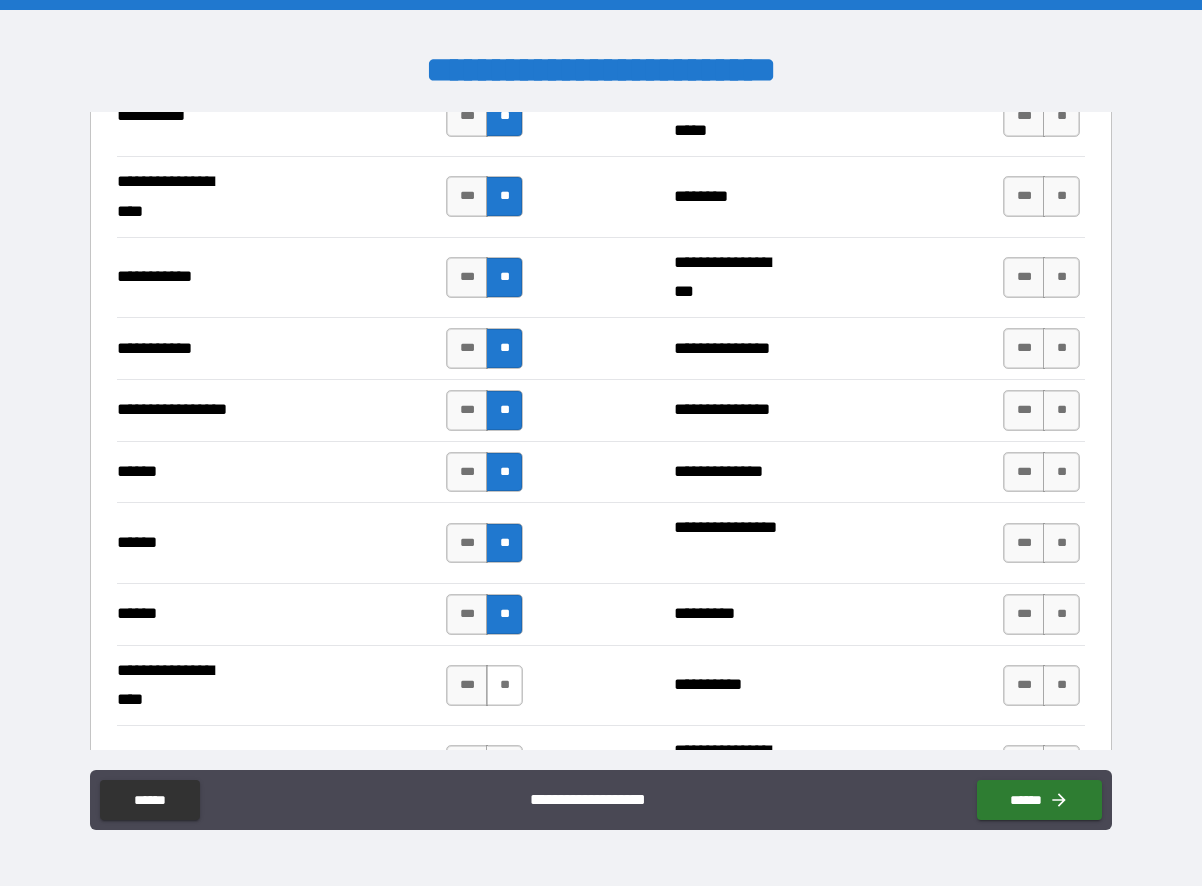 click on "**" at bounding box center [504, 685] 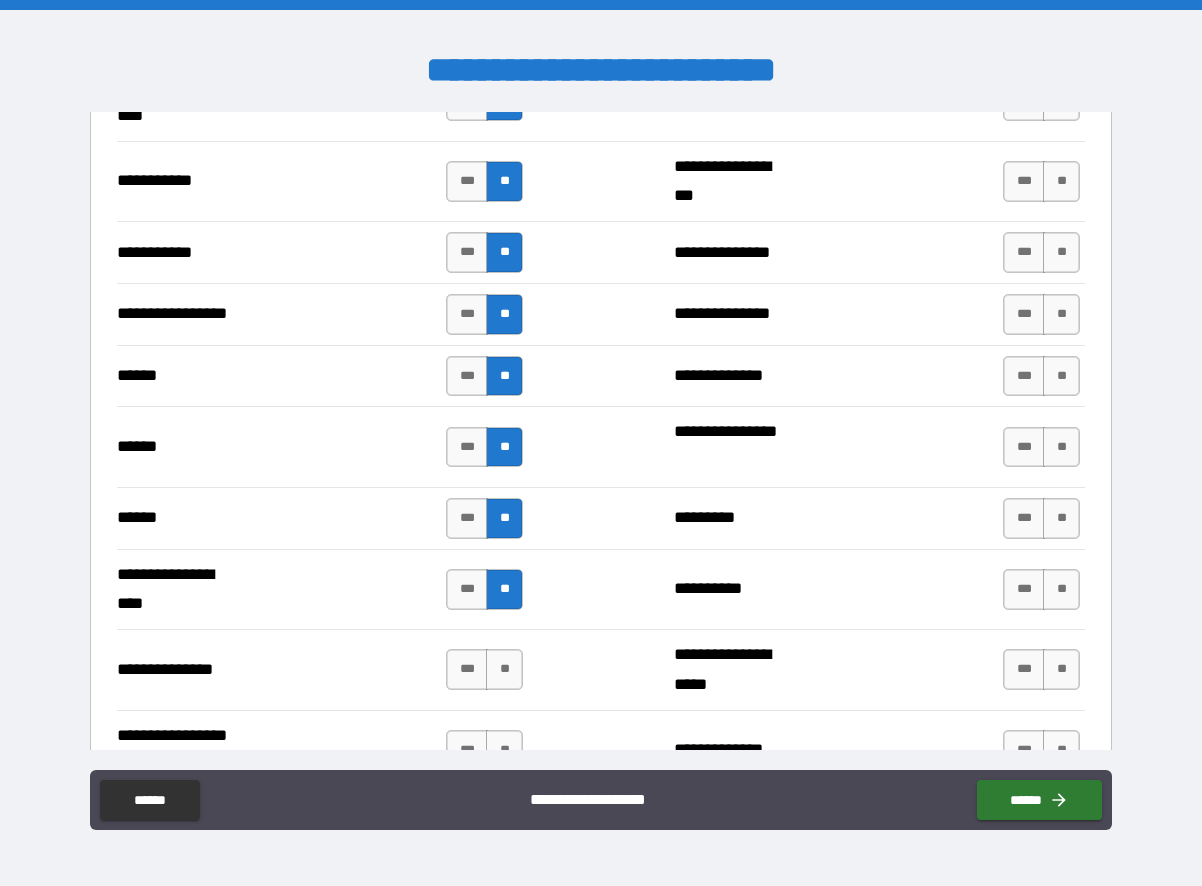 scroll, scrollTop: 2400, scrollLeft: 0, axis: vertical 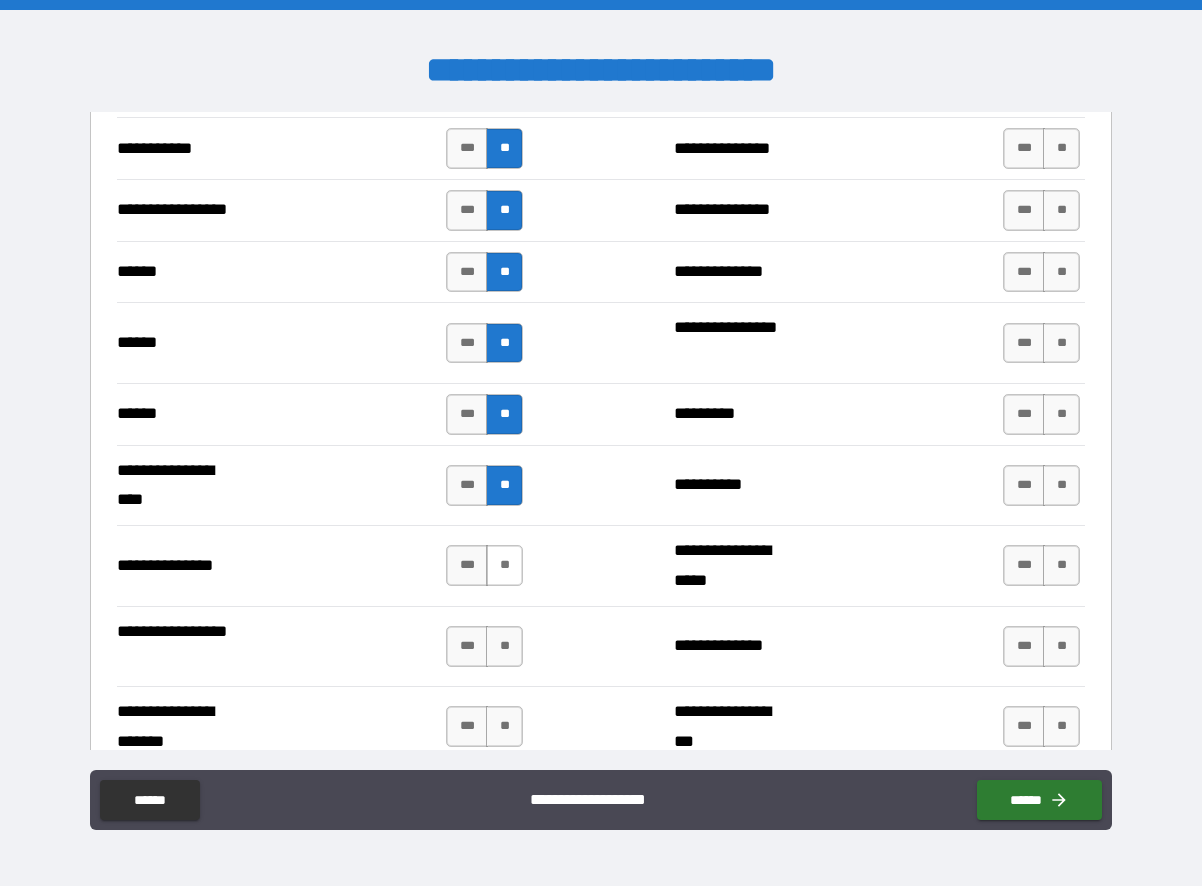 drag, startPoint x: 497, startPoint y: 566, endPoint x: 499, endPoint y: 581, distance: 15.132746 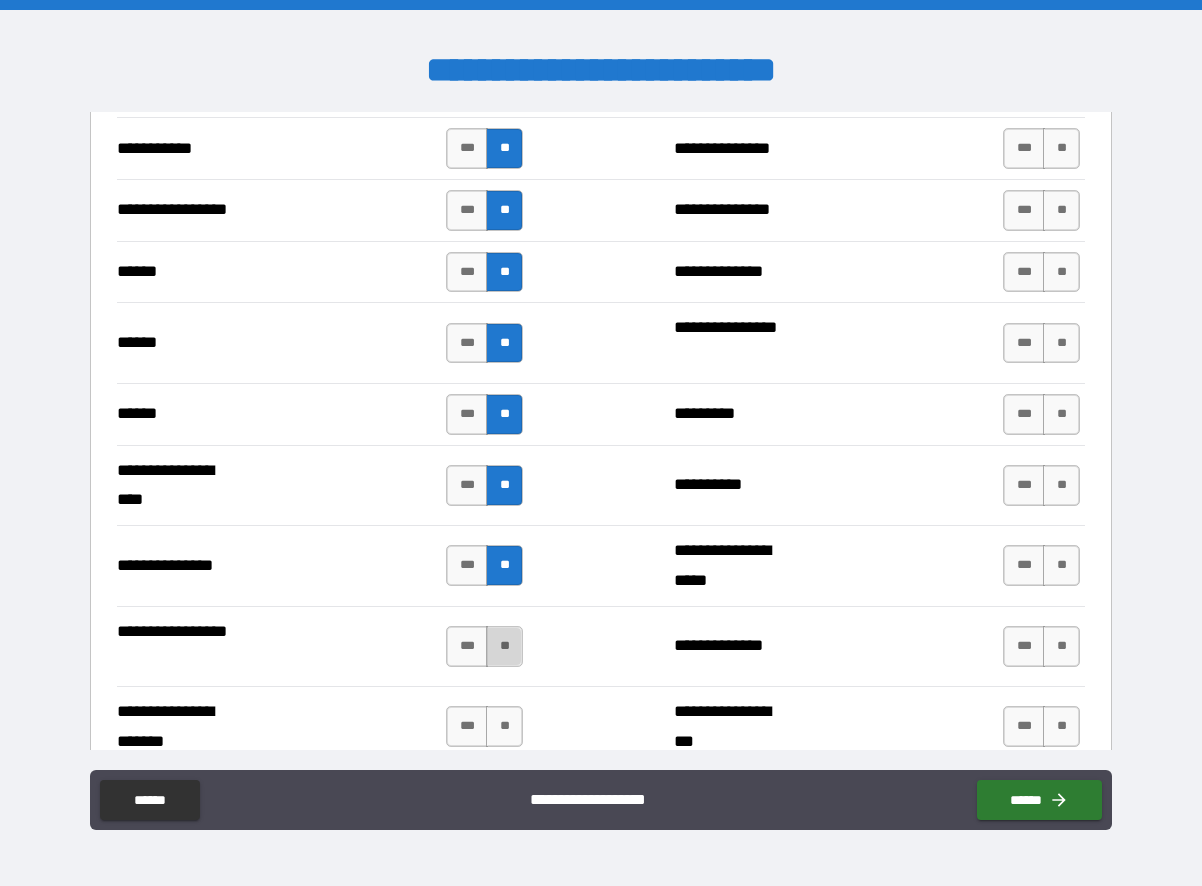click on "**" at bounding box center (504, 646) 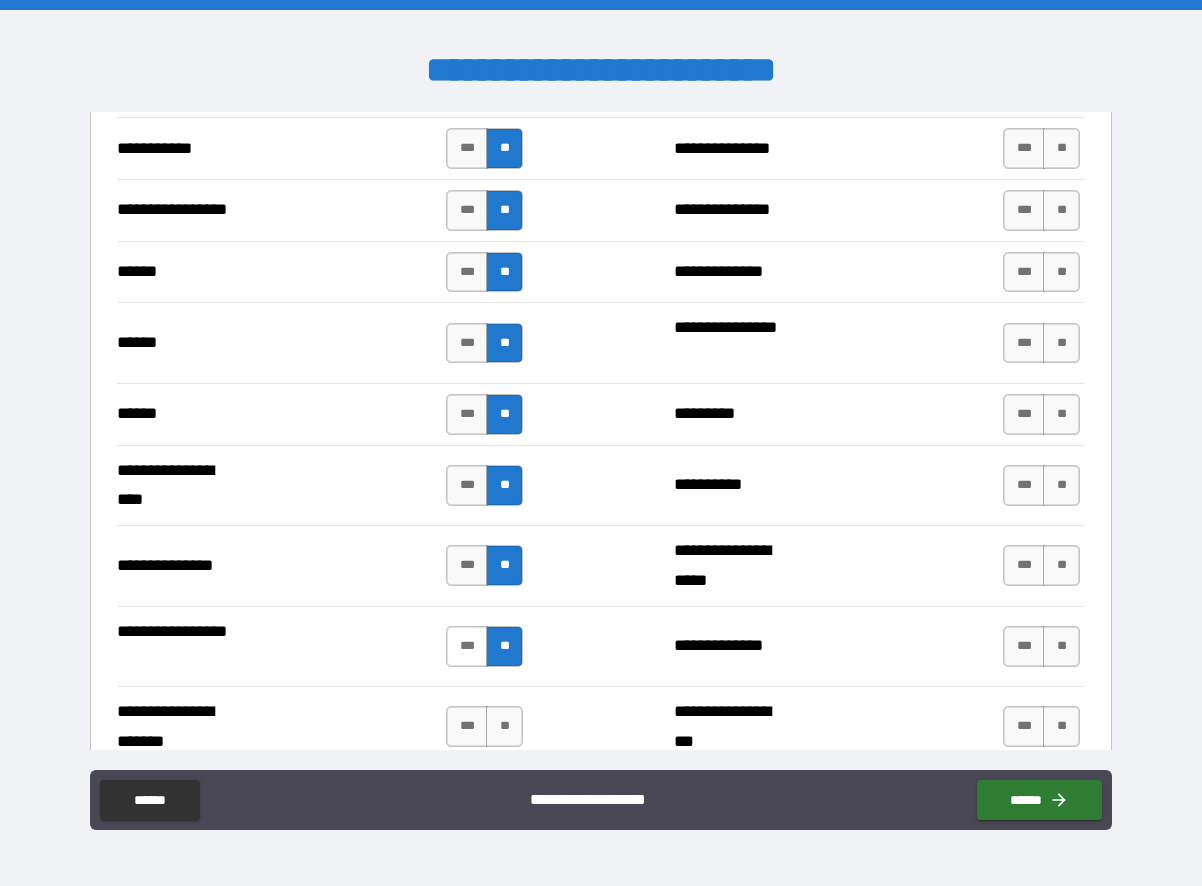 click on "***" at bounding box center (467, 646) 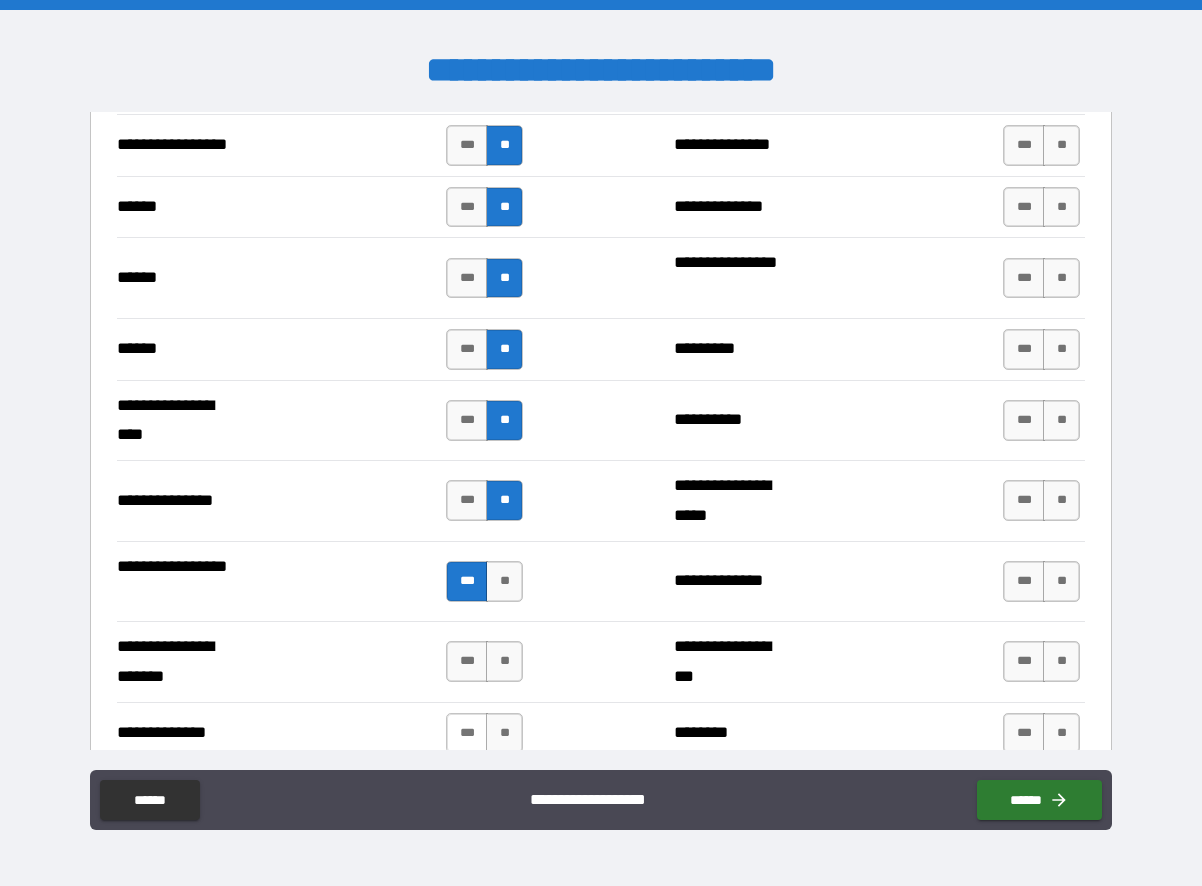 scroll, scrollTop: 2500, scrollLeft: 0, axis: vertical 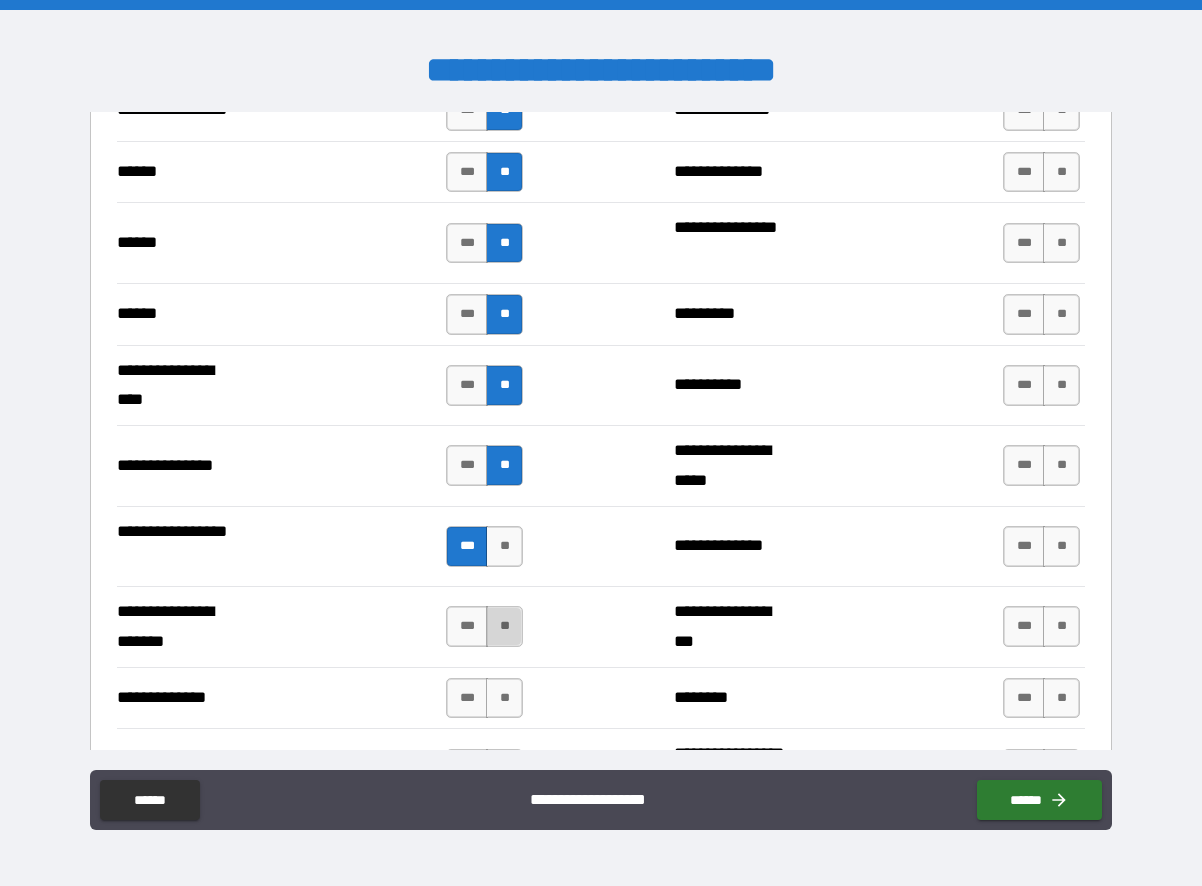 click on "**" at bounding box center (504, 626) 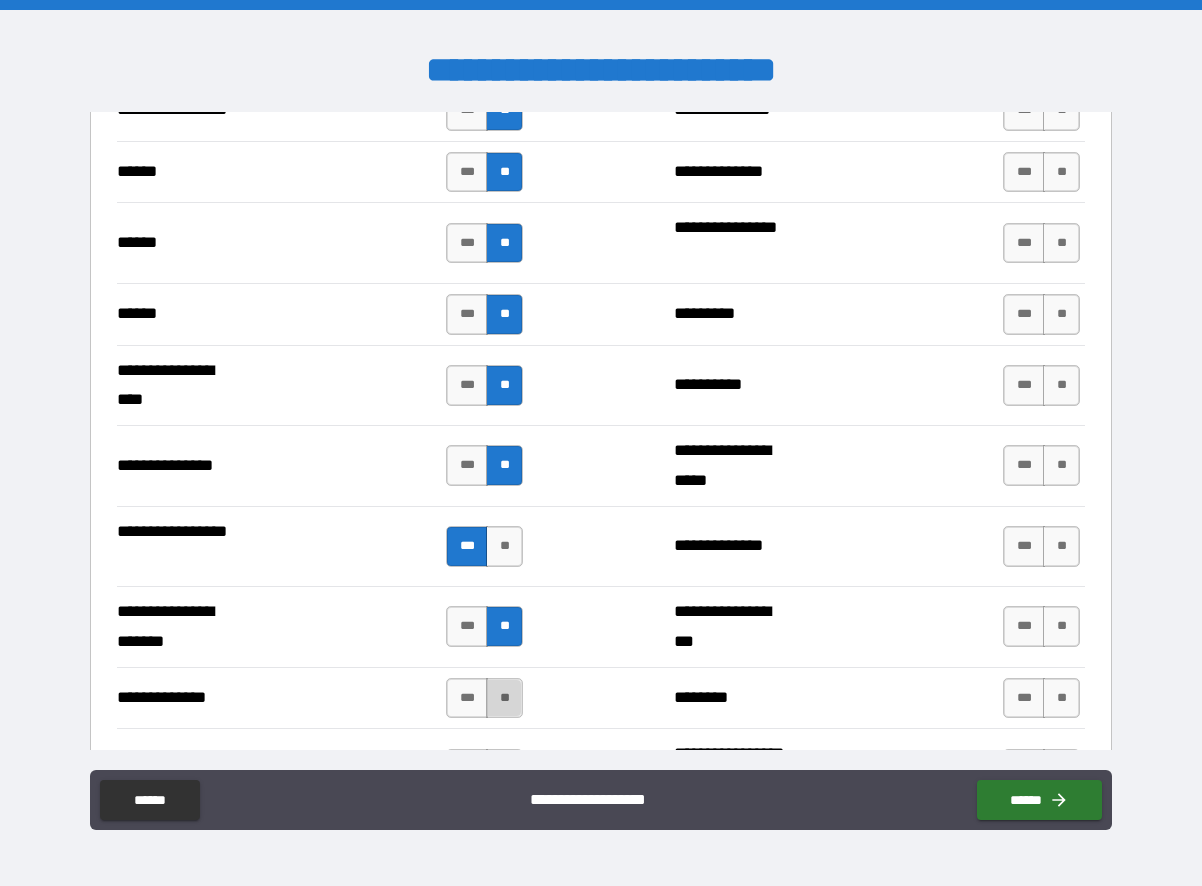 click on "**" at bounding box center (504, 698) 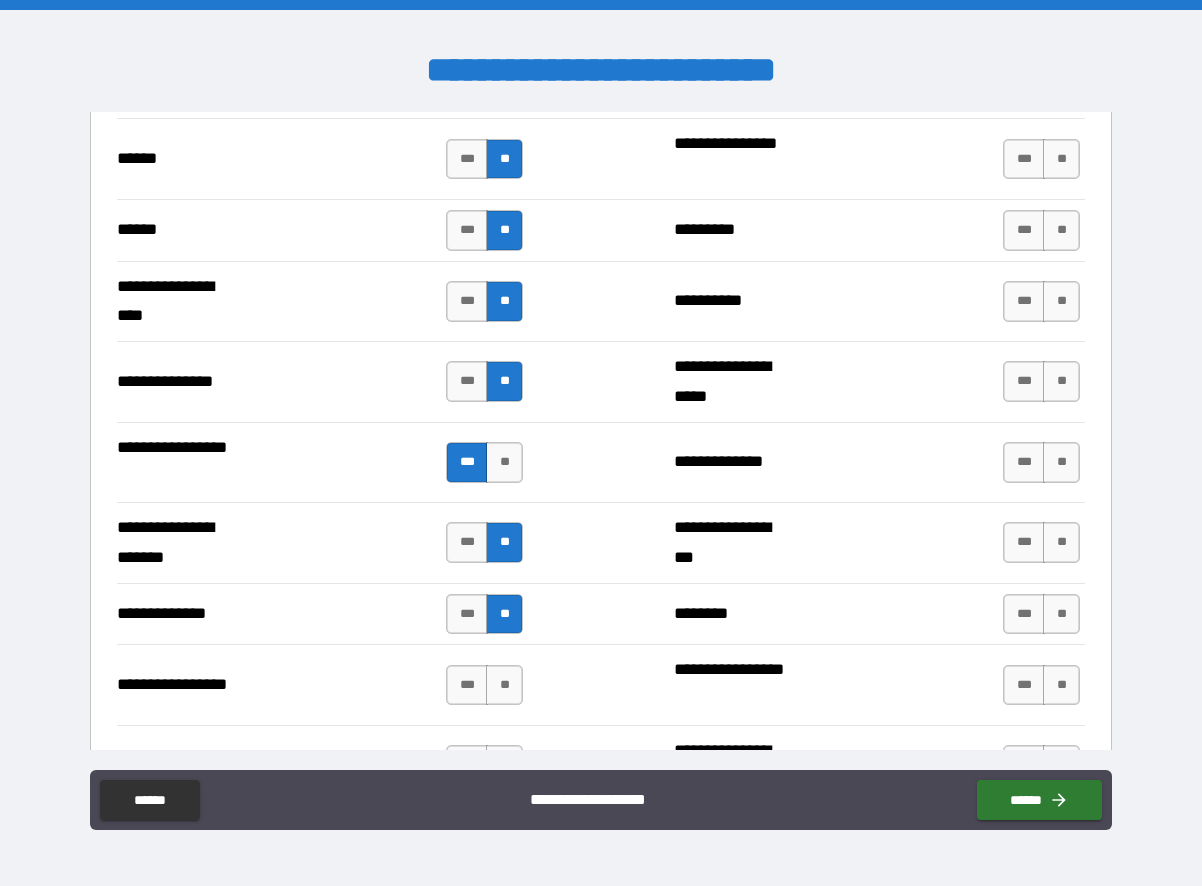 scroll, scrollTop: 2700, scrollLeft: 0, axis: vertical 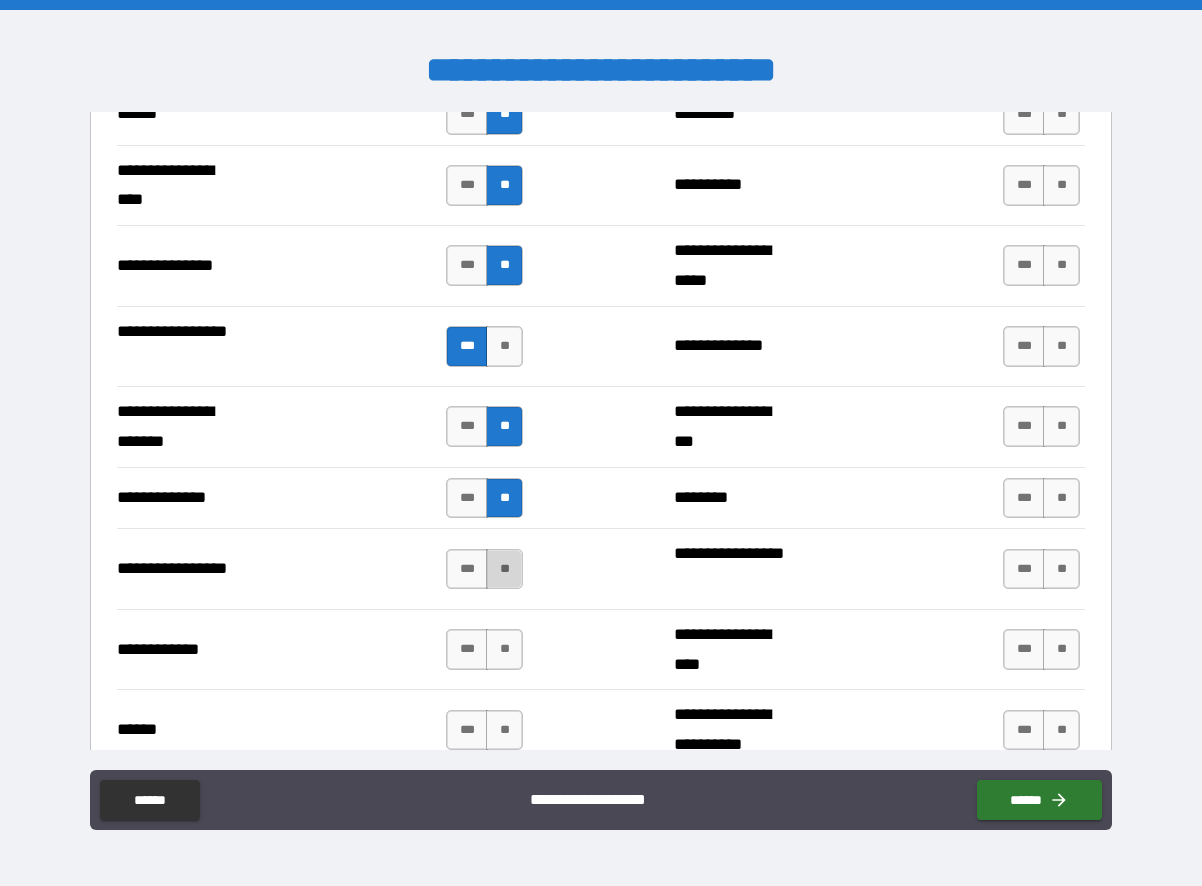 click on "**" at bounding box center [504, 569] 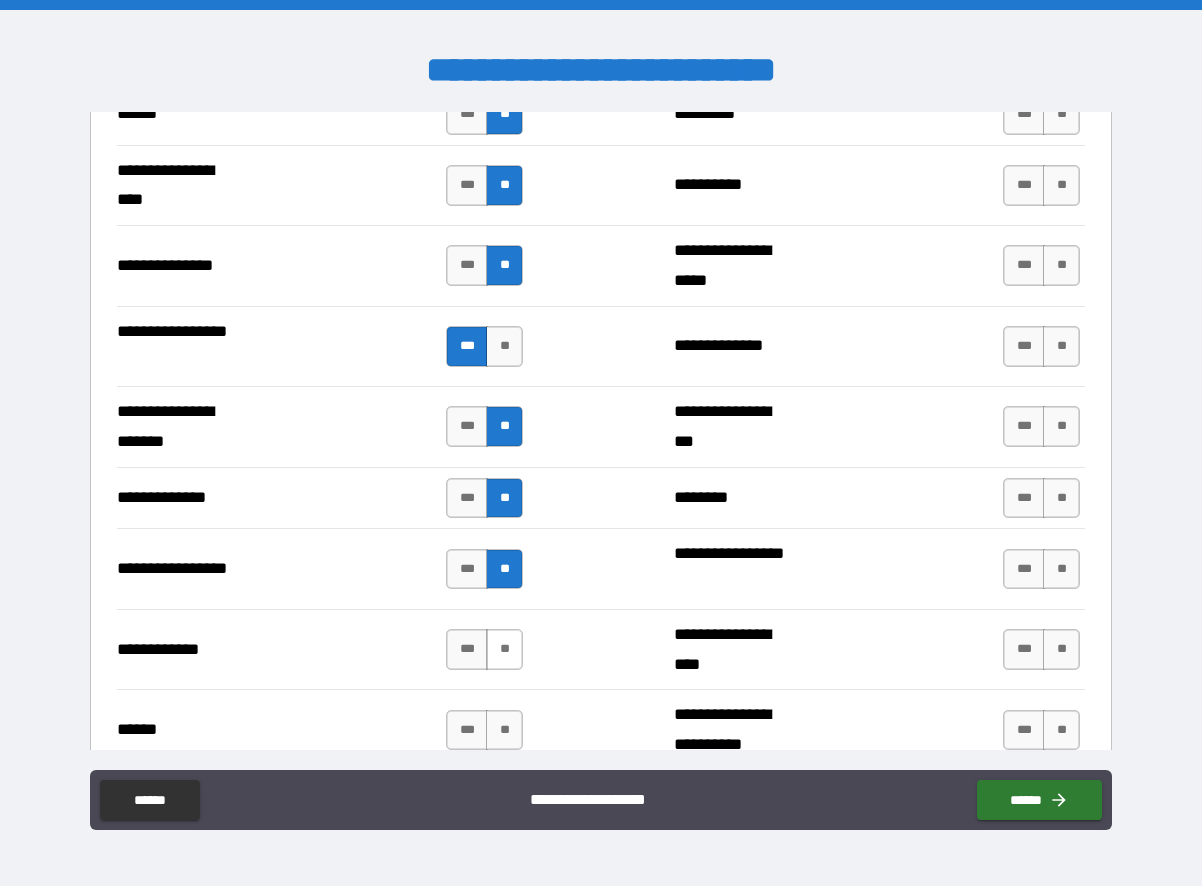click on "**" at bounding box center [504, 649] 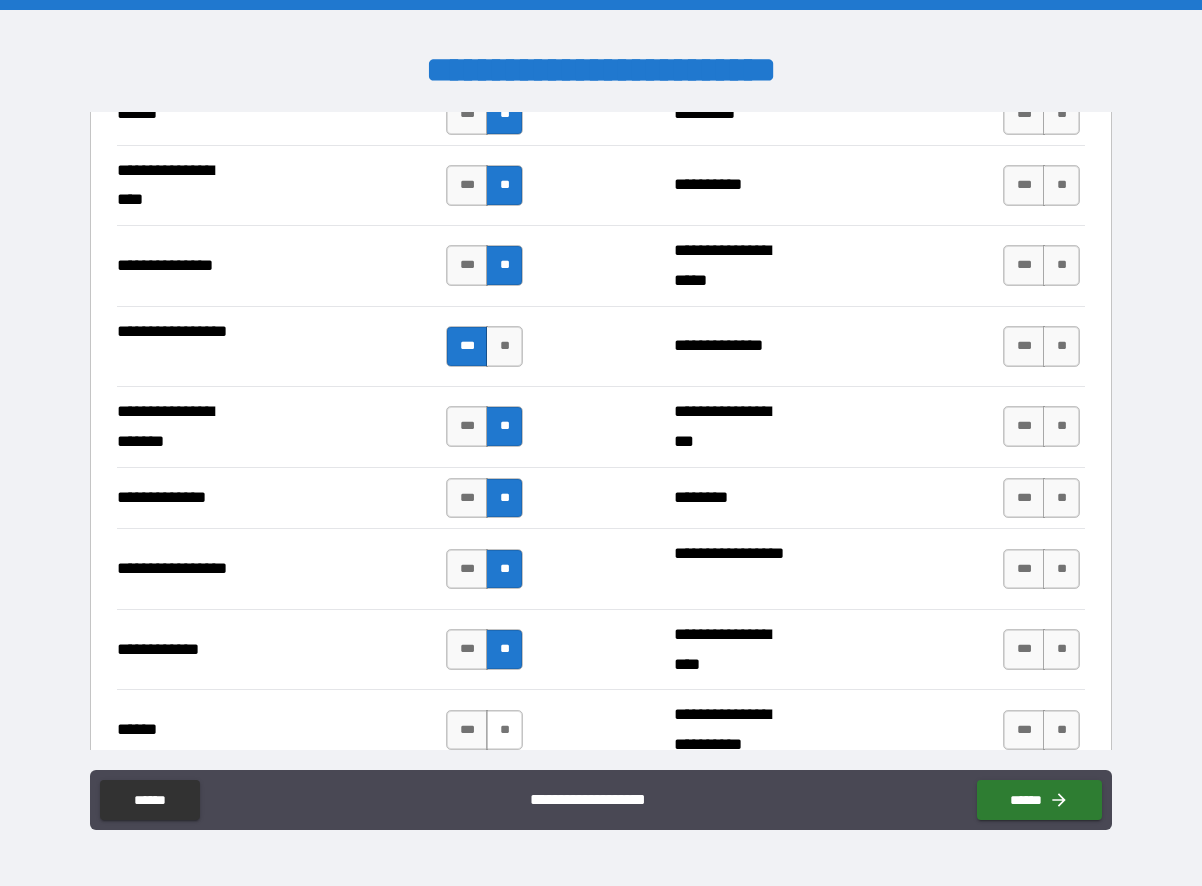 click on "**" at bounding box center (504, 730) 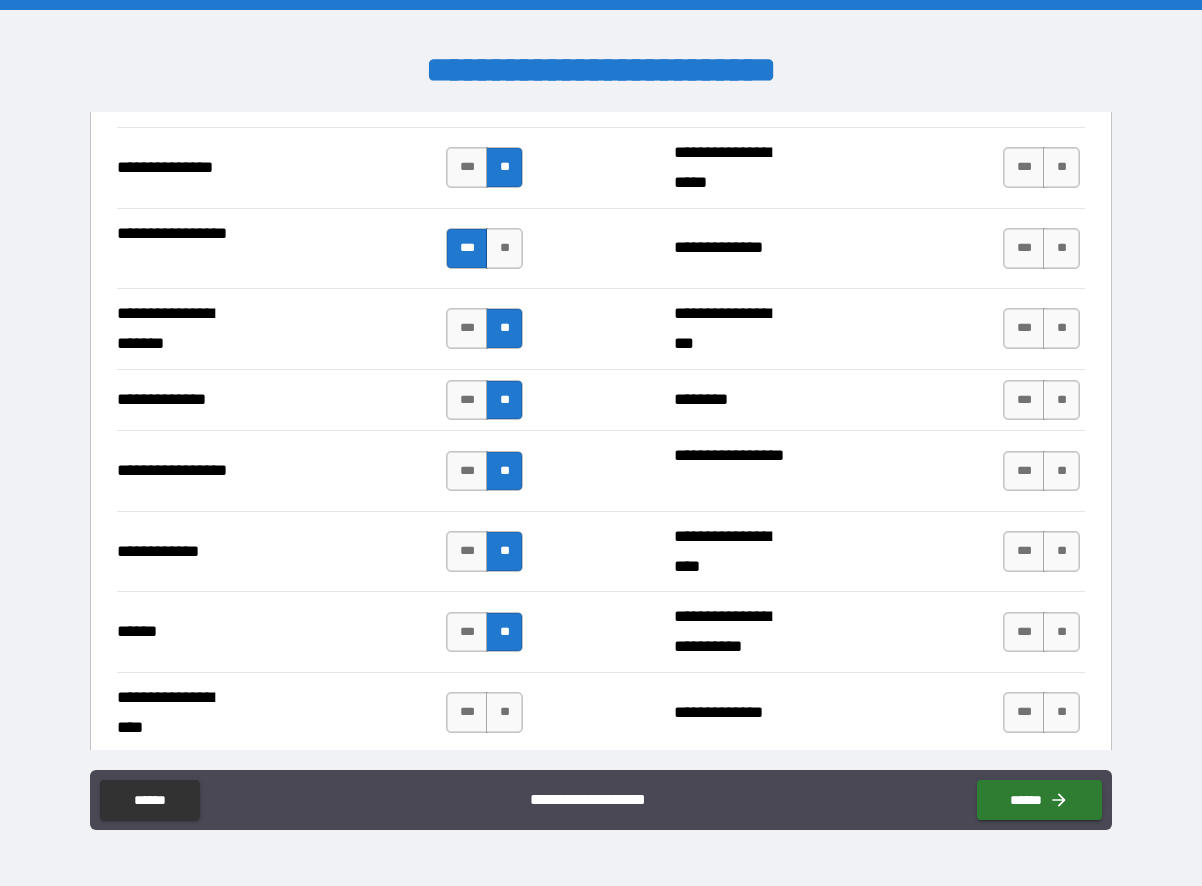 scroll, scrollTop: 3000, scrollLeft: 0, axis: vertical 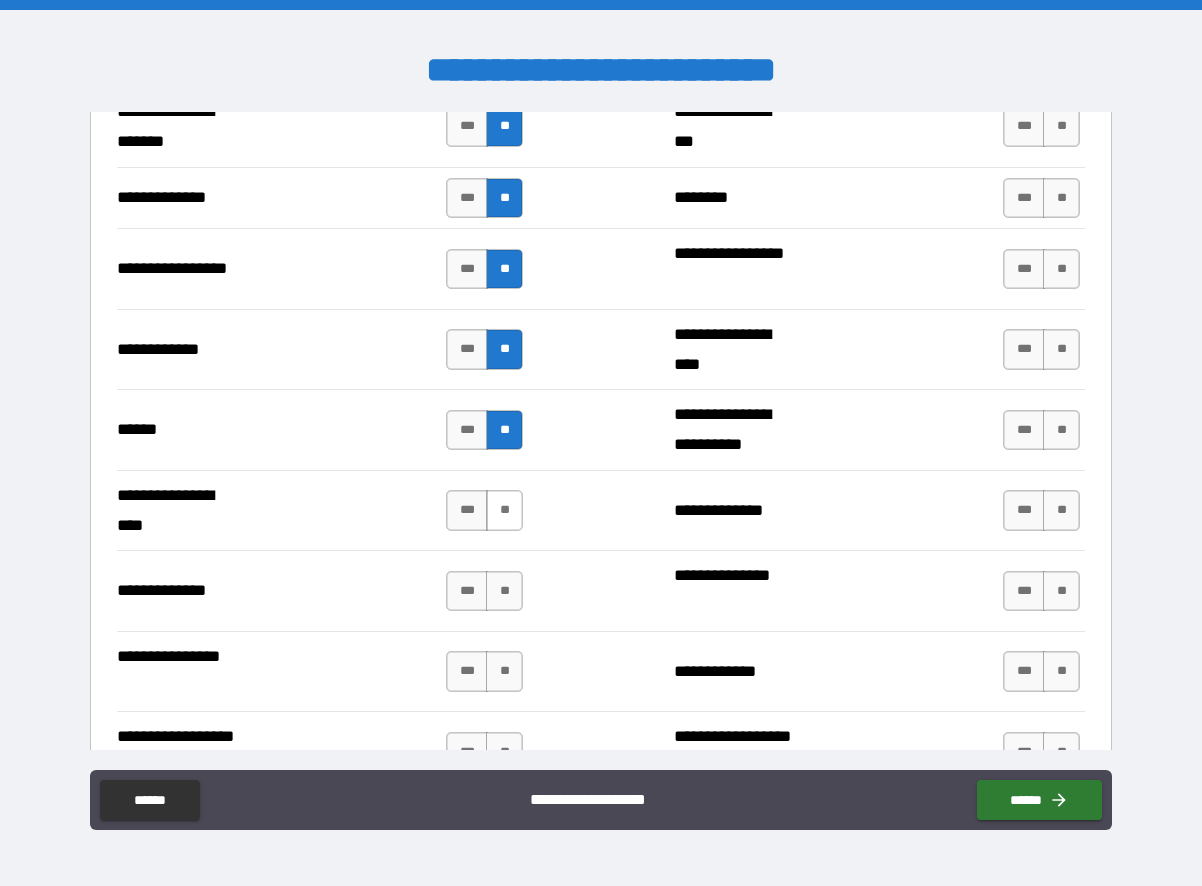 click on "**" at bounding box center [504, 510] 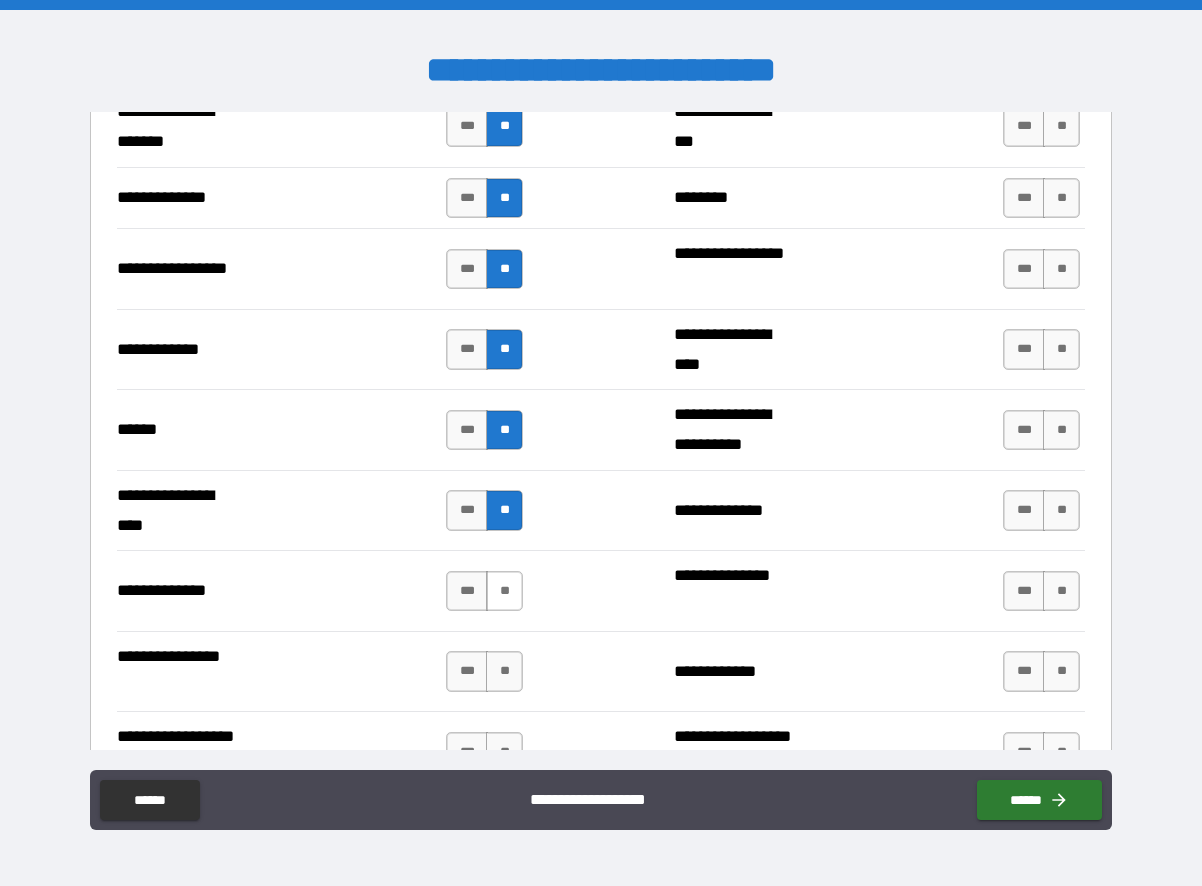 click on "**" at bounding box center (504, 591) 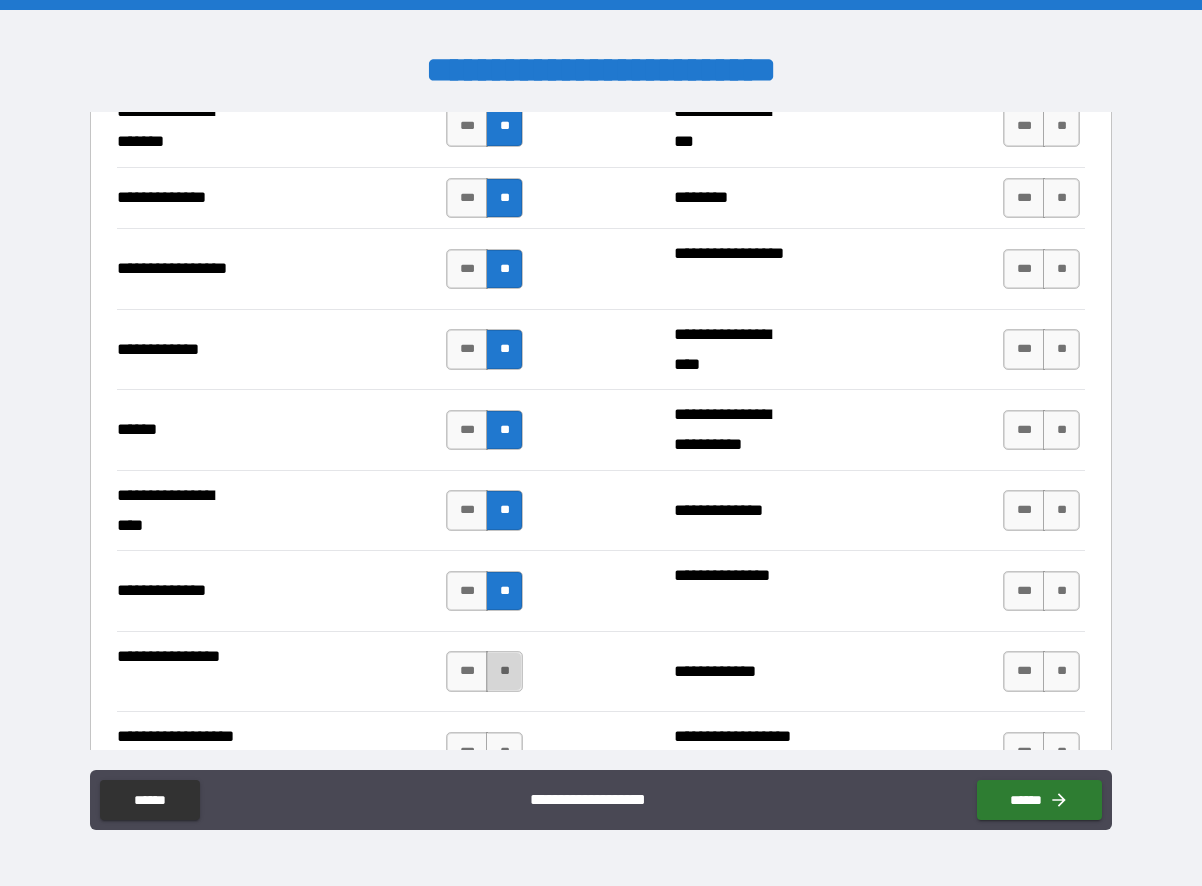 click on "**" at bounding box center (504, 671) 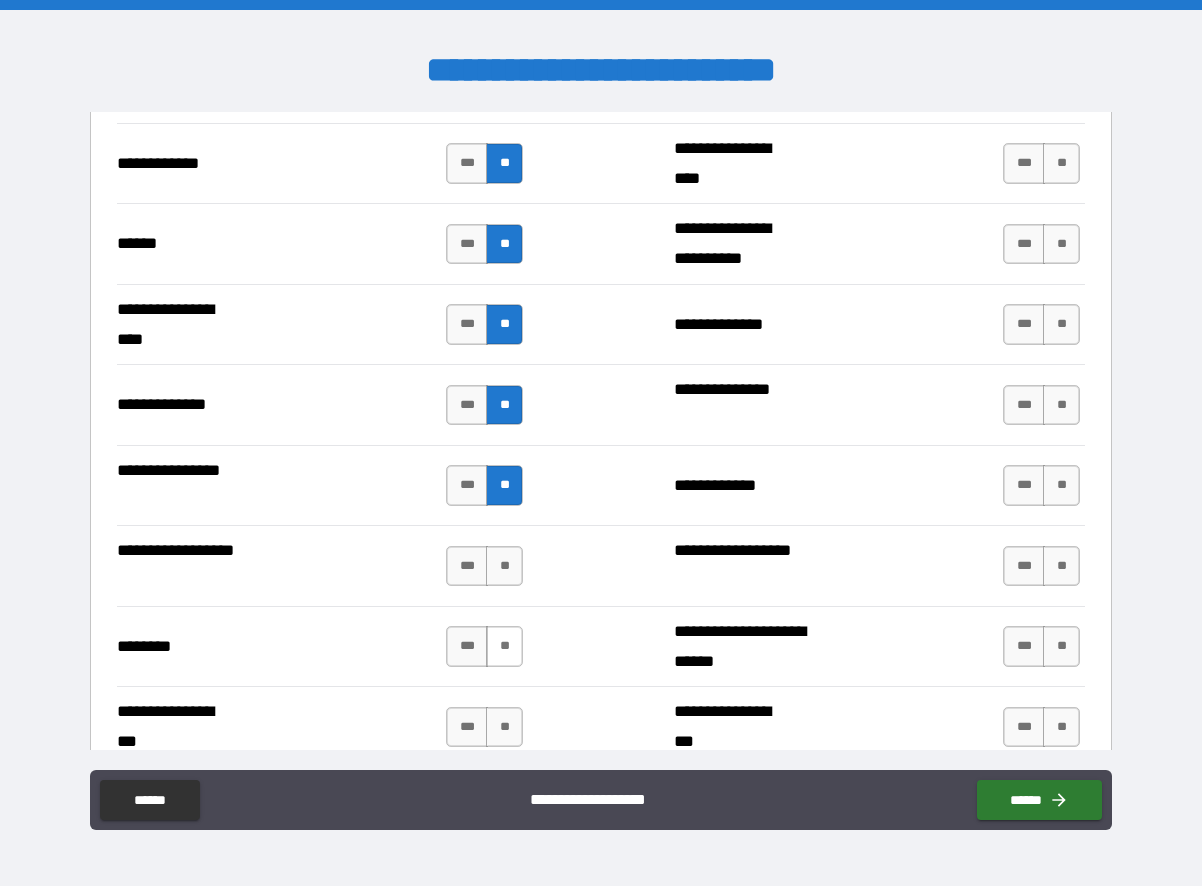 scroll, scrollTop: 3200, scrollLeft: 0, axis: vertical 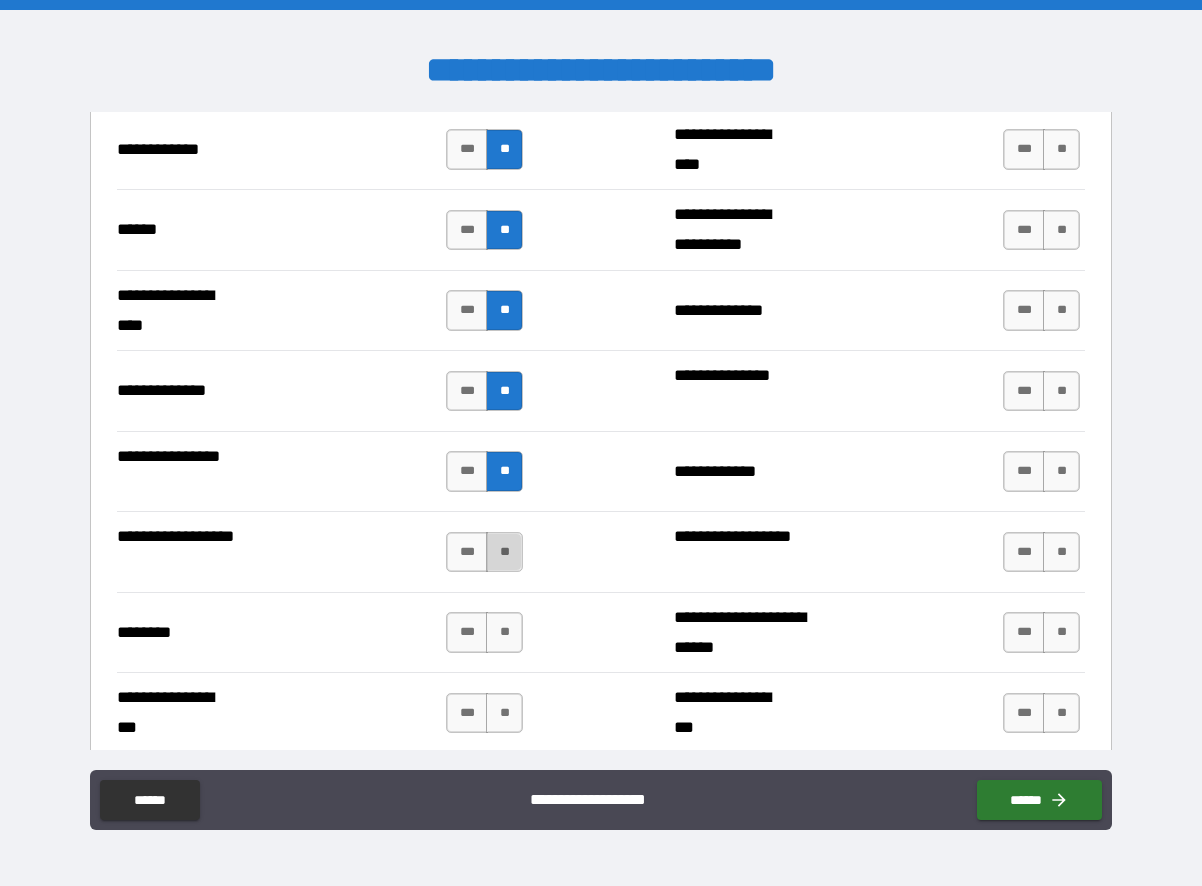 click on "**" at bounding box center [504, 552] 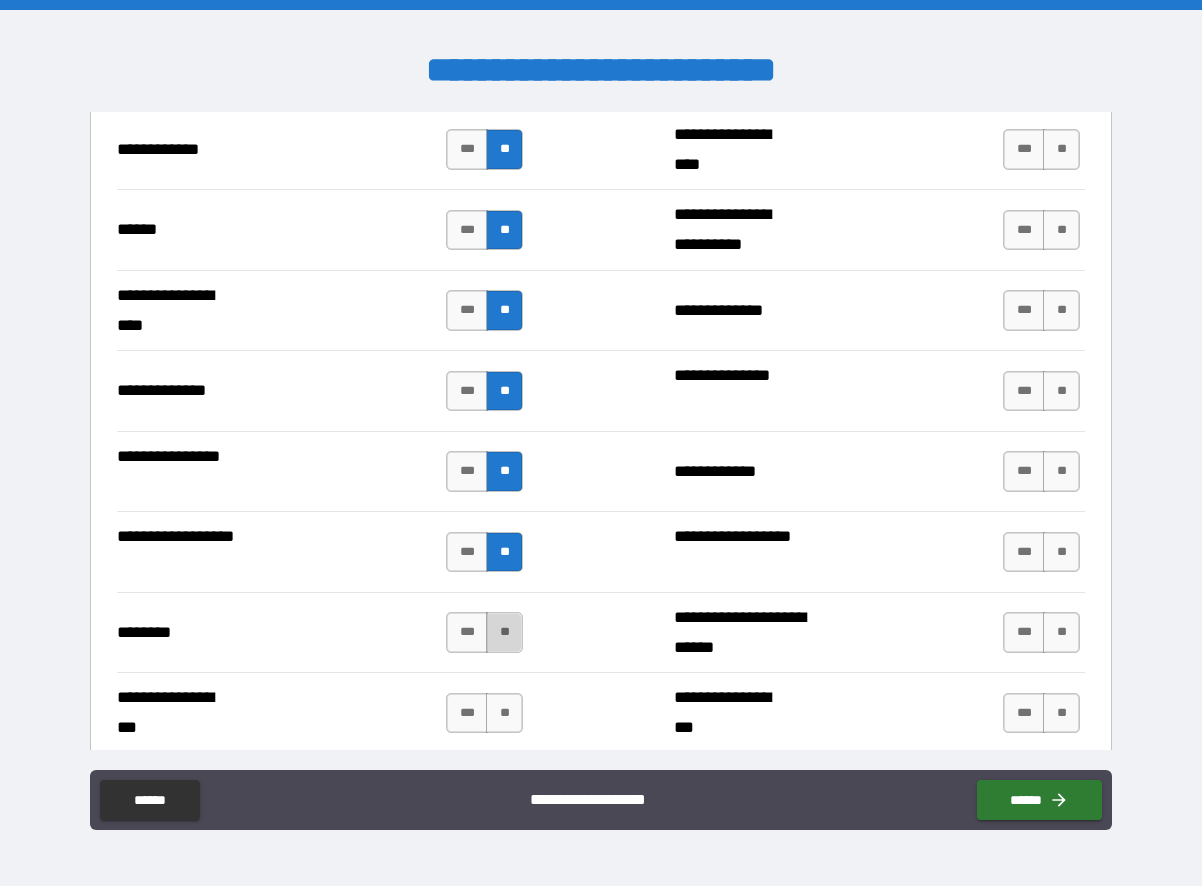 click on "**" at bounding box center [504, 632] 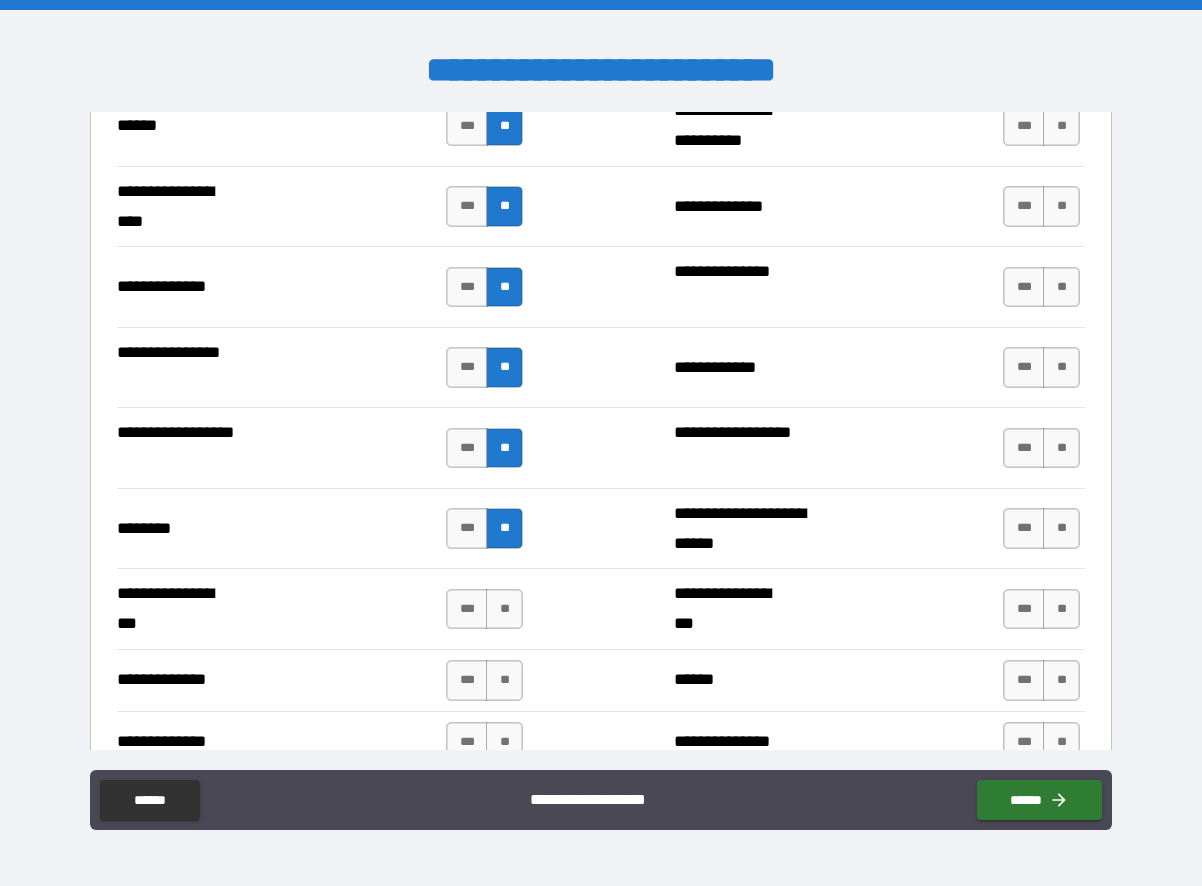 scroll, scrollTop: 3400, scrollLeft: 0, axis: vertical 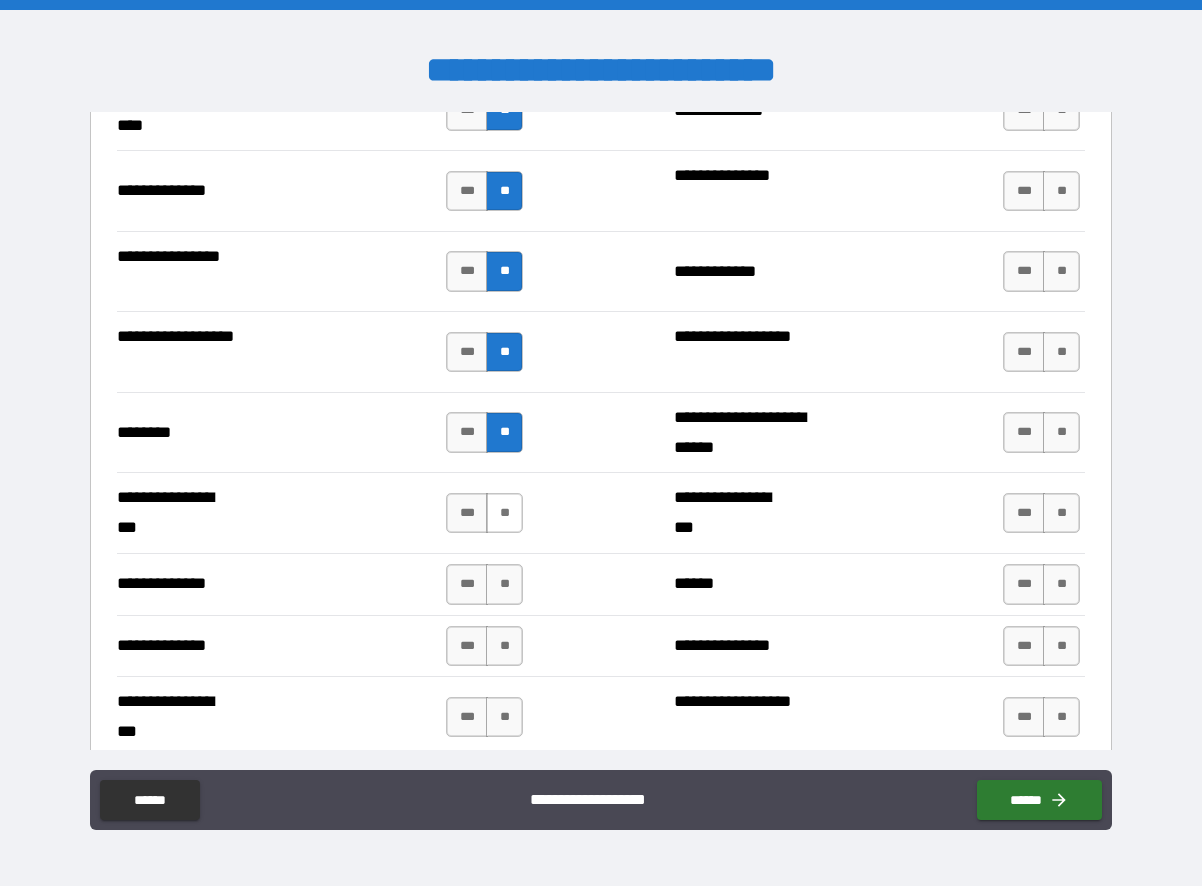 click on "**" at bounding box center [504, 513] 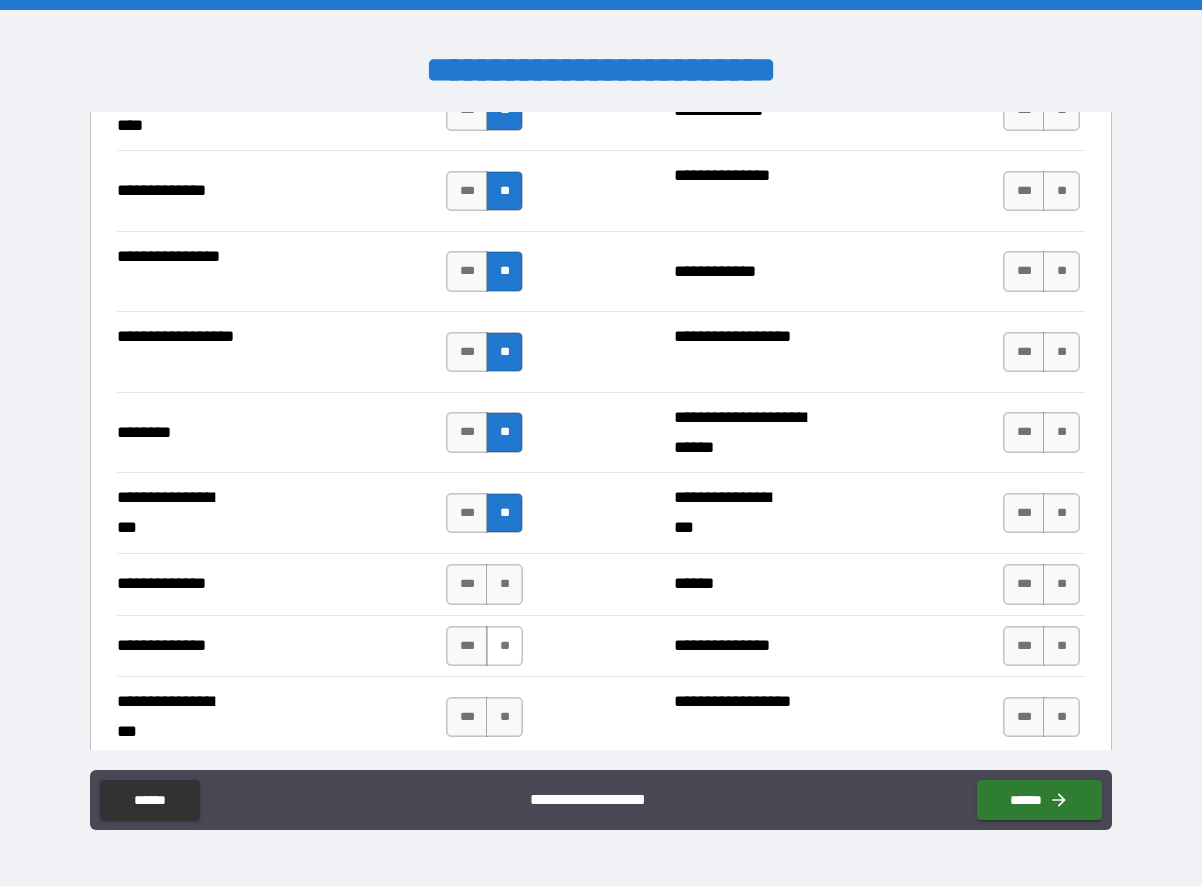 click on "**" at bounding box center (504, 584) 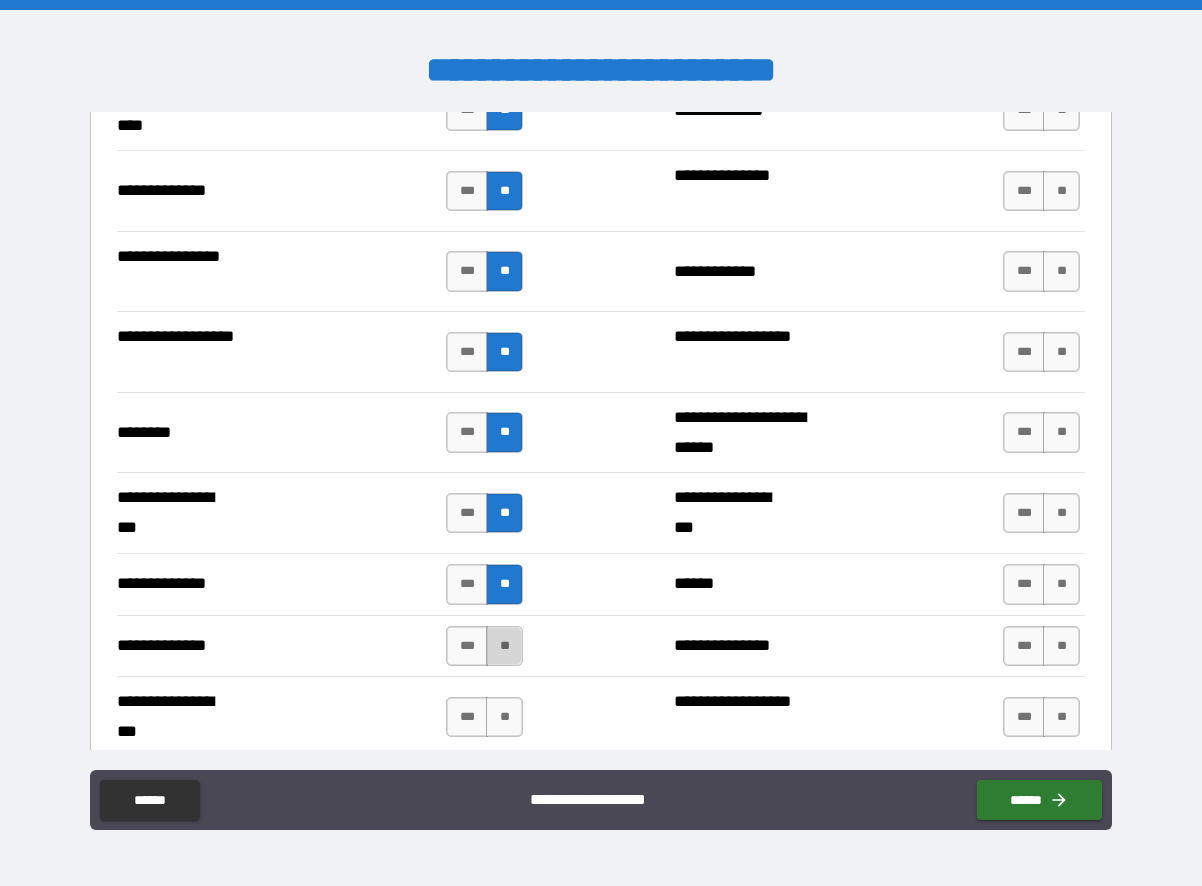 click on "**" at bounding box center [504, 646] 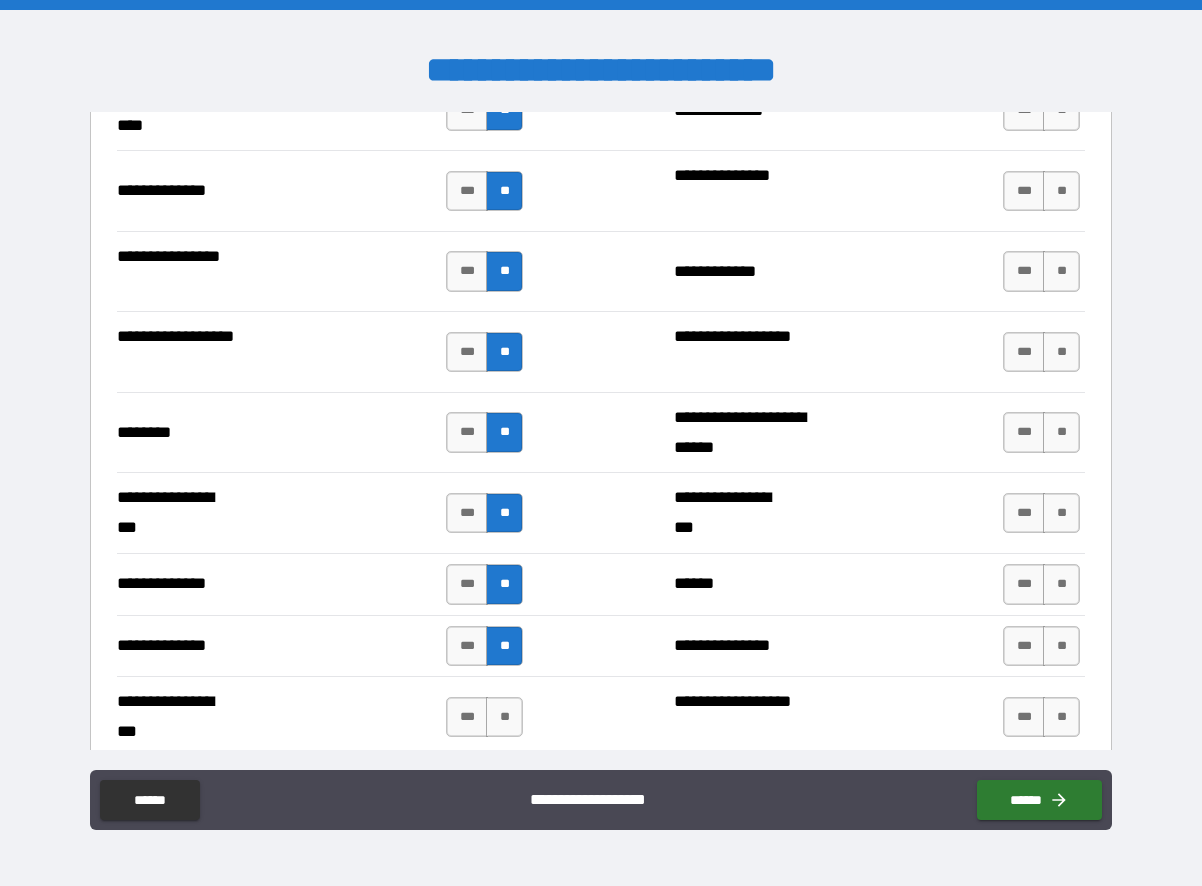 drag, startPoint x: 498, startPoint y: 718, endPoint x: 485, endPoint y: 687, distance: 33.61547 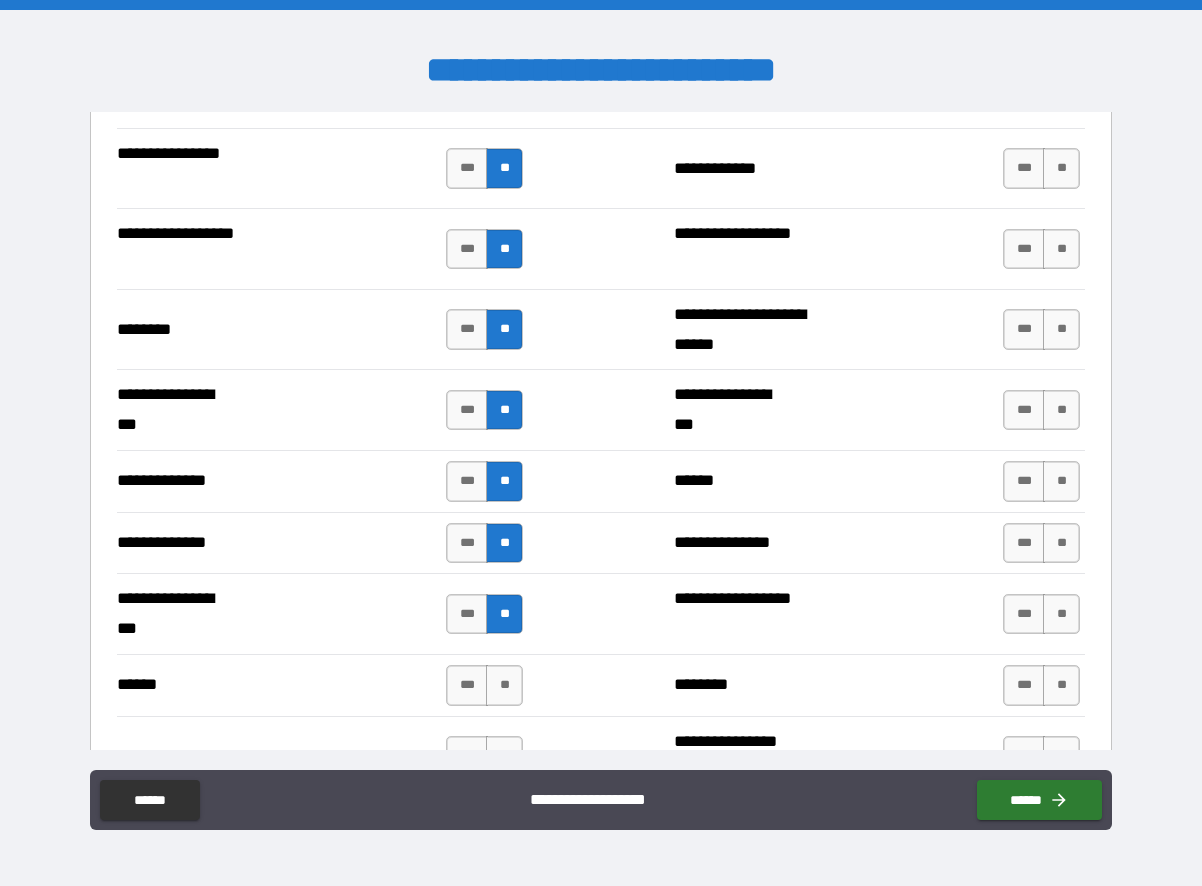 scroll, scrollTop: 3700, scrollLeft: 0, axis: vertical 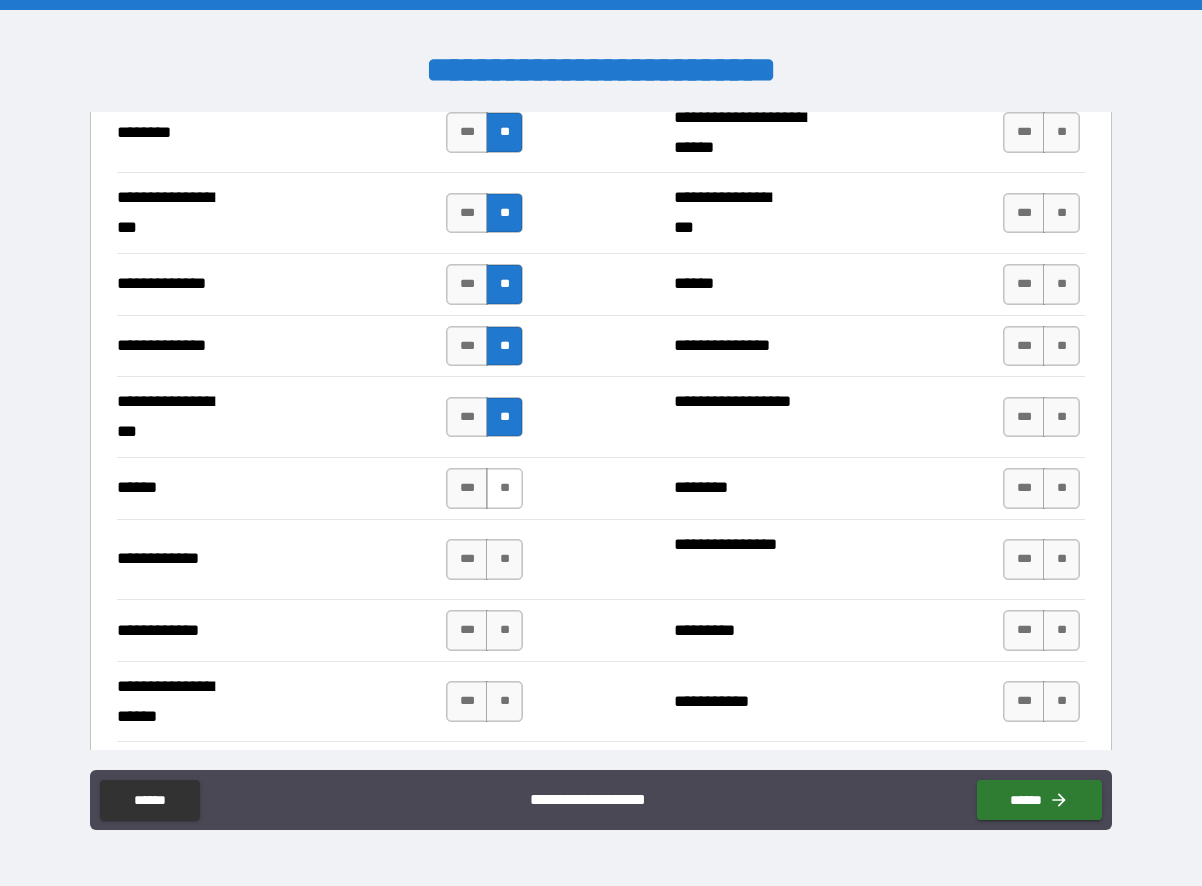 click on "**" at bounding box center (504, 488) 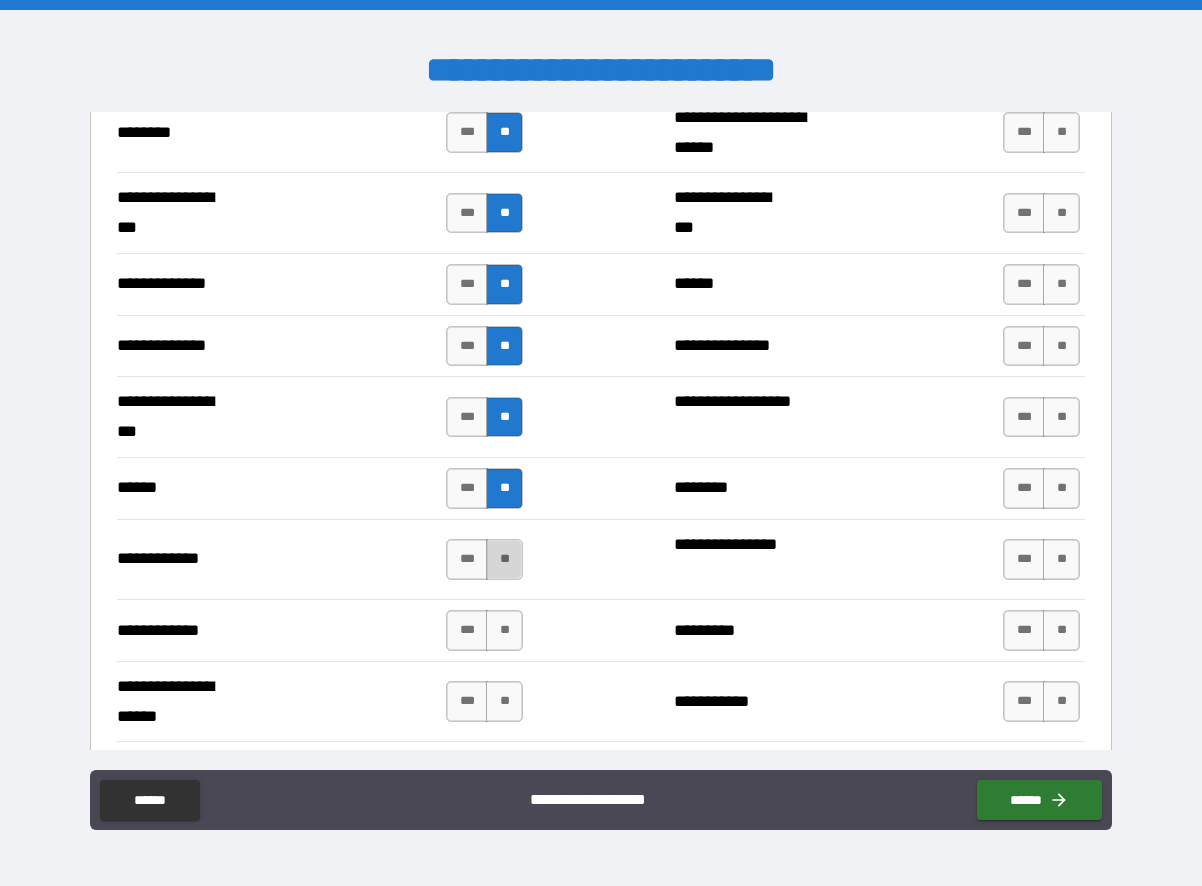 click on "**" at bounding box center (504, 559) 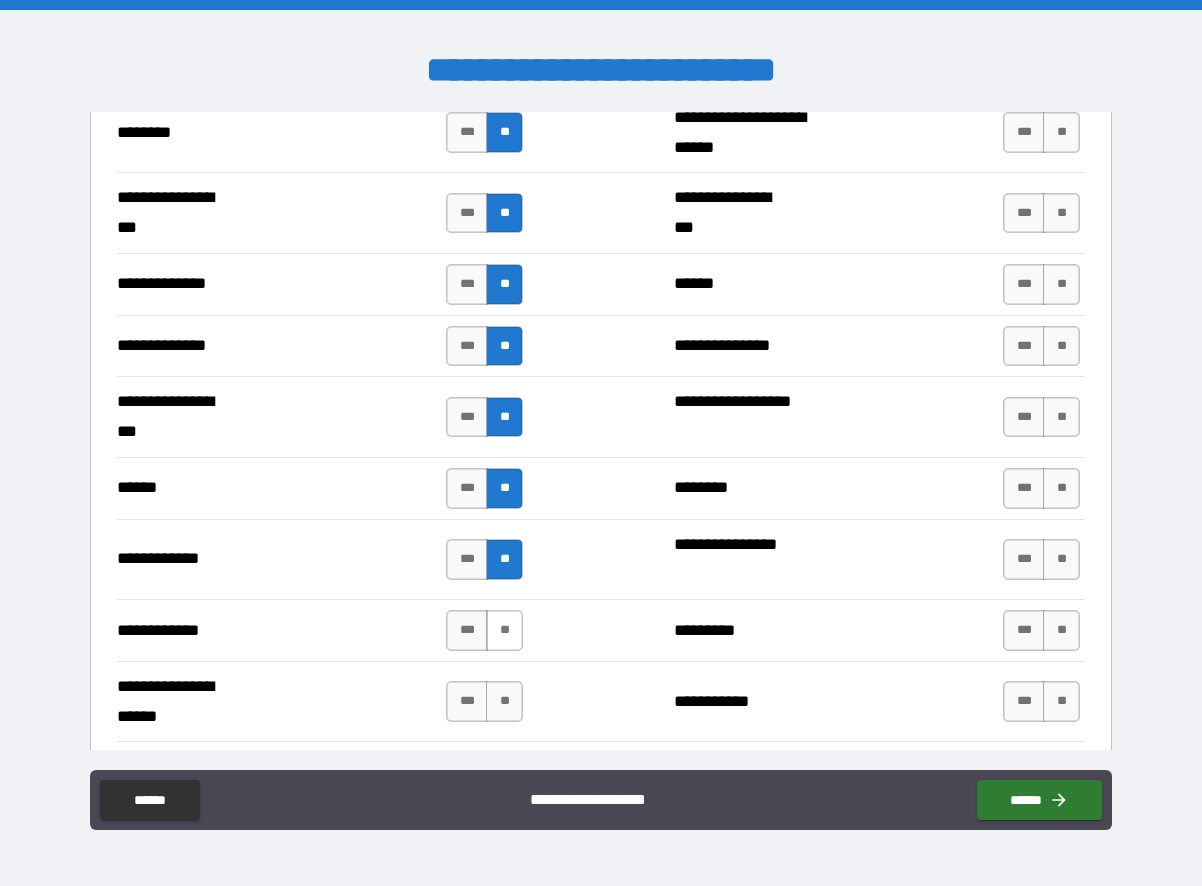 click on "**" at bounding box center (504, 630) 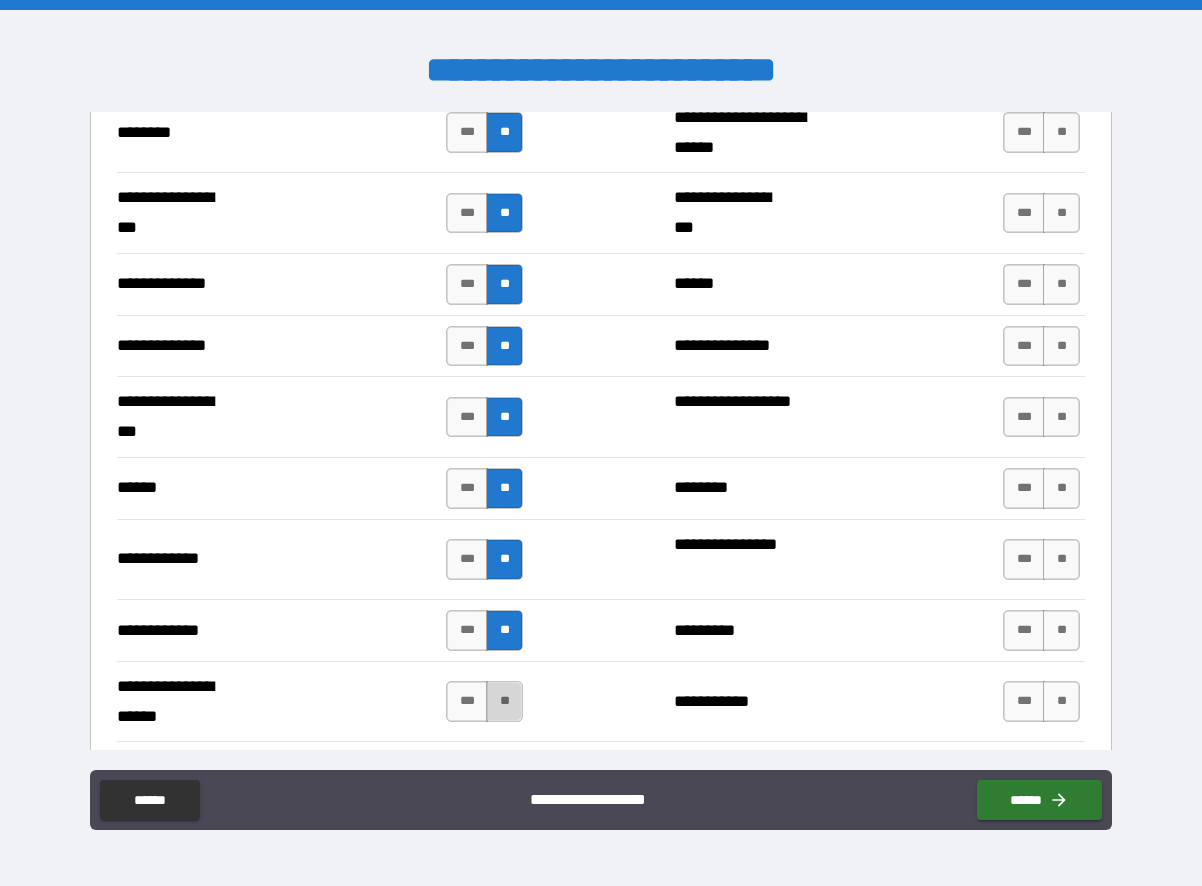 click on "**" at bounding box center (504, 701) 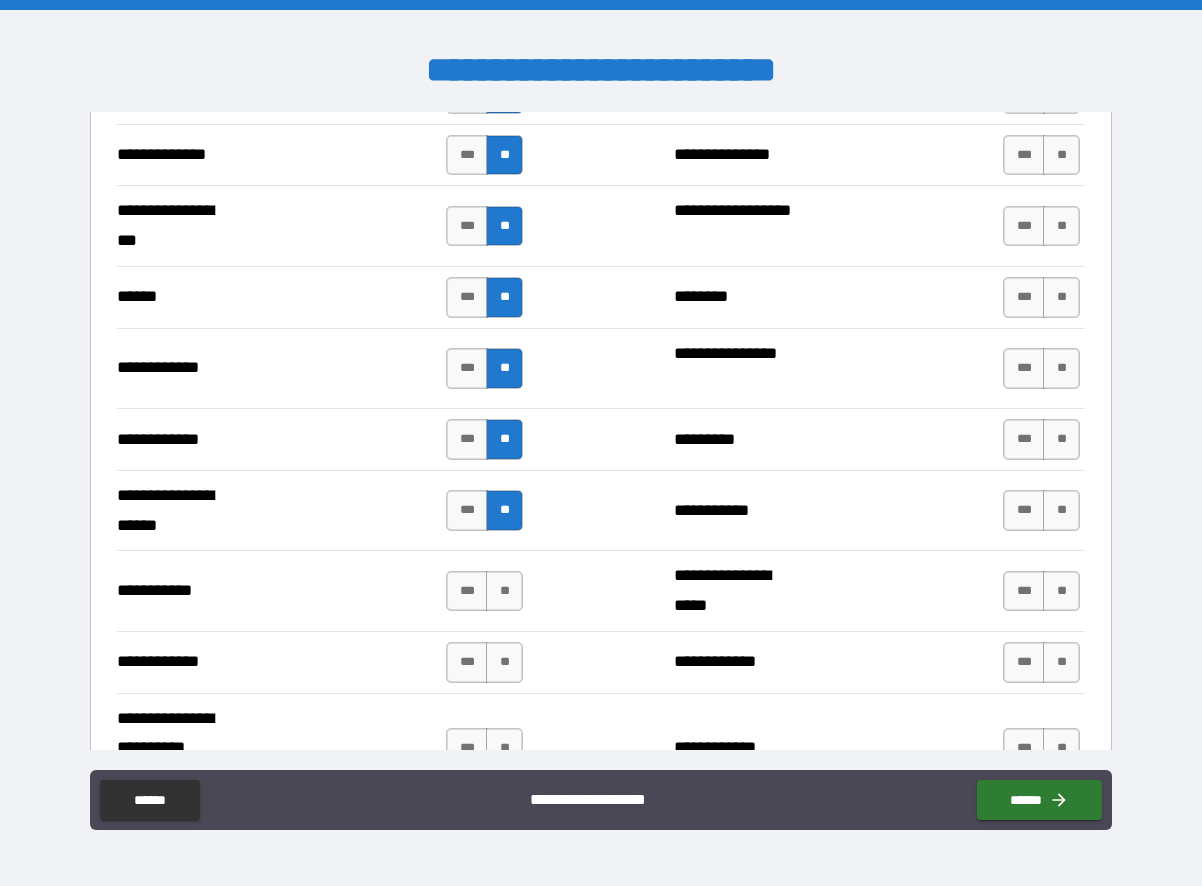 scroll, scrollTop: 3900, scrollLeft: 0, axis: vertical 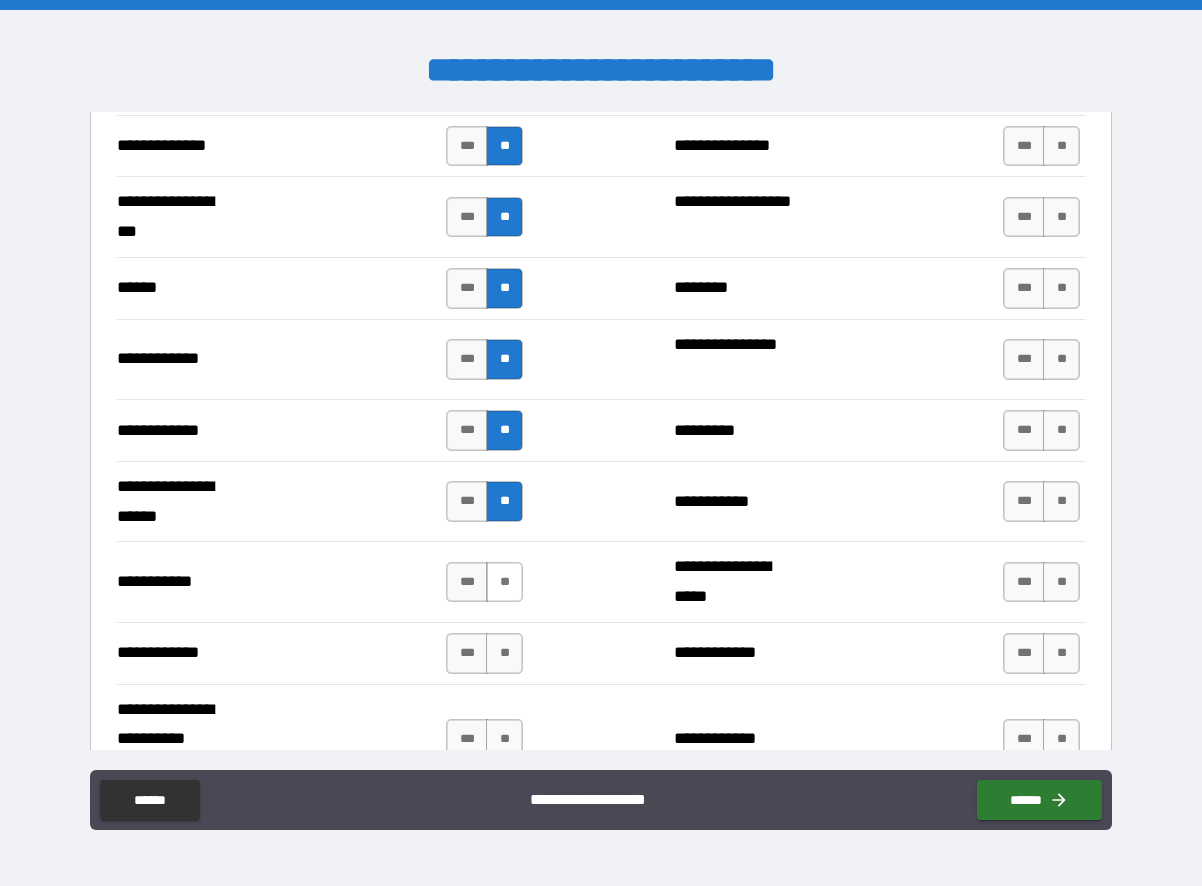 click on "**" at bounding box center (504, 582) 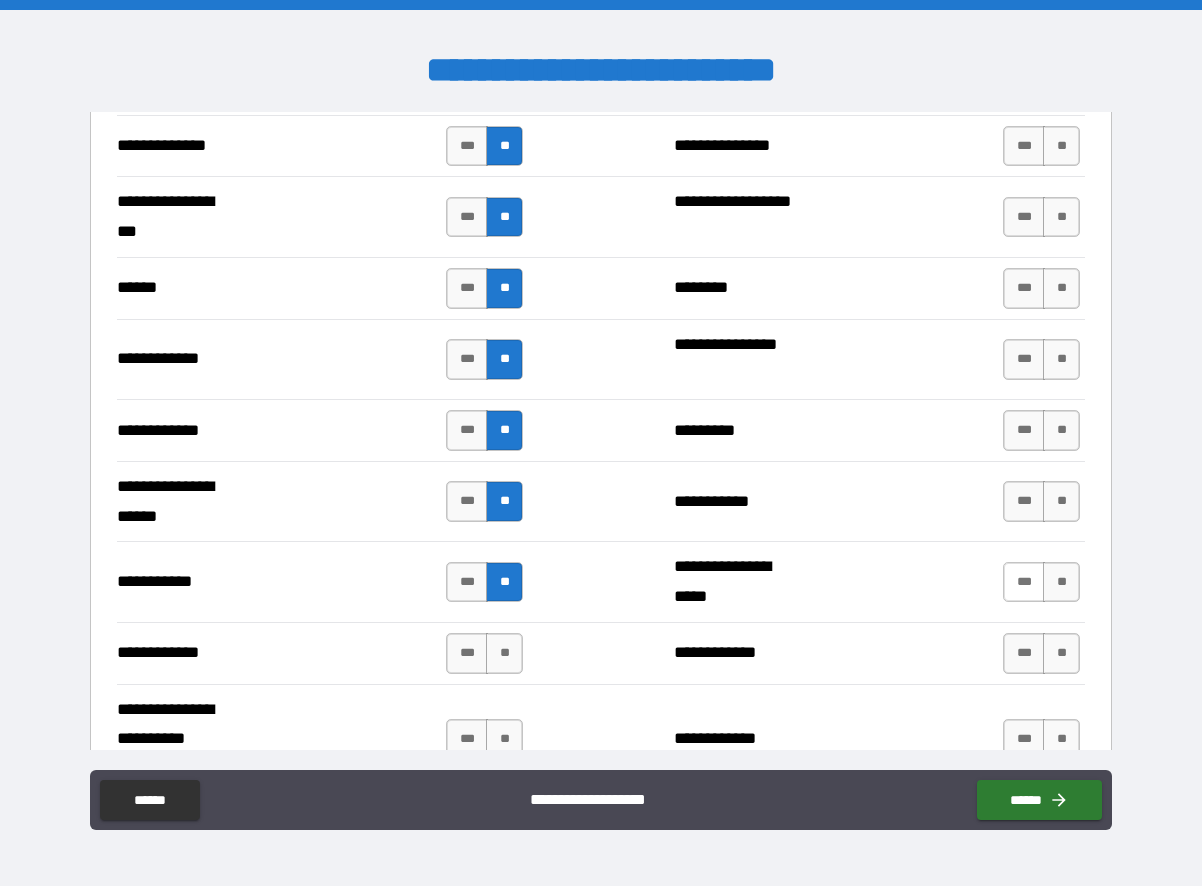 click on "***" at bounding box center [1024, 582] 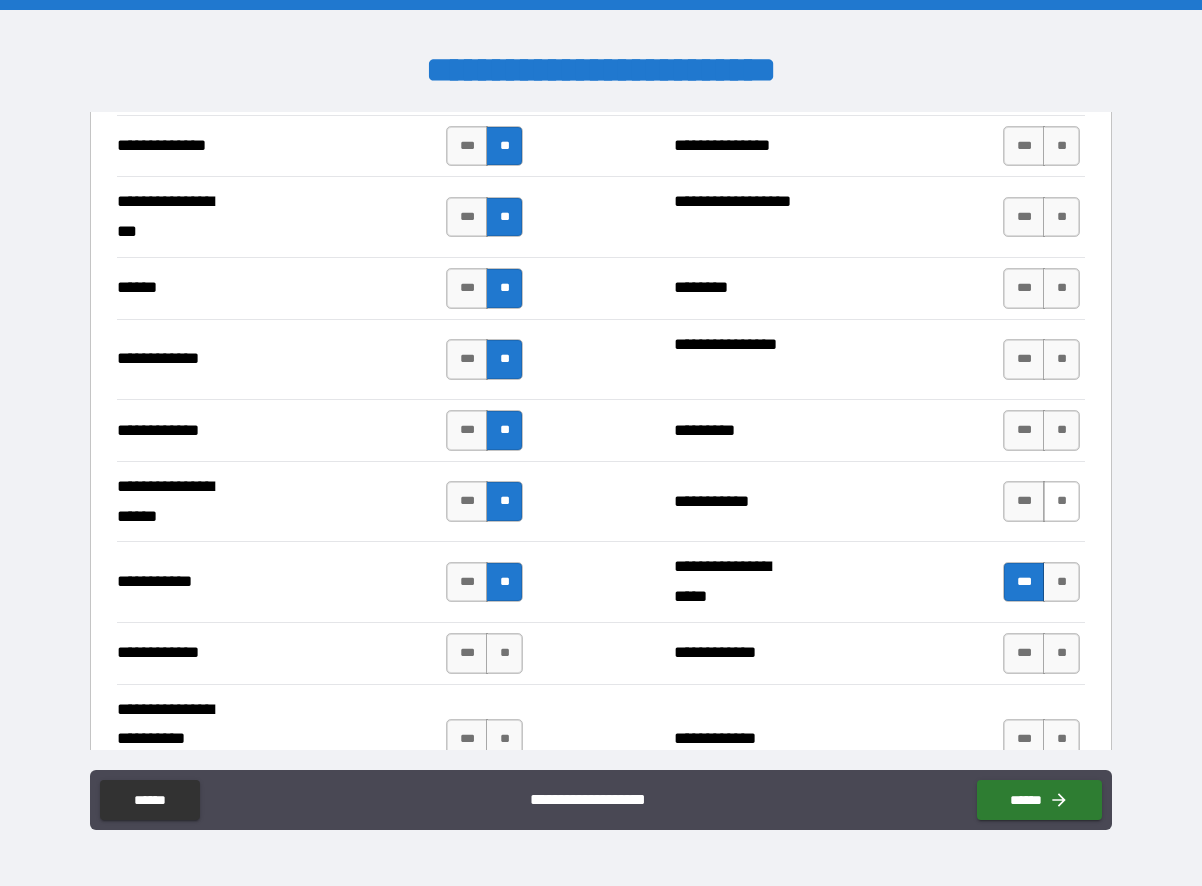 click on "**" at bounding box center [1061, 501] 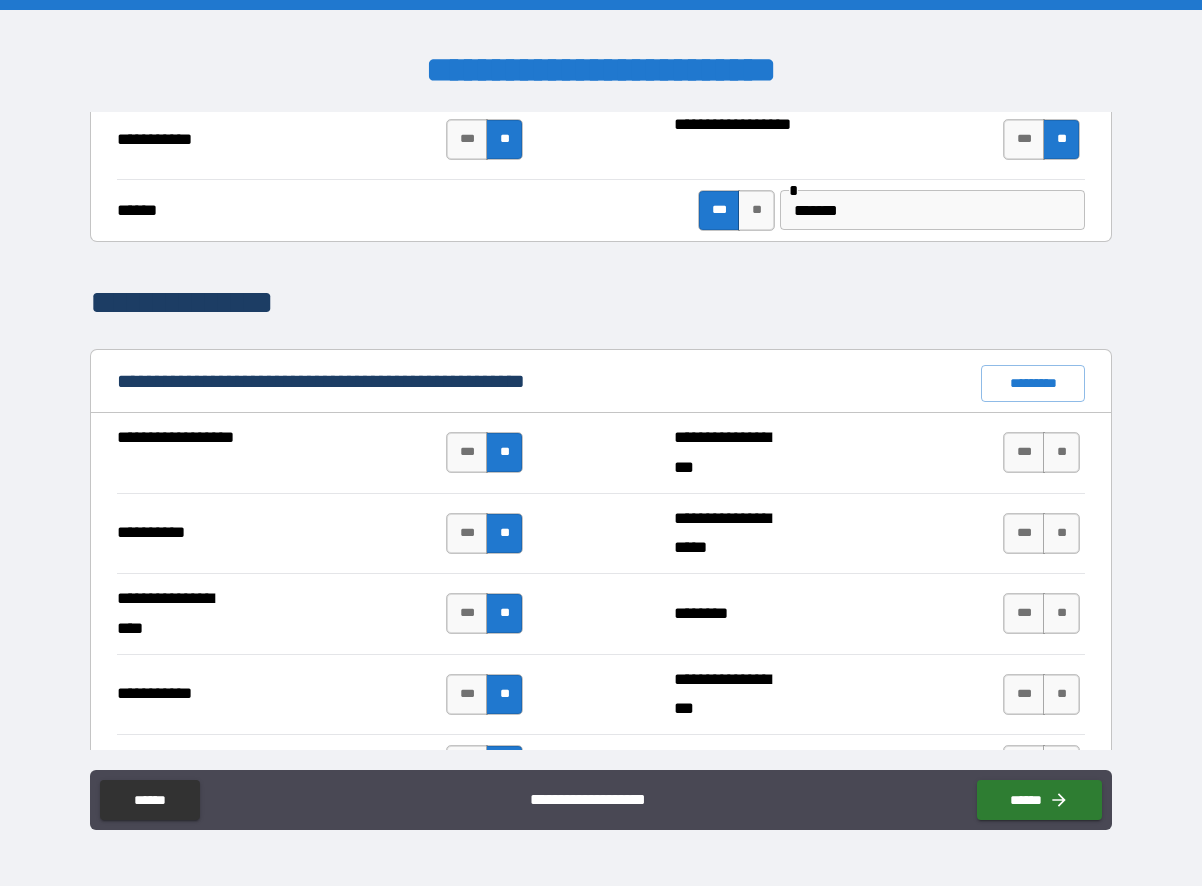 scroll, scrollTop: 2000, scrollLeft: 0, axis: vertical 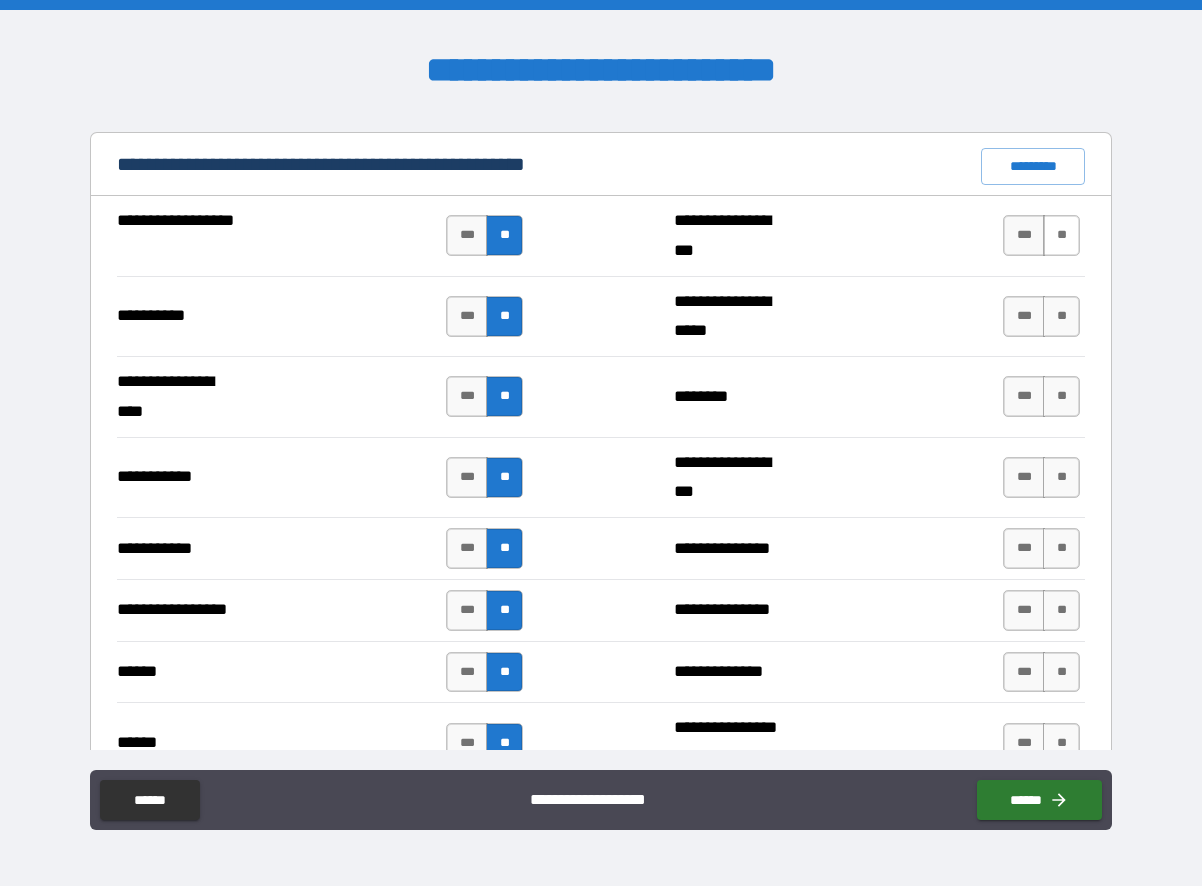 click on "**" at bounding box center [1061, 235] 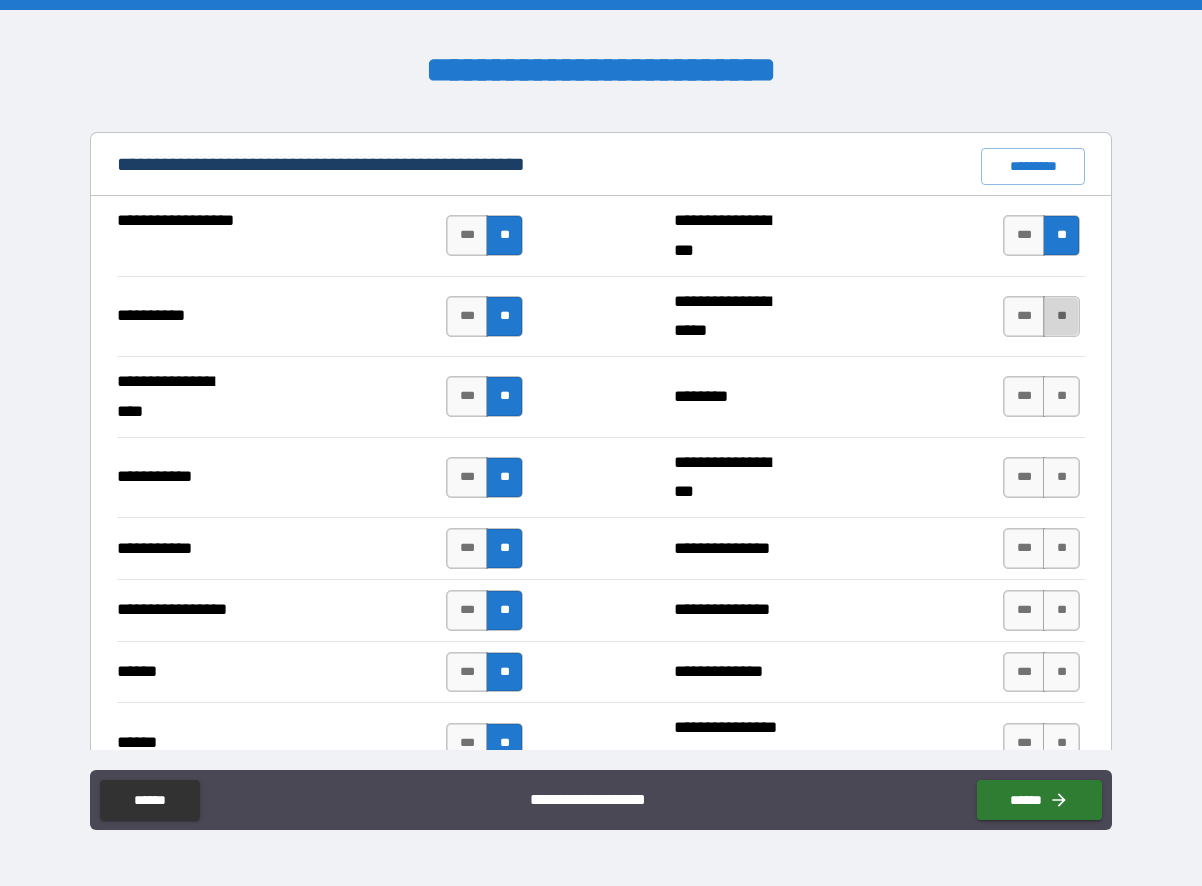 click on "**" at bounding box center [1061, 316] 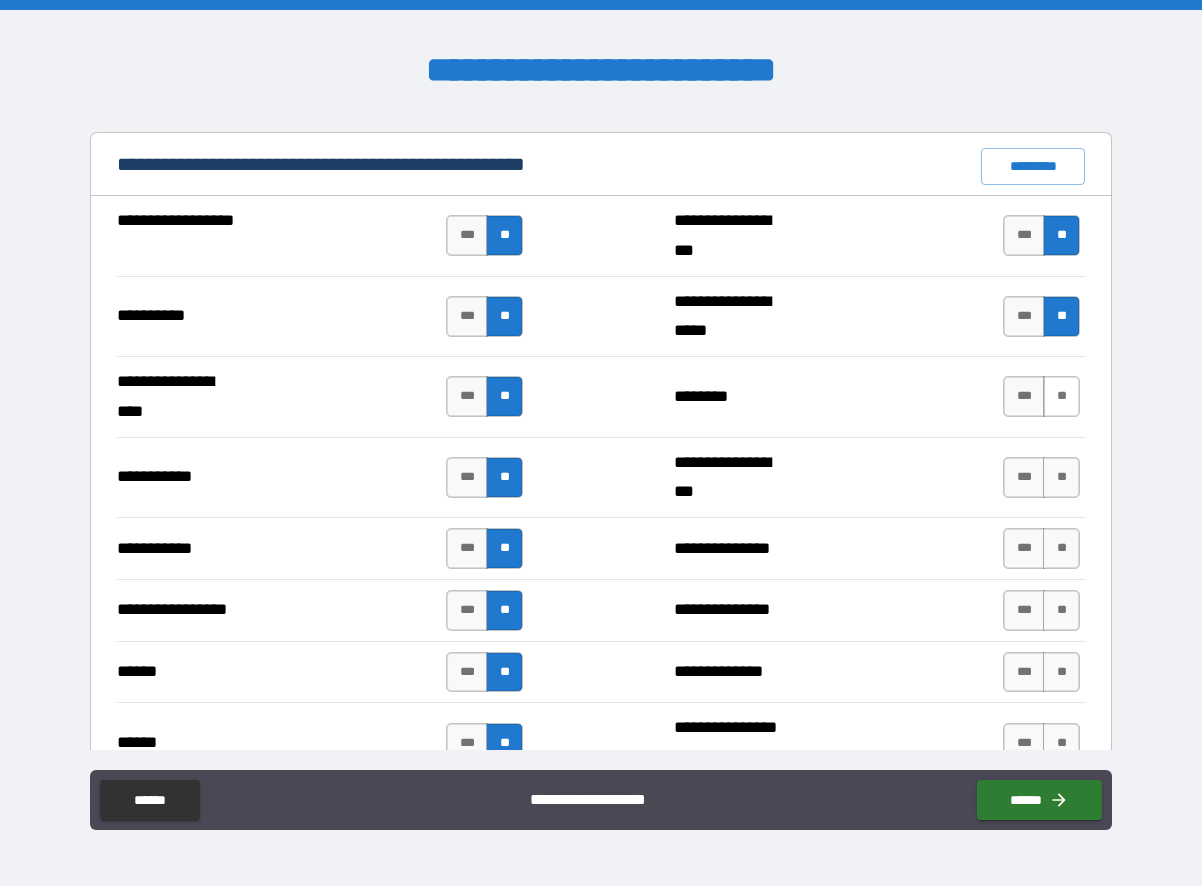 click on "**" at bounding box center [1061, 396] 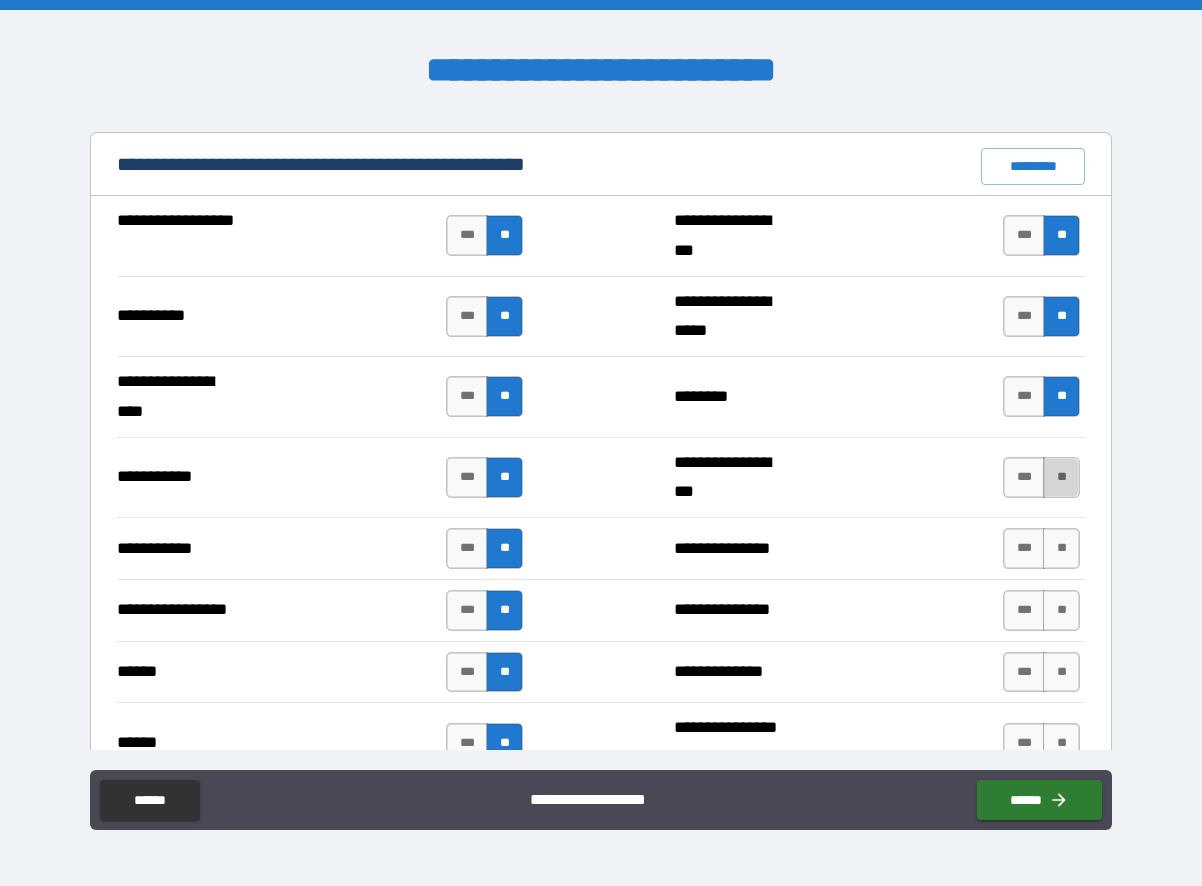 click on "**" at bounding box center (1061, 477) 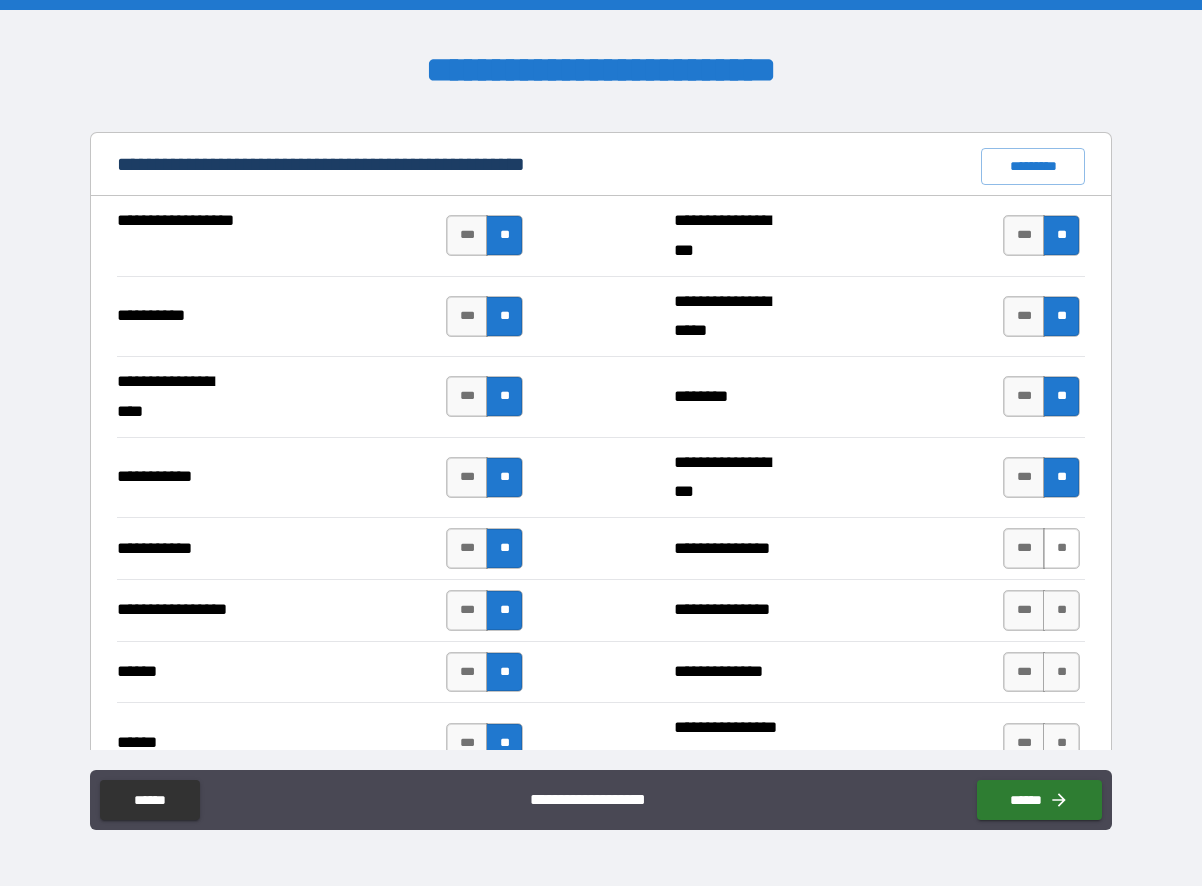 drag, startPoint x: 1049, startPoint y: 546, endPoint x: 1050, endPoint y: 560, distance: 14.035668 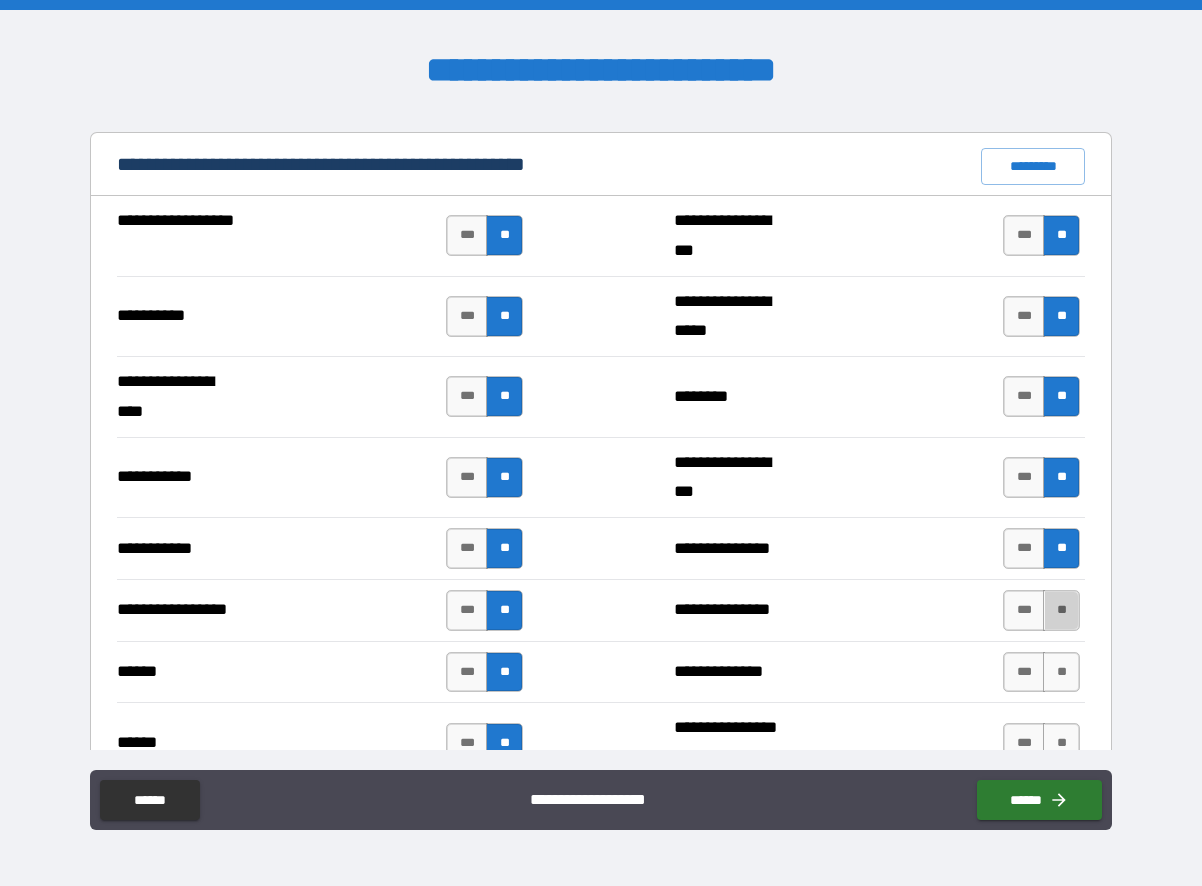 drag, startPoint x: 1050, startPoint y: 609, endPoint x: 1050, endPoint y: 637, distance: 28 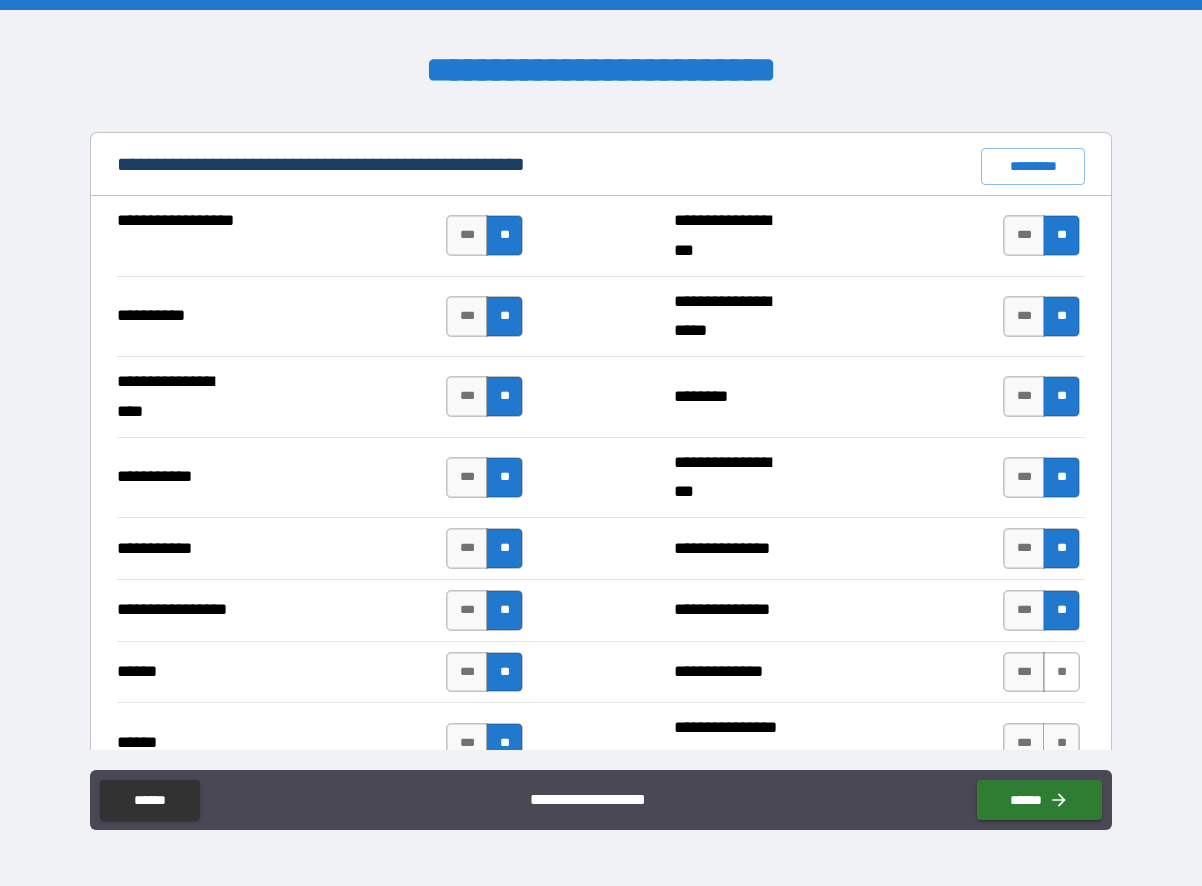 click on "**" at bounding box center [1061, 672] 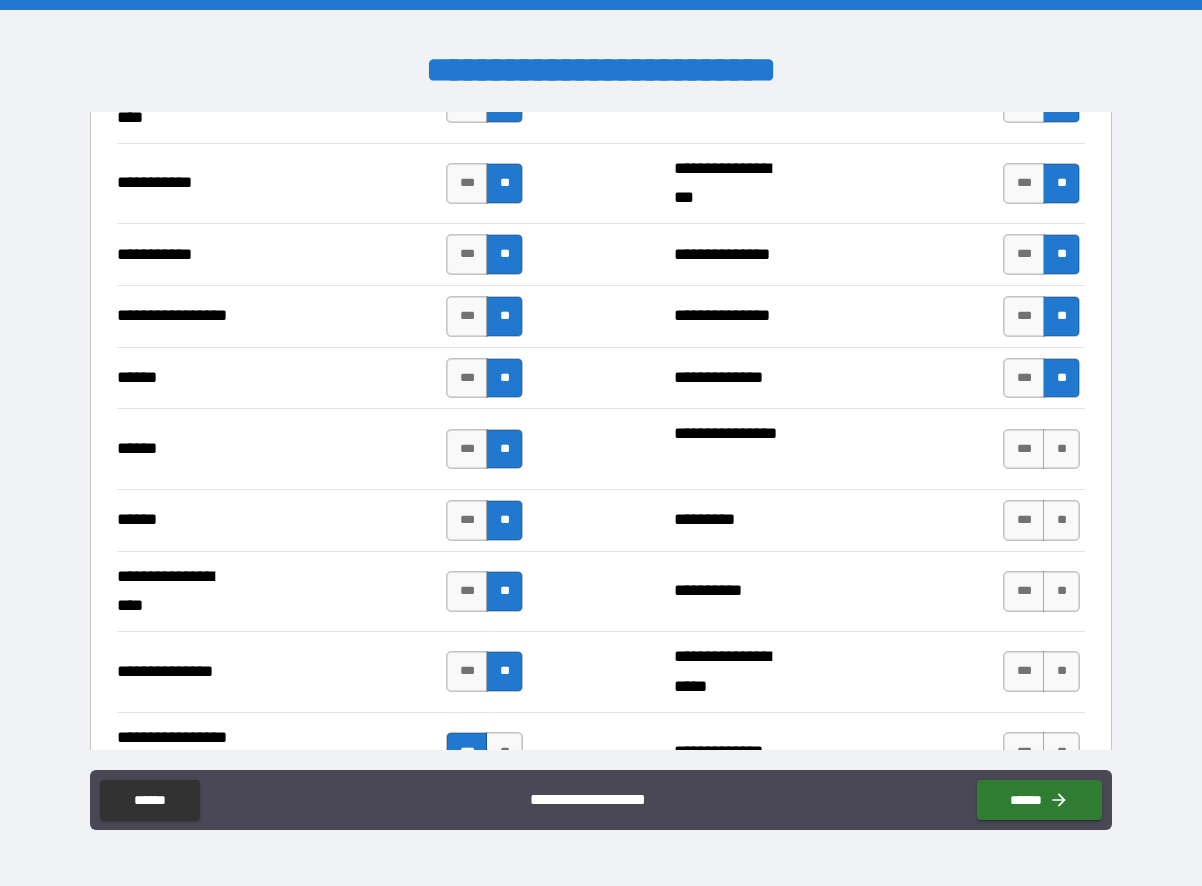 scroll, scrollTop: 2300, scrollLeft: 0, axis: vertical 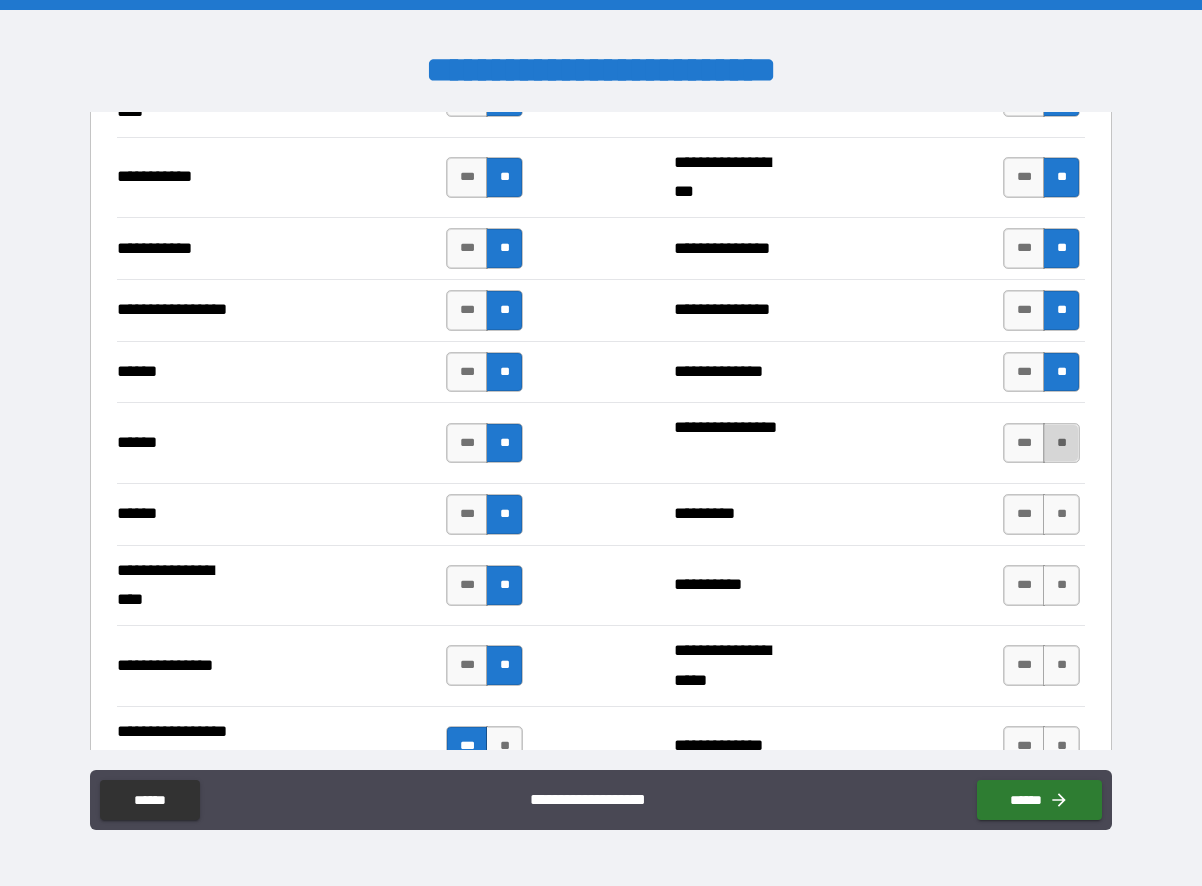 click on "**" at bounding box center [1061, 443] 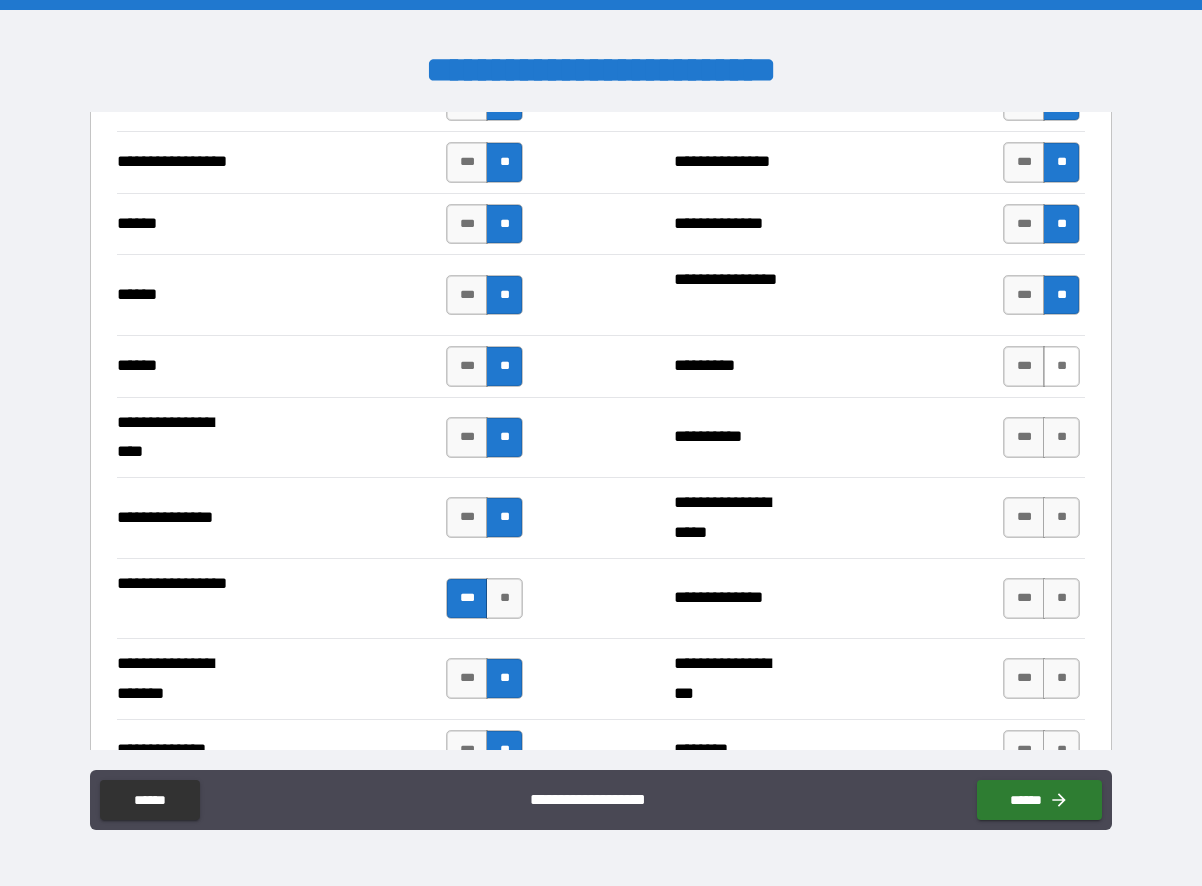 scroll, scrollTop: 2500, scrollLeft: 0, axis: vertical 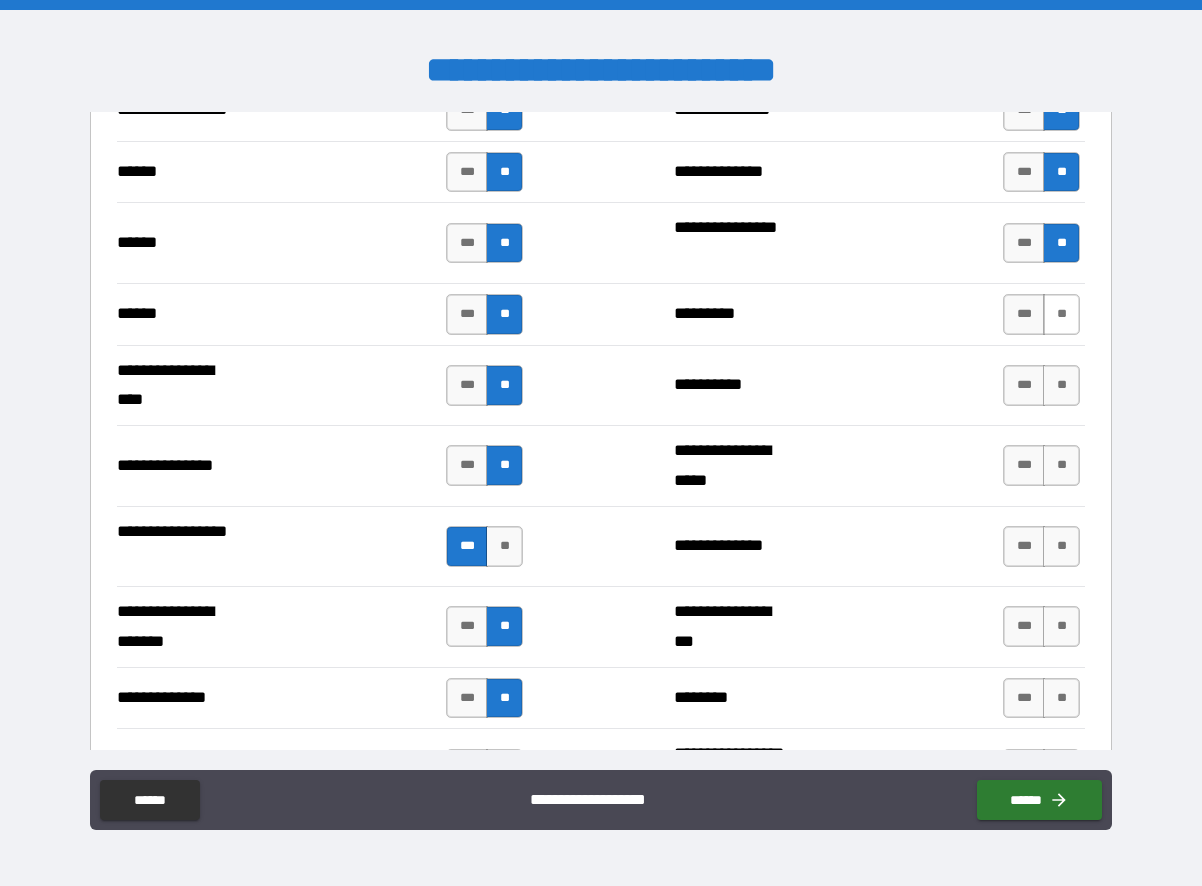 click on "**" at bounding box center [1061, 314] 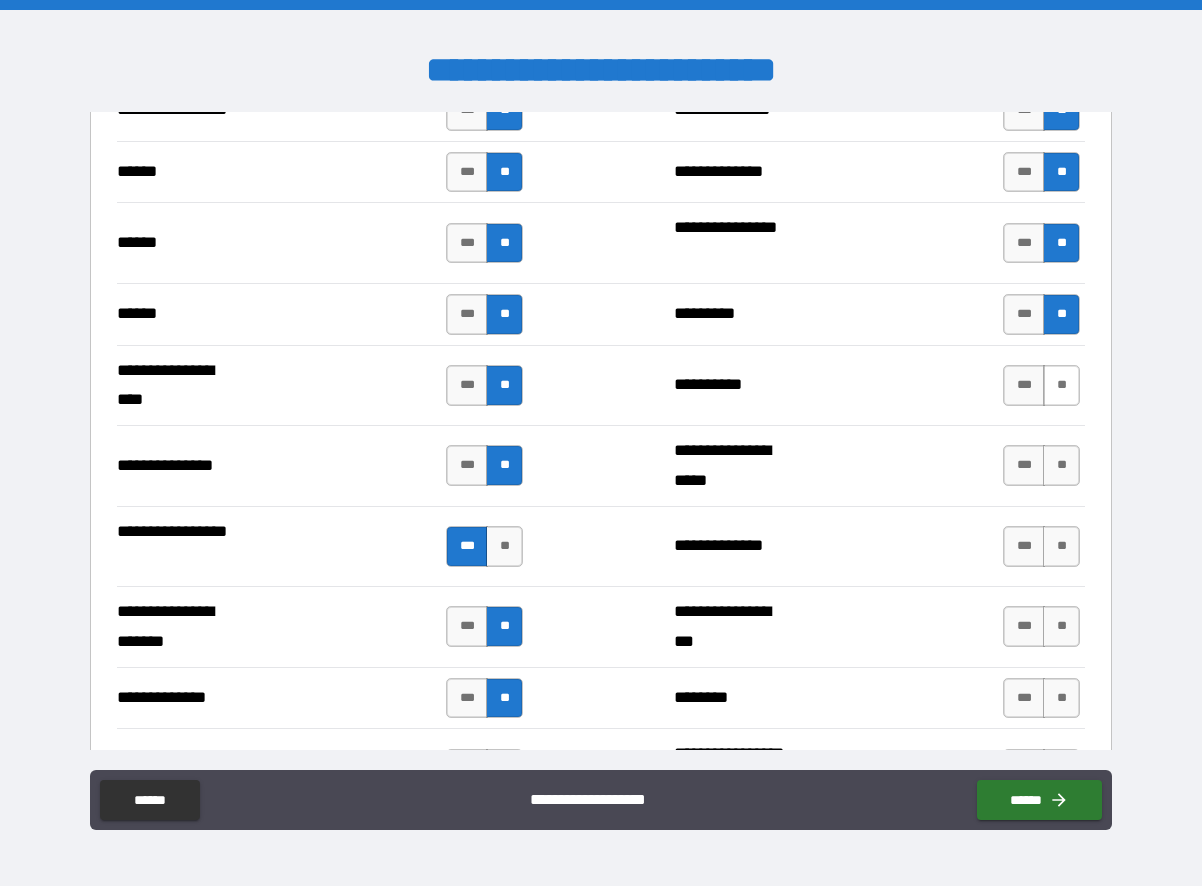click on "**" at bounding box center [1061, 385] 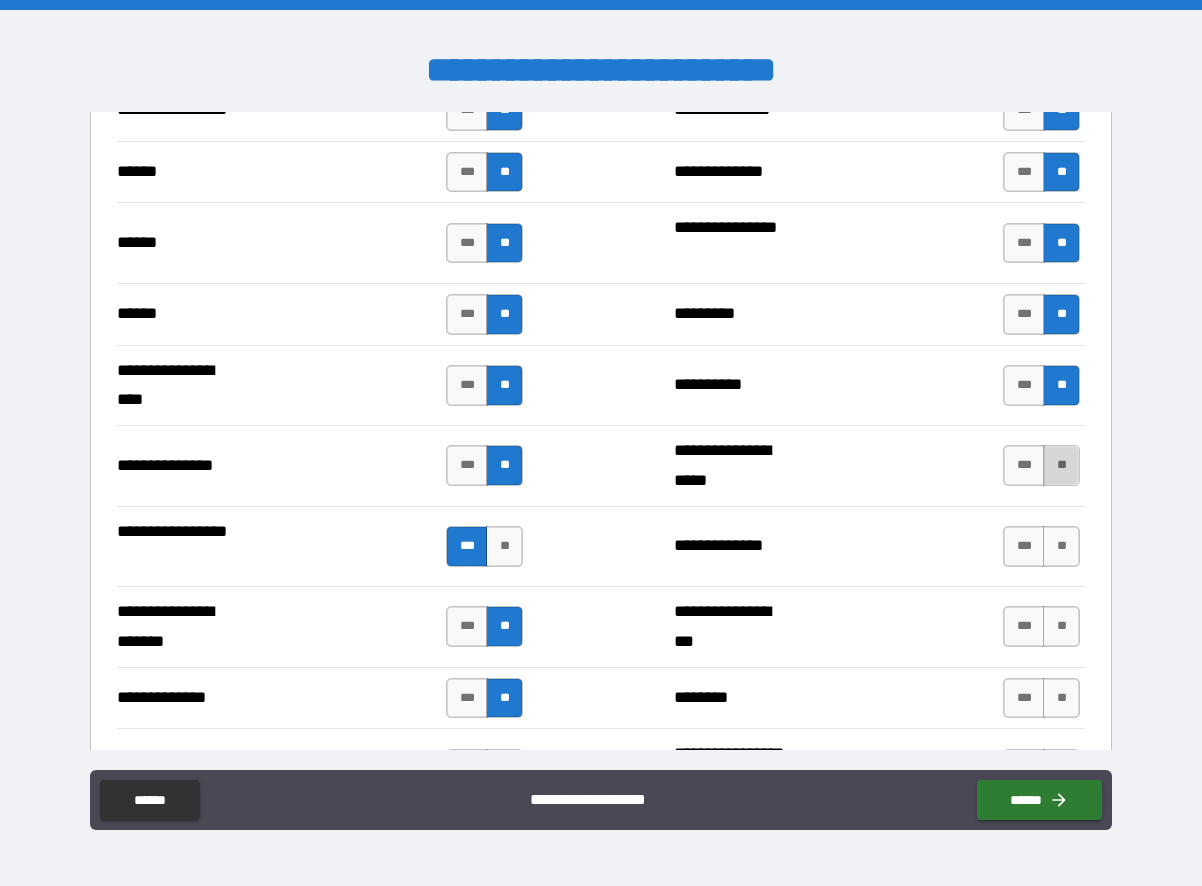 click on "**" at bounding box center [1061, 465] 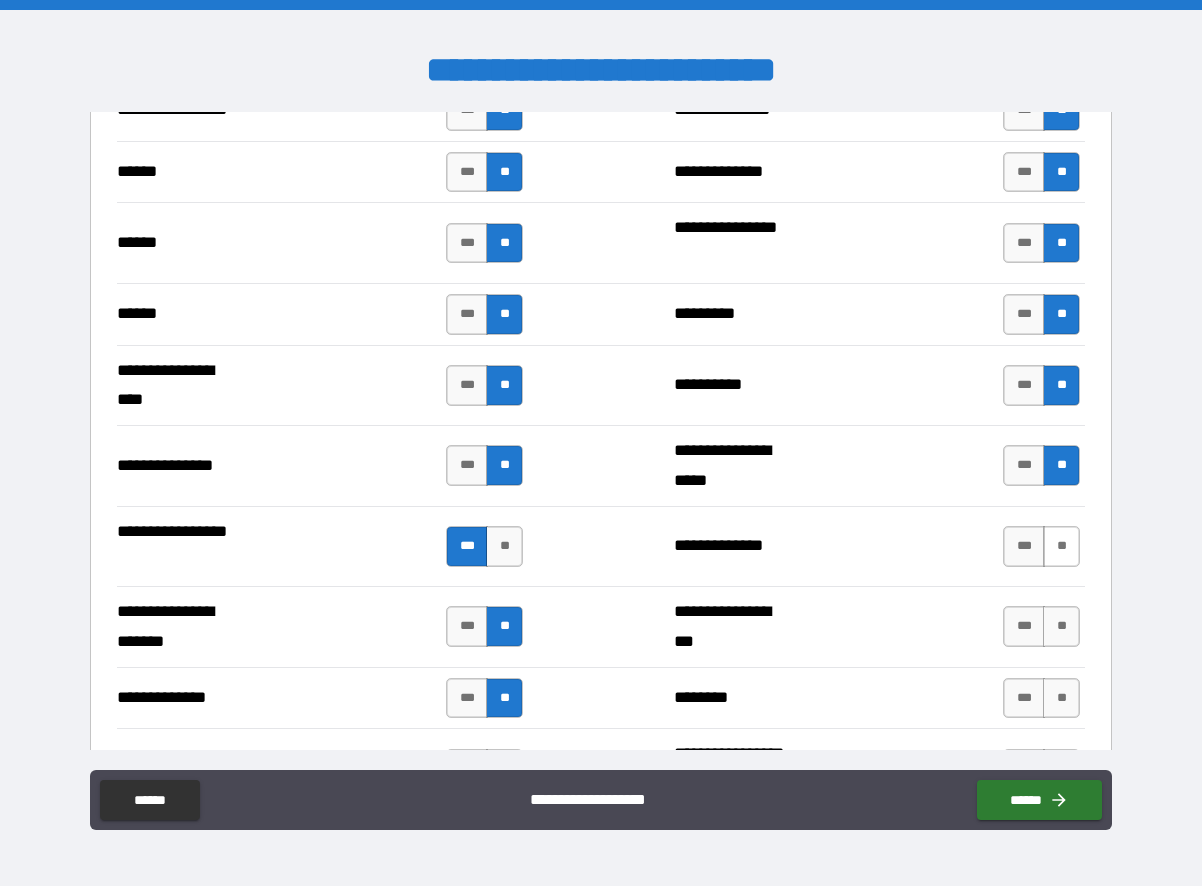 click on "**" at bounding box center [1061, 546] 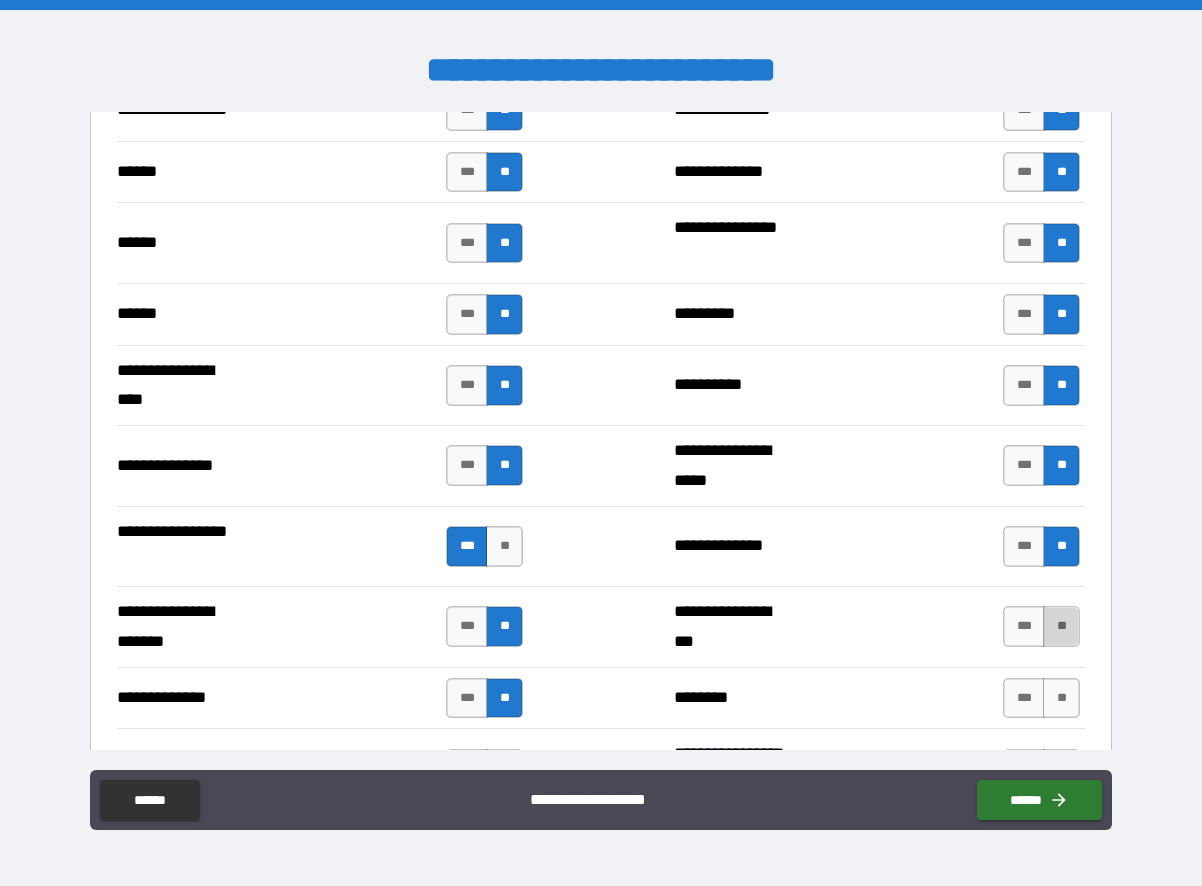 click on "**" at bounding box center [1061, 626] 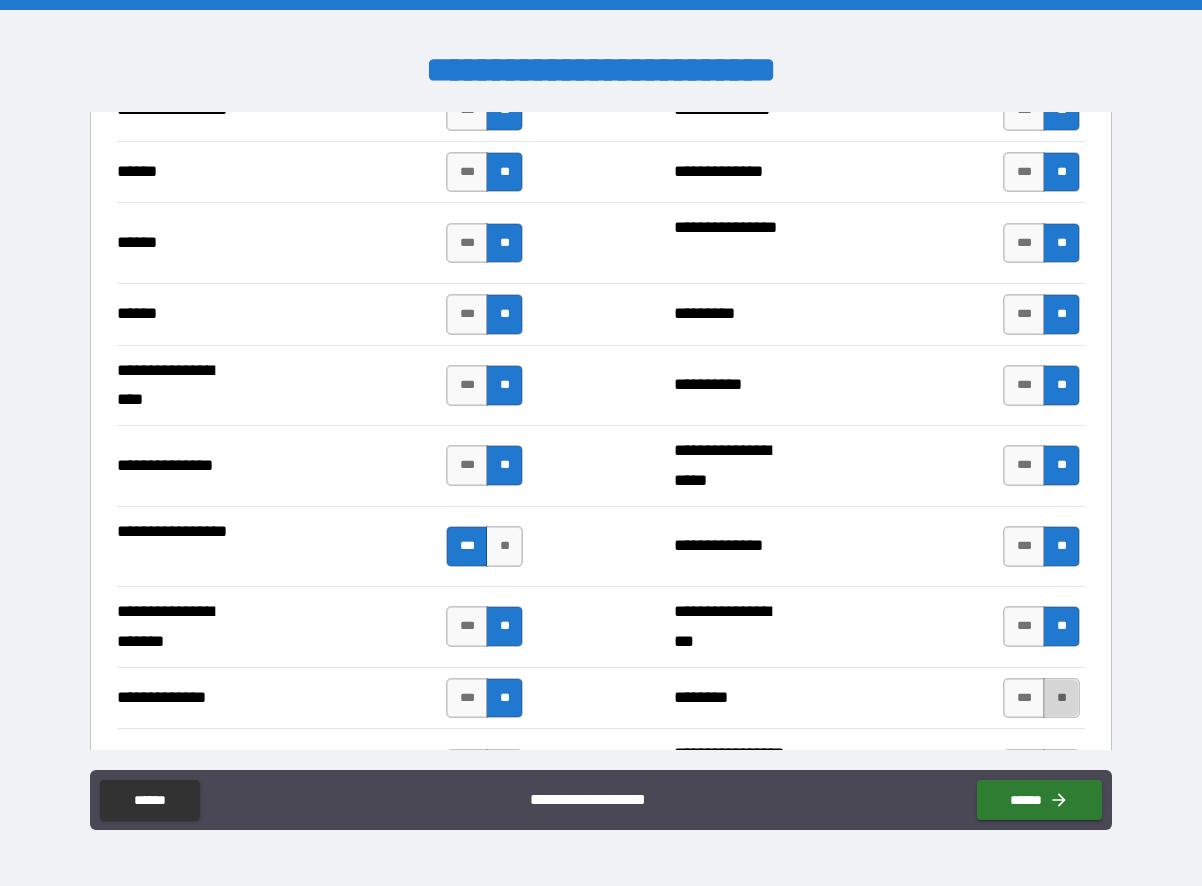 click on "**" at bounding box center (1061, 698) 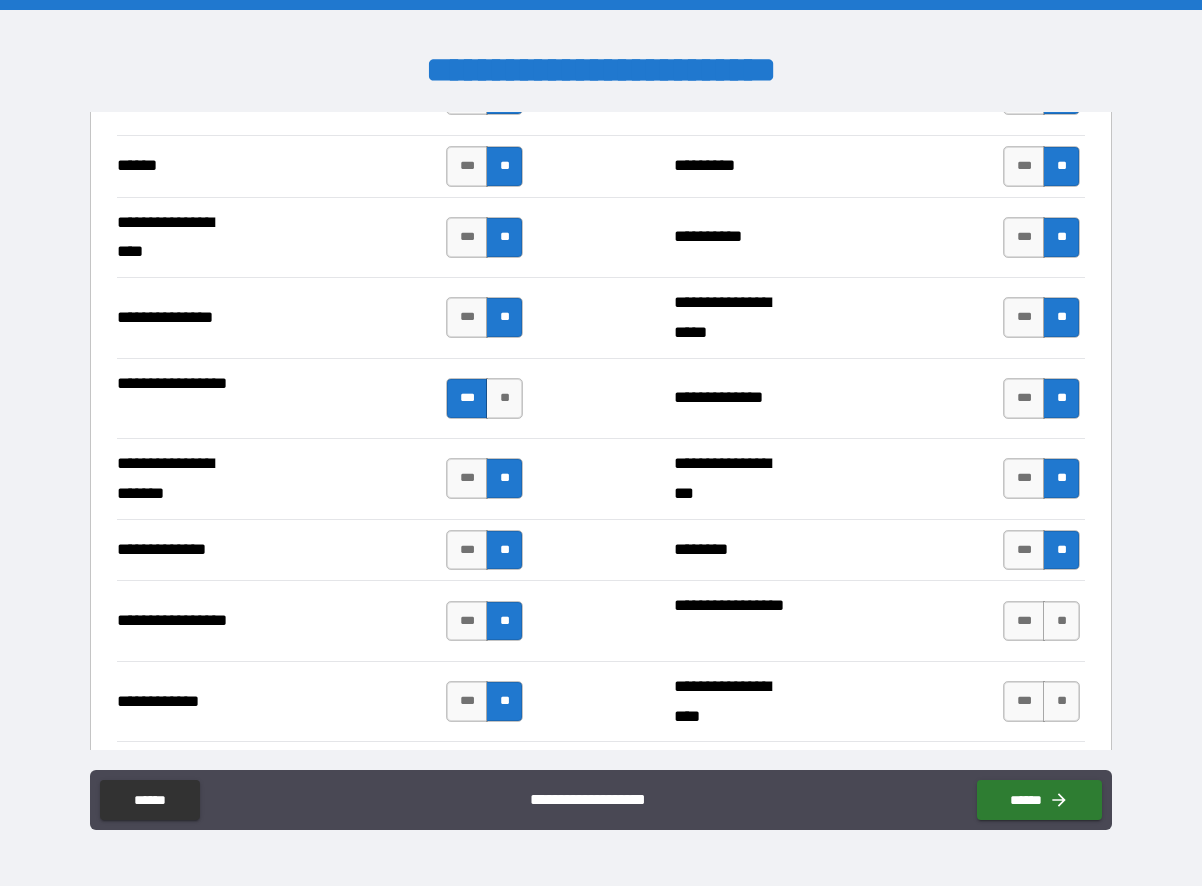 scroll, scrollTop: 2800, scrollLeft: 0, axis: vertical 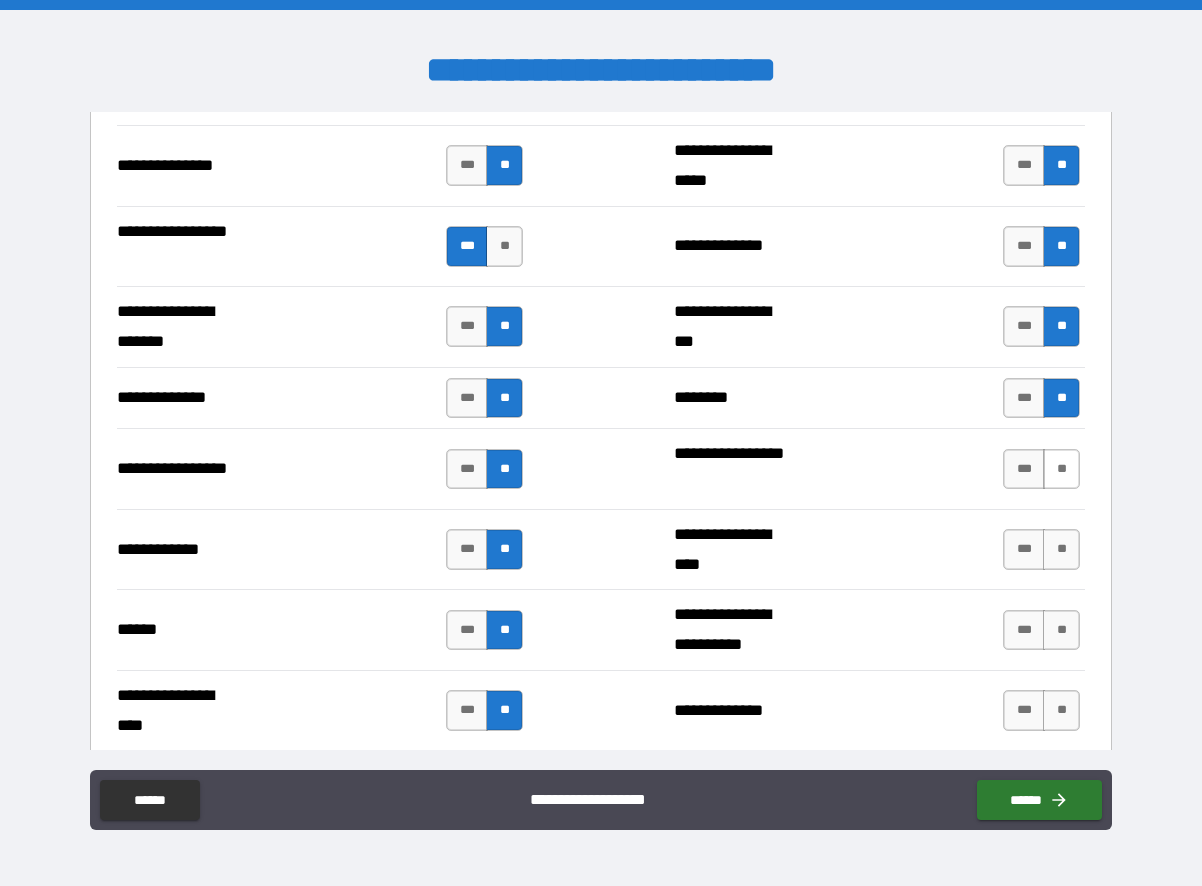 click on "**" at bounding box center (1061, 469) 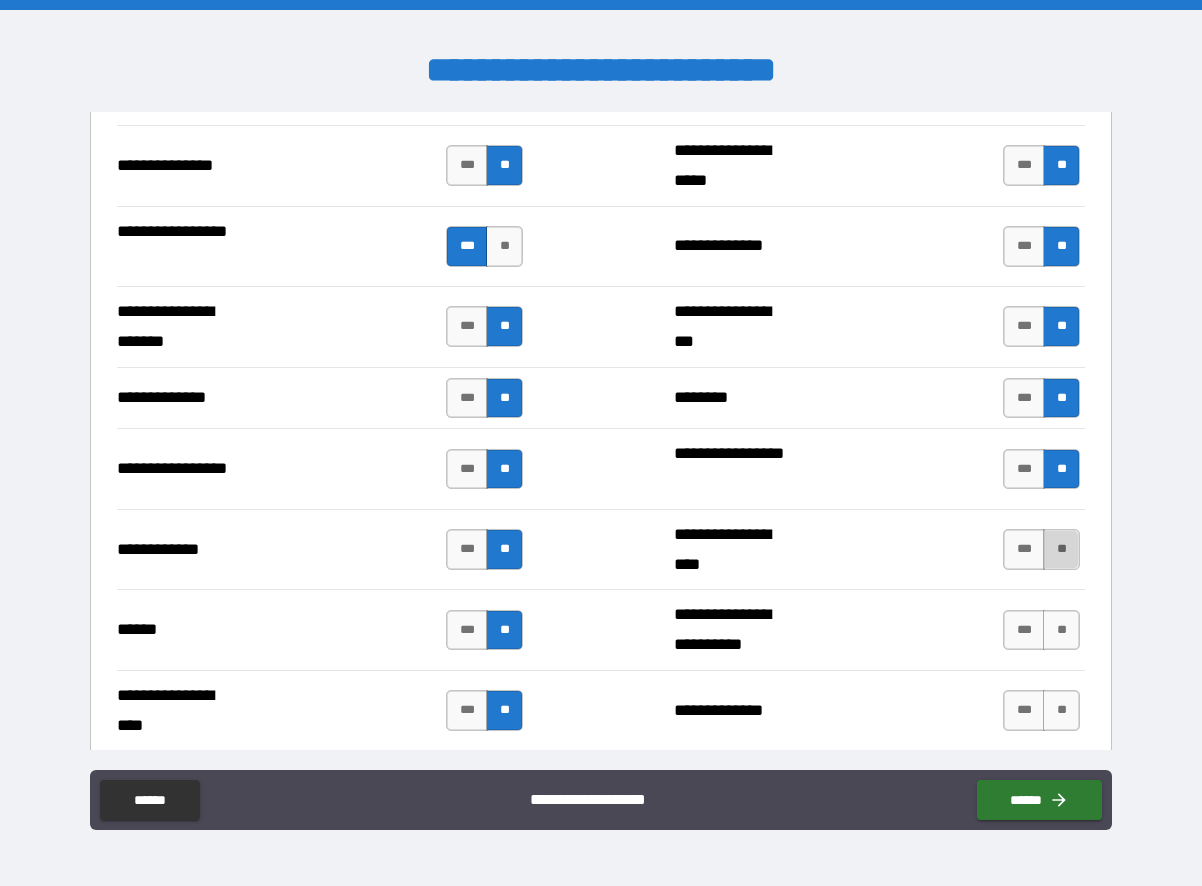 click on "**" at bounding box center (1061, 549) 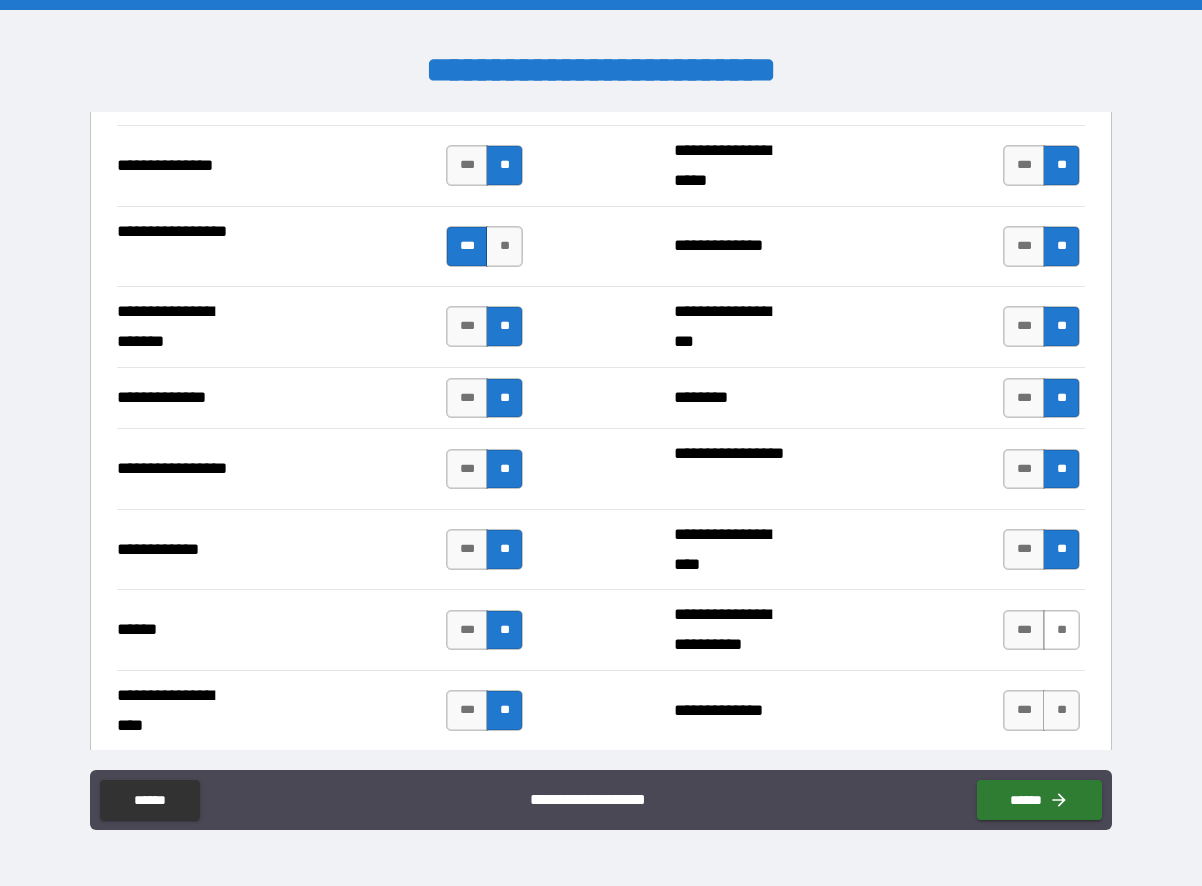 click on "**" at bounding box center (1061, 630) 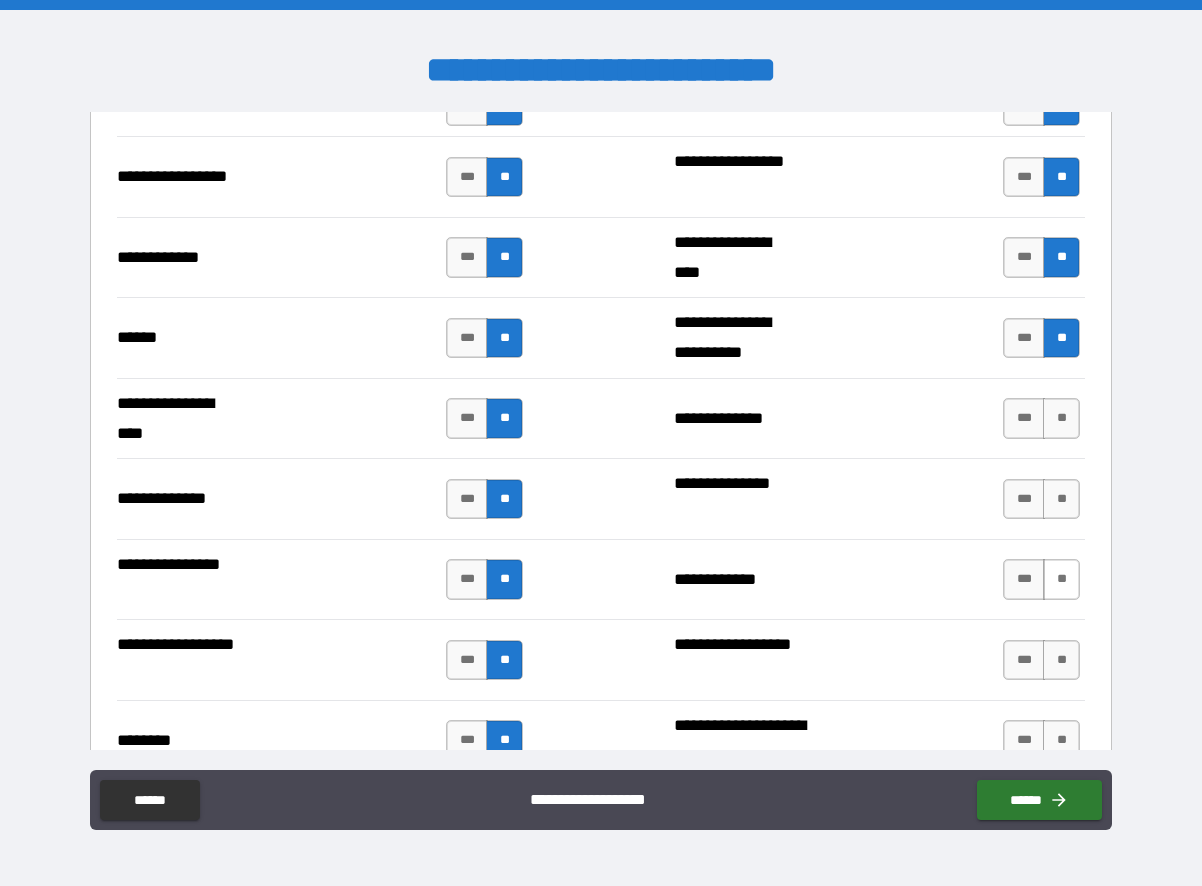 scroll, scrollTop: 3100, scrollLeft: 0, axis: vertical 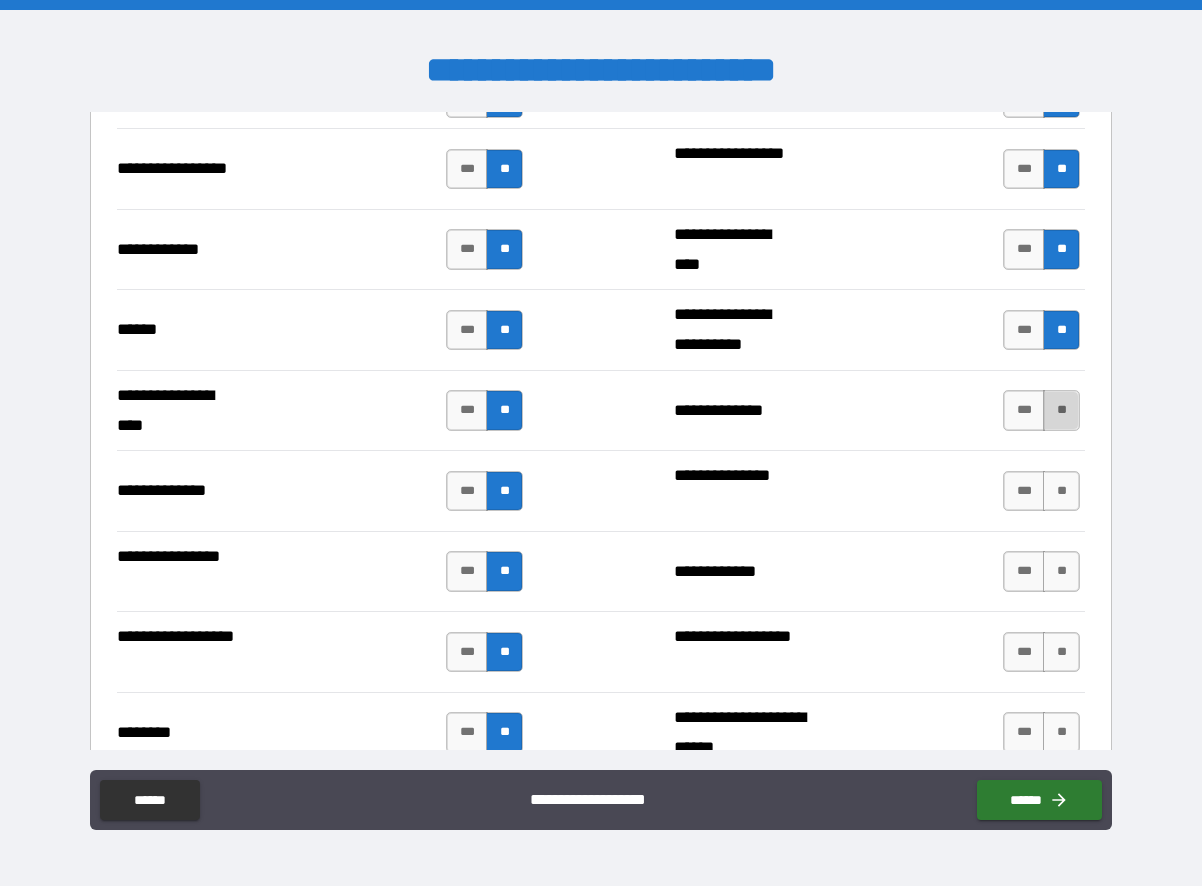 click on "**" at bounding box center [1061, 410] 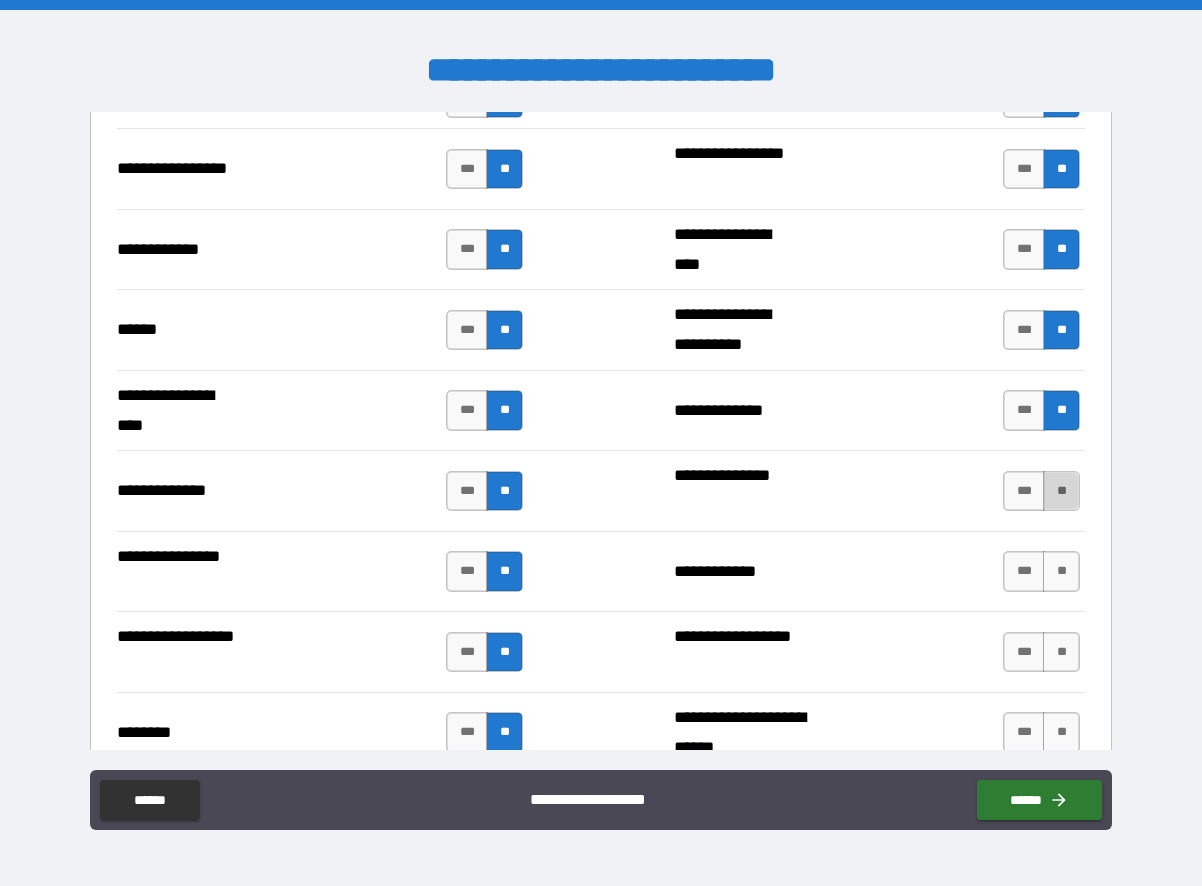 click on "**" at bounding box center (1061, 491) 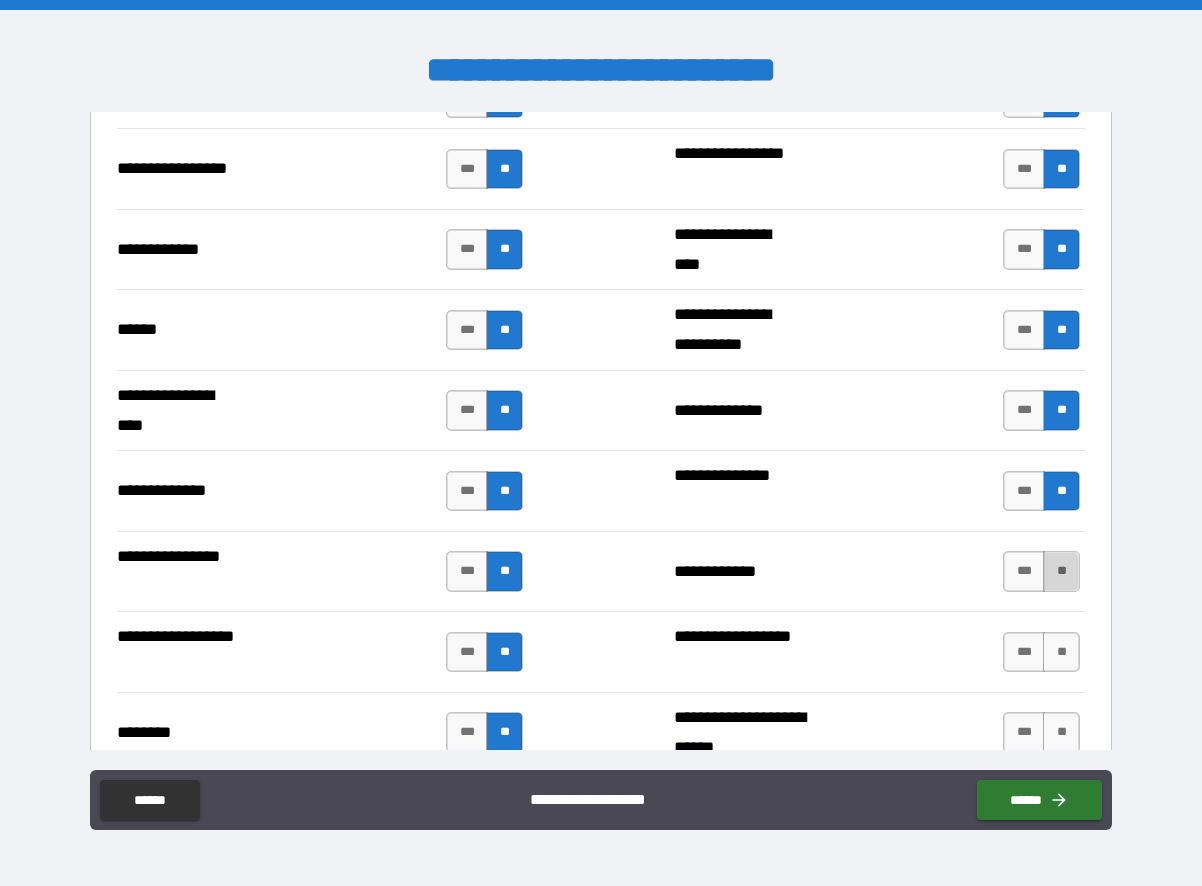 click on "**" at bounding box center (1061, 571) 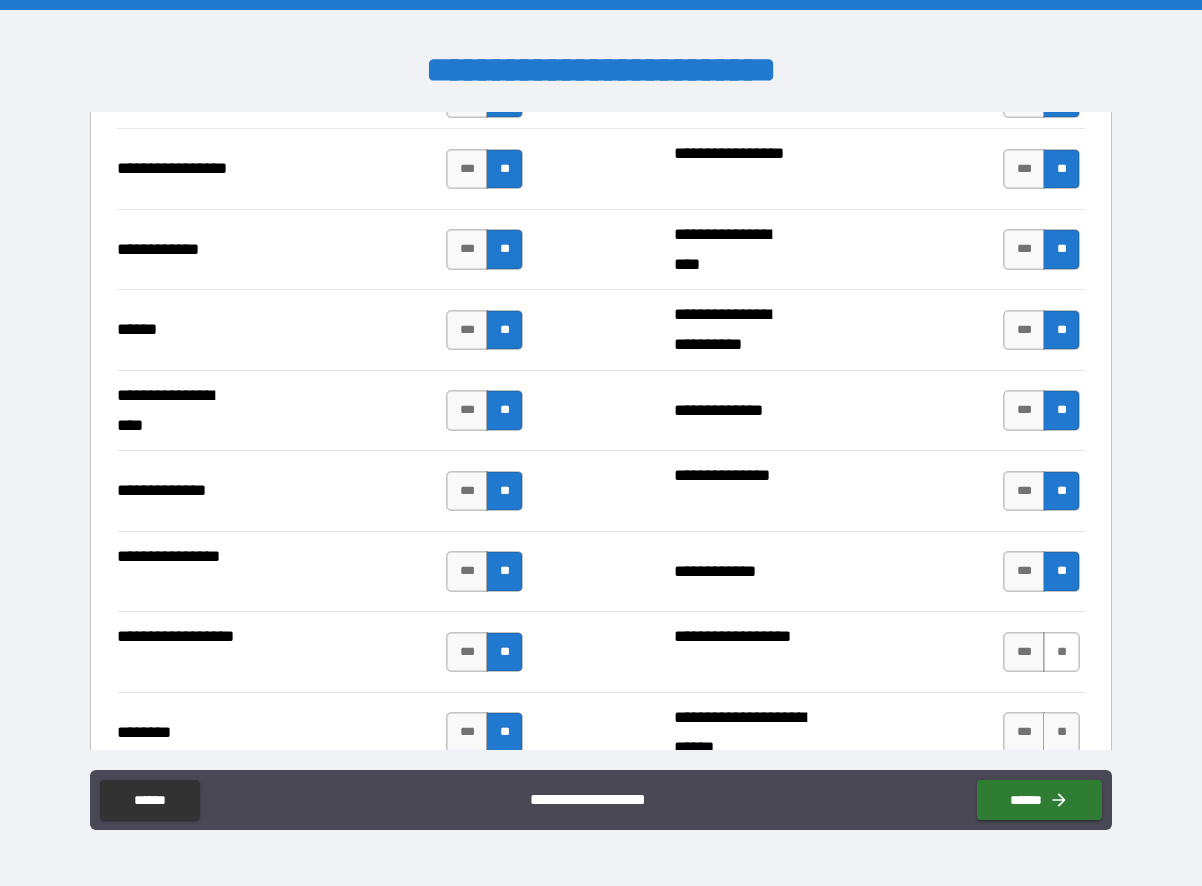 click on "**" at bounding box center (1061, 652) 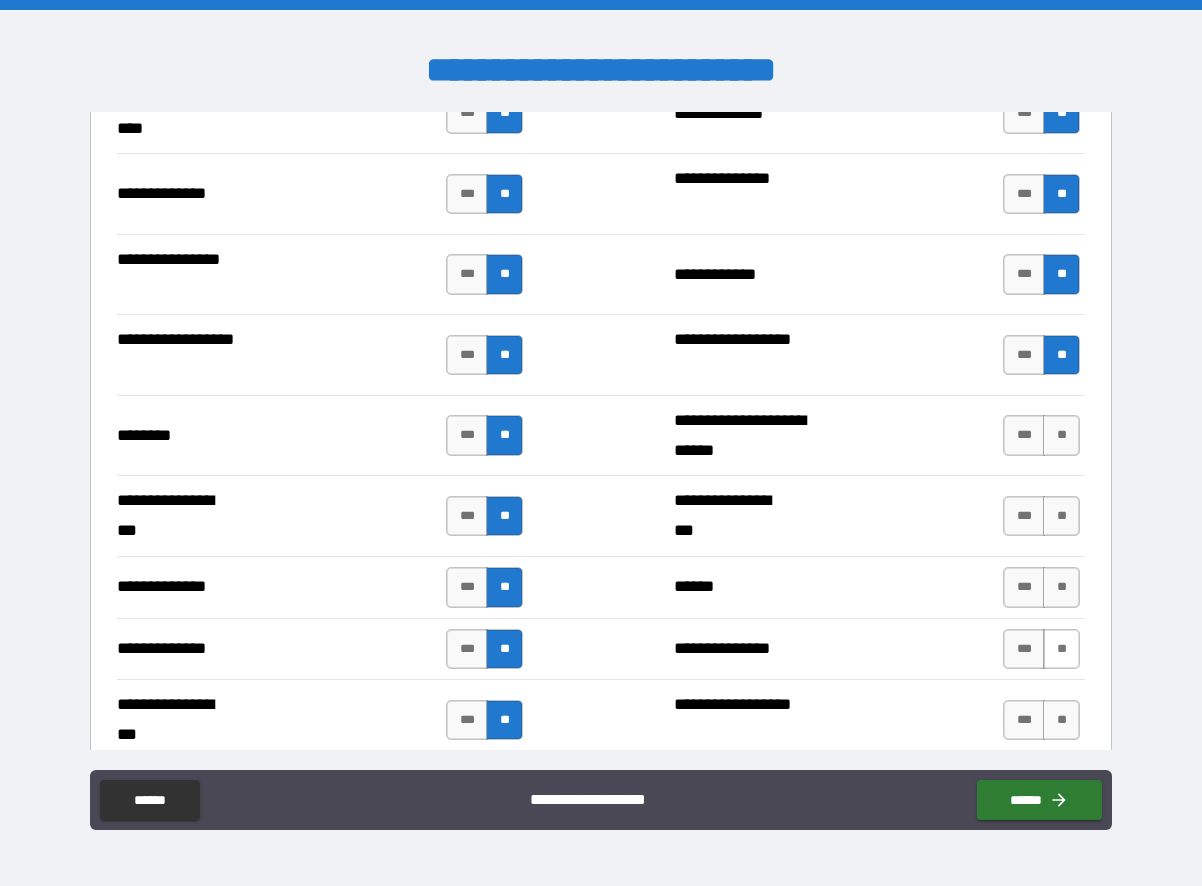 scroll, scrollTop: 3400, scrollLeft: 0, axis: vertical 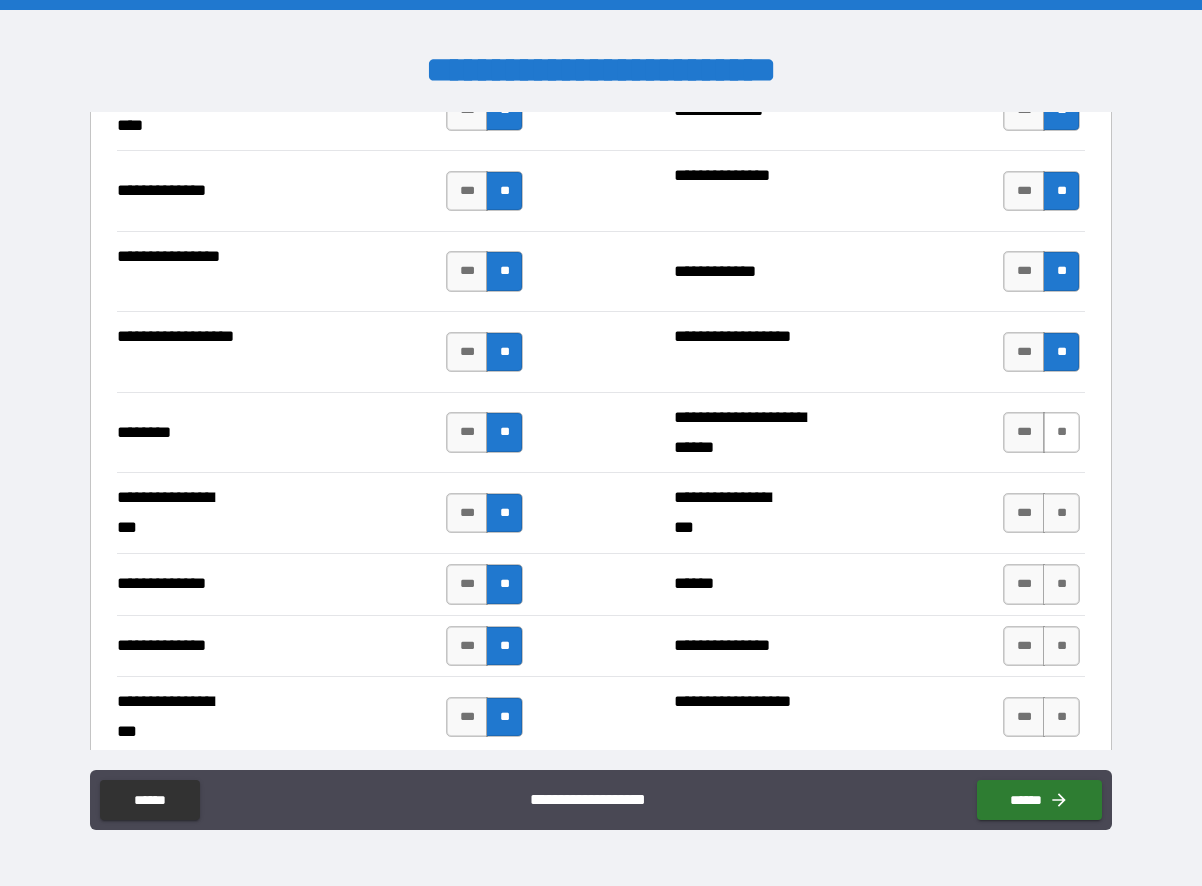 click on "**" at bounding box center (1061, 432) 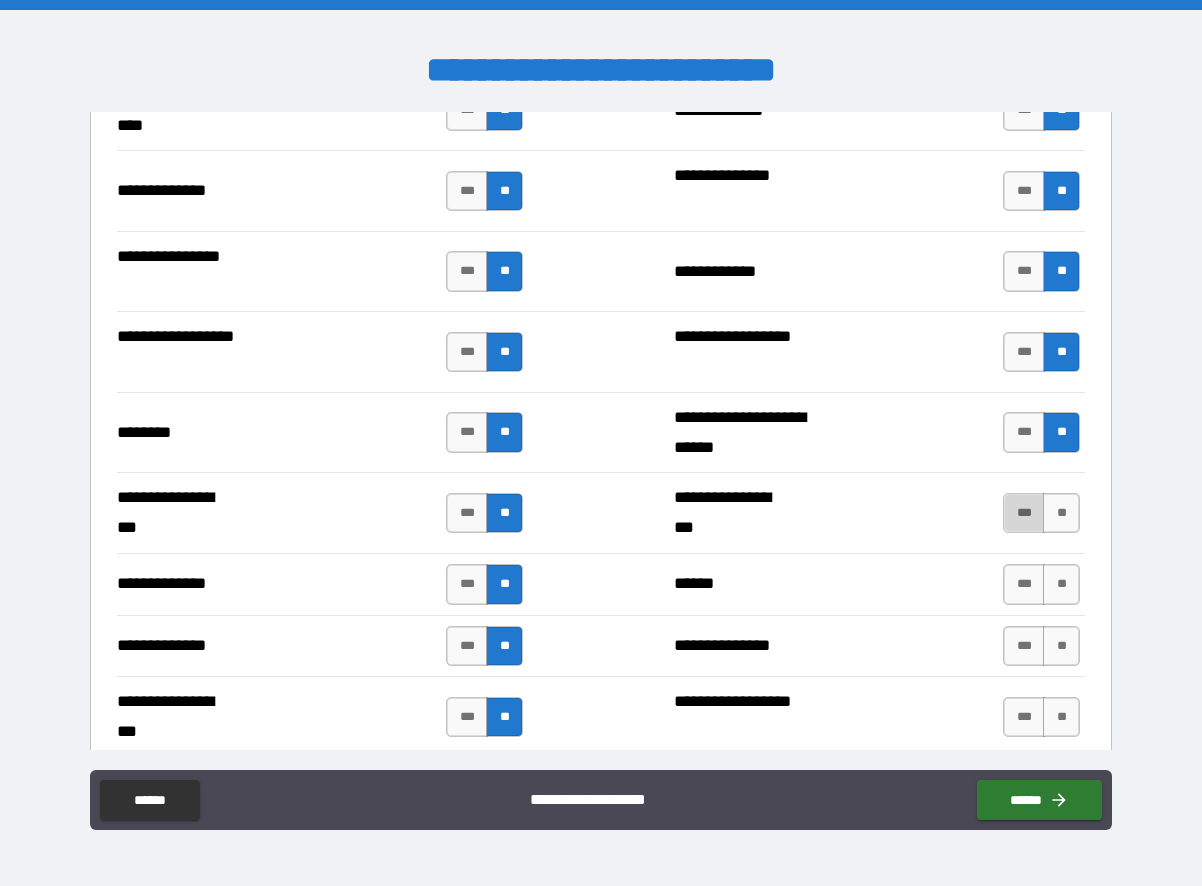 click on "***" at bounding box center (1024, 513) 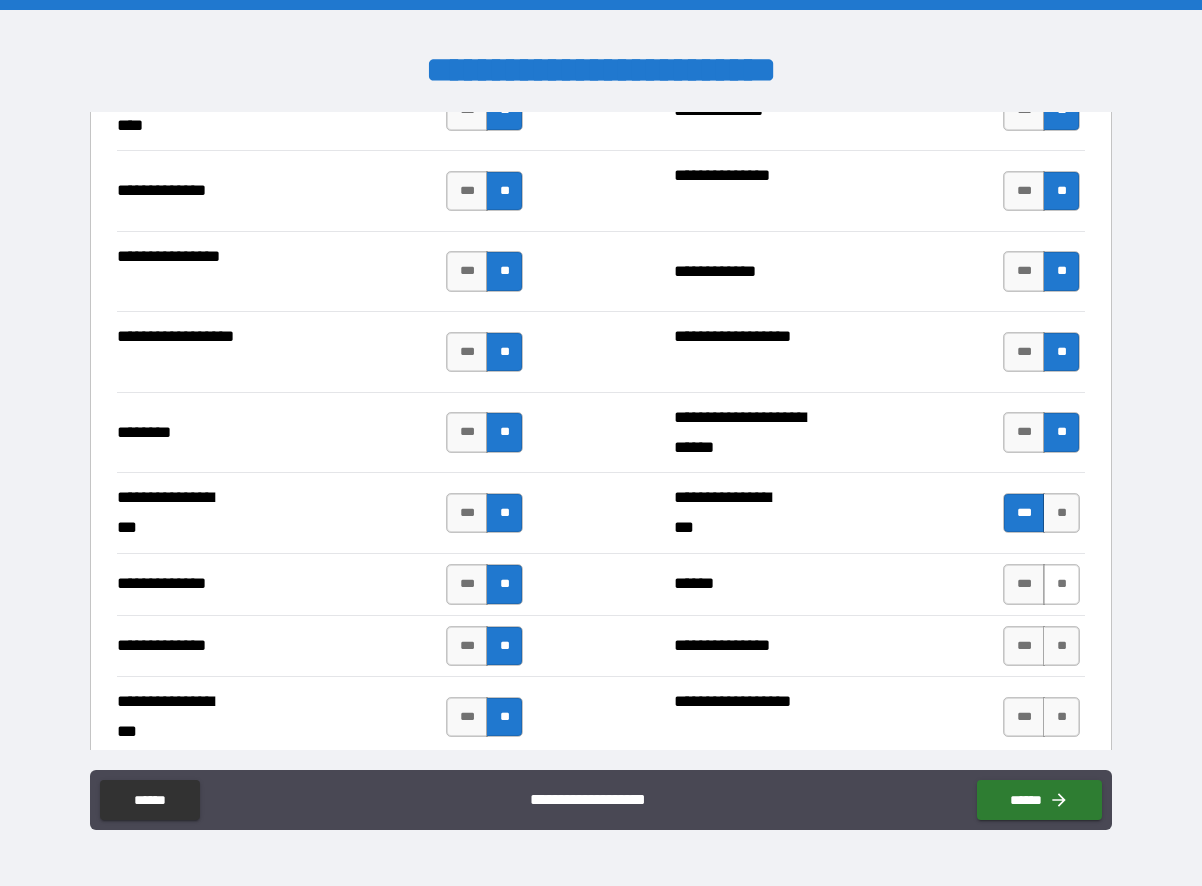 drag, startPoint x: 1053, startPoint y: 585, endPoint x: 1053, endPoint y: 601, distance: 16 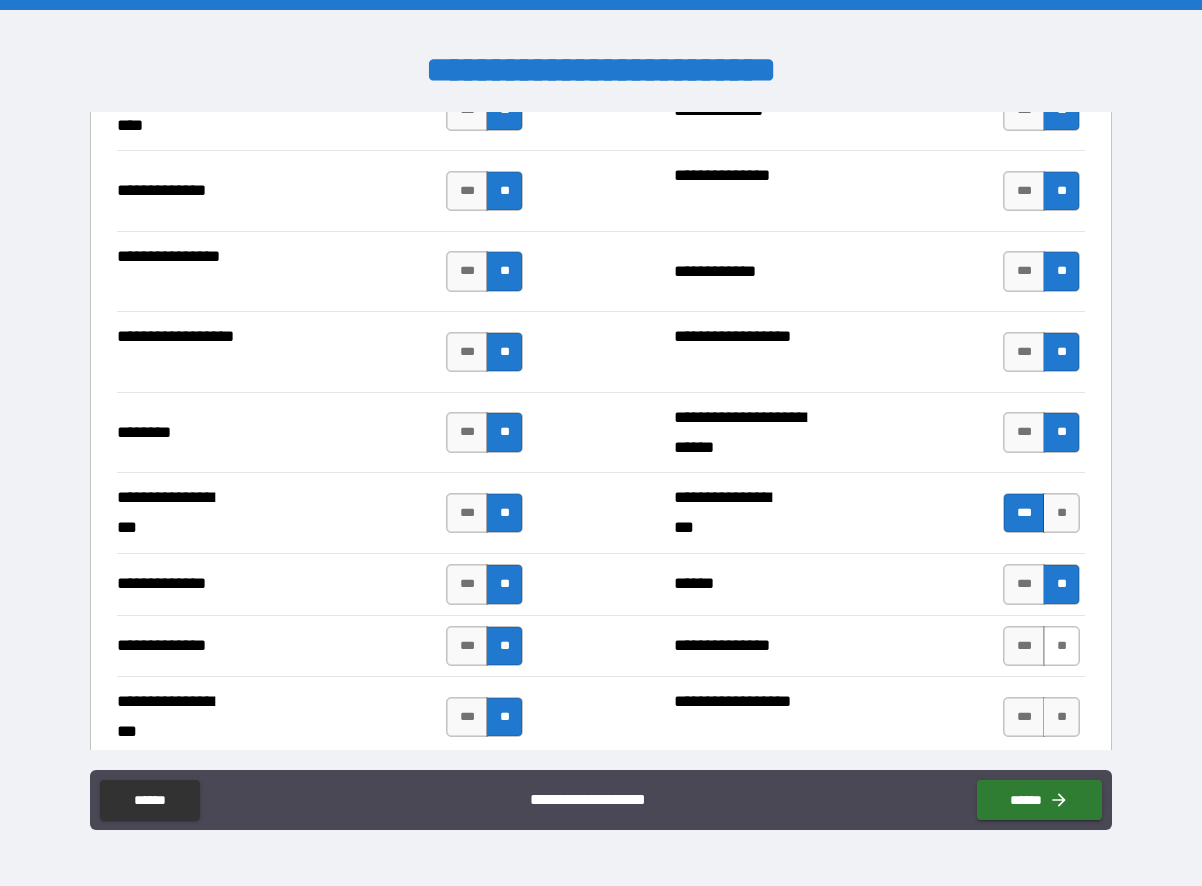 click on "**" at bounding box center (1061, 646) 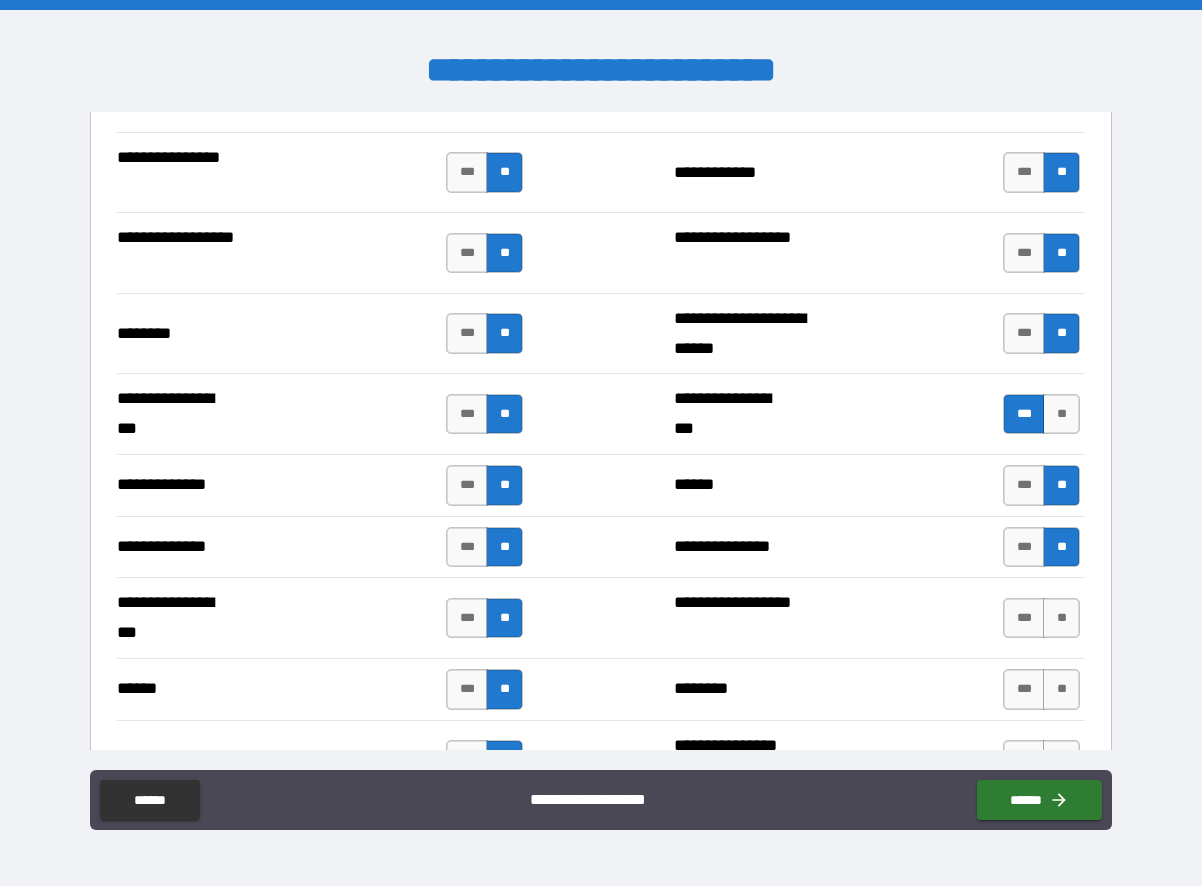 scroll, scrollTop: 3700, scrollLeft: 0, axis: vertical 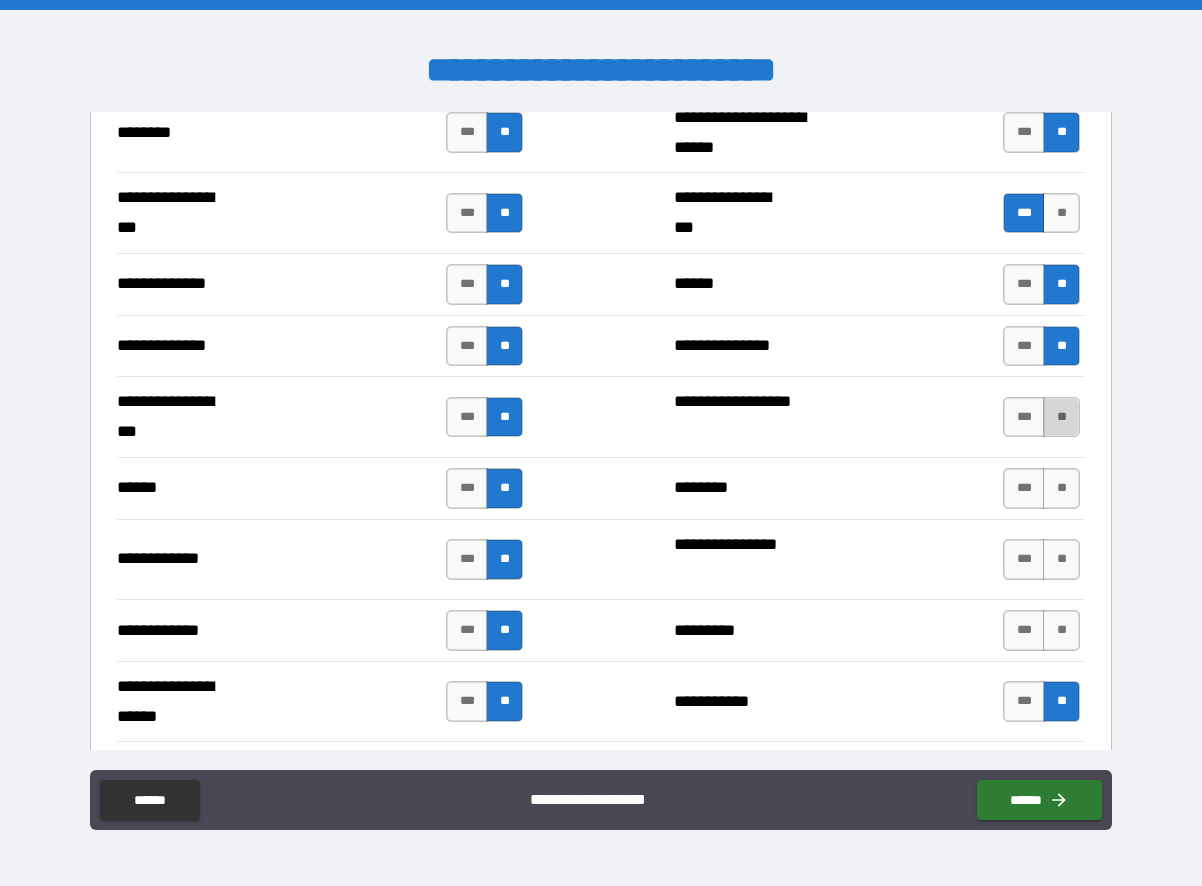 click on "**" at bounding box center [1061, 417] 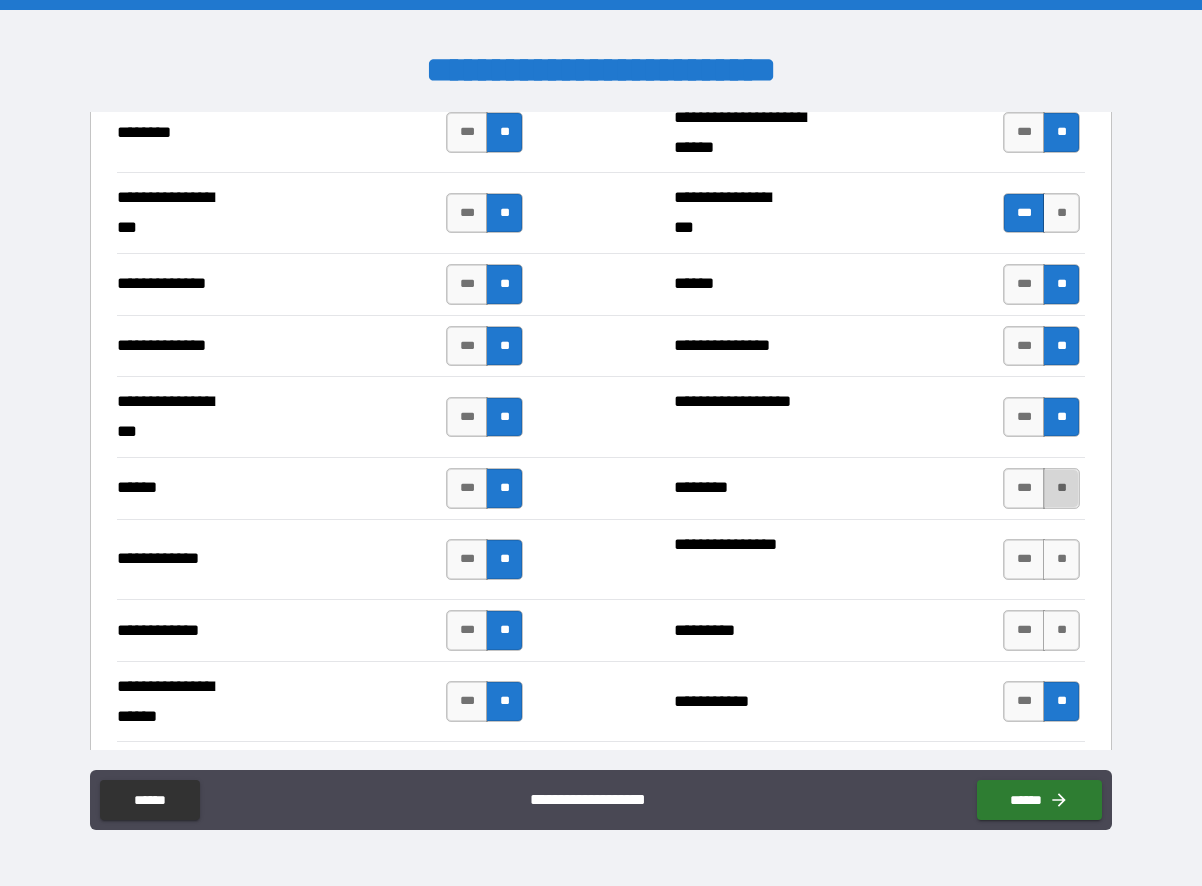 drag, startPoint x: 1046, startPoint y: 485, endPoint x: 1046, endPoint y: 508, distance: 23 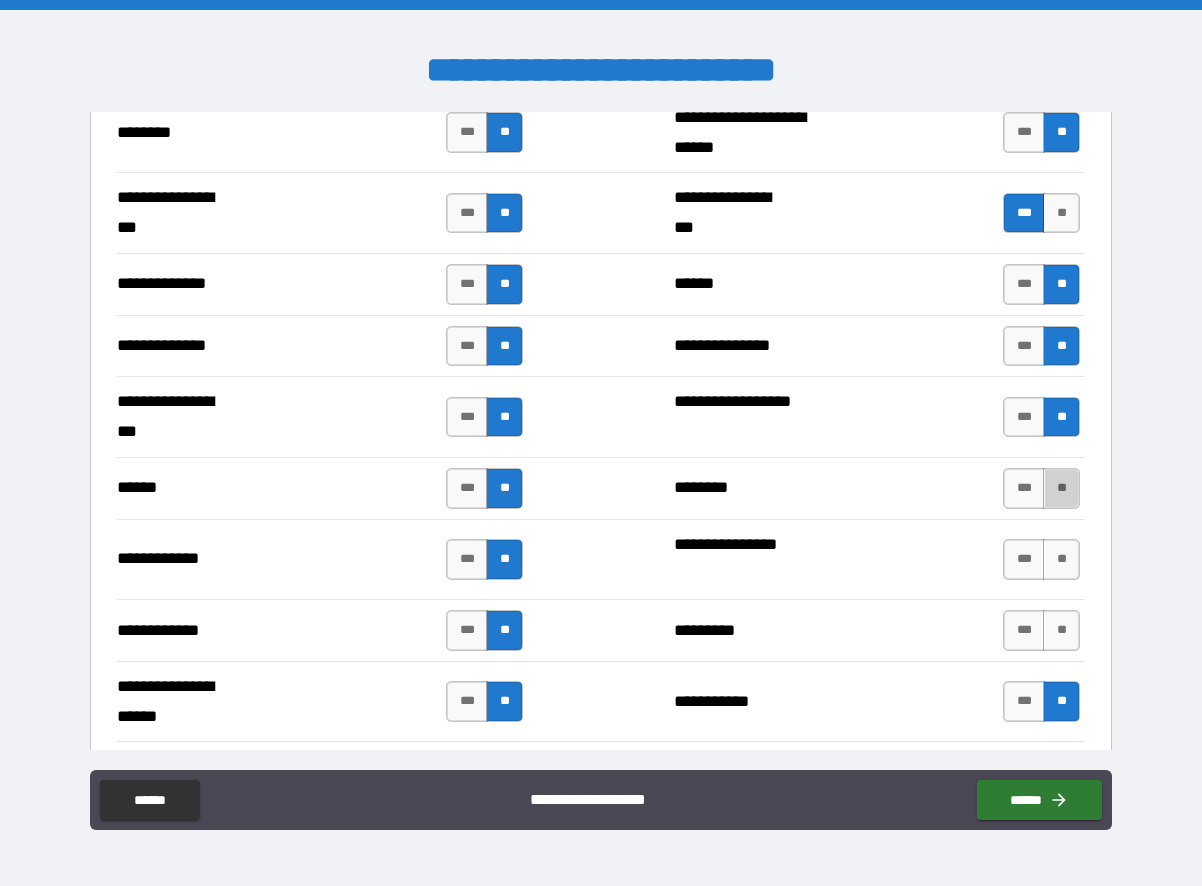 click on "**" at bounding box center [1061, 488] 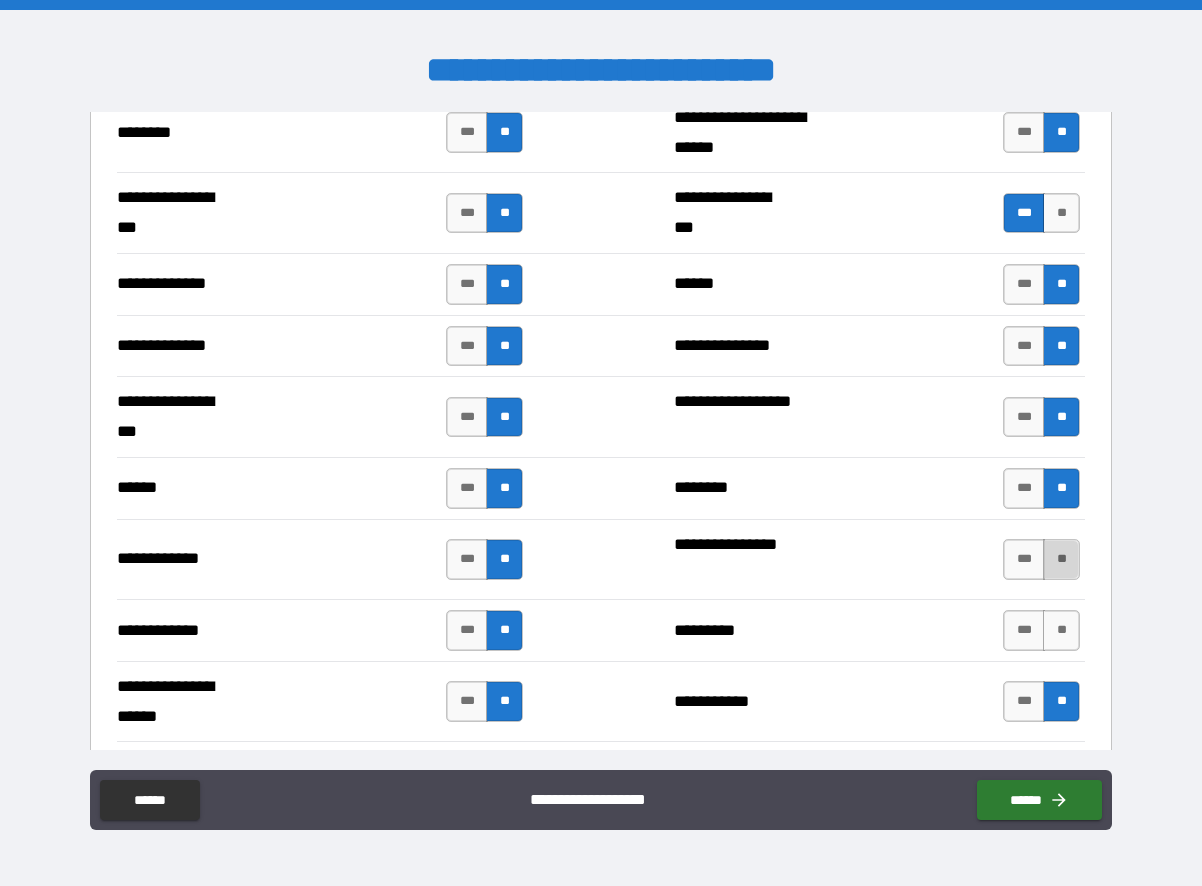 click on "**" at bounding box center [1061, 559] 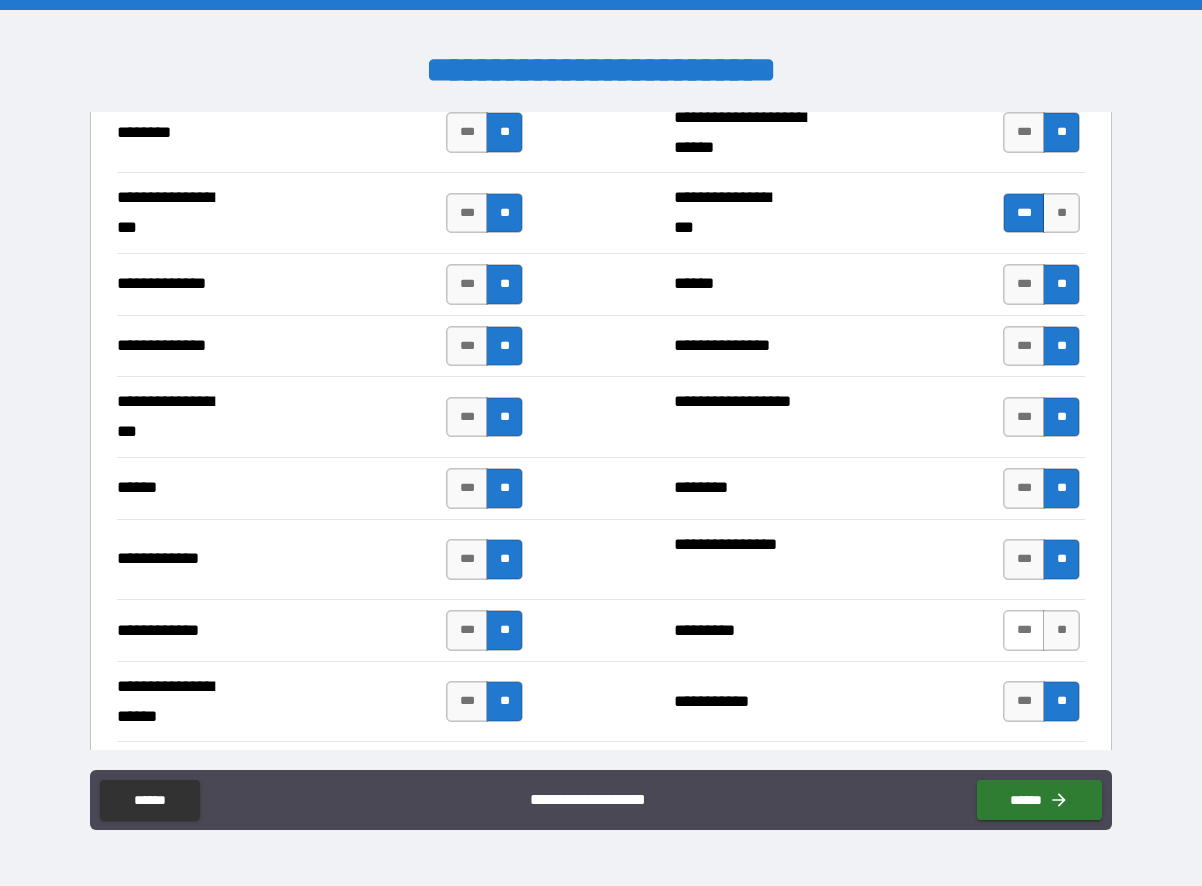 click on "***" at bounding box center (1024, 630) 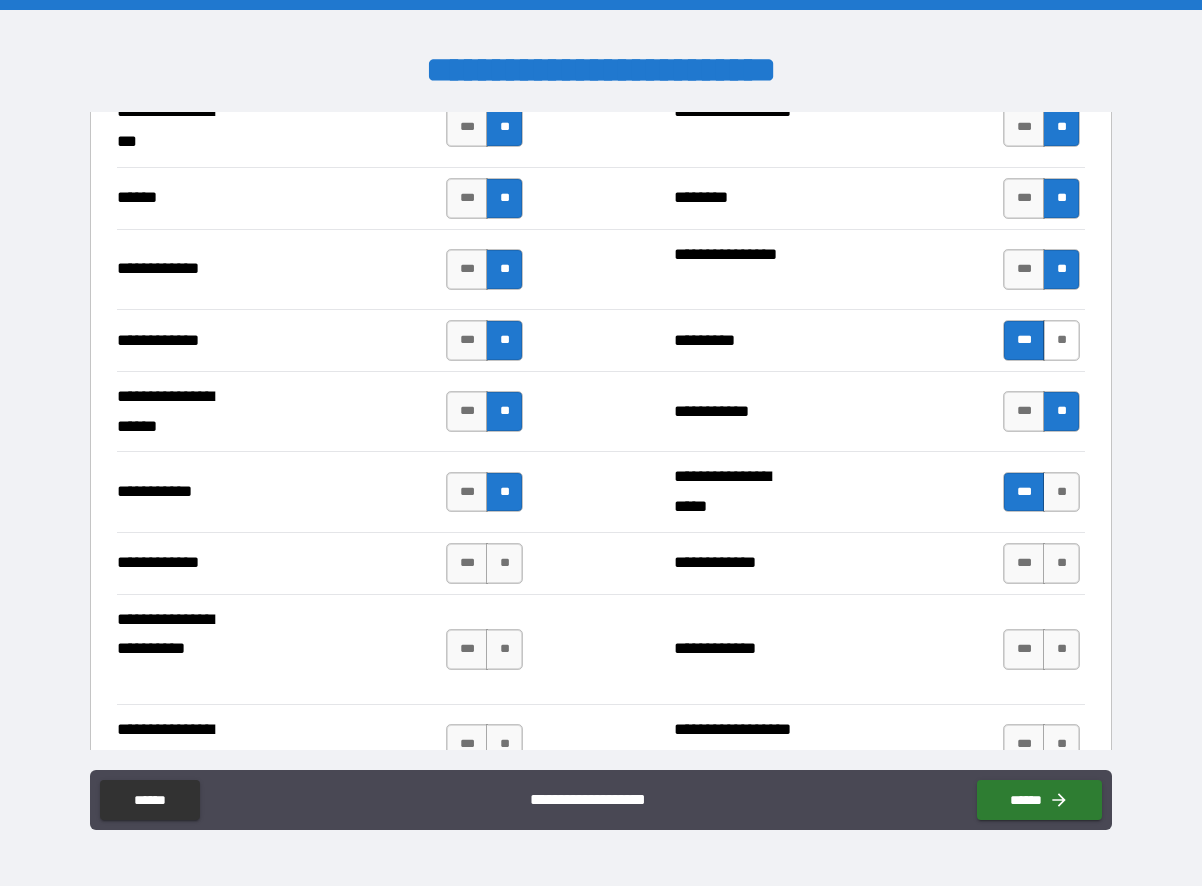 scroll, scrollTop: 4000, scrollLeft: 0, axis: vertical 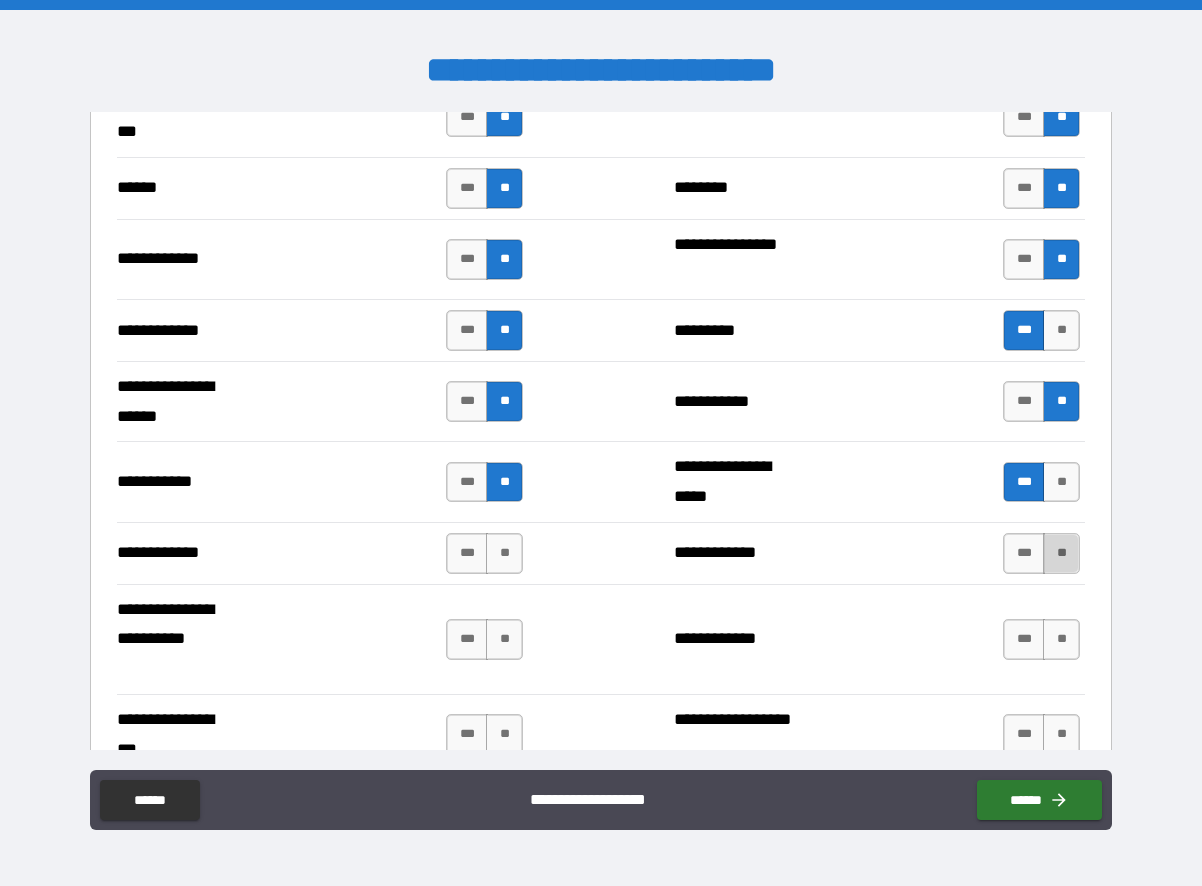 click on "**" at bounding box center [1061, 553] 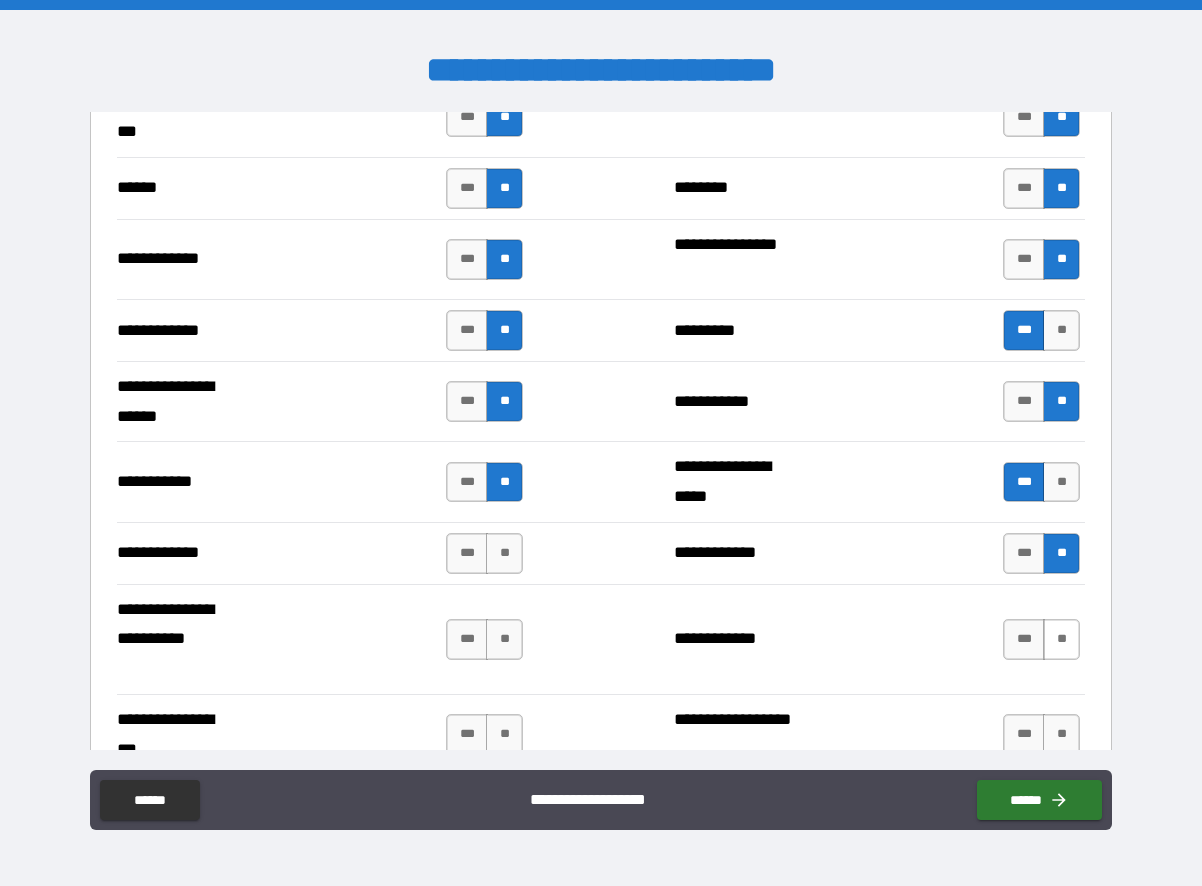 click on "**" at bounding box center (1061, 639) 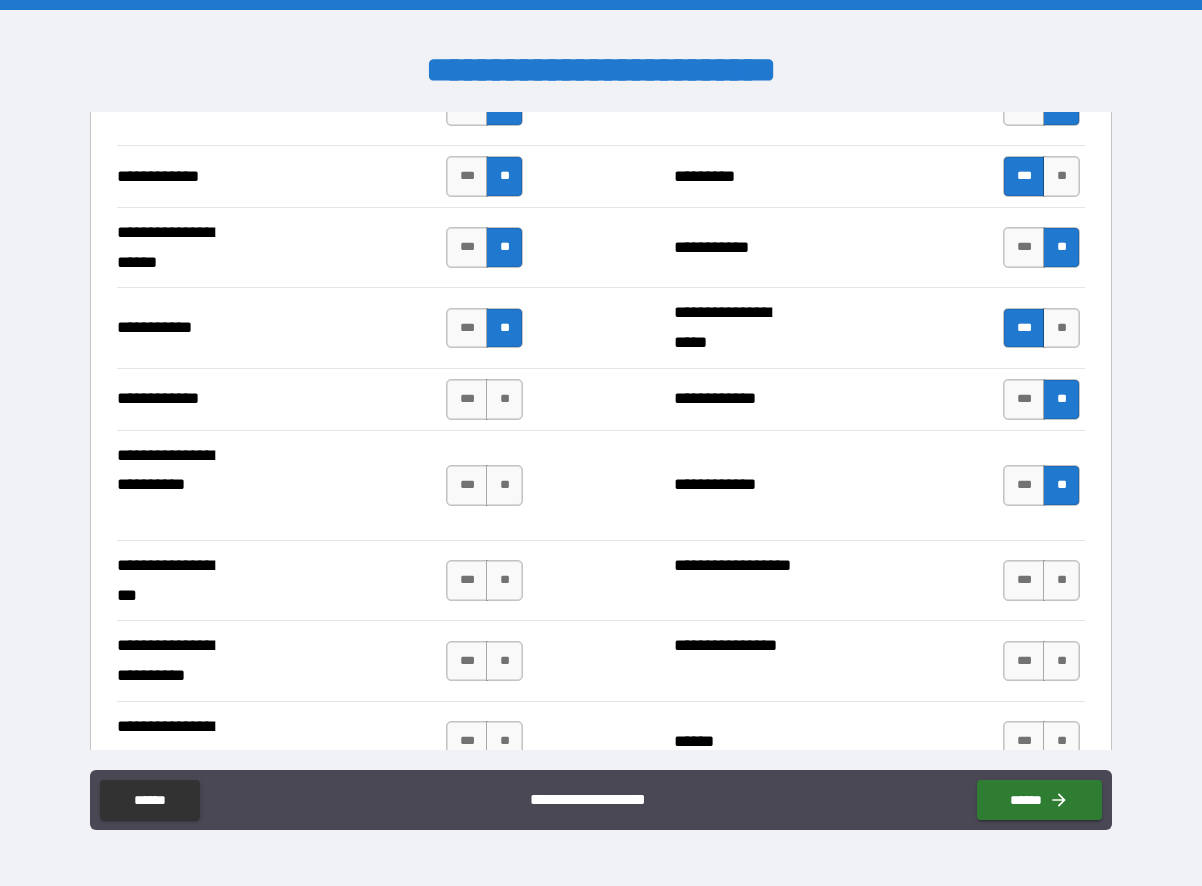 scroll, scrollTop: 4300, scrollLeft: 0, axis: vertical 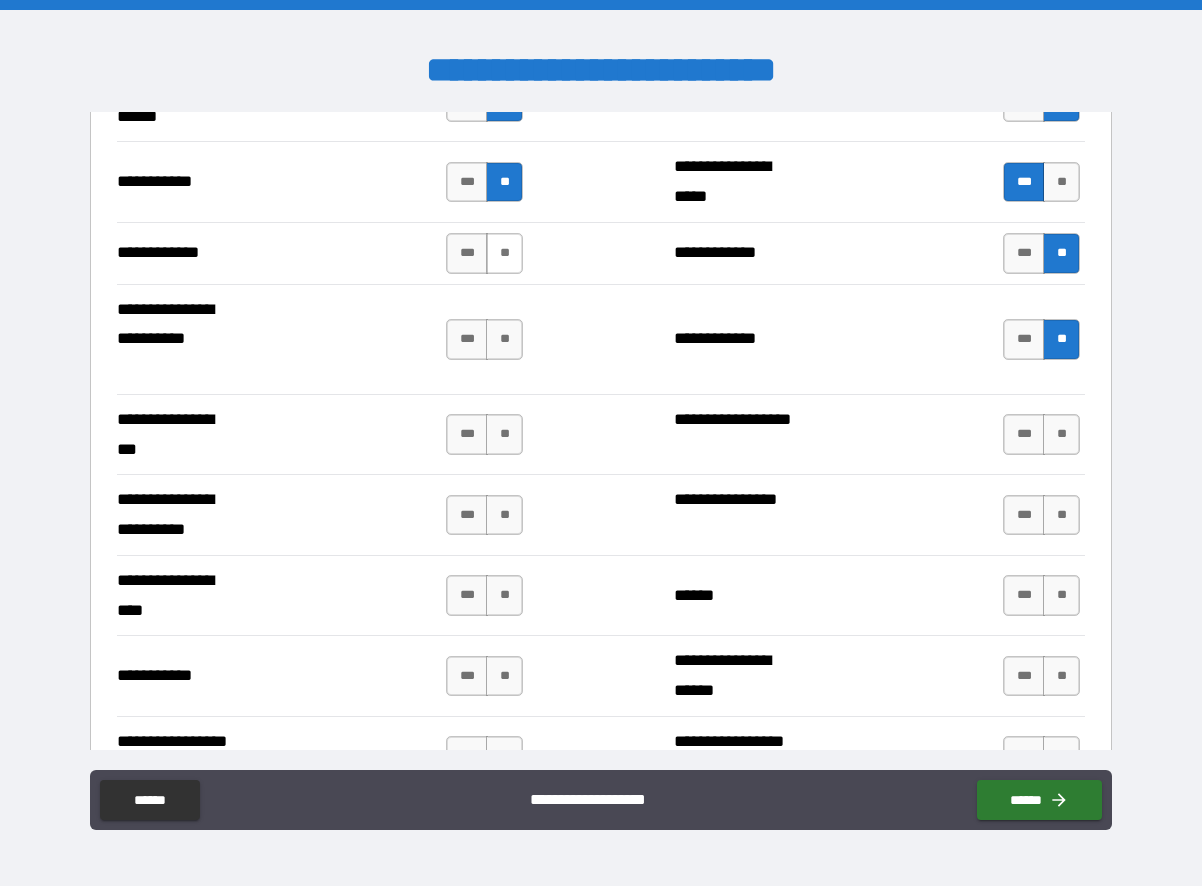 click on "**" at bounding box center (504, 253) 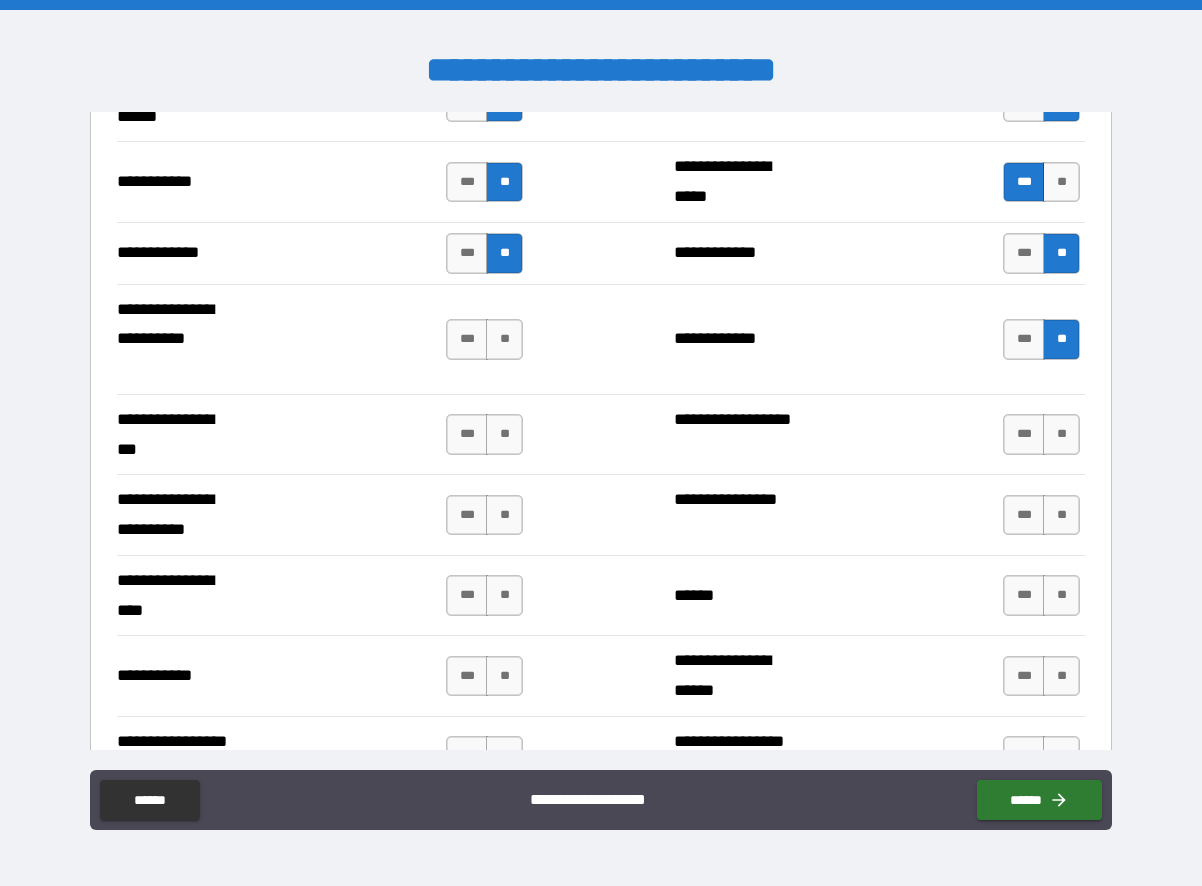 drag, startPoint x: 457, startPoint y: 339, endPoint x: 467, endPoint y: 364, distance: 26.925823 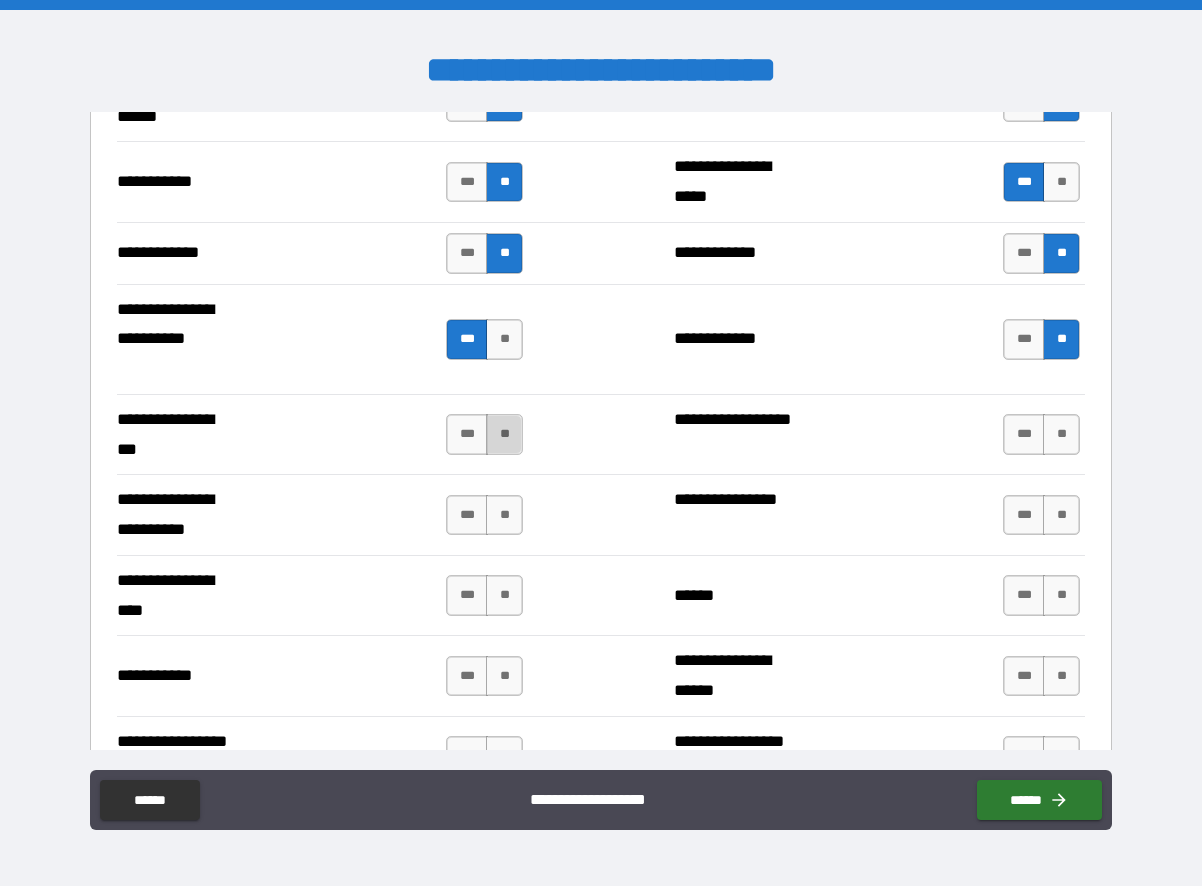 click on "**" at bounding box center [504, 434] 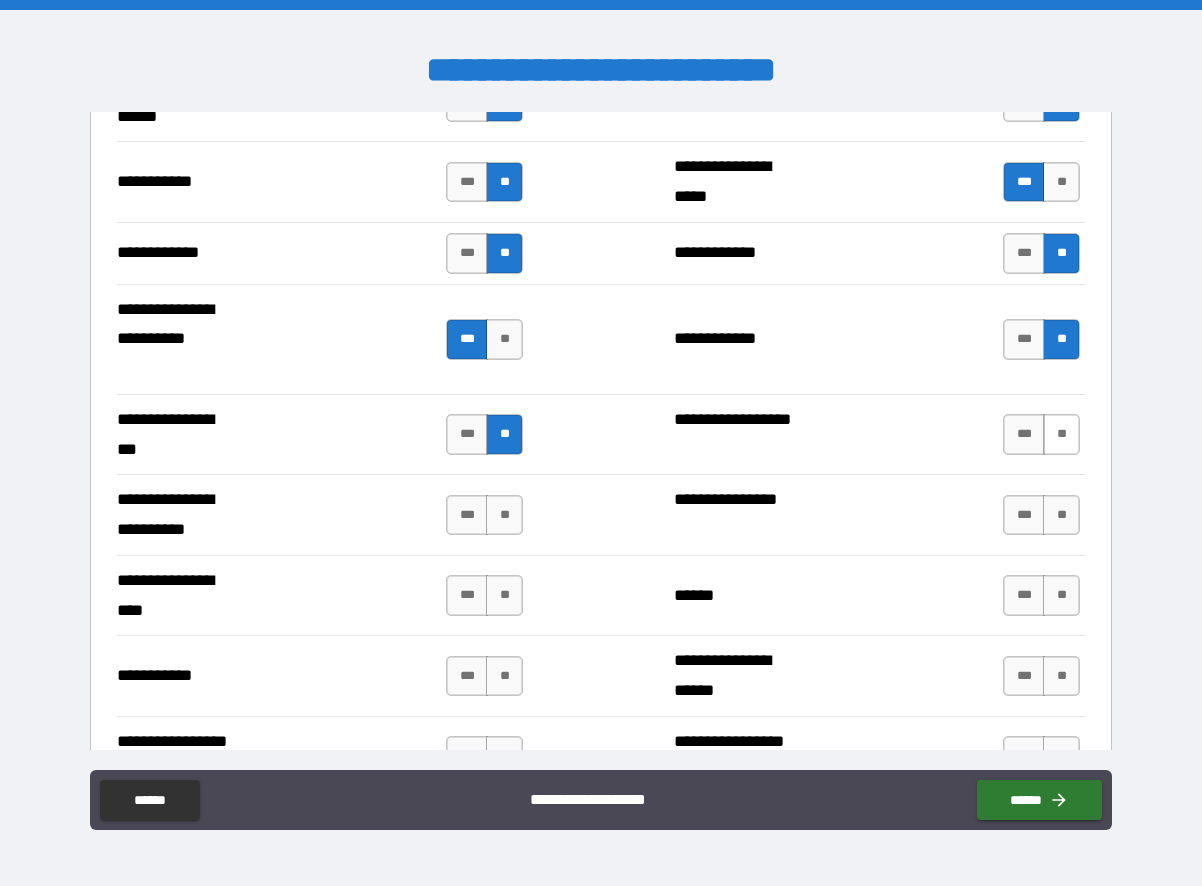 click on "**" at bounding box center (1061, 434) 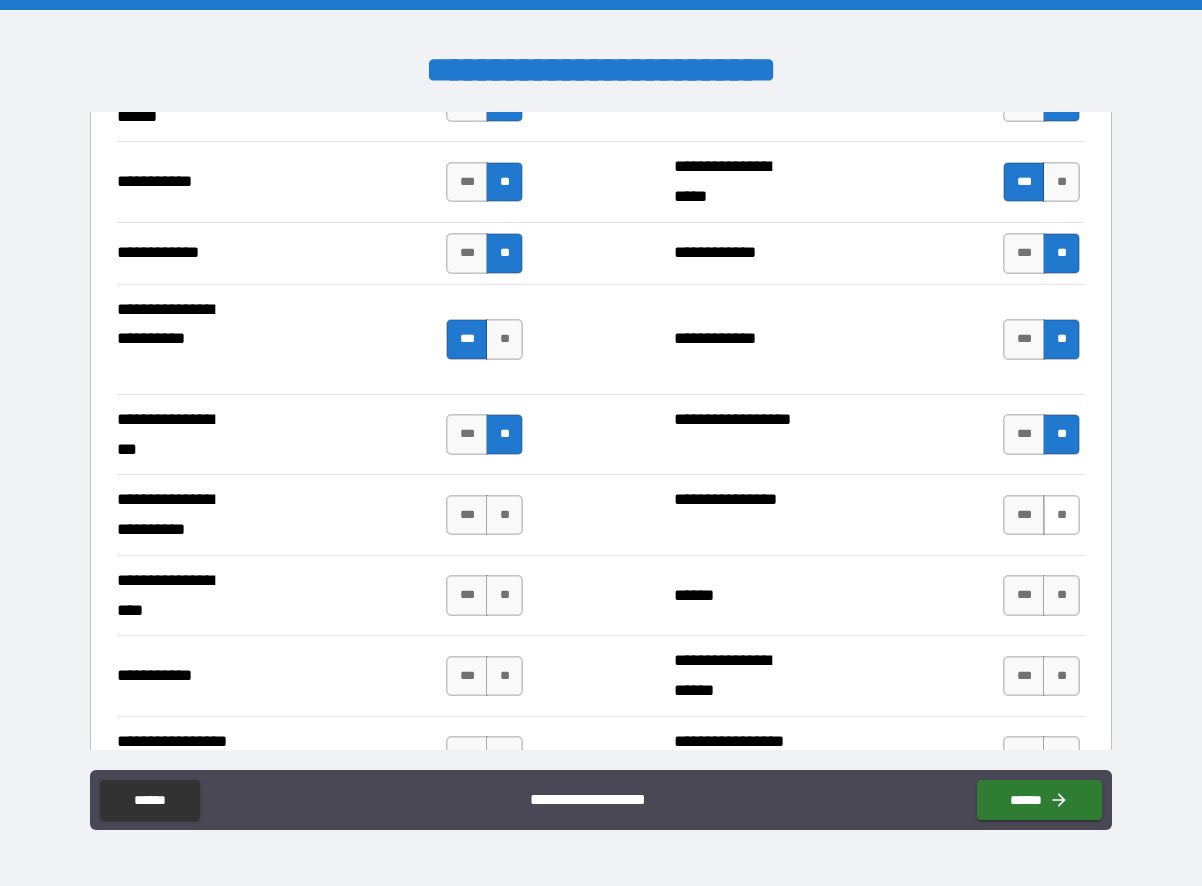 click on "**" at bounding box center [1061, 515] 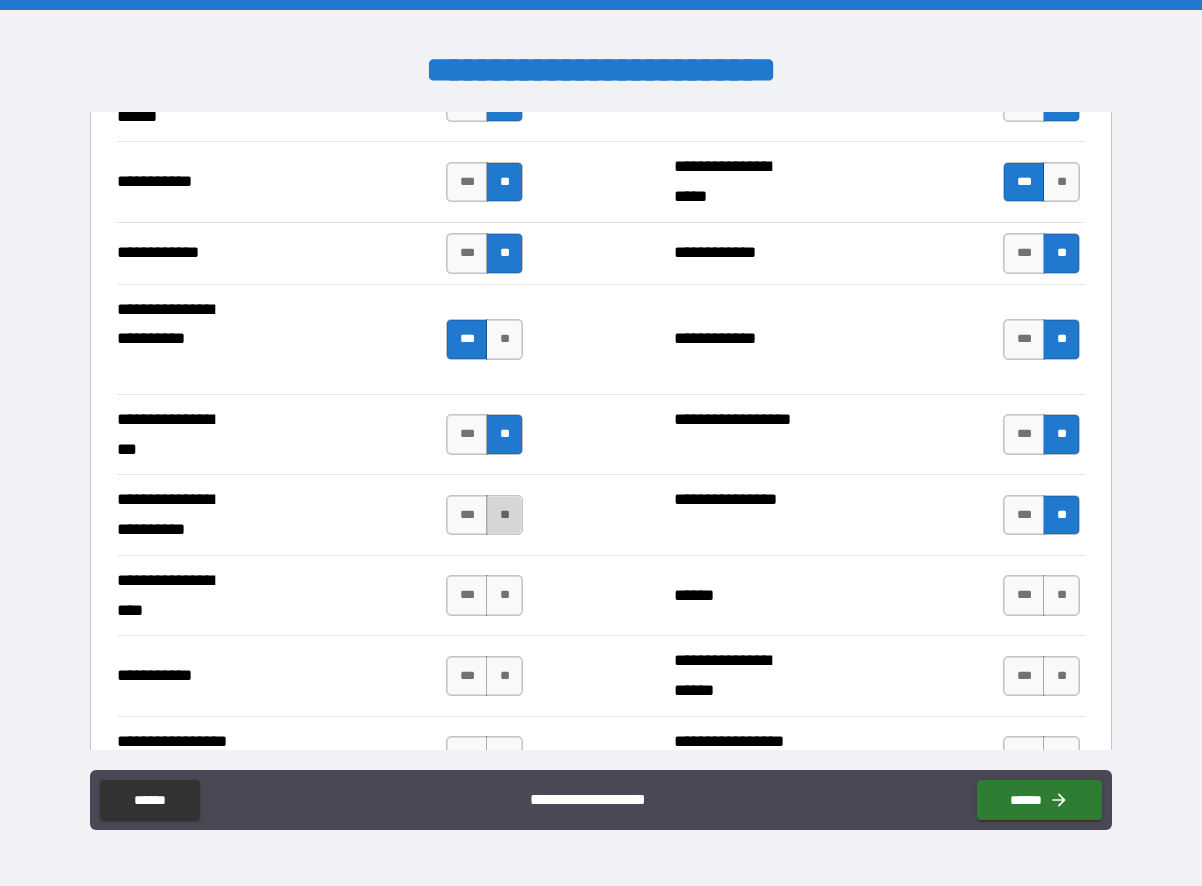click on "**" at bounding box center [504, 515] 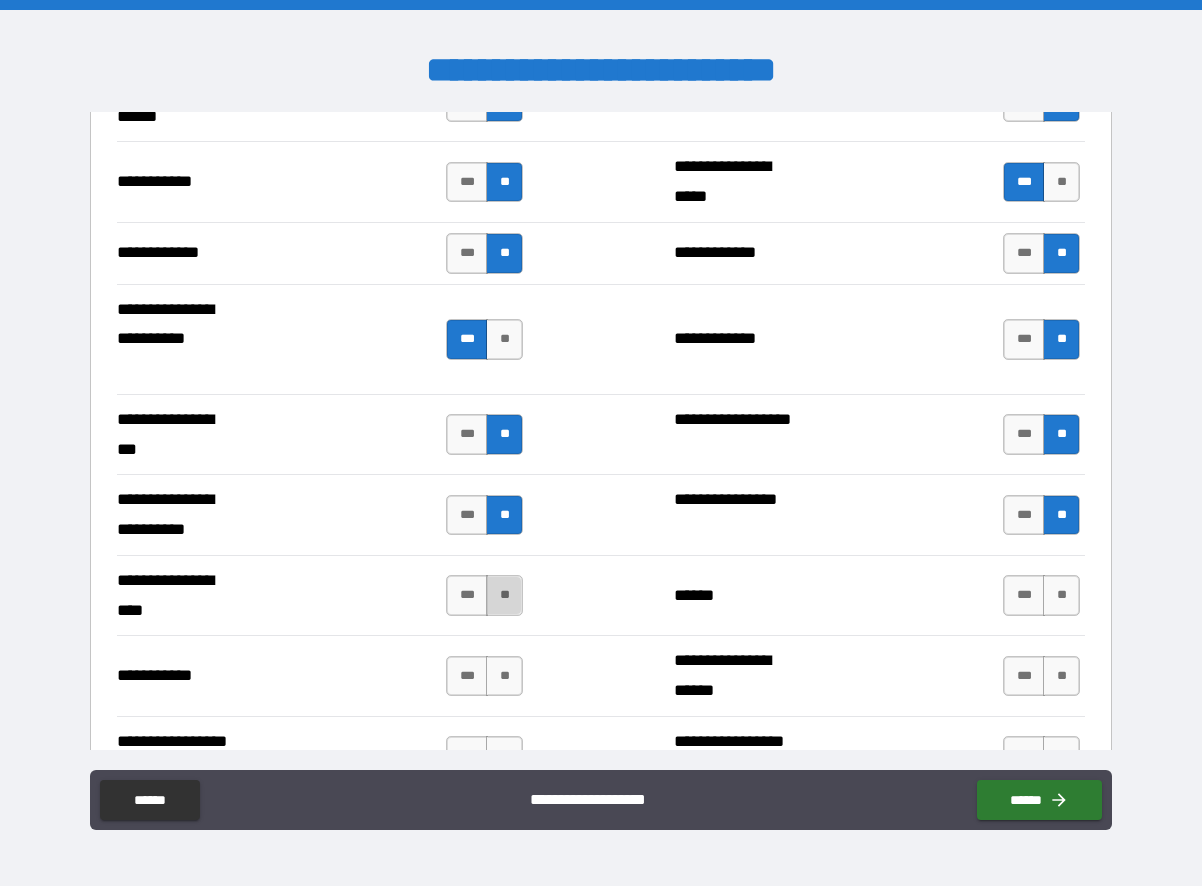 click on "**" at bounding box center (504, 595) 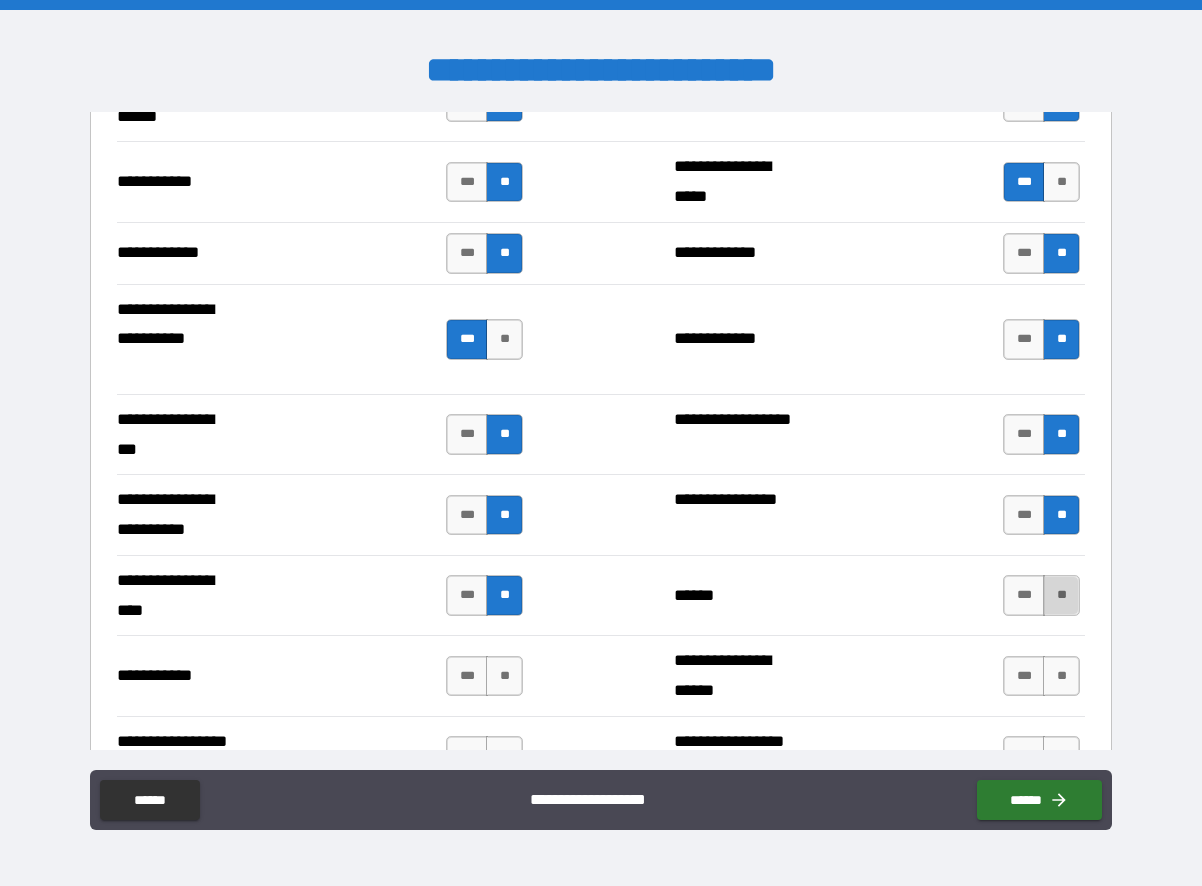 drag, startPoint x: 1051, startPoint y: 590, endPoint x: 1041, endPoint y: 622, distance: 33.526108 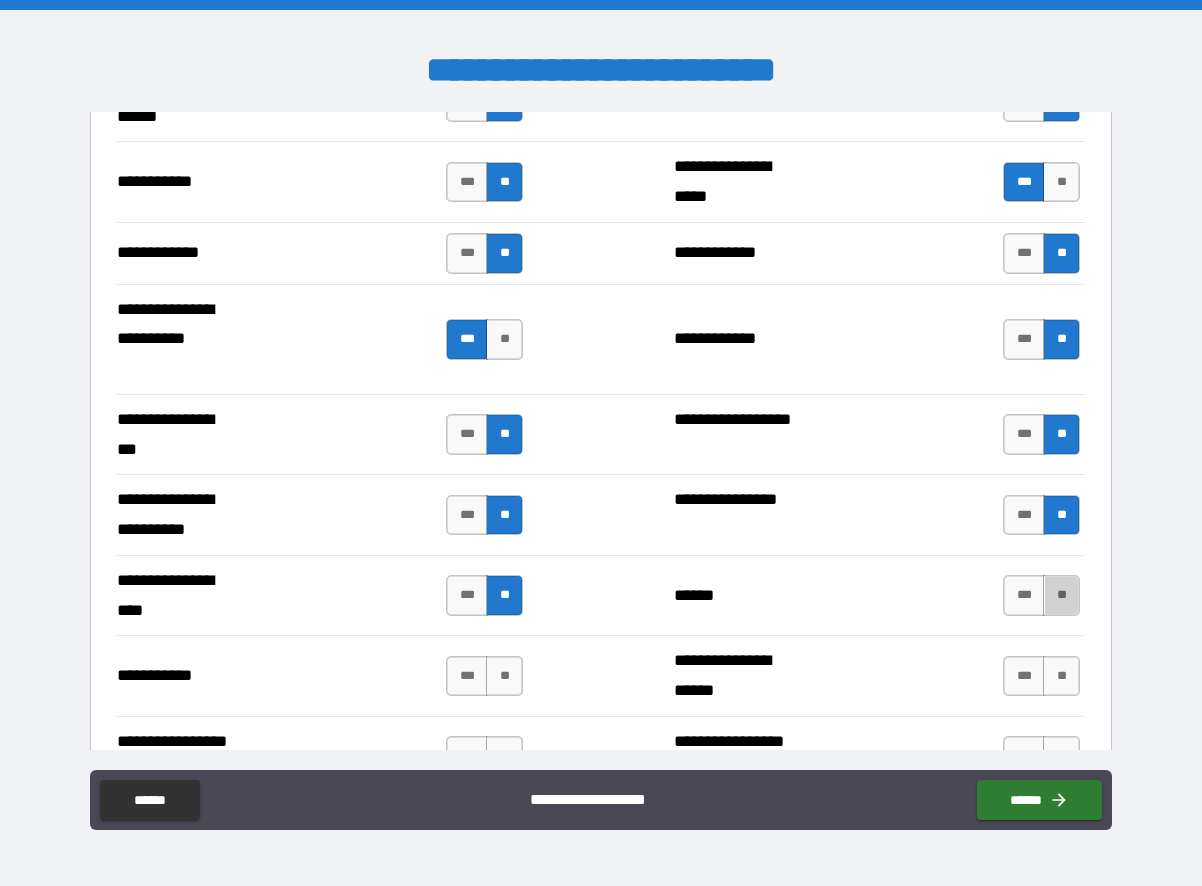 click on "**" at bounding box center (1061, 595) 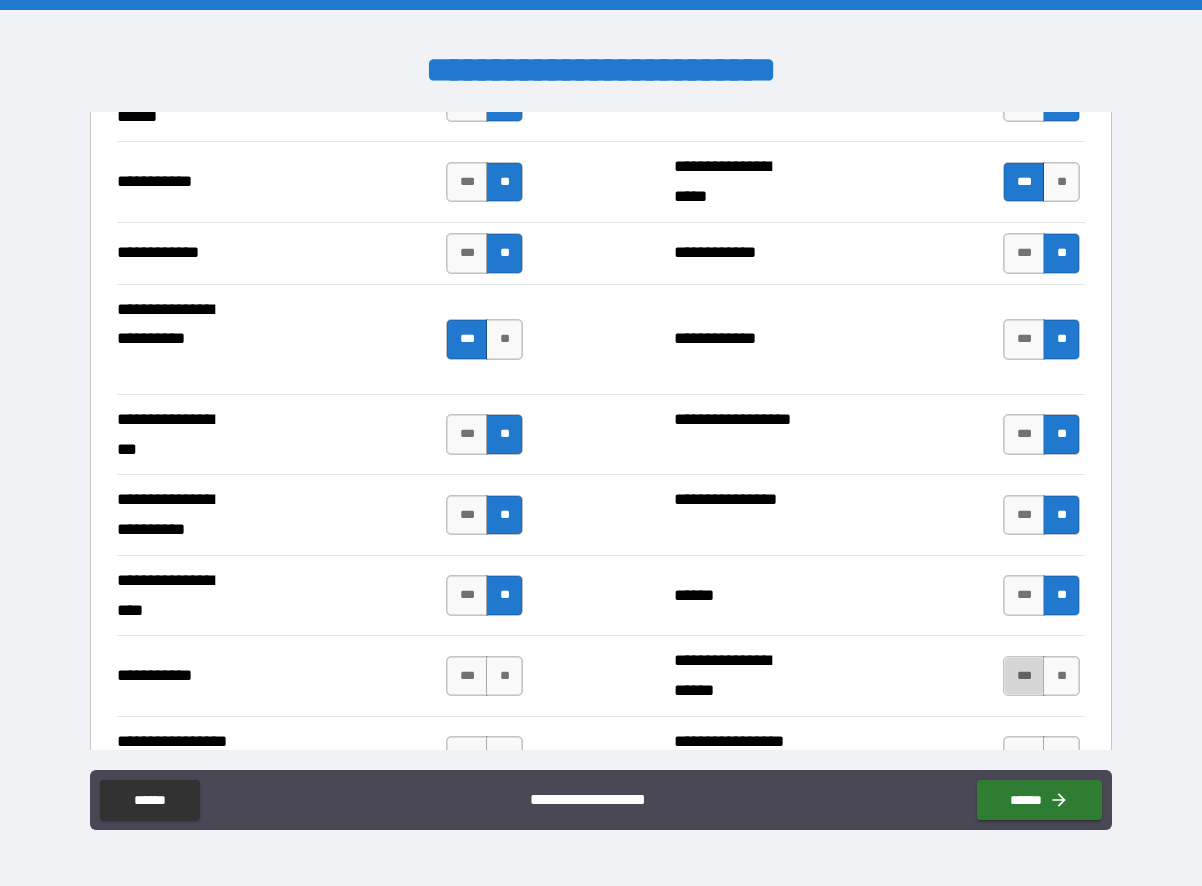 click on "***" at bounding box center [1024, 676] 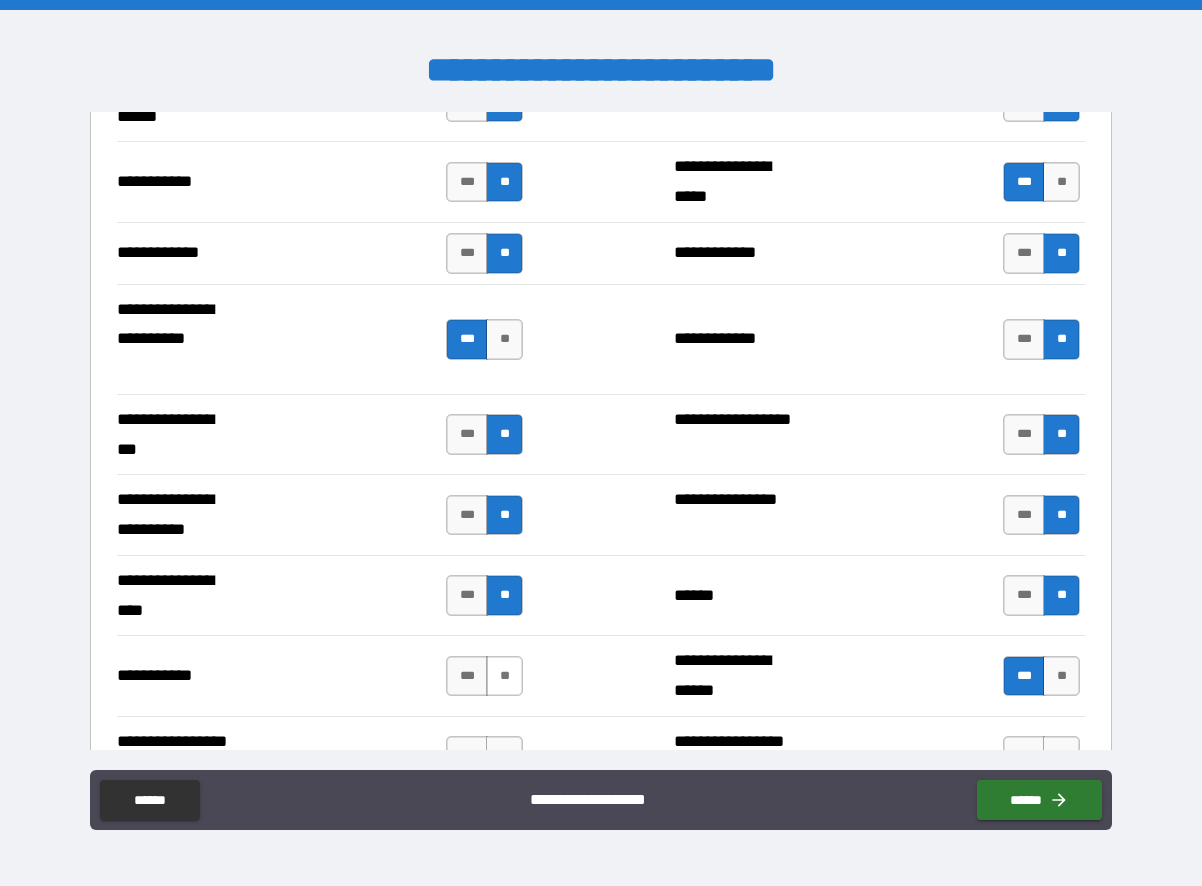click on "**" at bounding box center (504, 676) 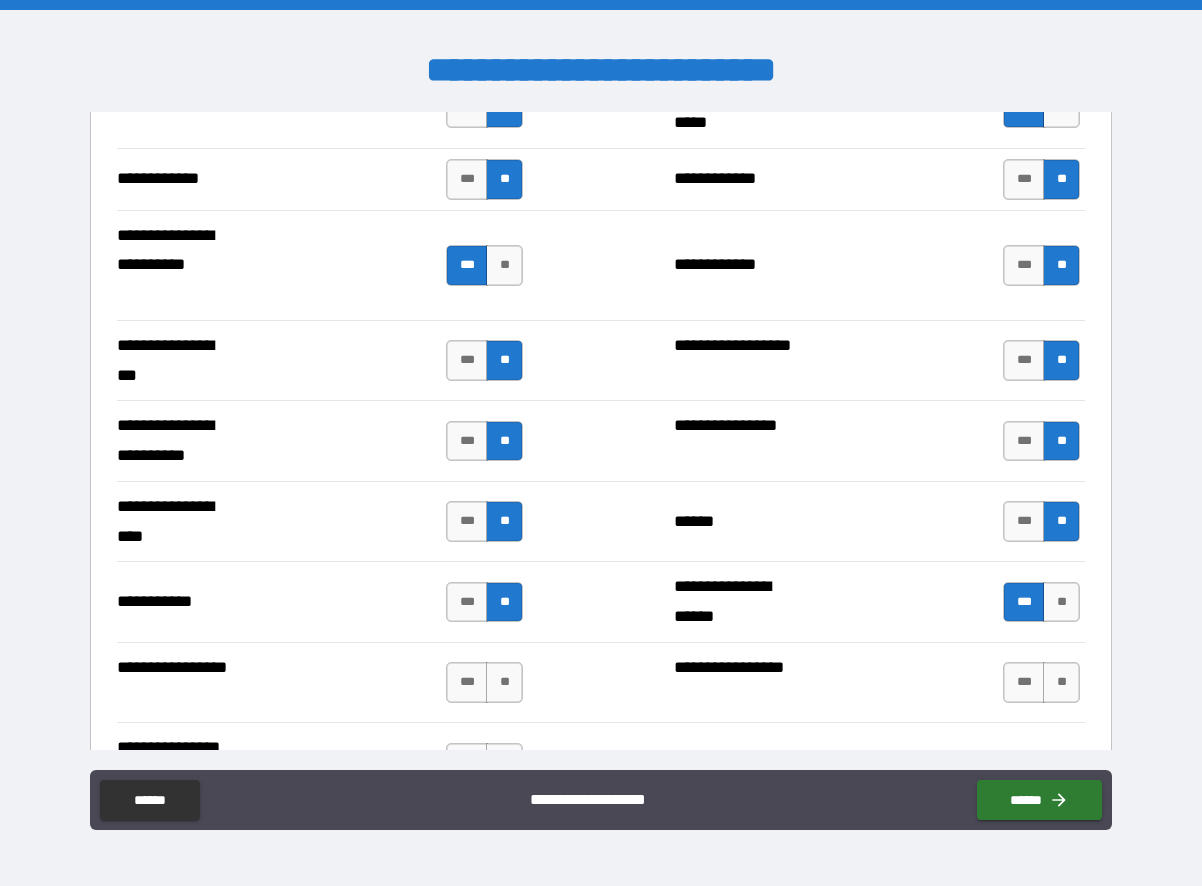 scroll, scrollTop: 4600, scrollLeft: 0, axis: vertical 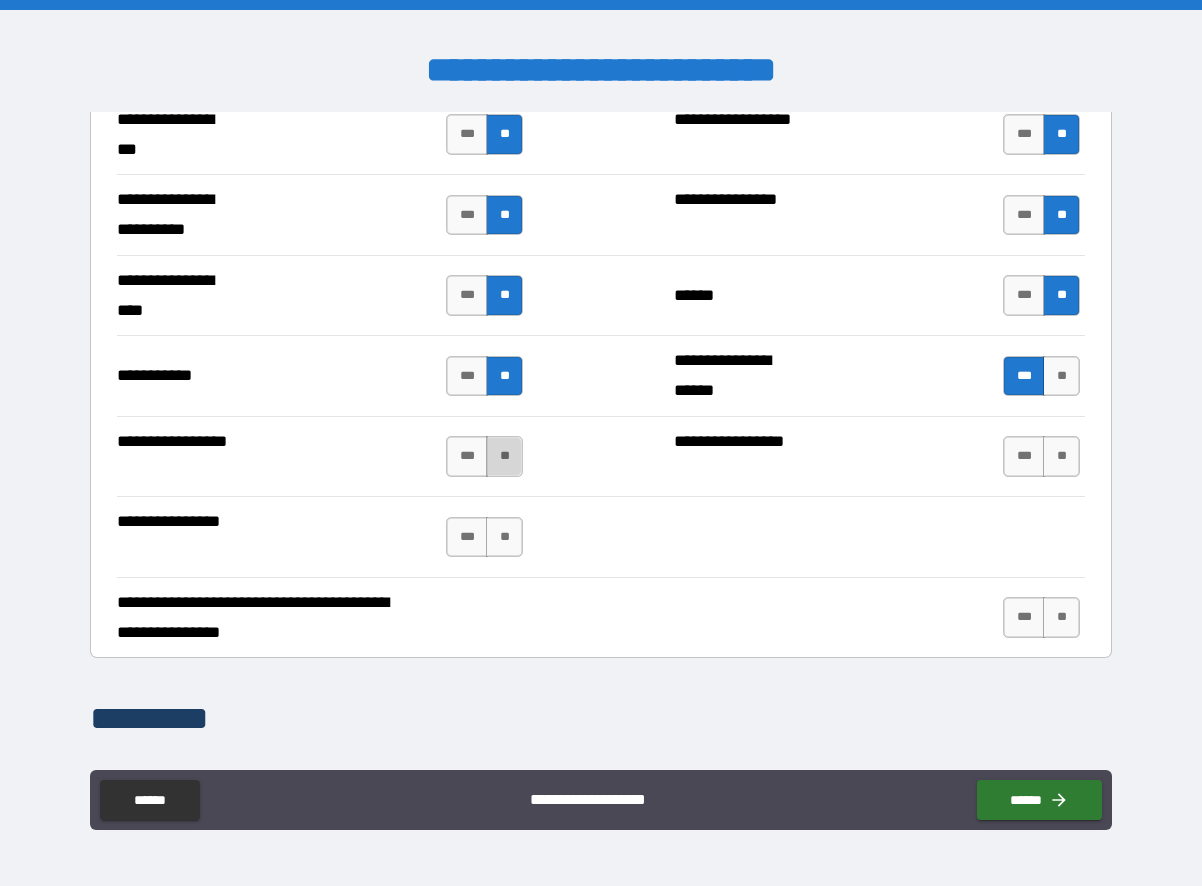 click on "**" at bounding box center [504, 456] 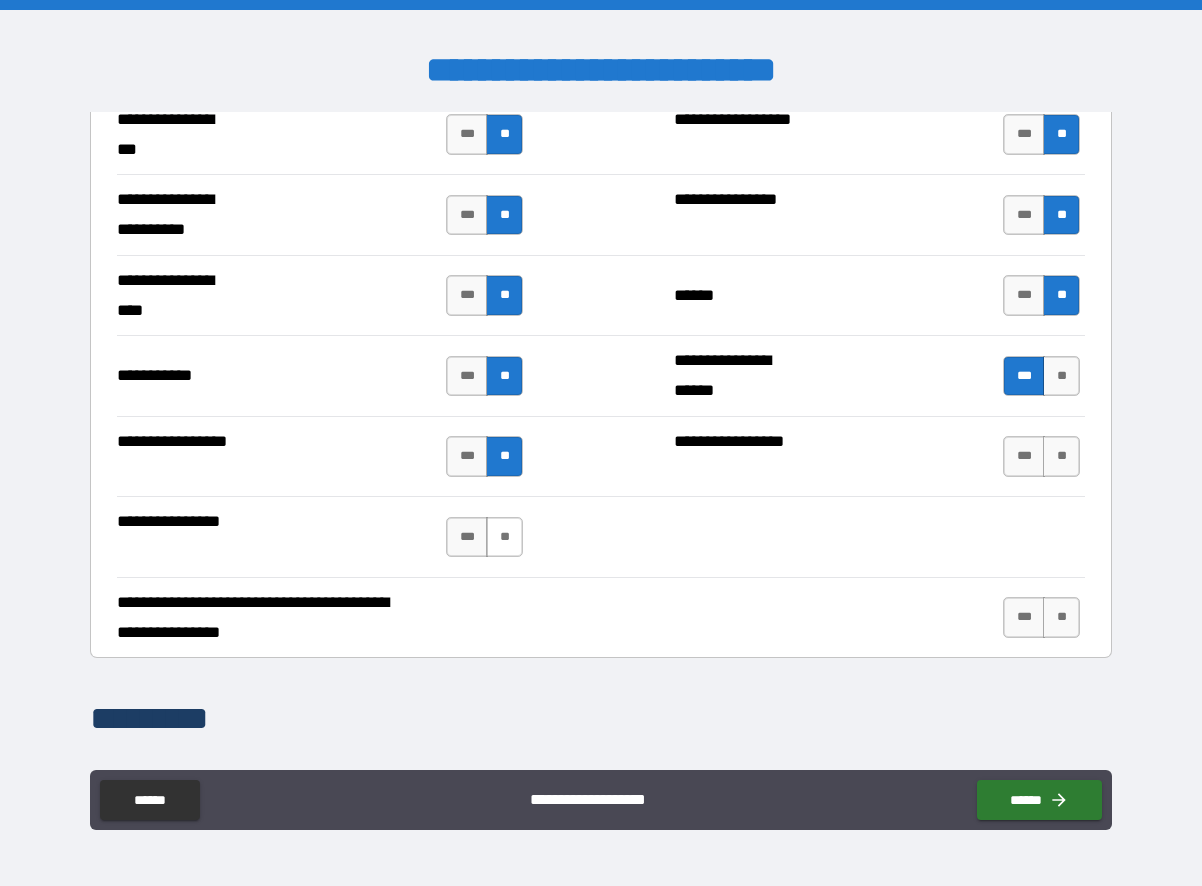 click on "**" at bounding box center [504, 537] 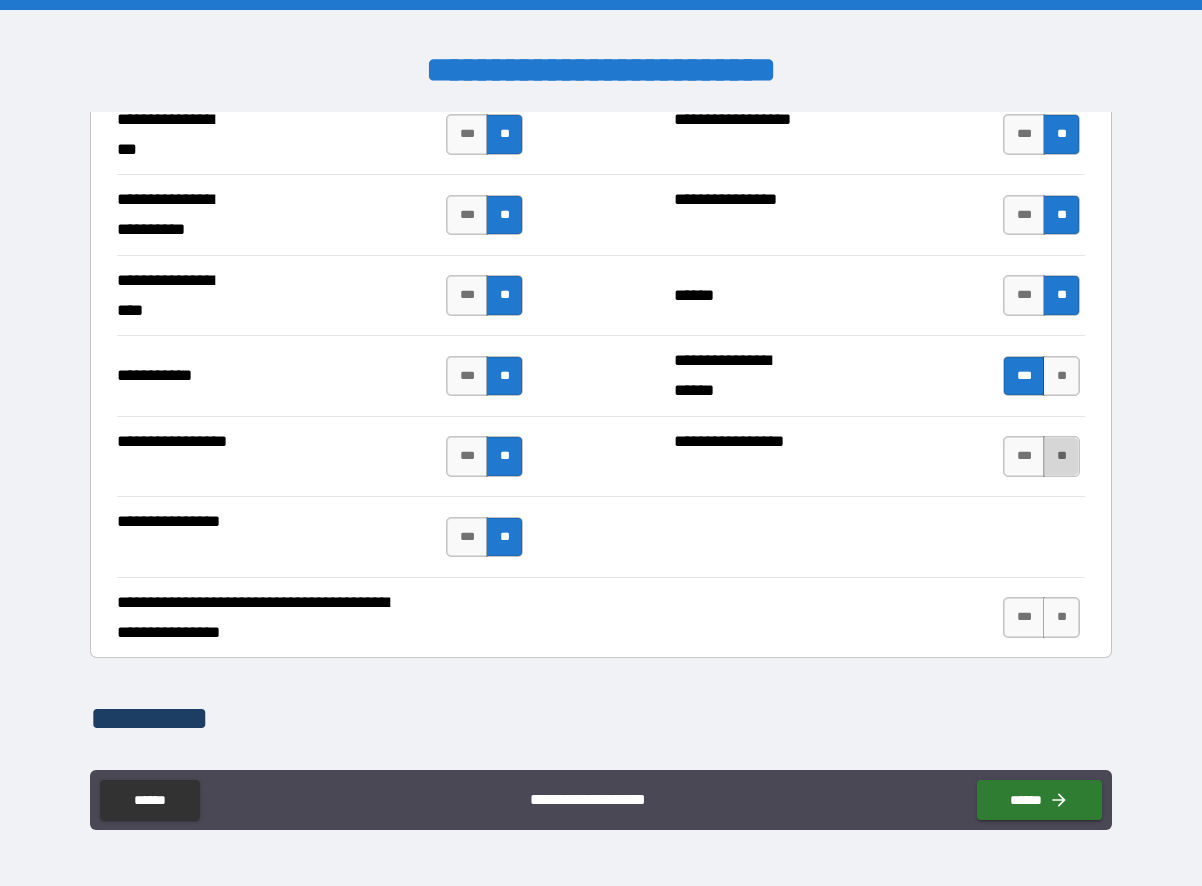 click on "**" at bounding box center (1061, 456) 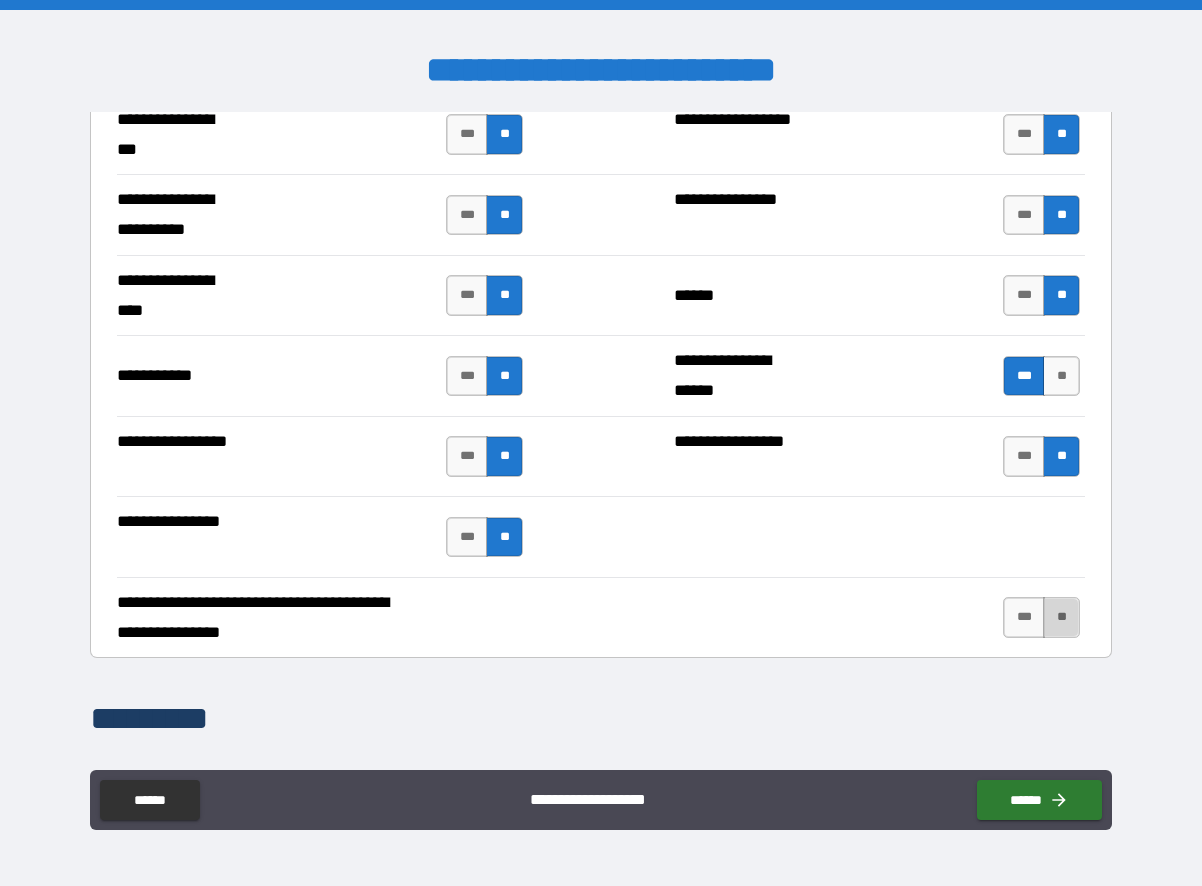 click on "**" at bounding box center [1061, 617] 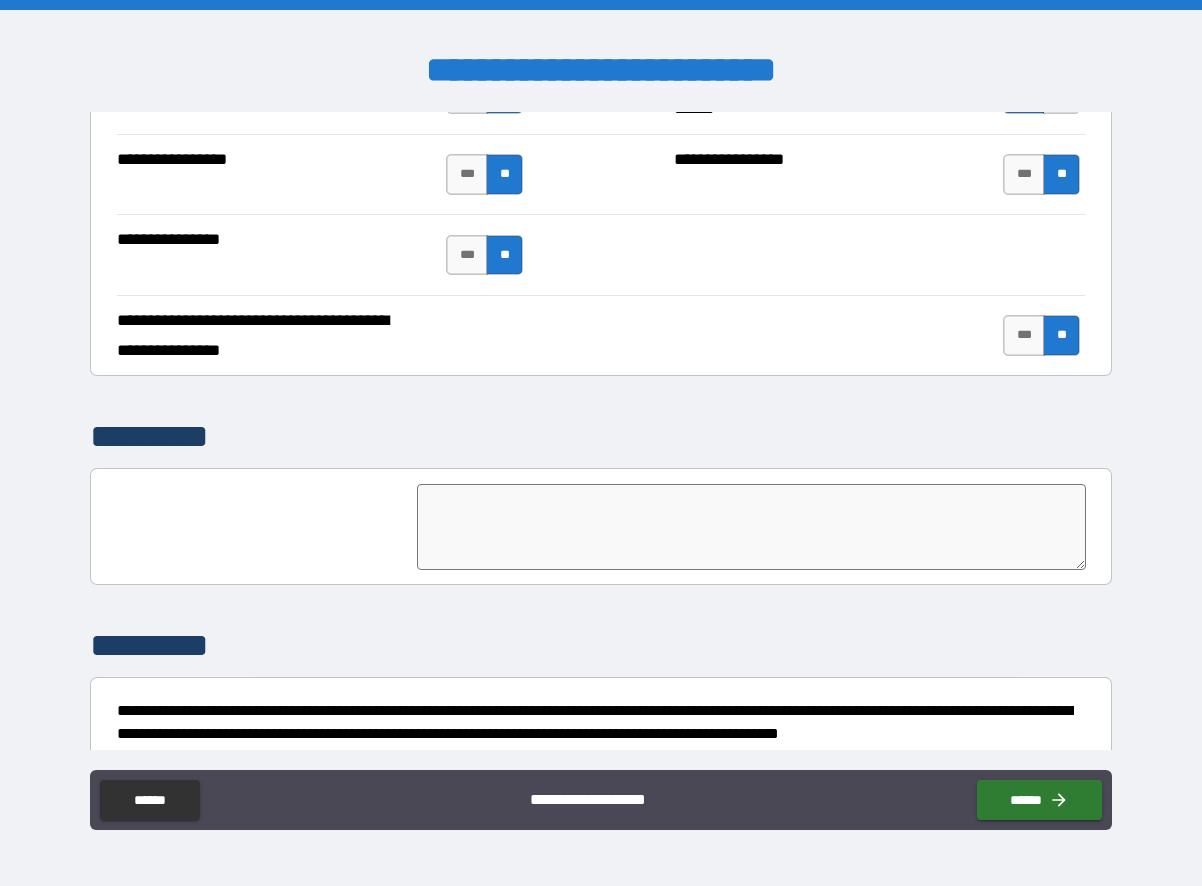 scroll, scrollTop: 4991, scrollLeft: 0, axis: vertical 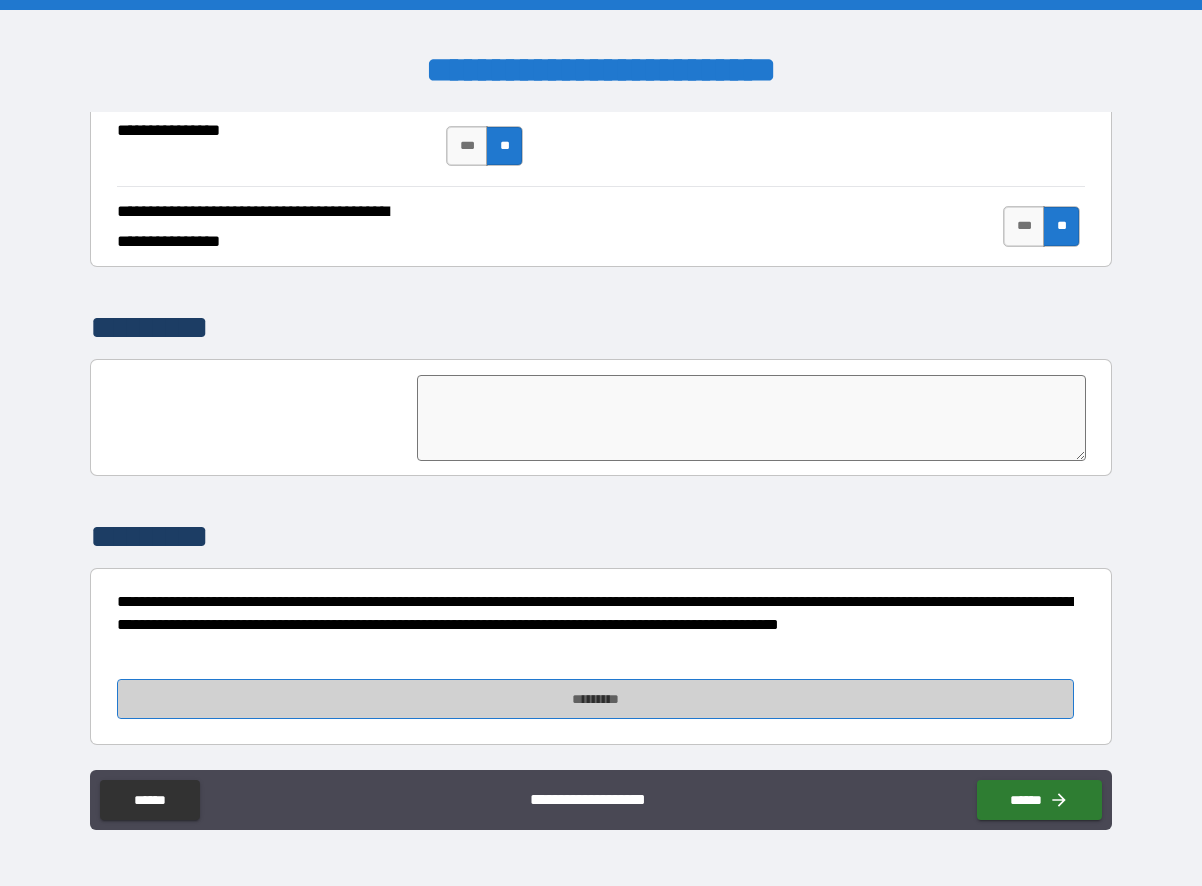 click on "*********" at bounding box center (595, 699) 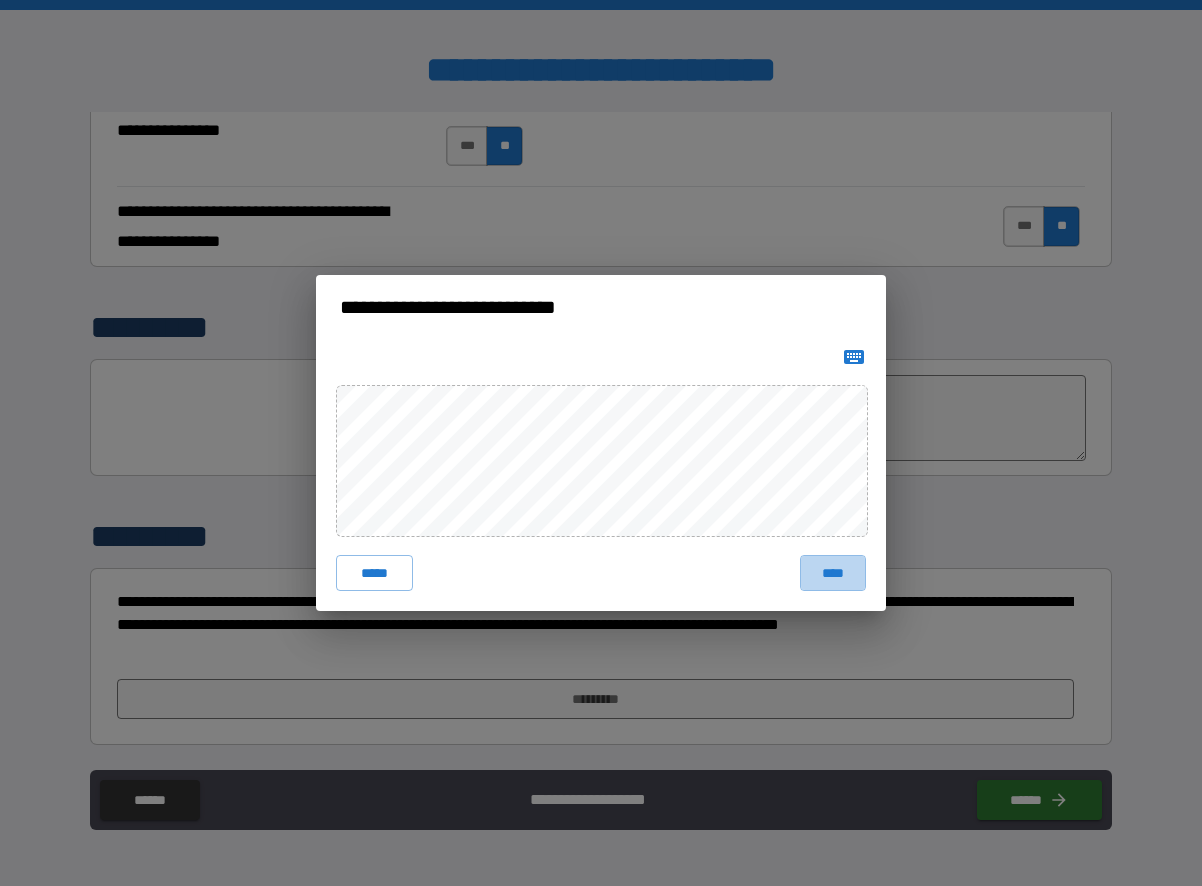 drag, startPoint x: 831, startPoint y: 572, endPoint x: 825, endPoint y: 556, distance: 17.088007 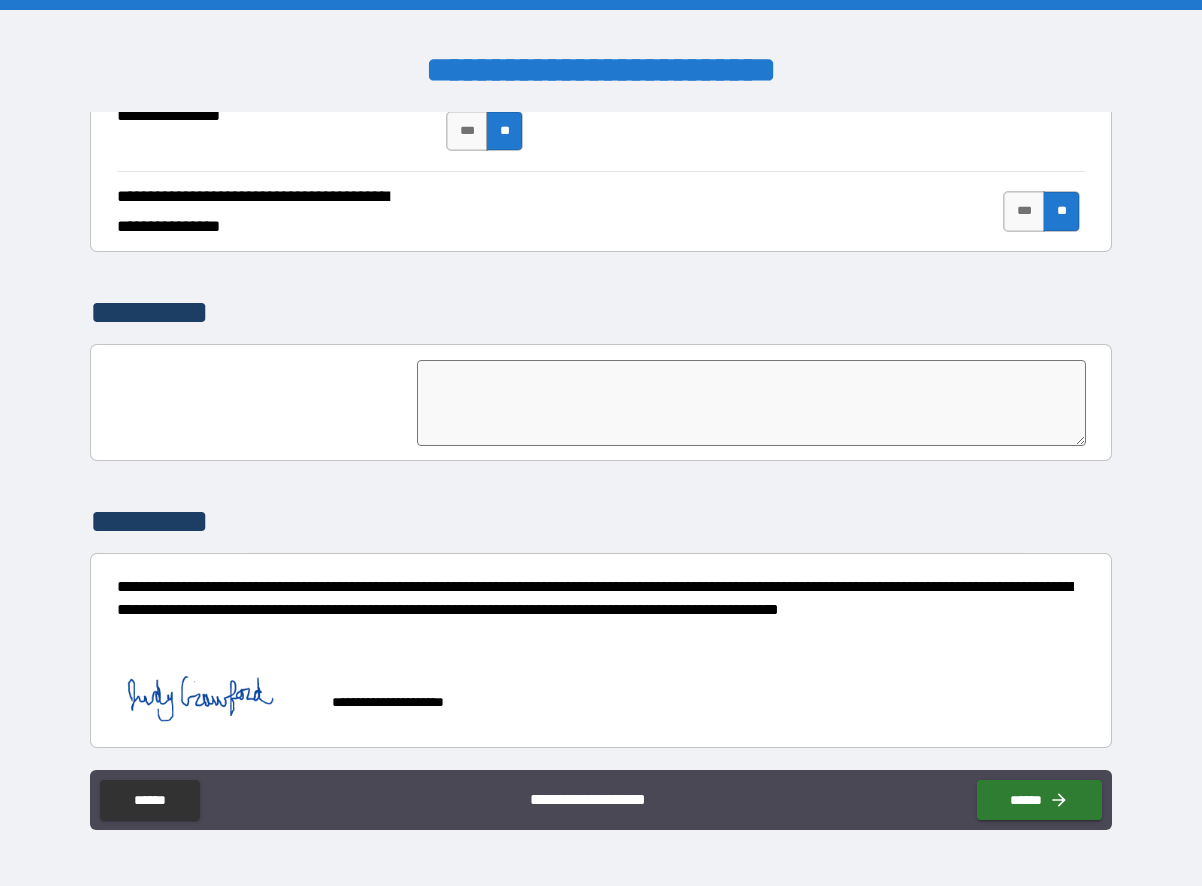 scroll, scrollTop: 5009, scrollLeft: 0, axis: vertical 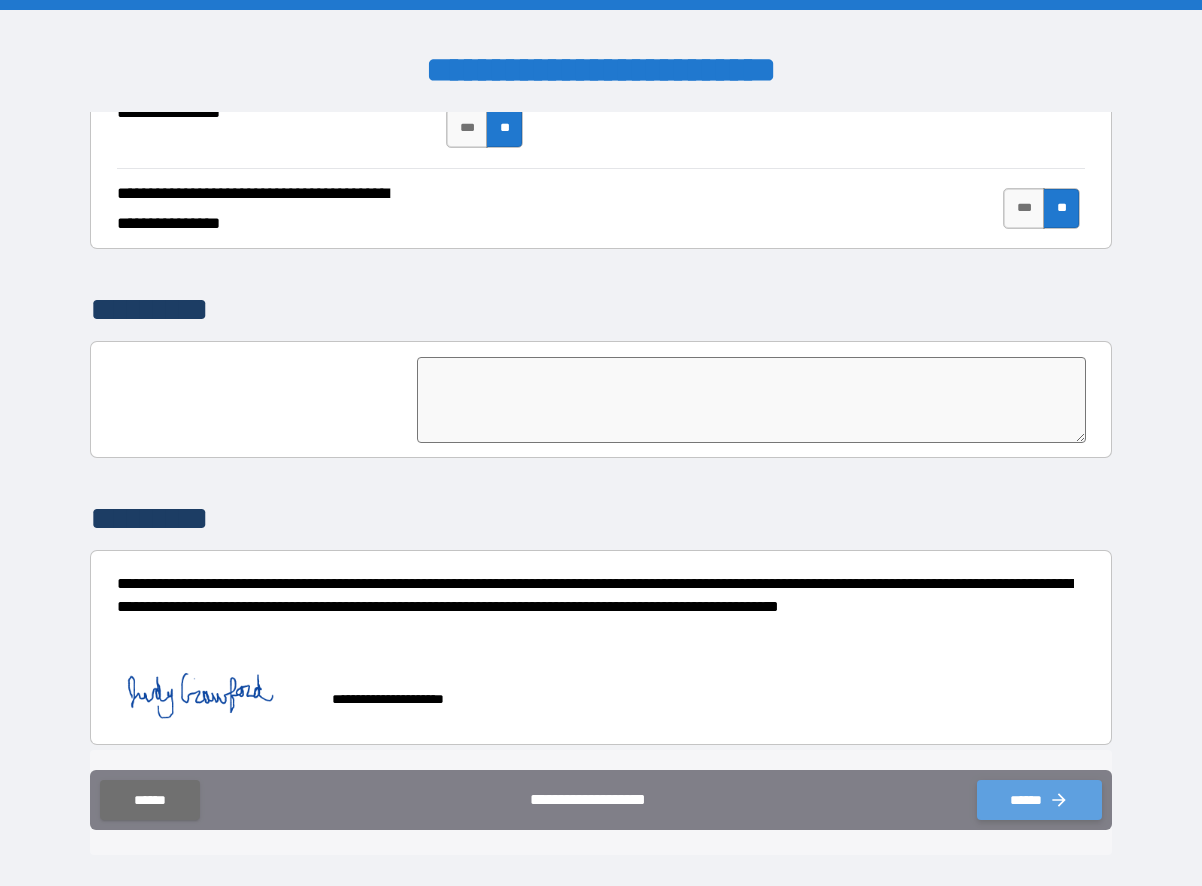click on "******" at bounding box center (1039, 800) 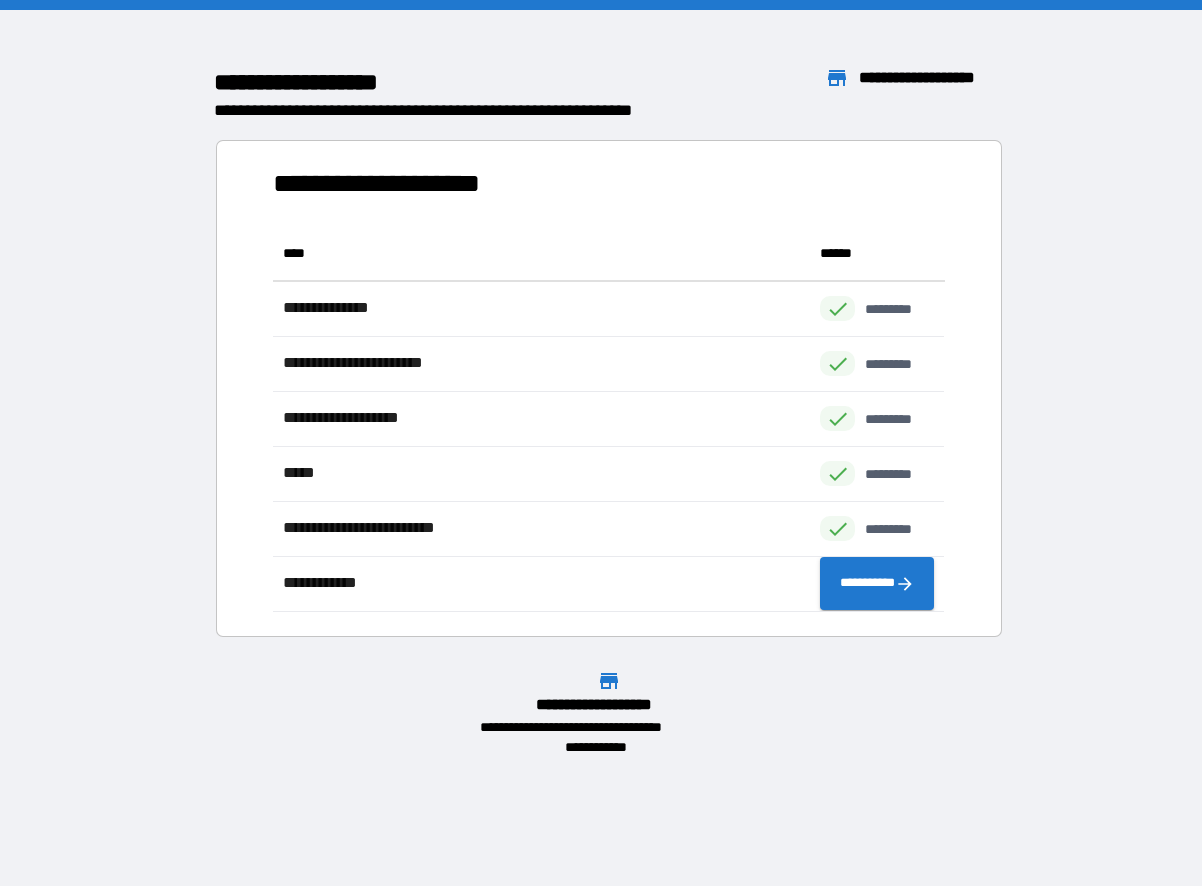 scroll, scrollTop: 16, scrollLeft: 16, axis: both 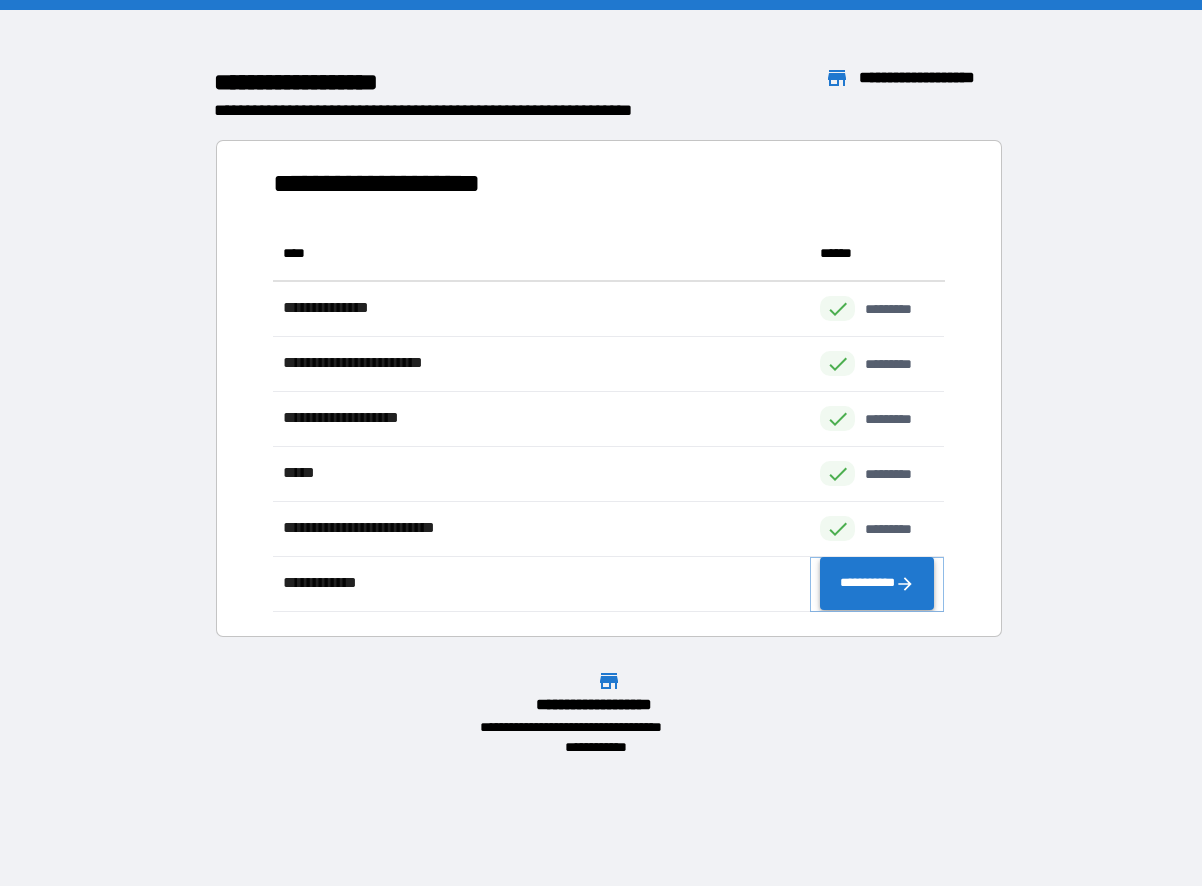 click on "**********" at bounding box center [877, 584] 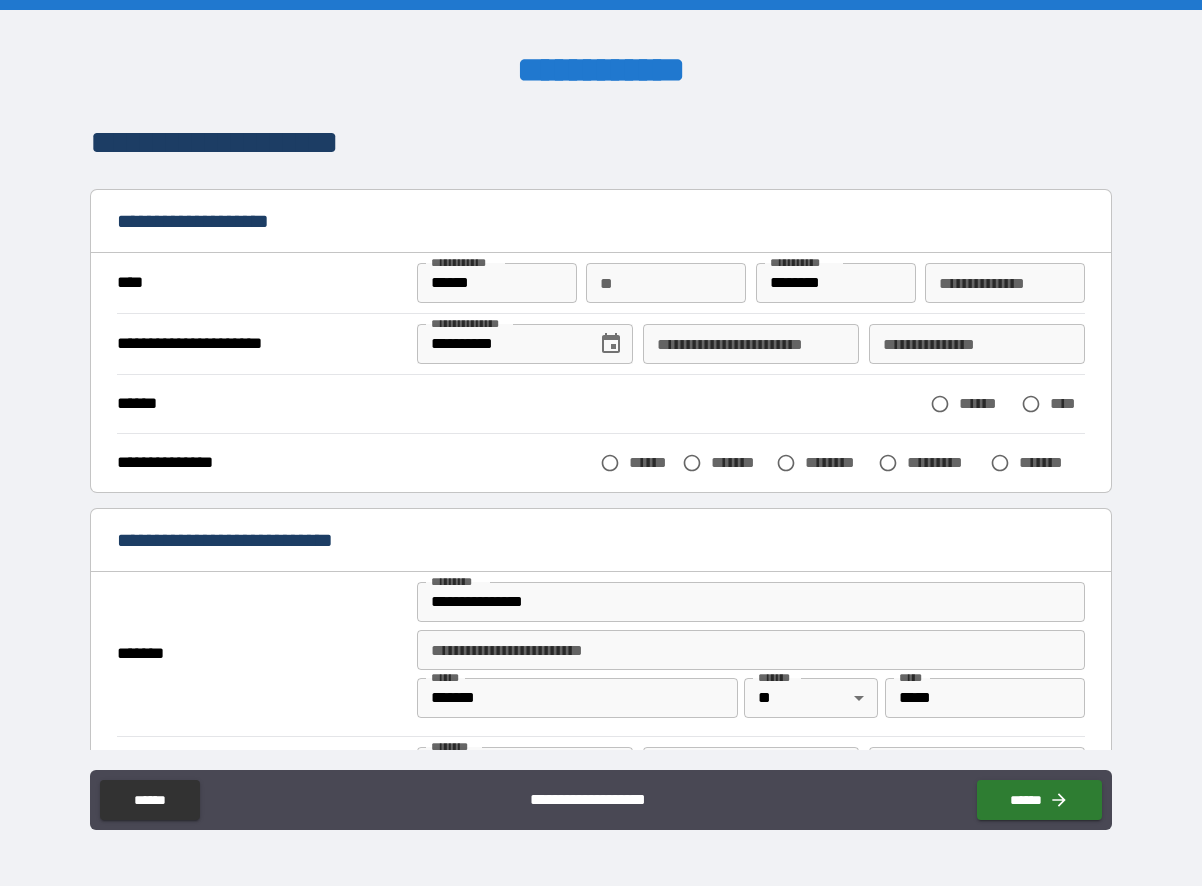 click on "**********" at bounding box center (751, 344) 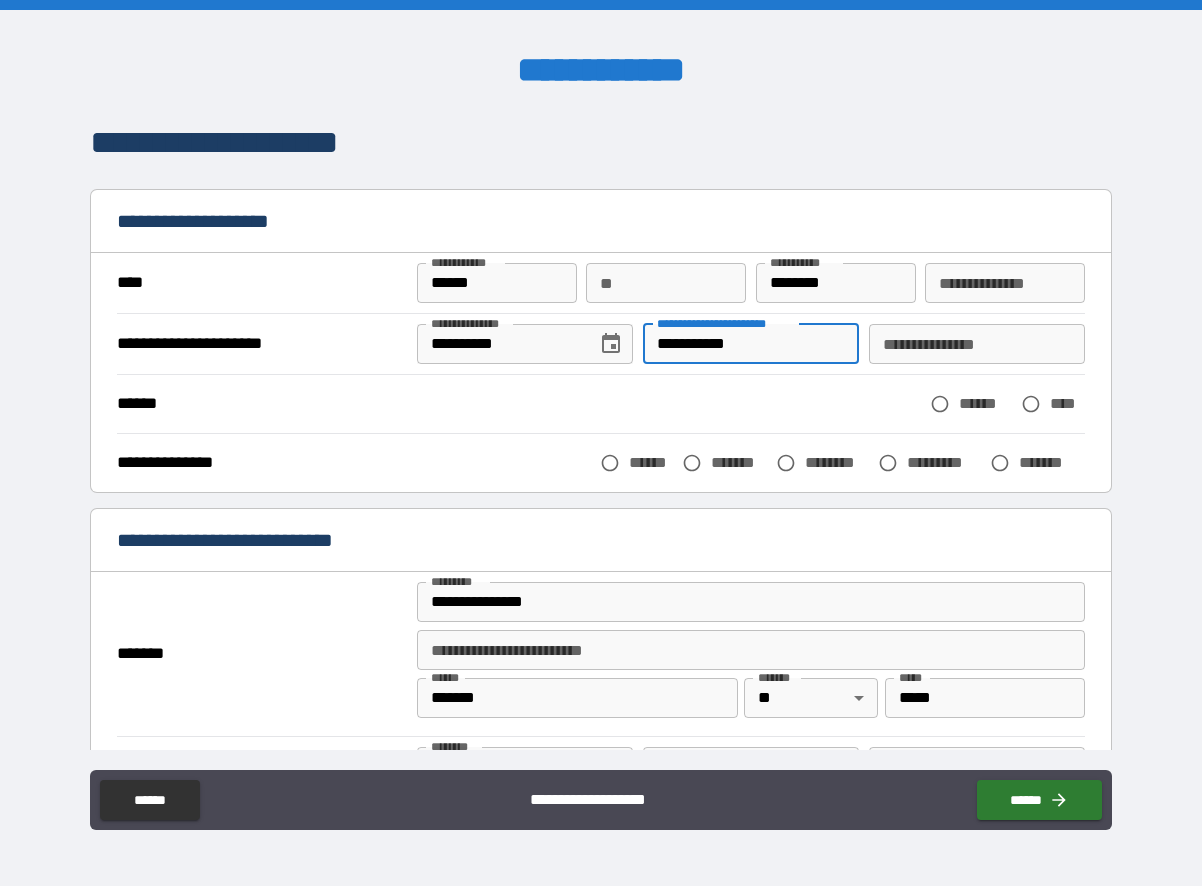 type on "**********" 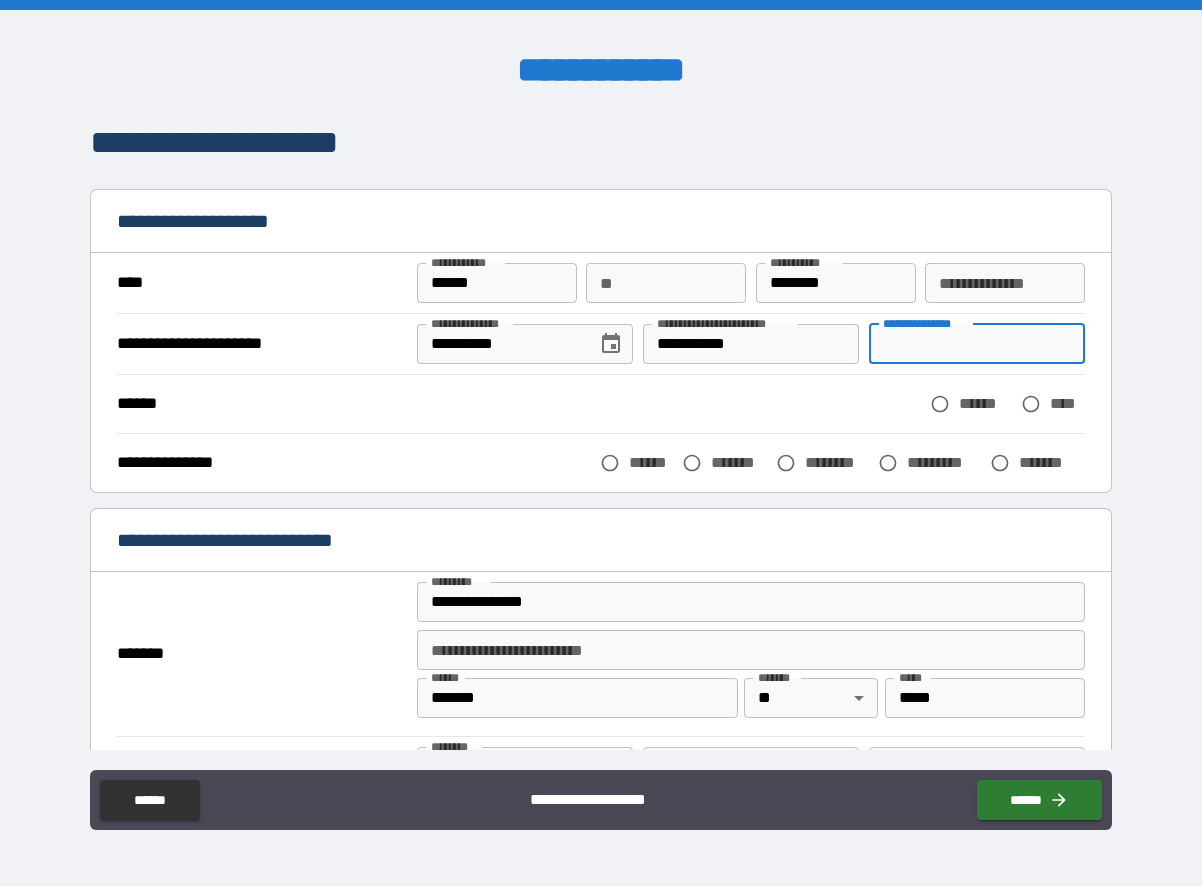 click on "**********" at bounding box center [977, 344] 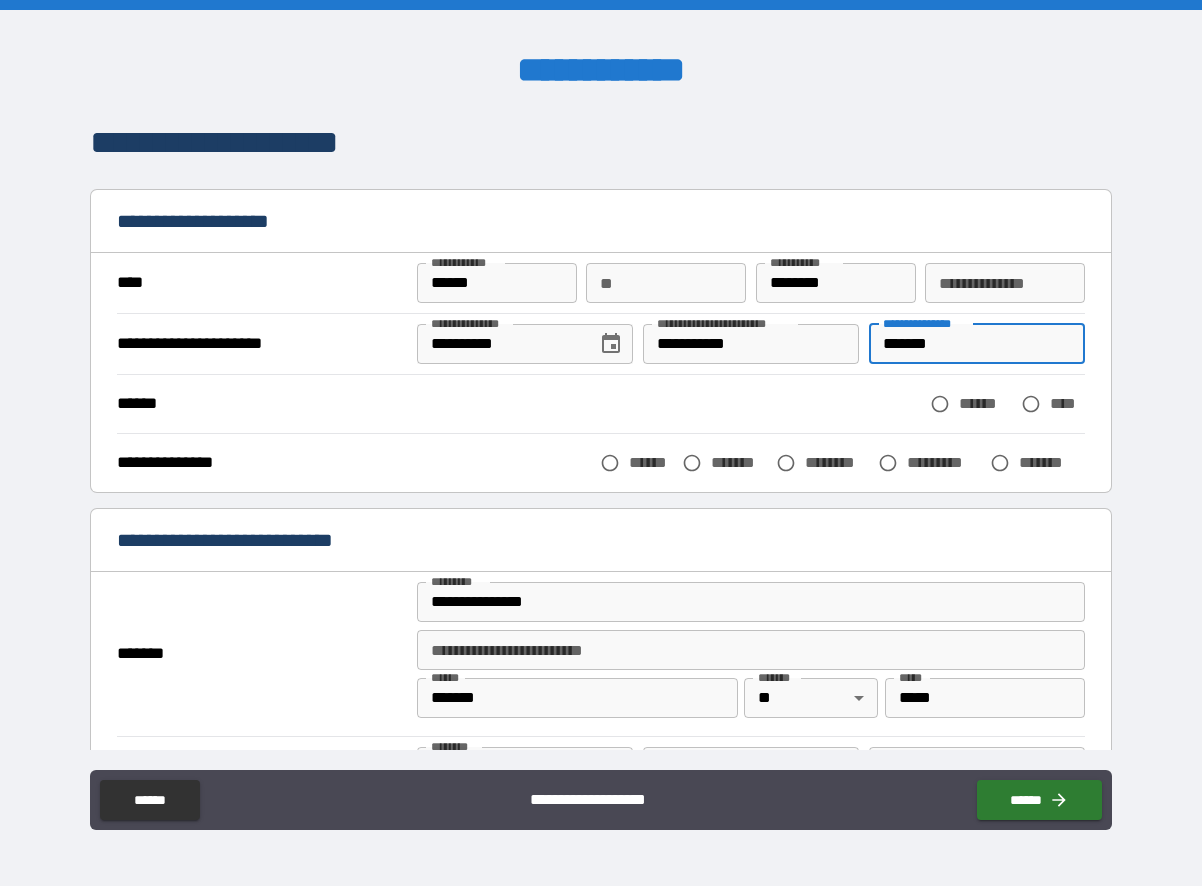 type on "*******" 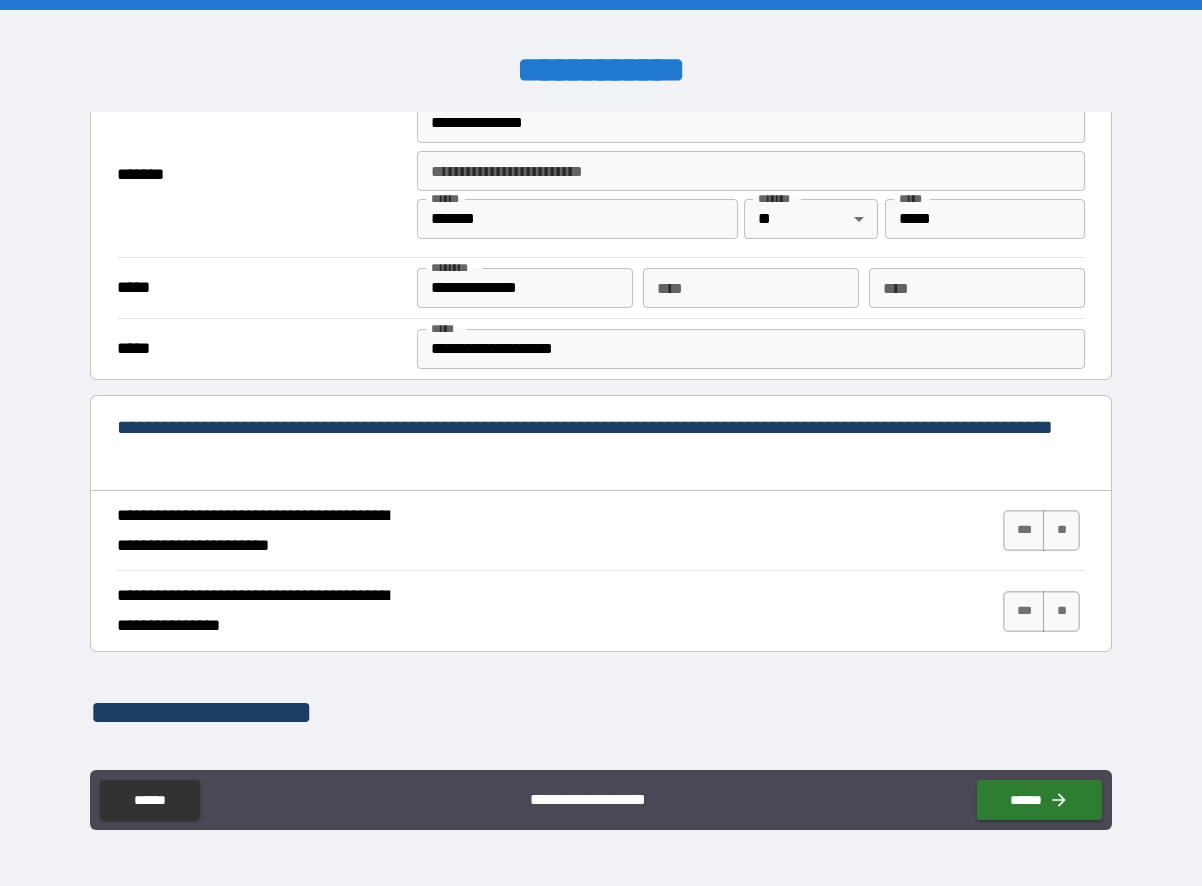 scroll, scrollTop: 500, scrollLeft: 0, axis: vertical 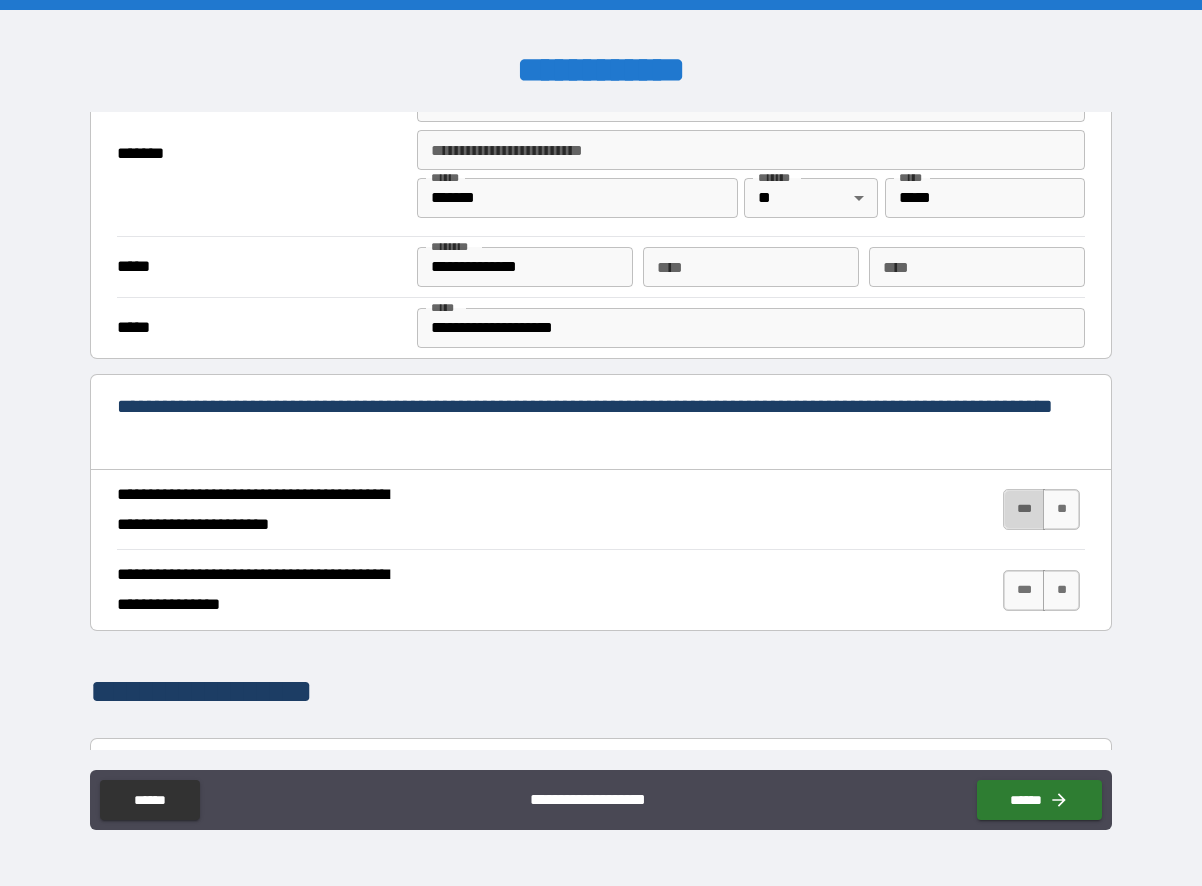 click on "***" at bounding box center (1024, 509) 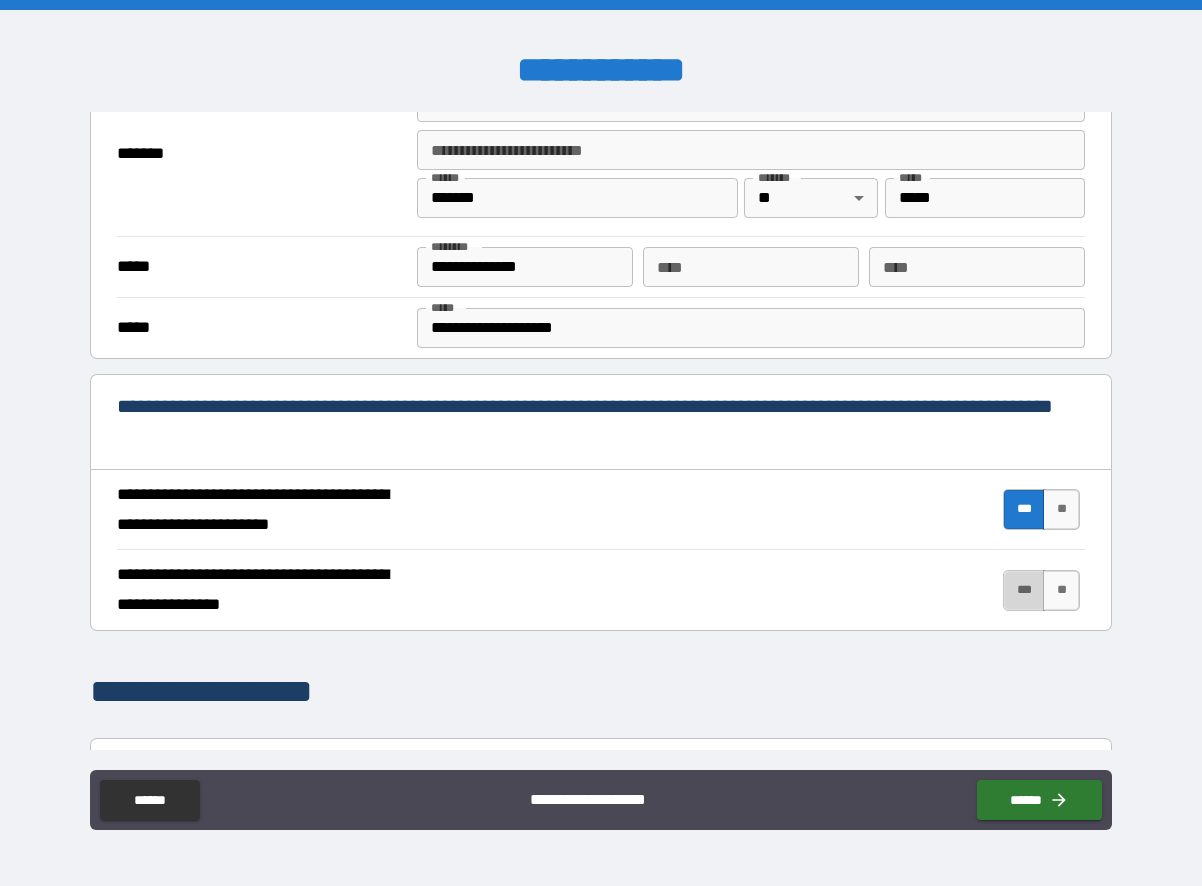 click on "***" at bounding box center (1024, 590) 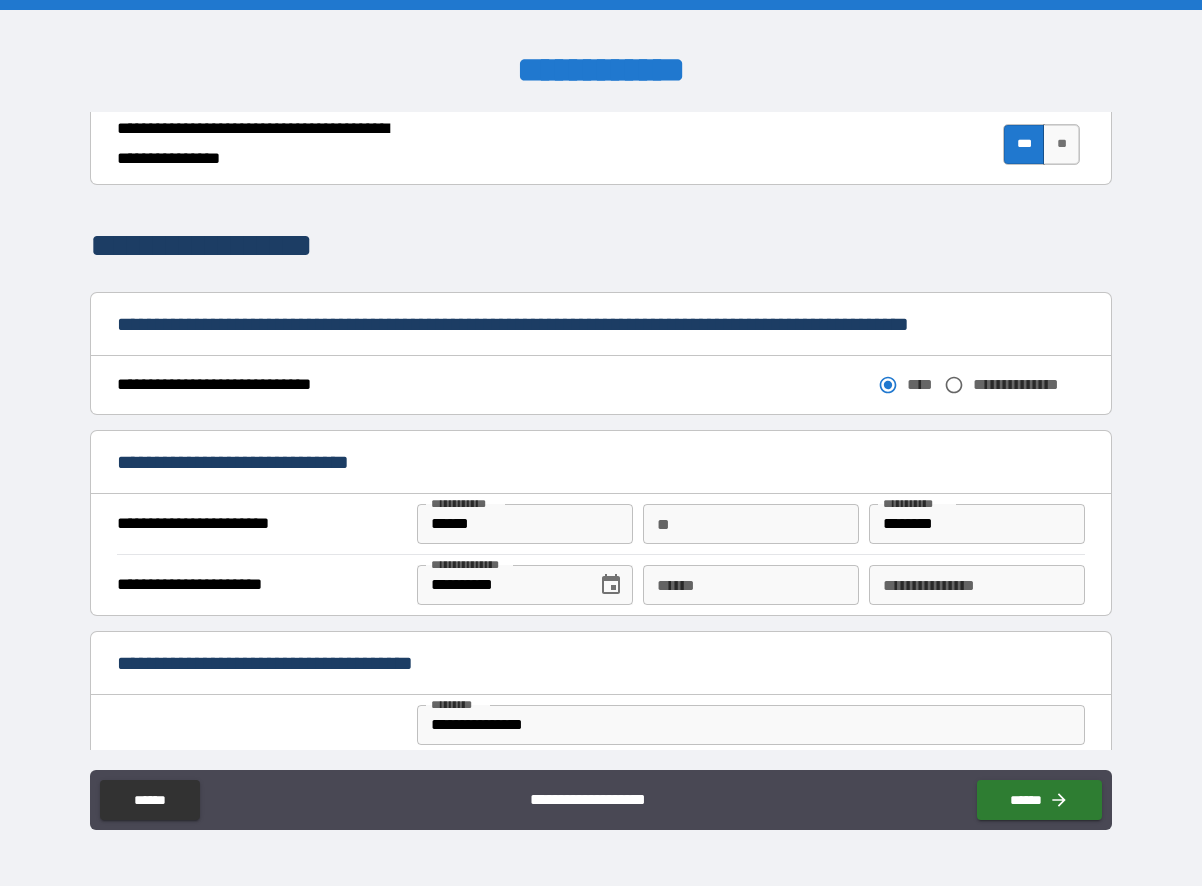 scroll, scrollTop: 1000, scrollLeft: 0, axis: vertical 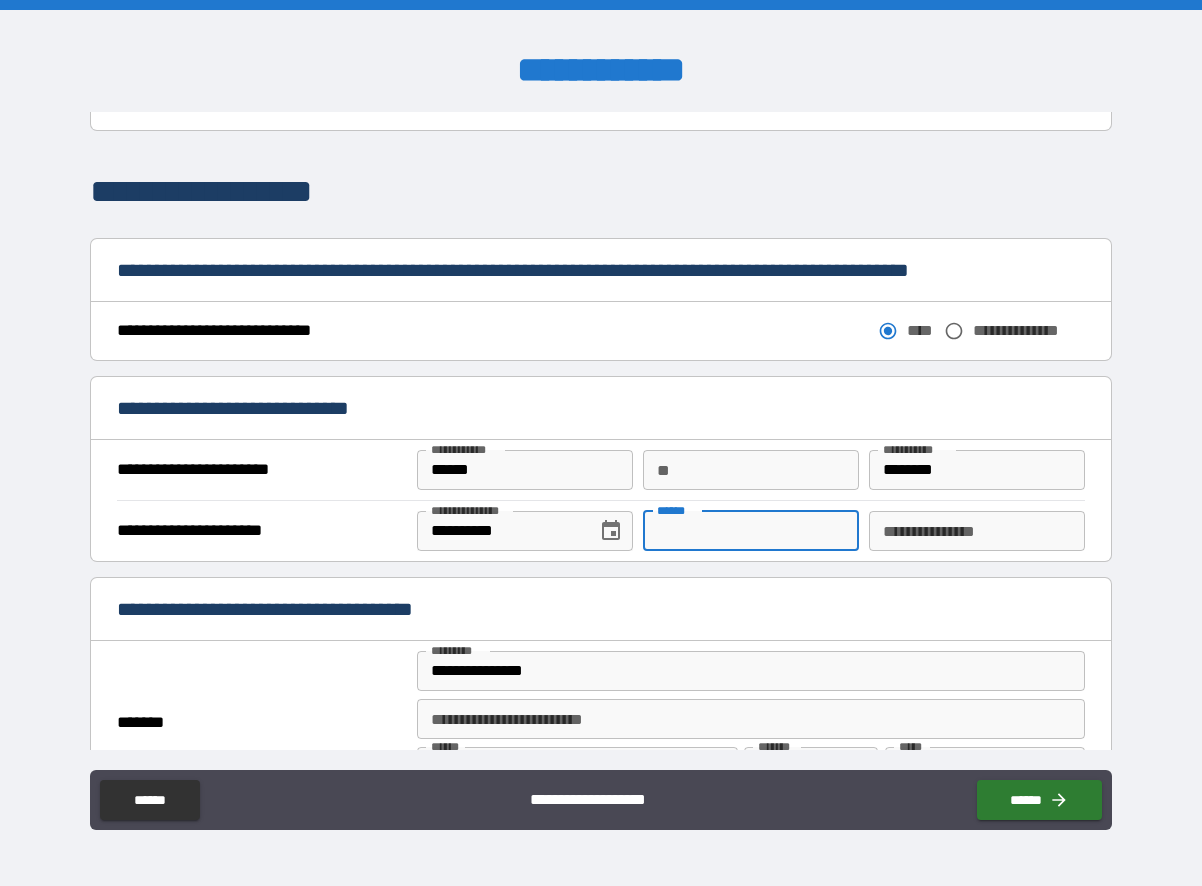 click on "****   *" at bounding box center (751, 531) 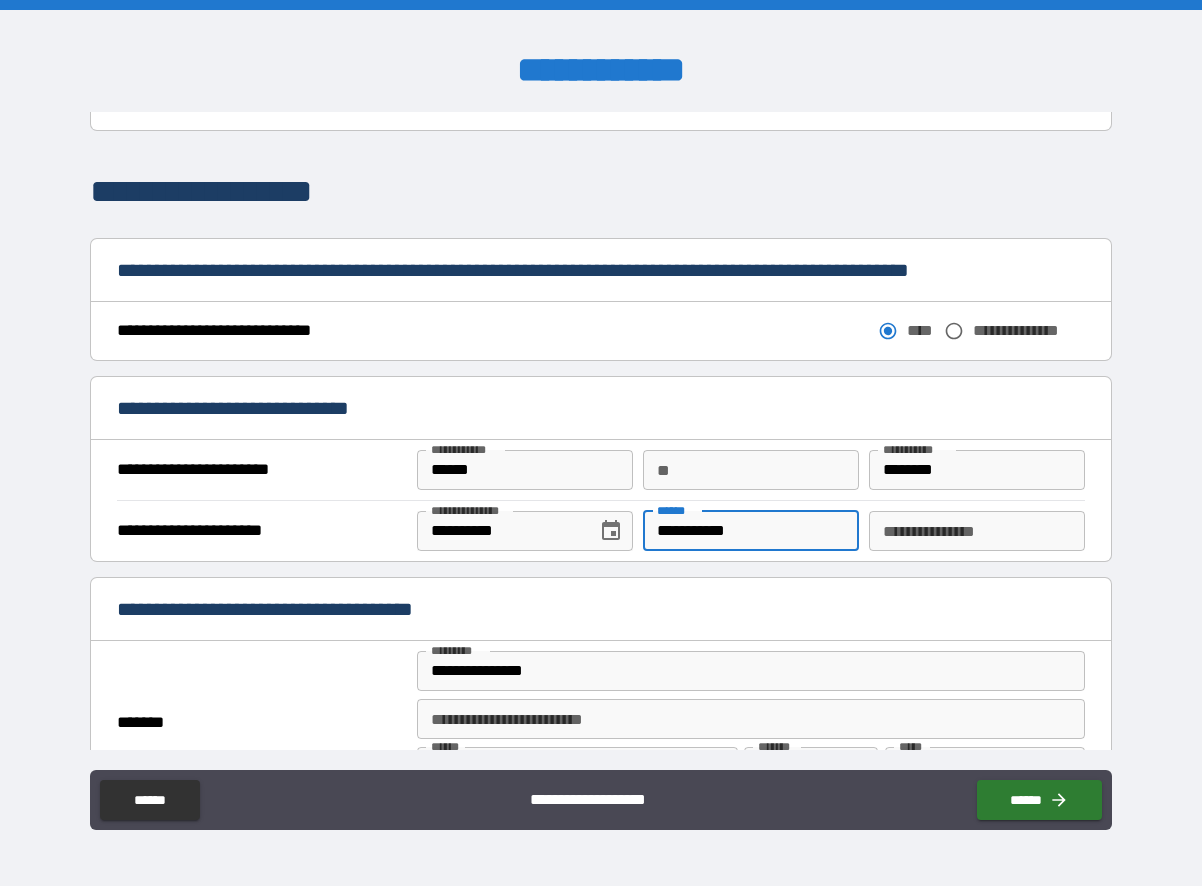 type on "**********" 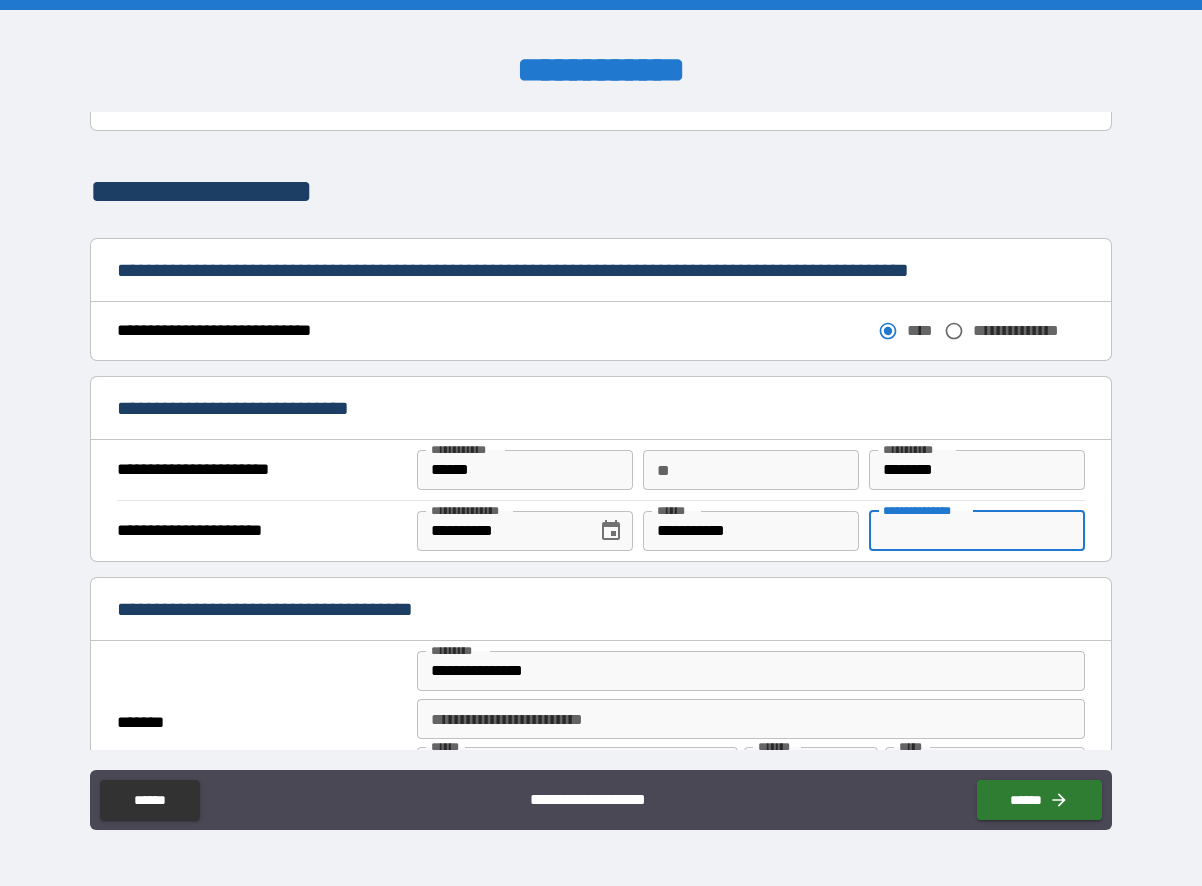 click on "**********" at bounding box center (977, 531) 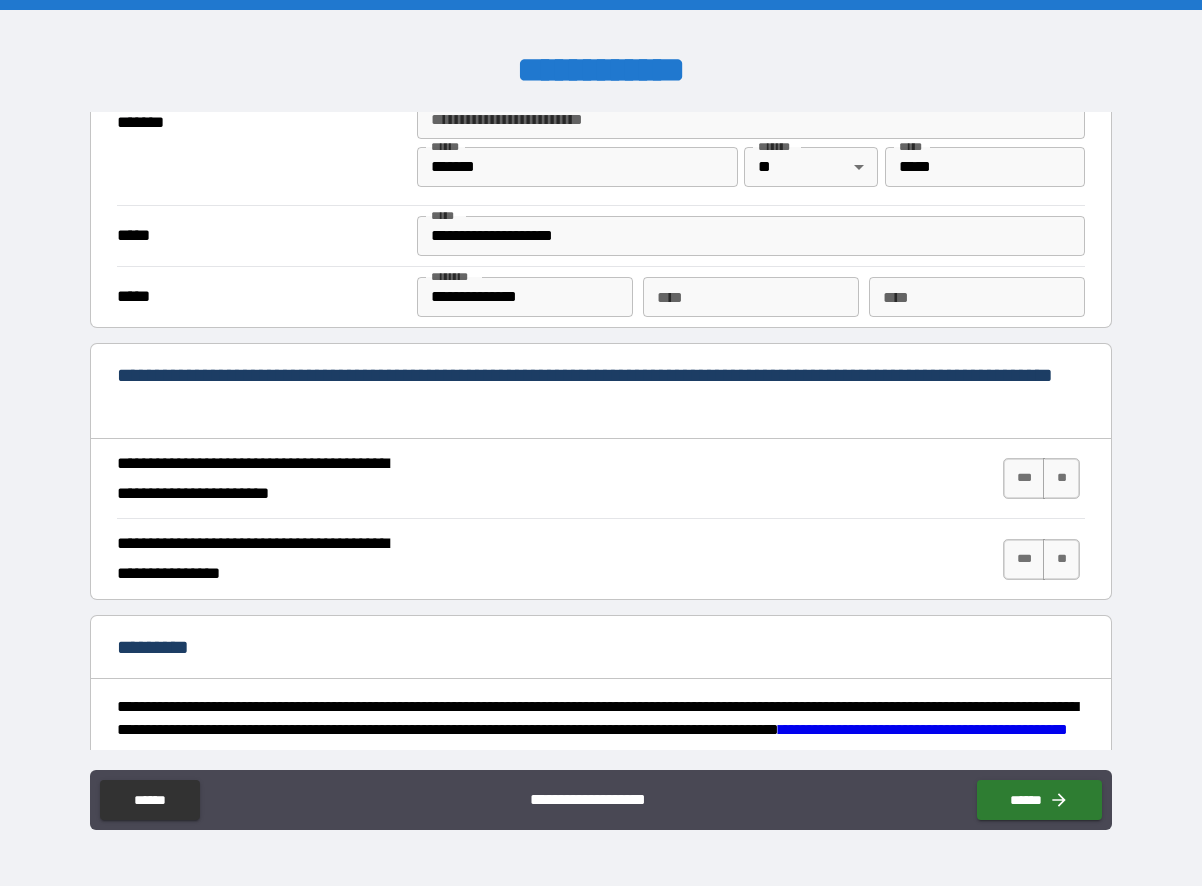 scroll, scrollTop: 1700, scrollLeft: 0, axis: vertical 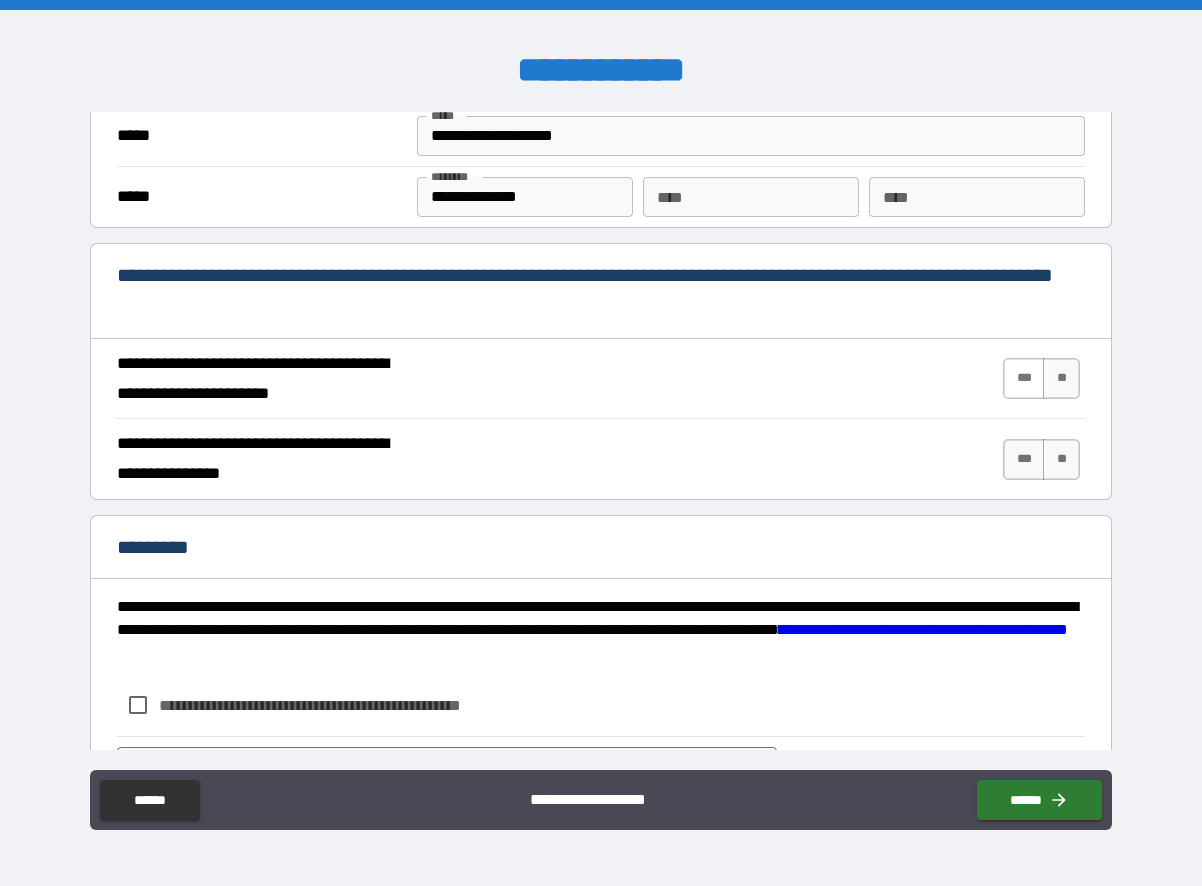 type on "*******" 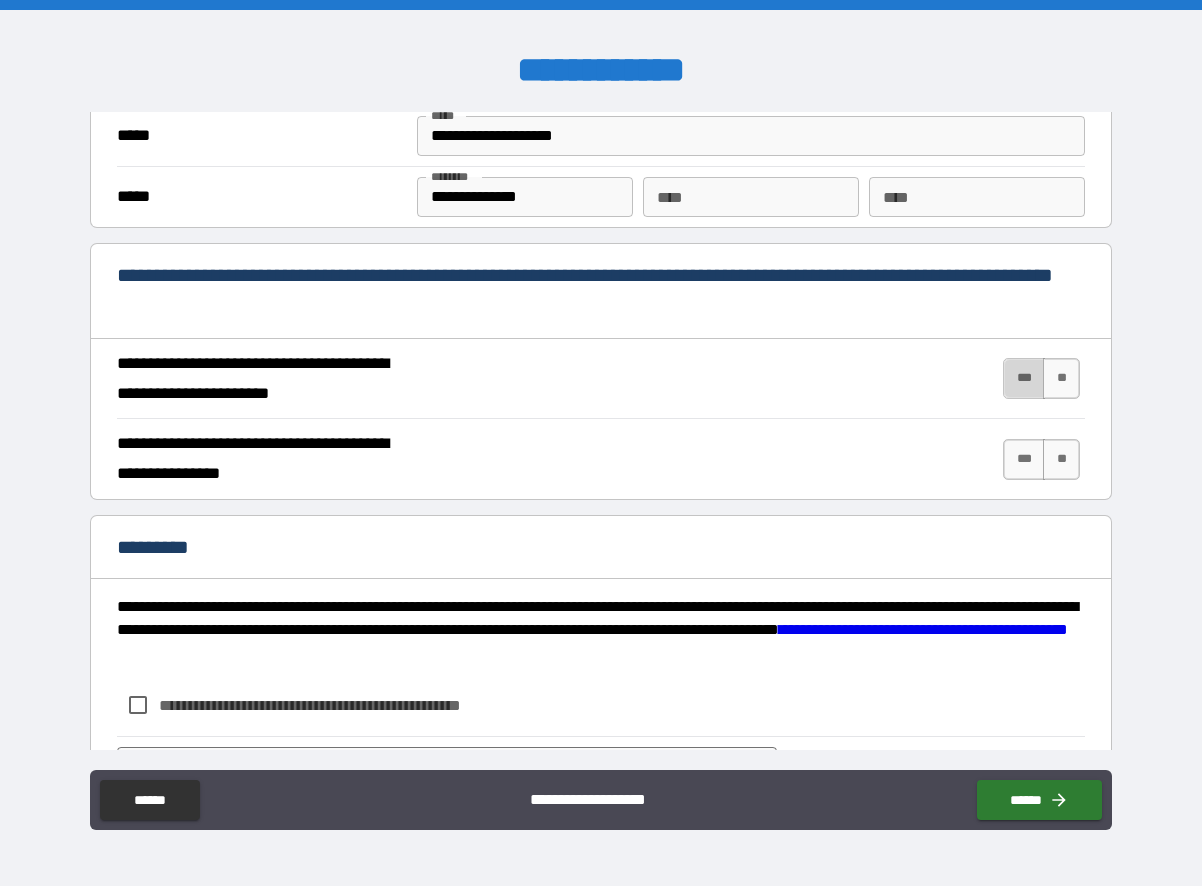 click on "***" at bounding box center (1024, 378) 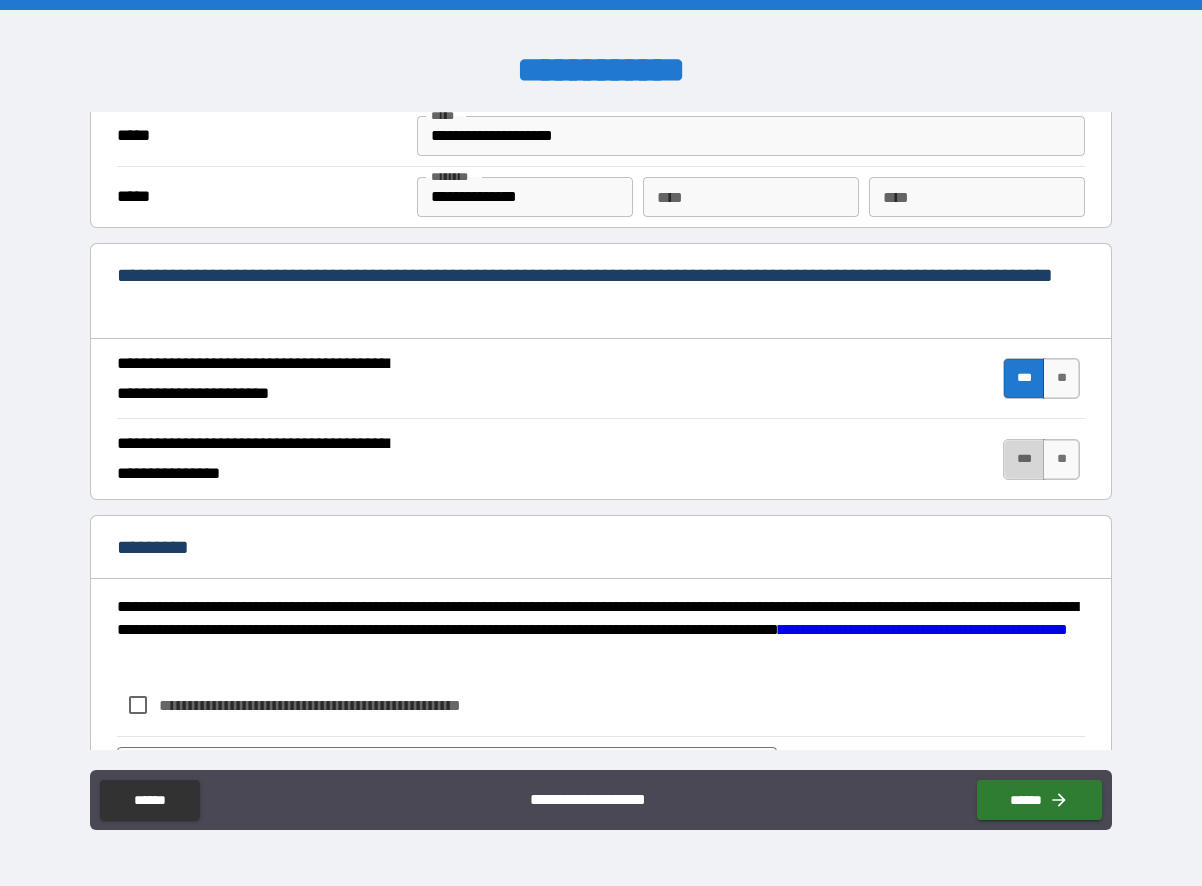 click on "***" at bounding box center [1024, 459] 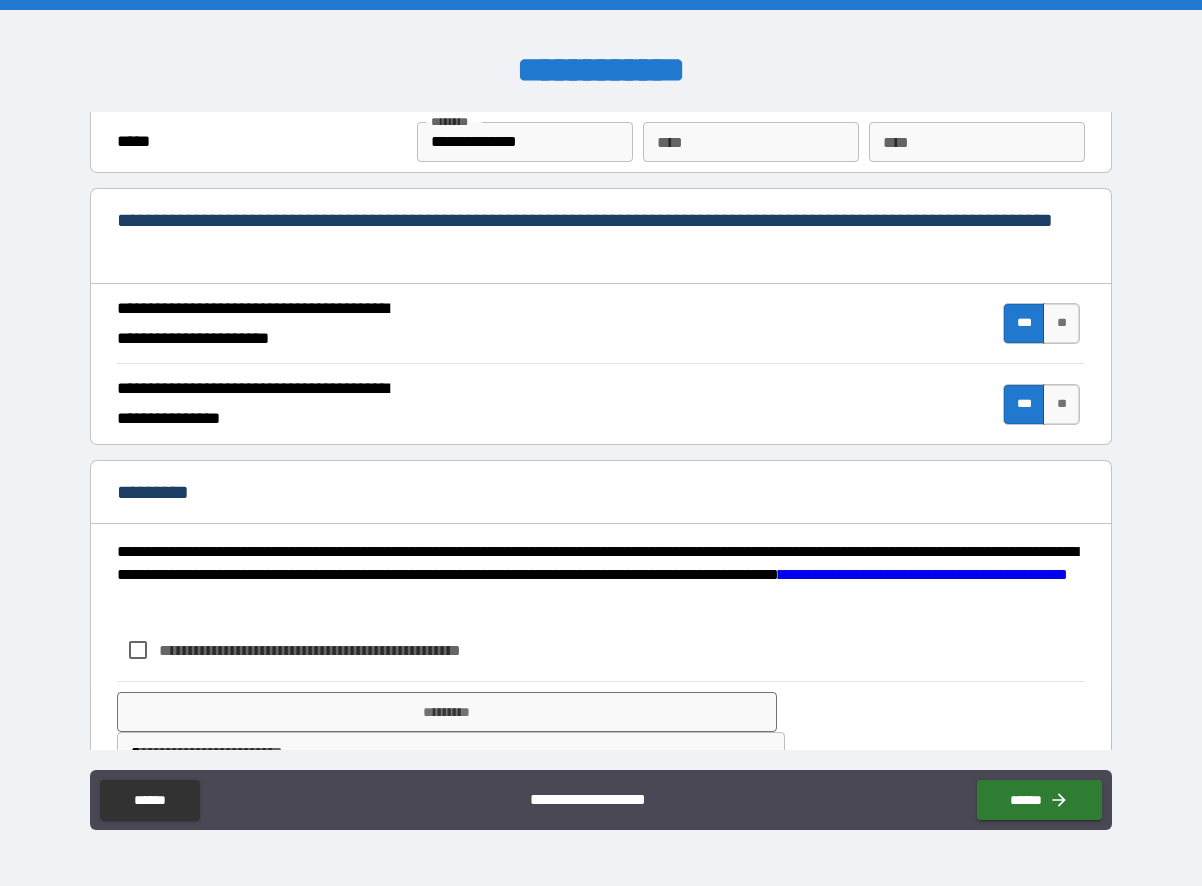 scroll, scrollTop: 1808, scrollLeft: 0, axis: vertical 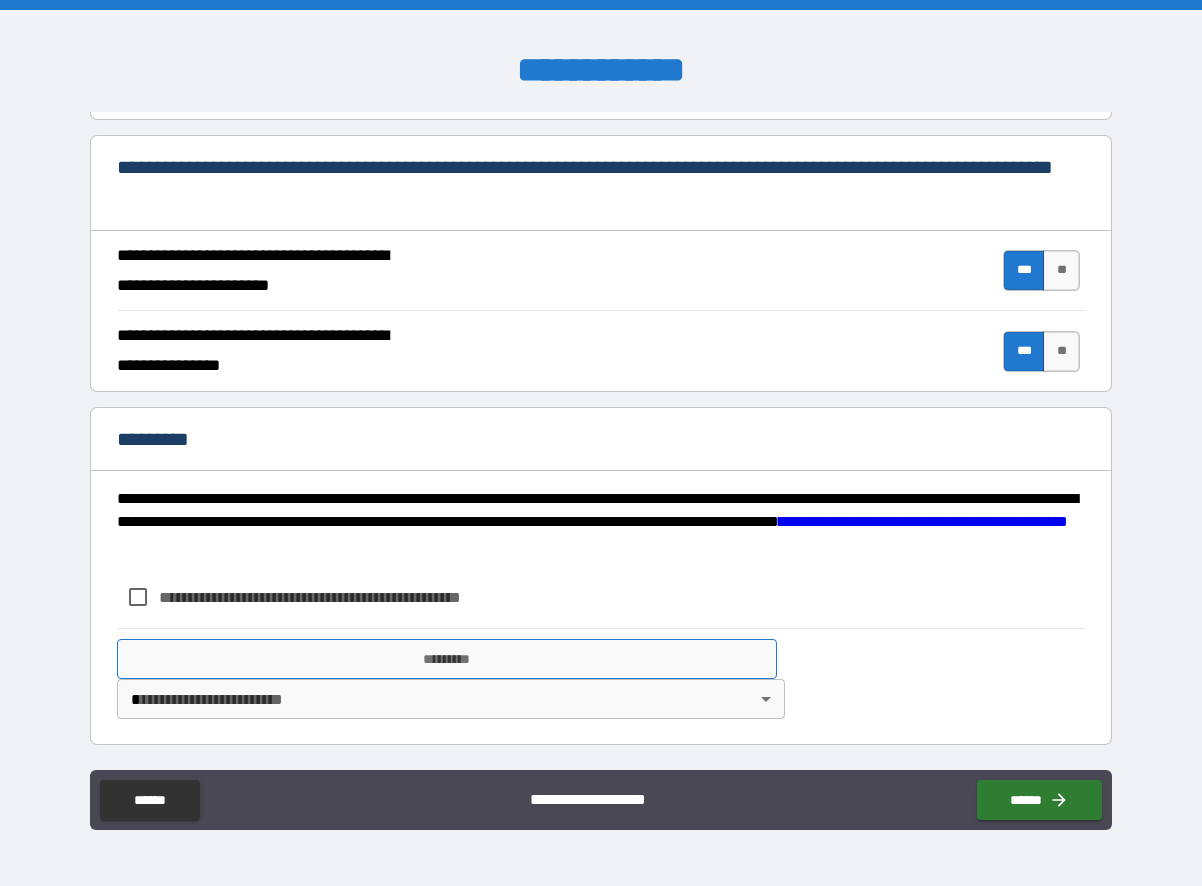 click on "*********" at bounding box center (447, 659) 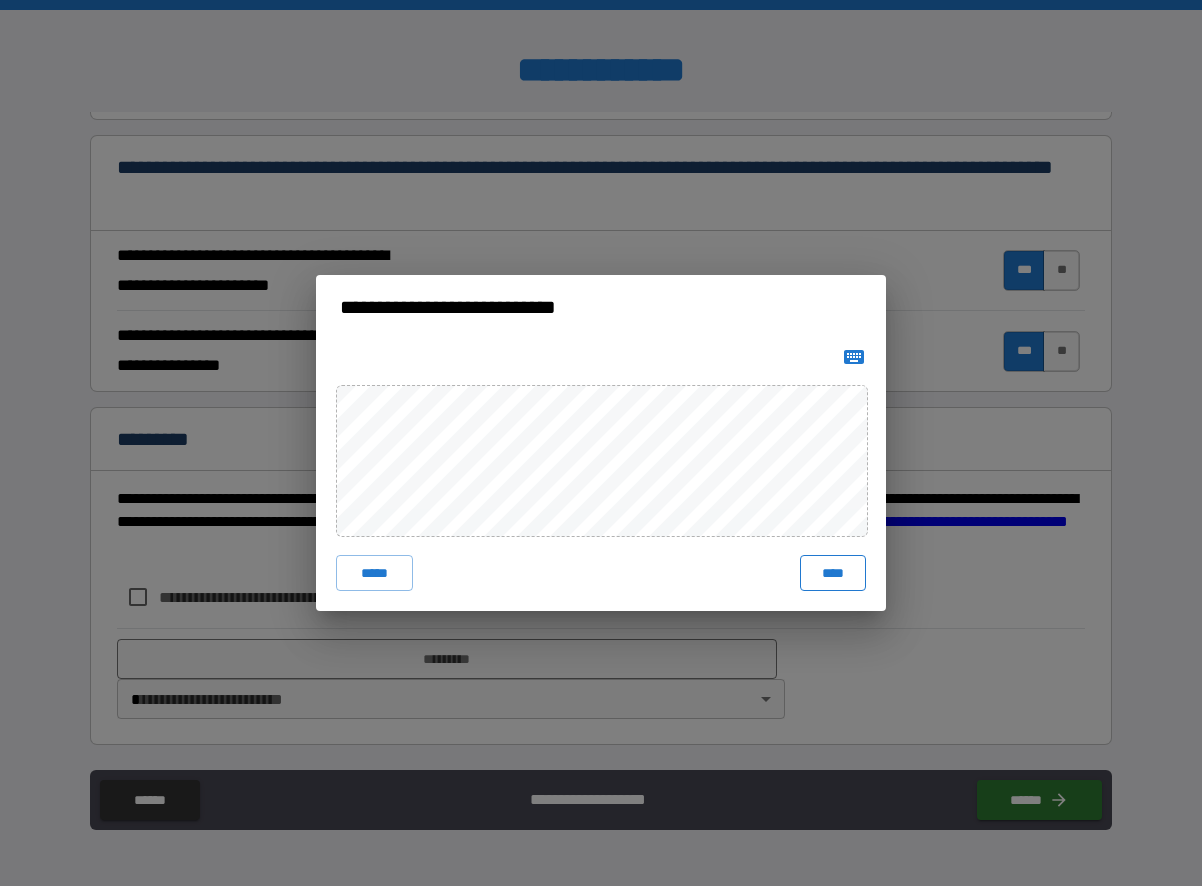 click on "****" at bounding box center [833, 573] 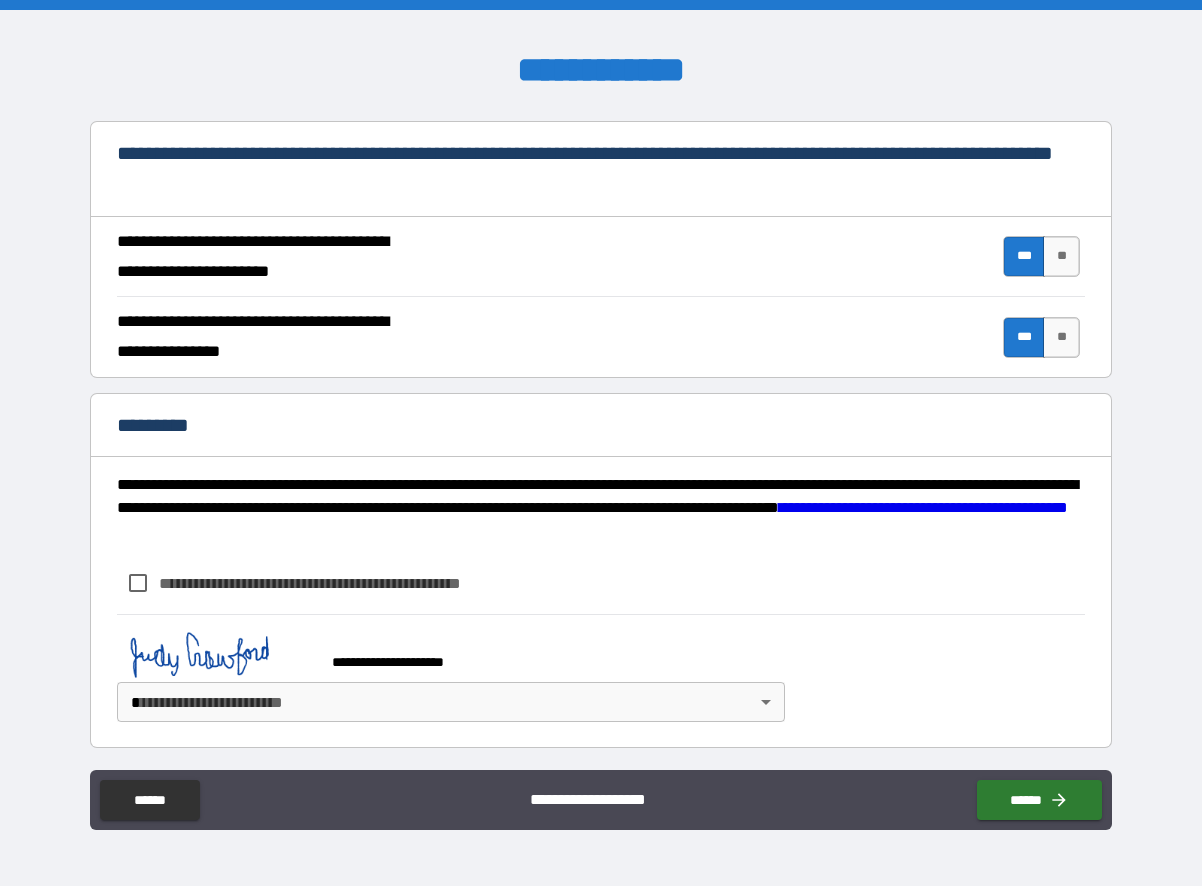 scroll, scrollTop: 1825, scrollLeft: 0, axis: vertical 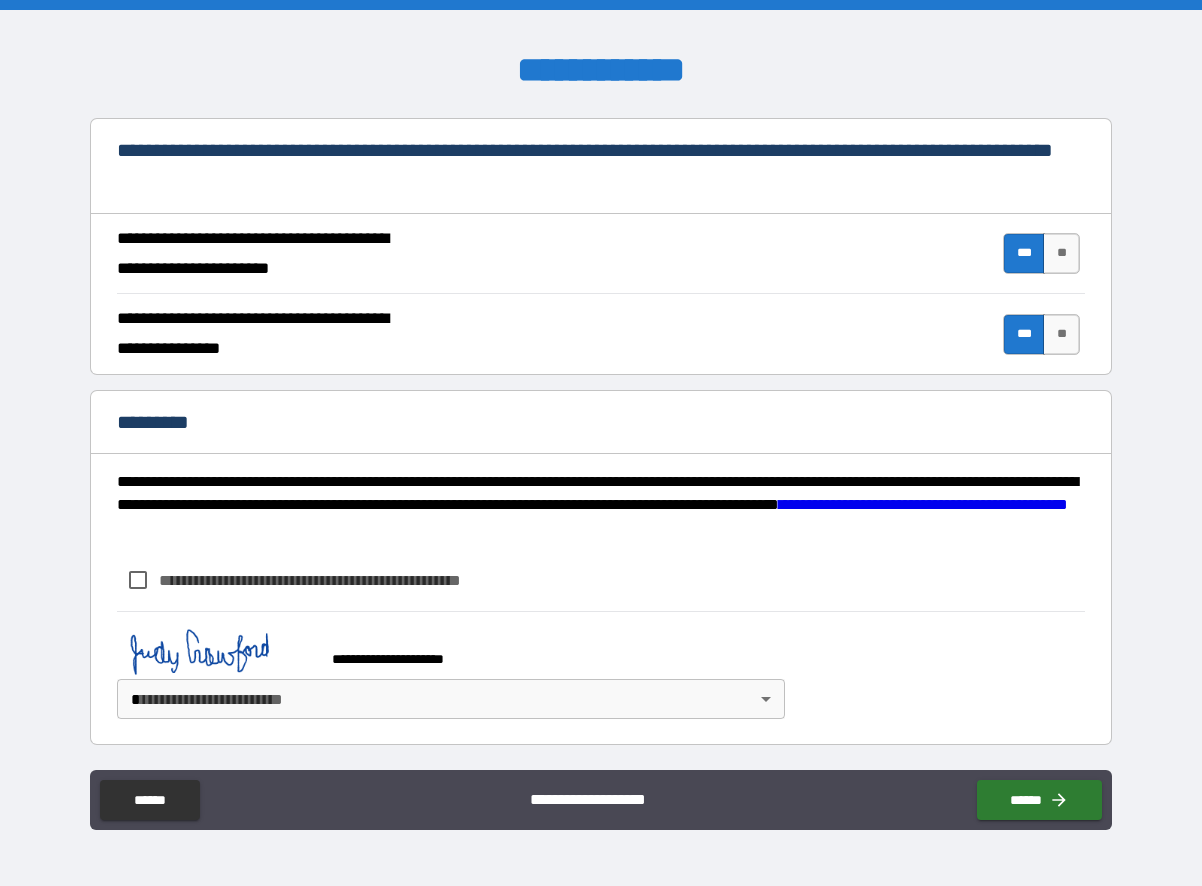 click on "**********" at bounding box center [601, 443] 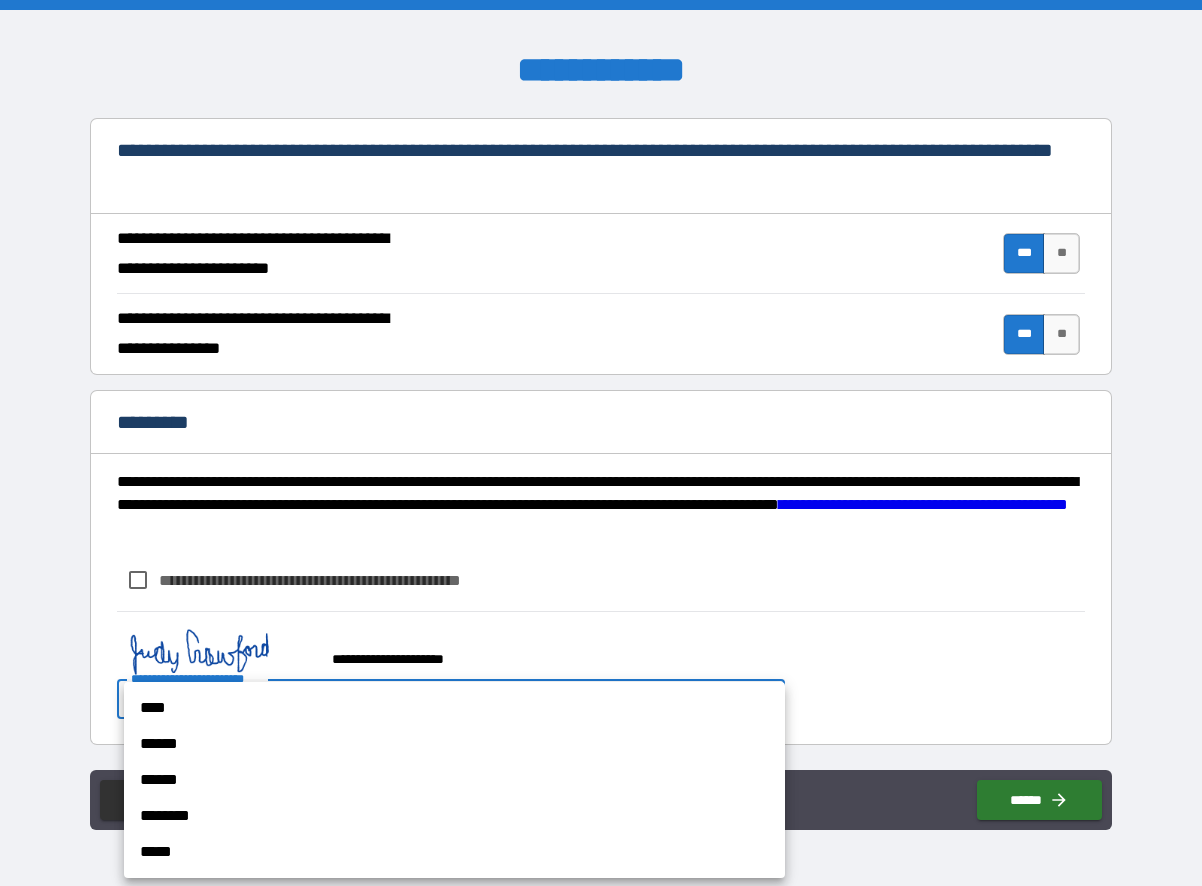 drag, startPoint x: 203, startPoint y: 704, endPoint x: 389, endPoint y: 729, distance: 187.67259 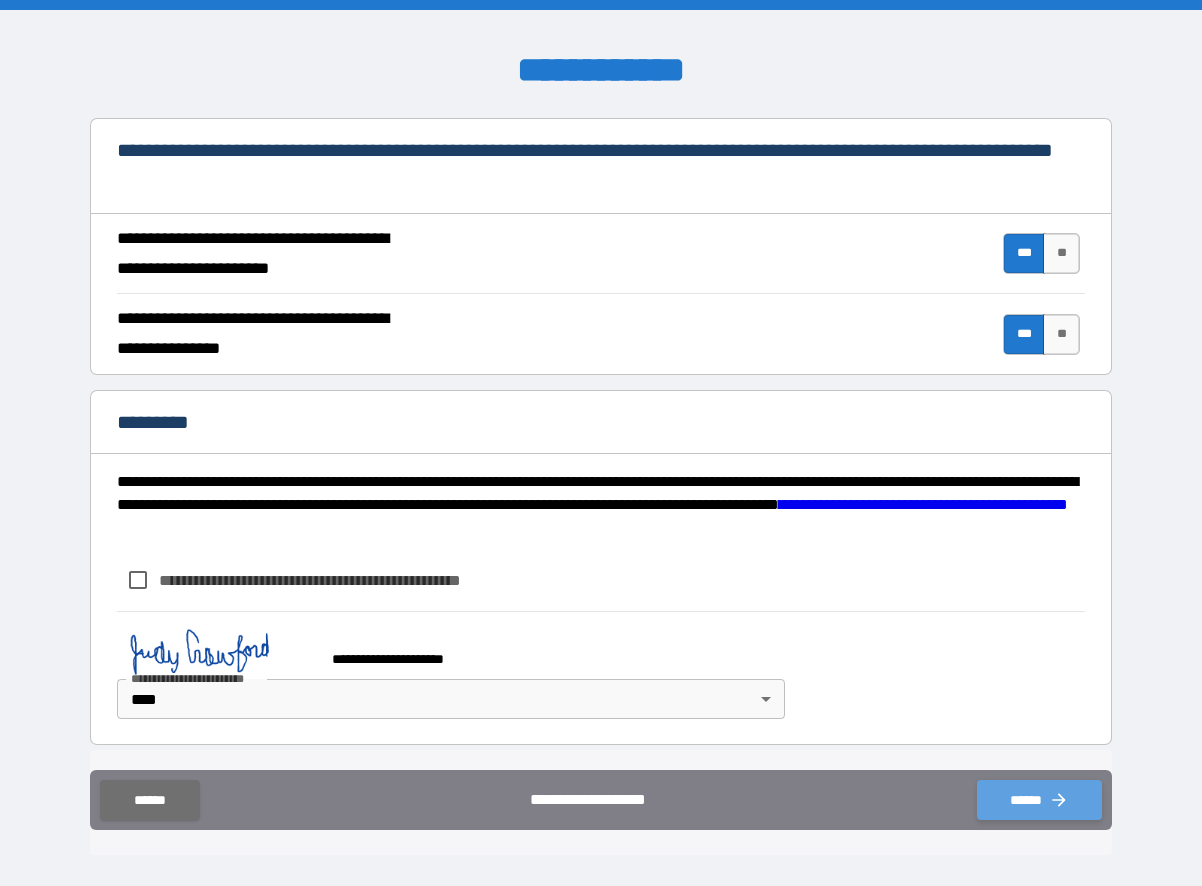 click on "******" at bounding box center [1039, 800] 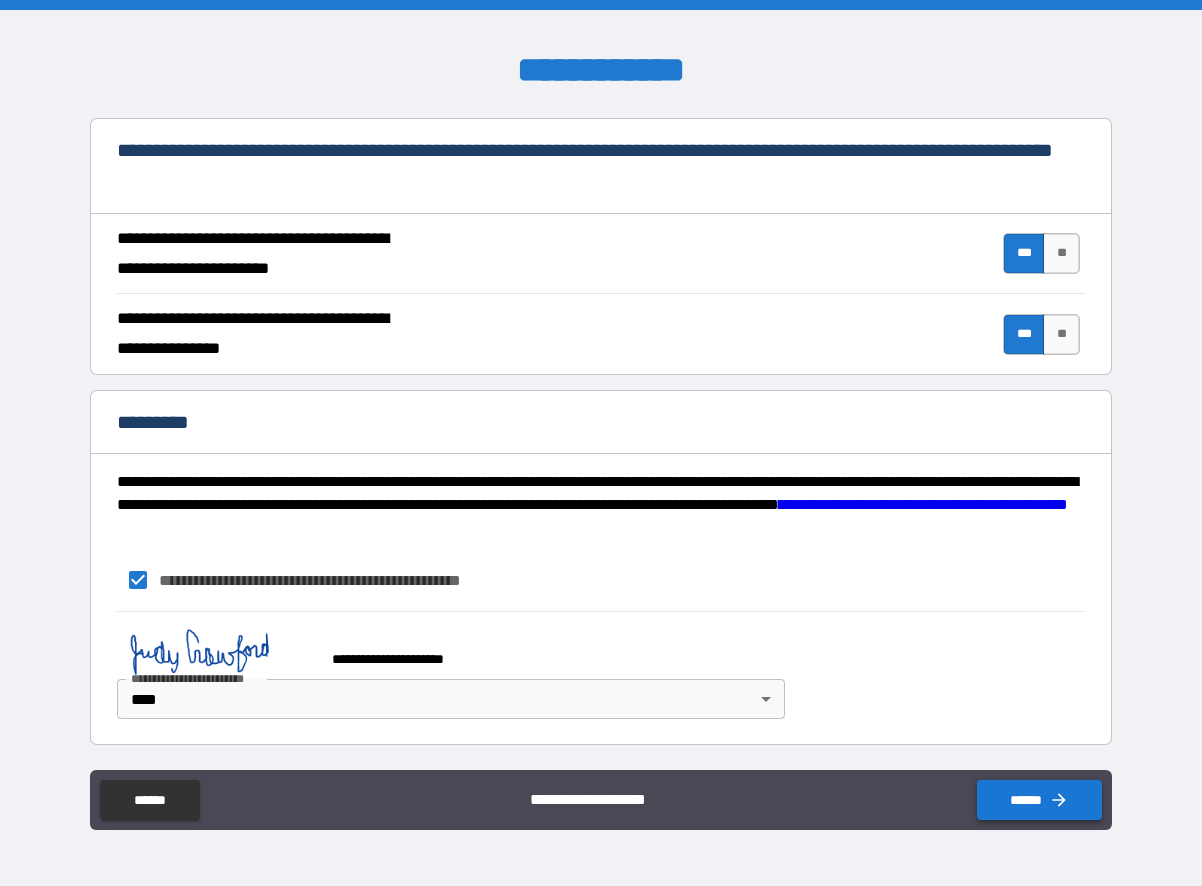 click on "******" at bounding box center (1039, 800) 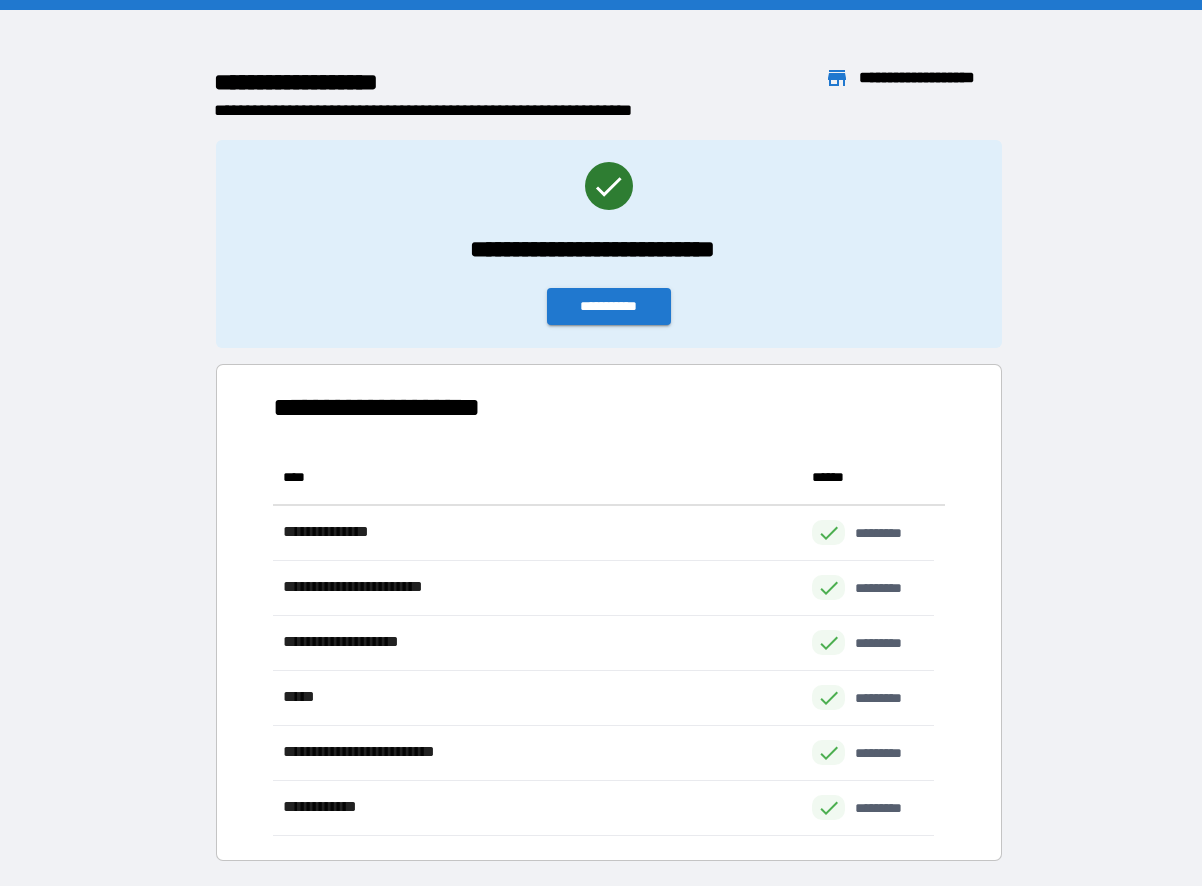 scroll, scrollTop: 16, scrollLeft: 16, axis: both 